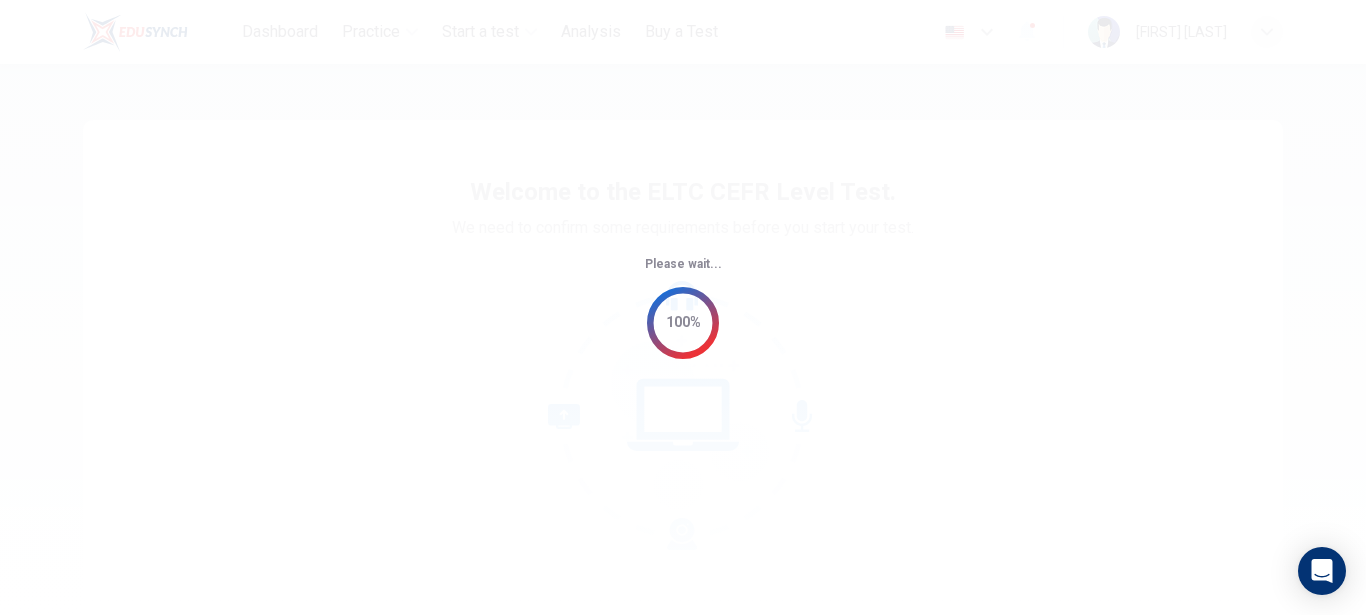 scroll, scrollTop: 0, scrollLeft: 0, axis: both 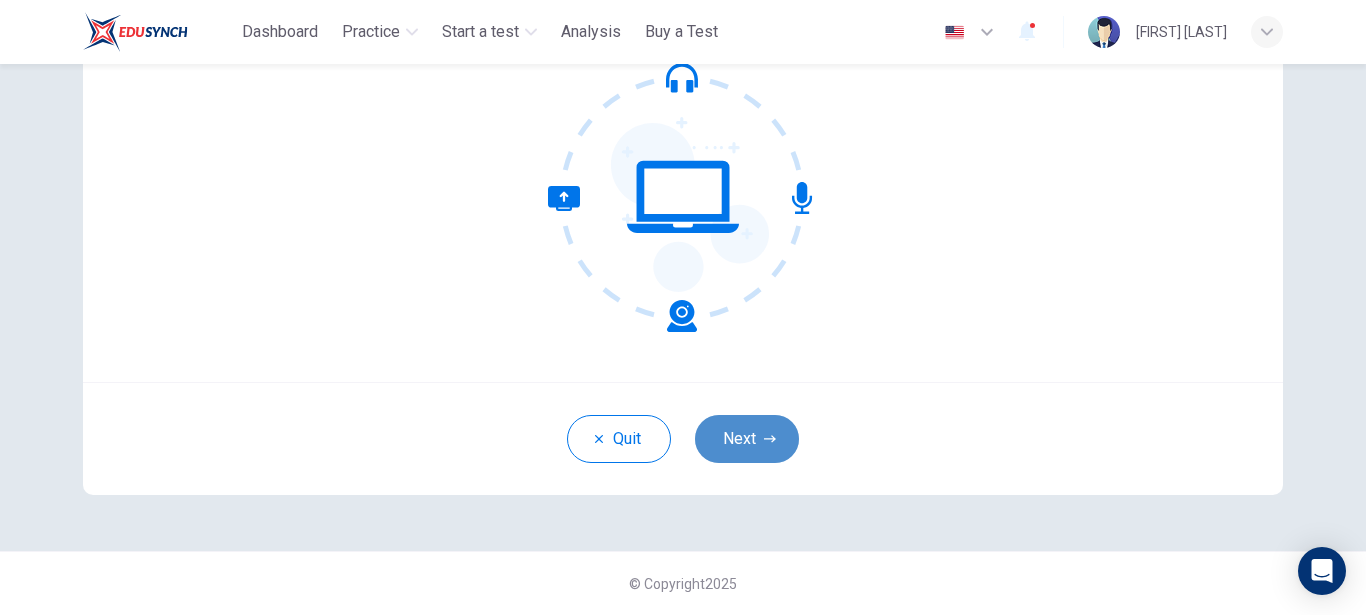 click on "Next" at bounding box center (747, 439) 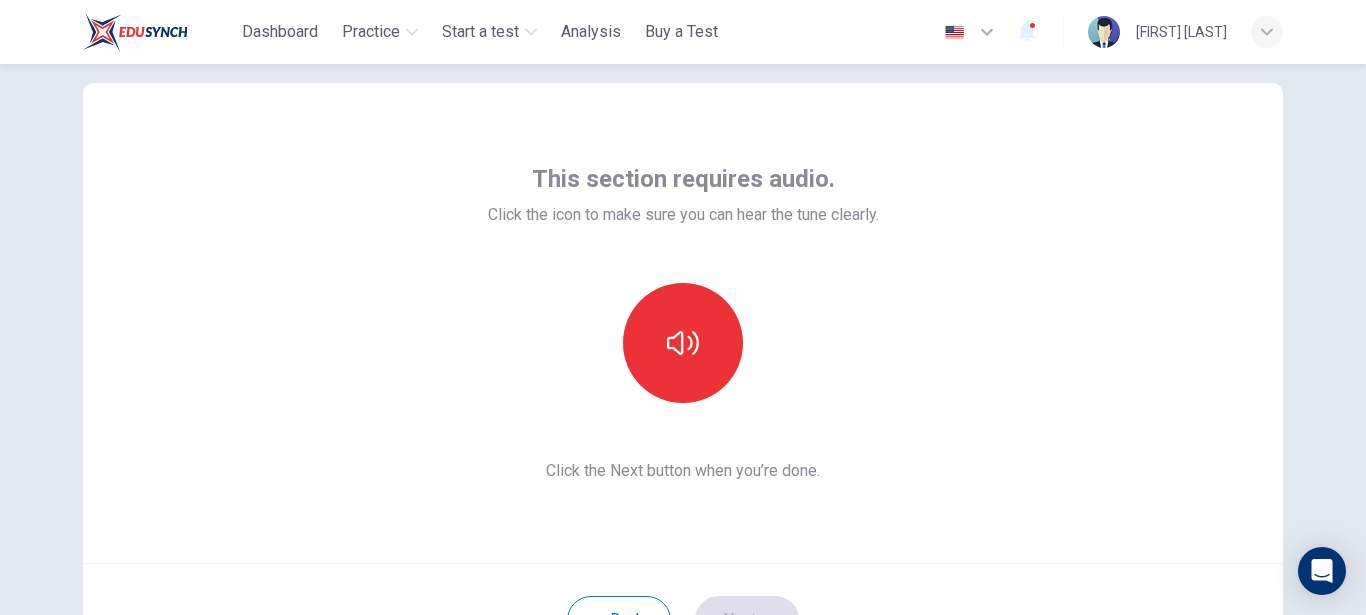 scroll, scrollTop: 0, scrollLeft: 0, axis: both 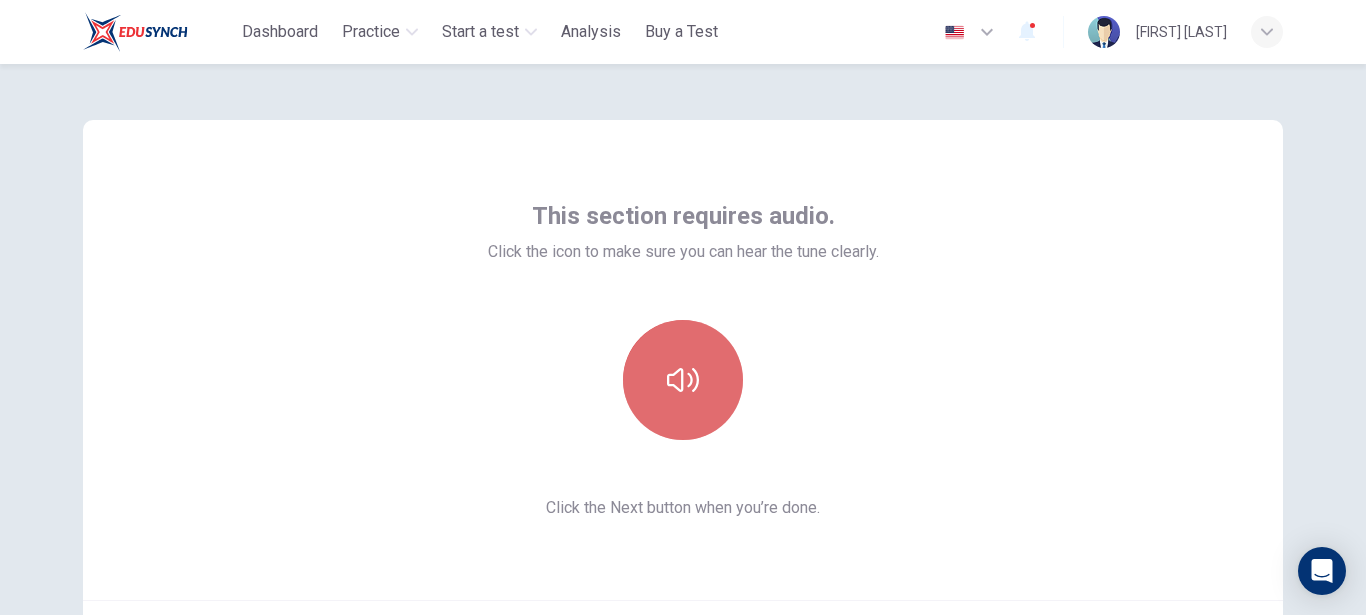 click at bounding box center (683, 380) 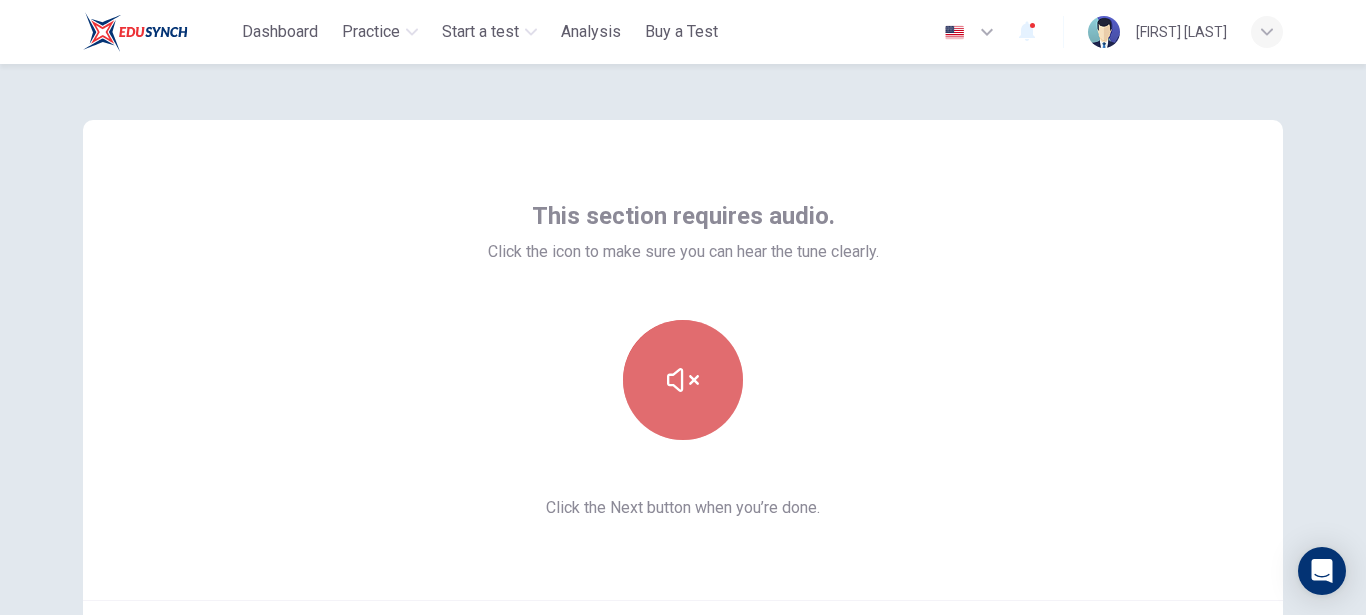 click at bounding box center [683, 380] 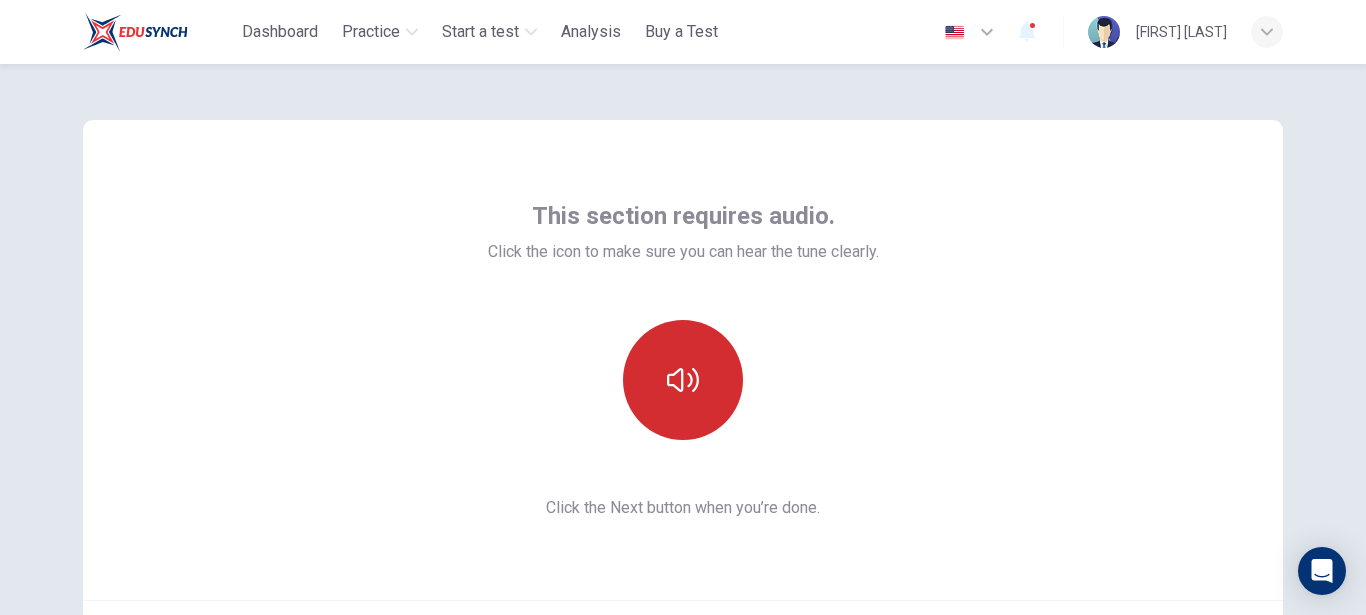click at bounding box center (683, 380) 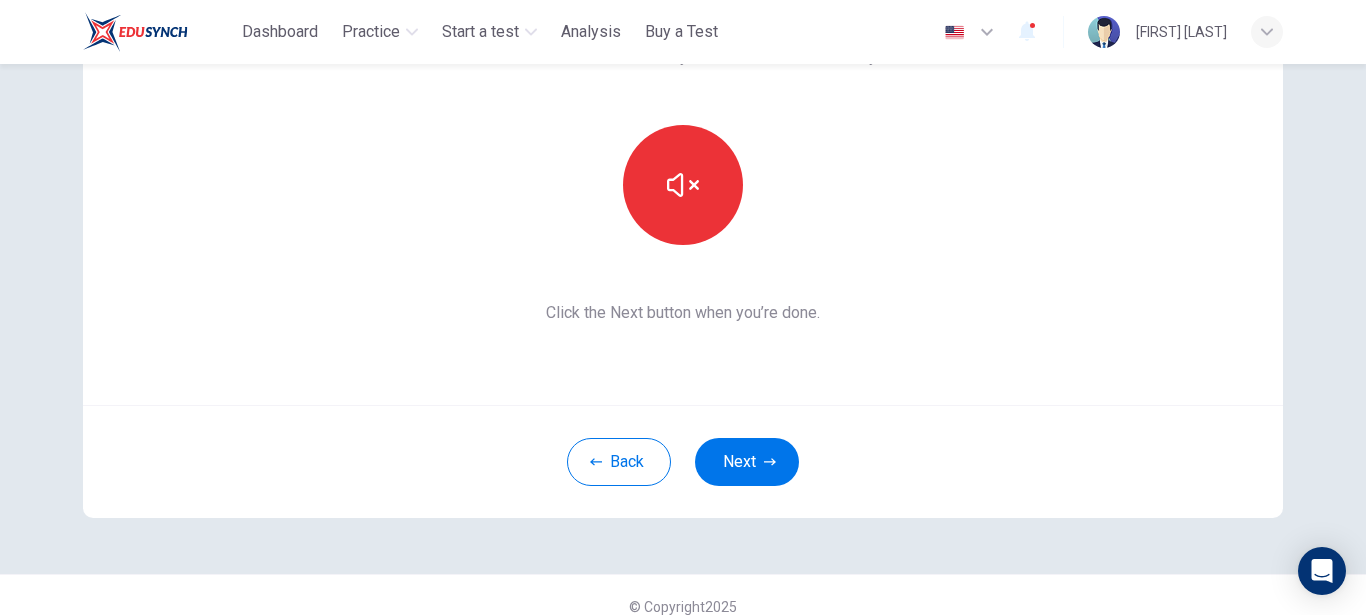 scroll, scrollTop: 218, scrollLeft: 0, axis: vertical 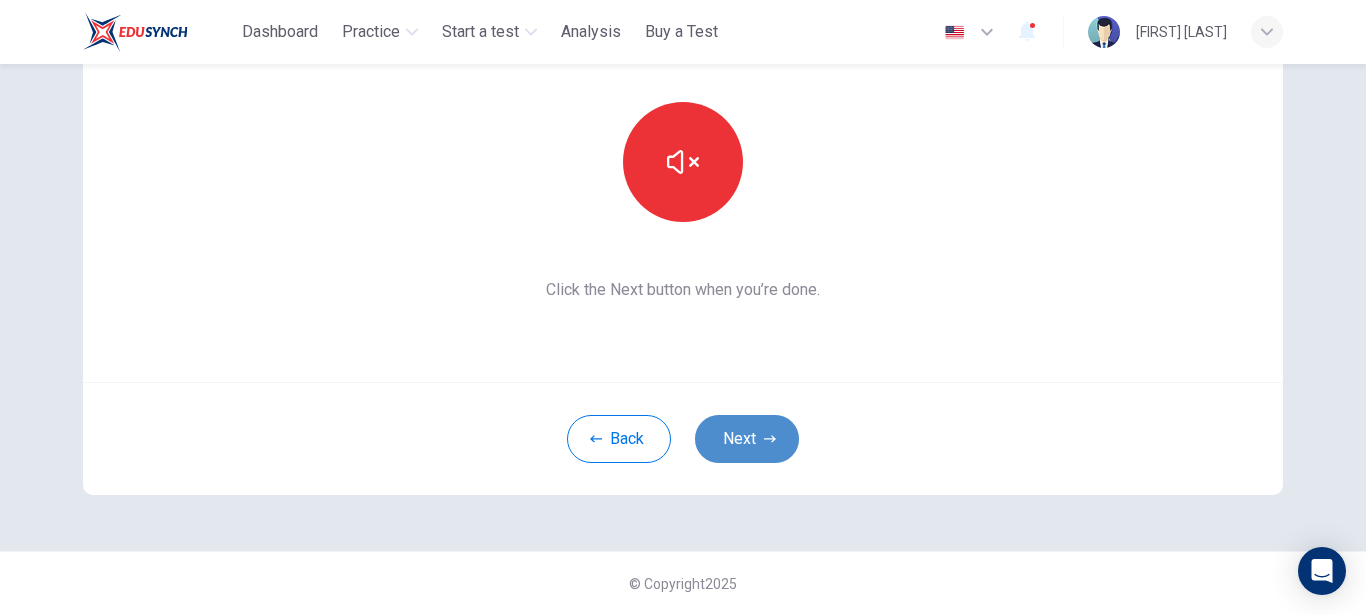 click on "Next" at bounding box center (747, 439) 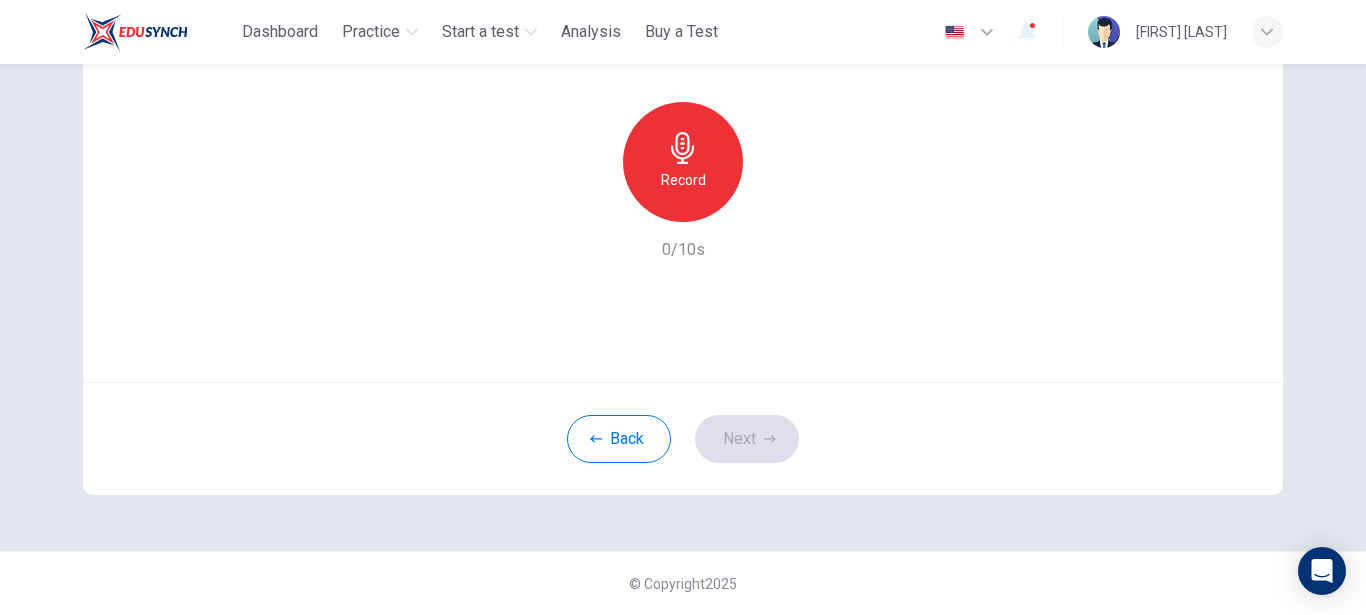 click 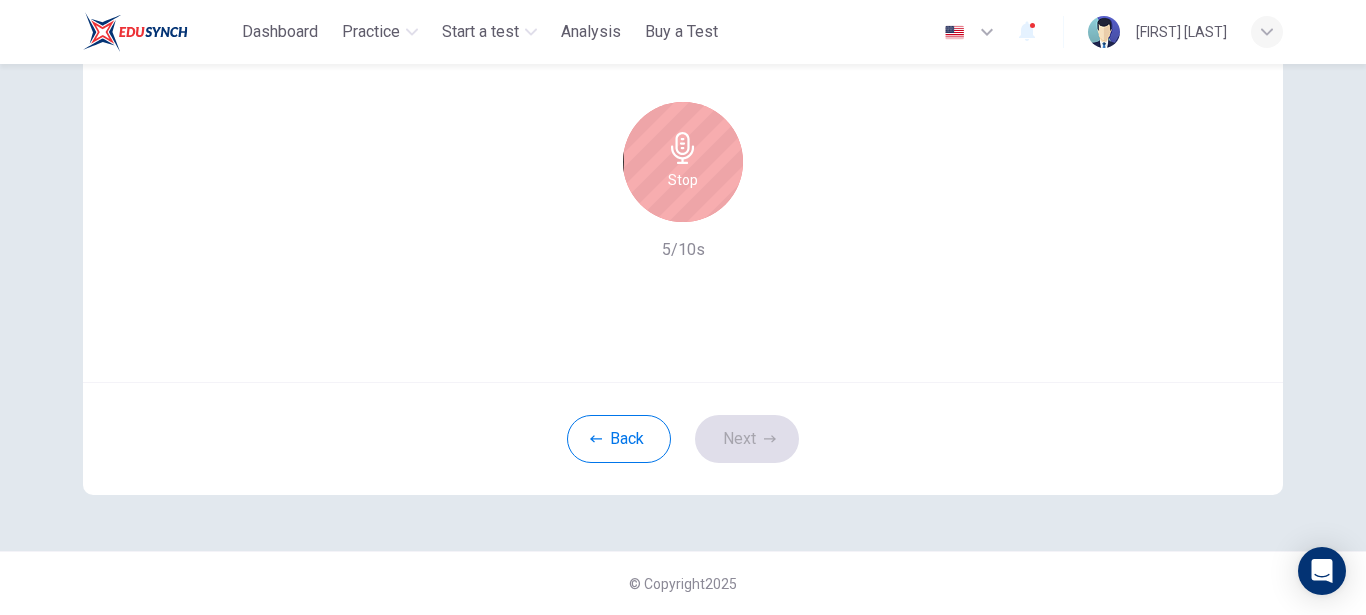 click 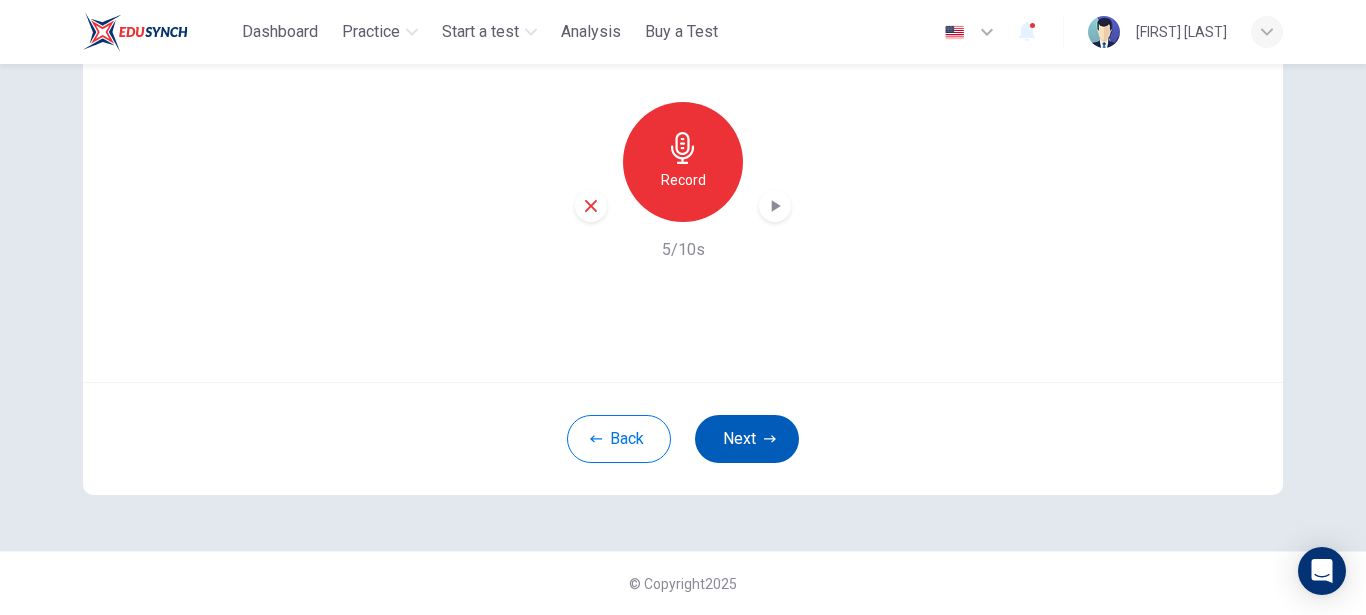 click on "Next" at bounding box center (747, 439) 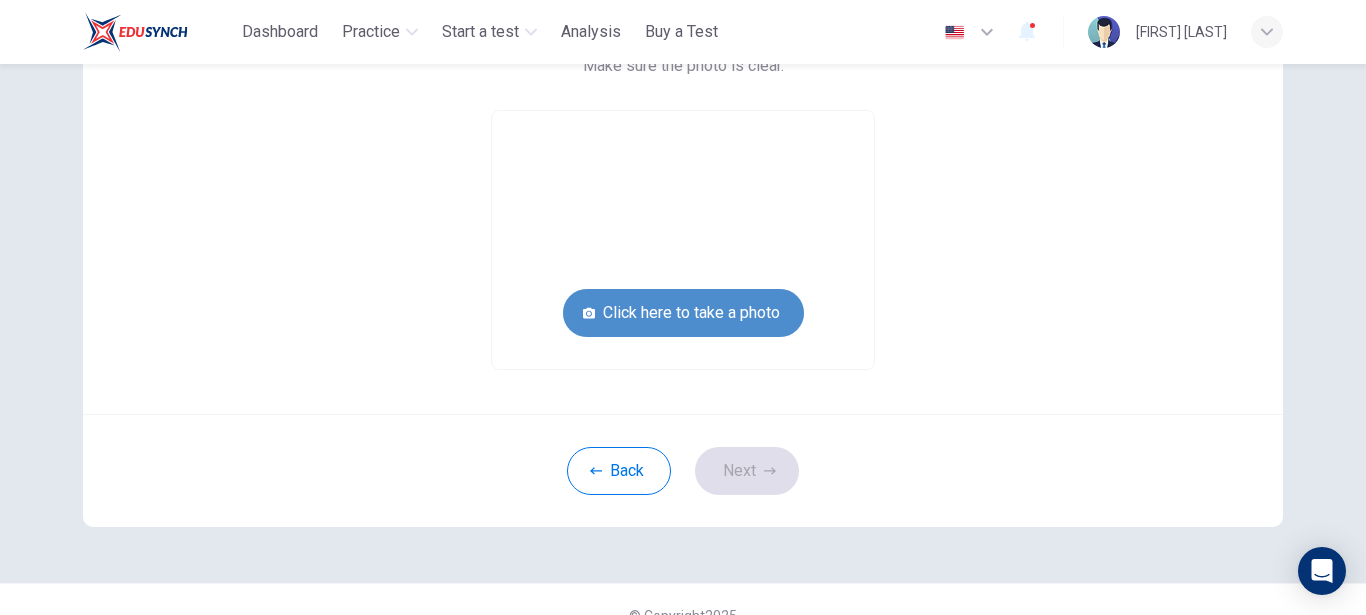 click on "Click here to take a photo" at bounding box center [683, 313] 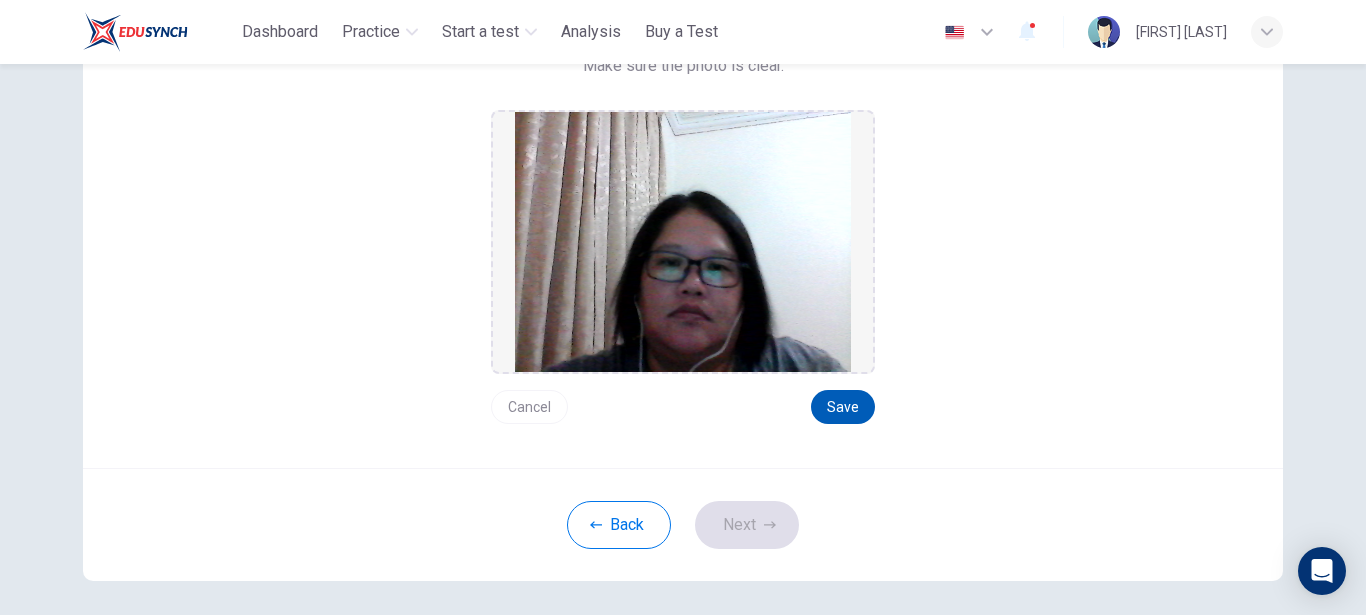 click on "Save" at bounding box center [843, 407] 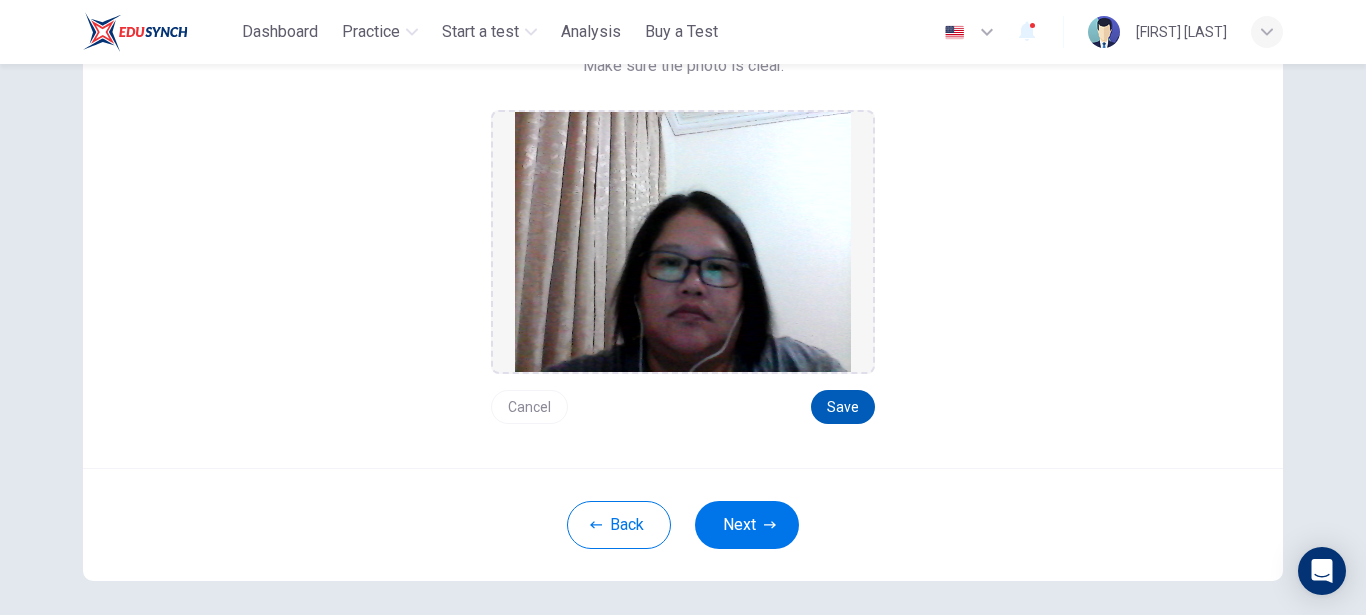 click on "Save" at bounding box center [843, 407] 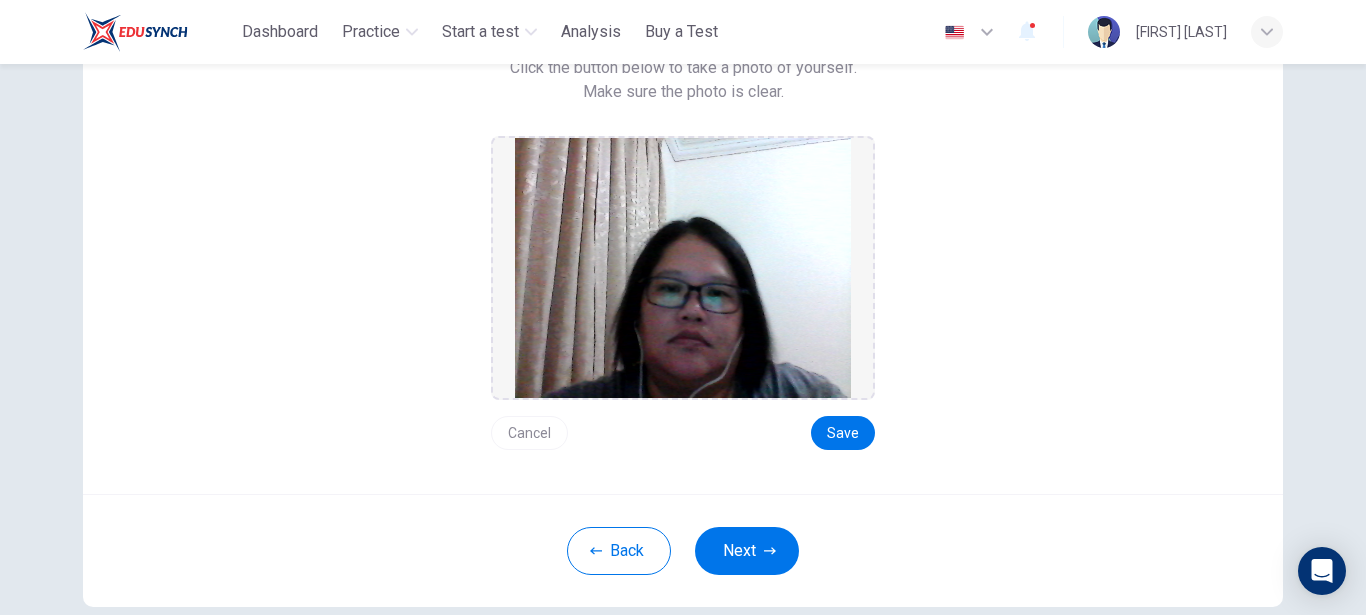 scroll, scrollTop: 304, scrollLeft: 0, axis: vertical 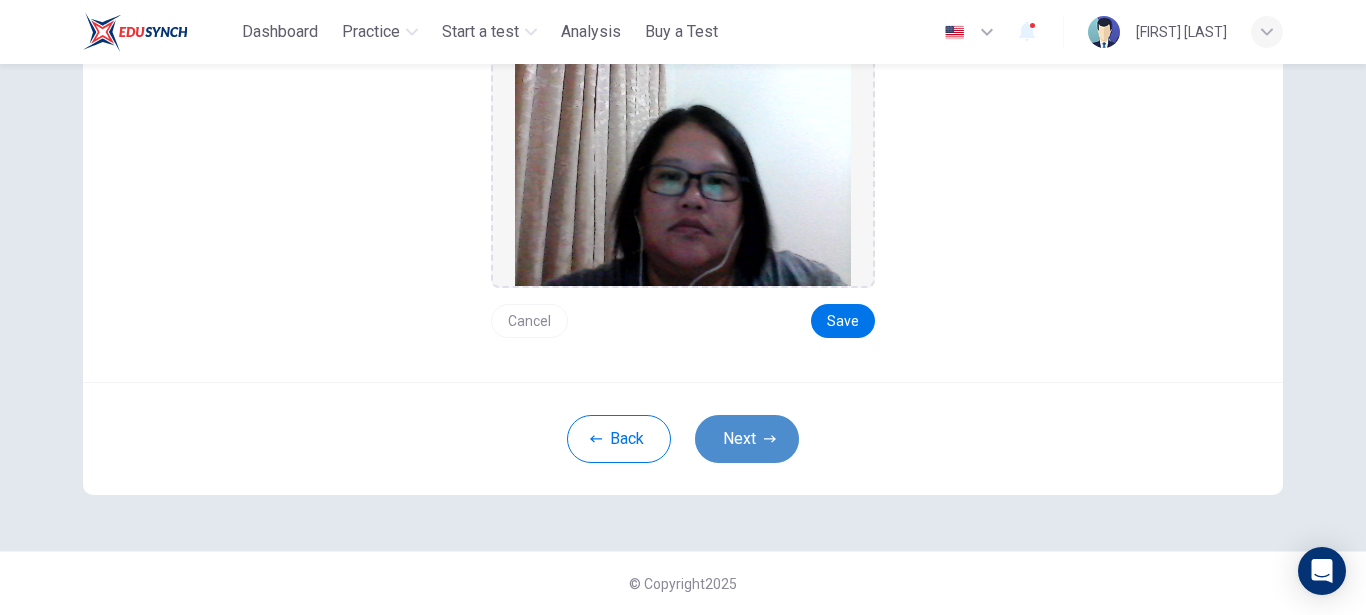 click on "Next" at bounding box center (747, 439) 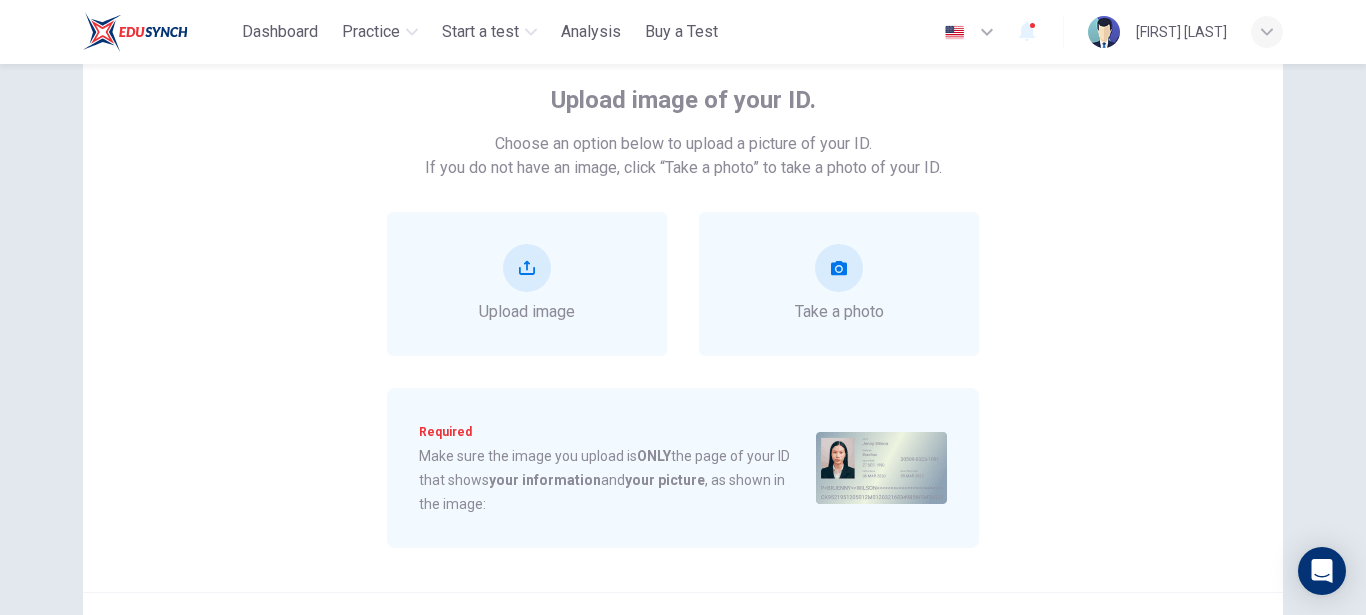 scroll, scrollTop: 76, scrollLeft: 0, axis: vertical 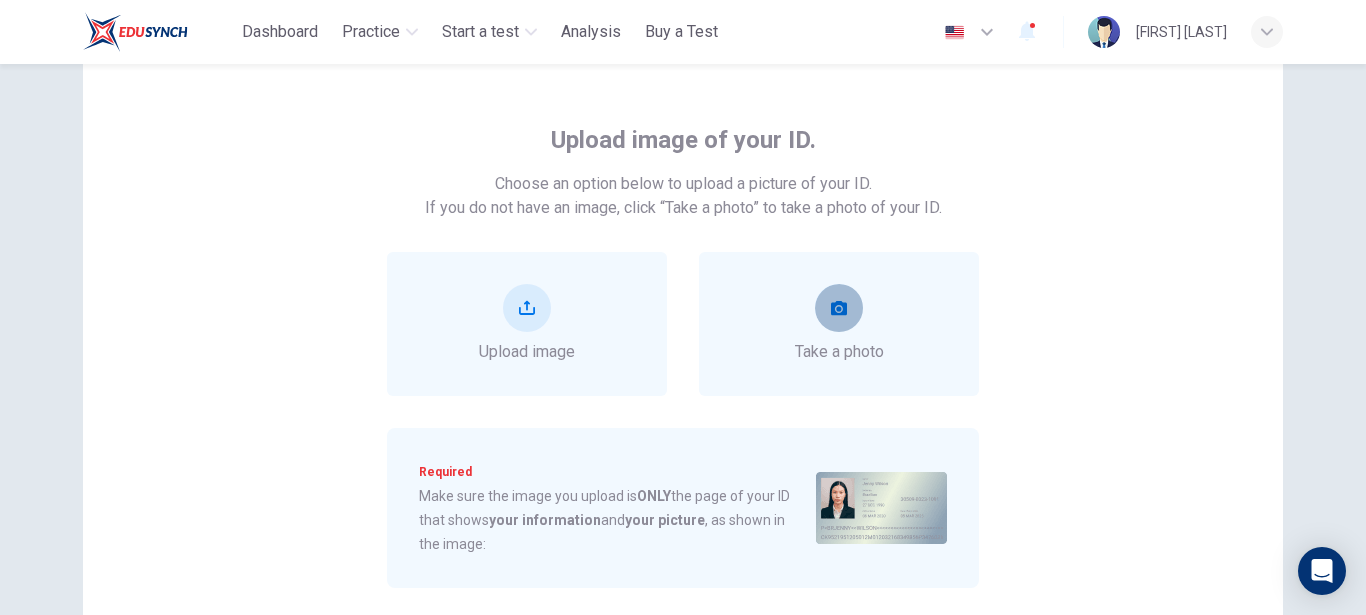 click 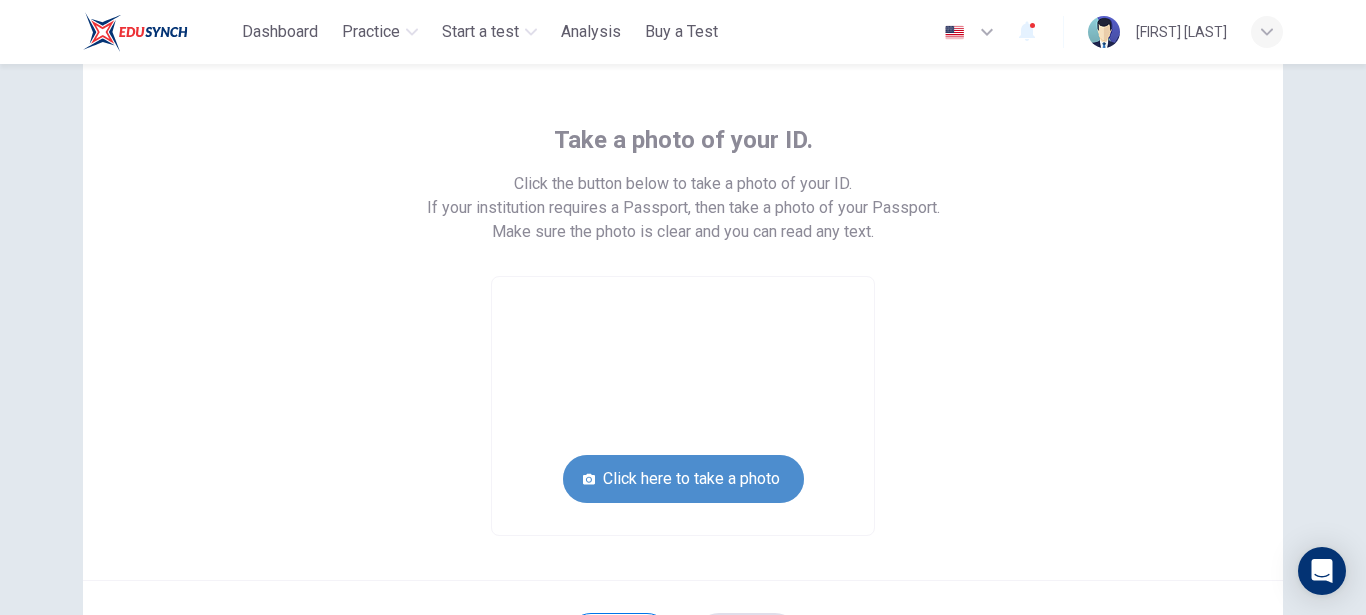 click on "Click here to take a photo" at bounding box center [683, 479] 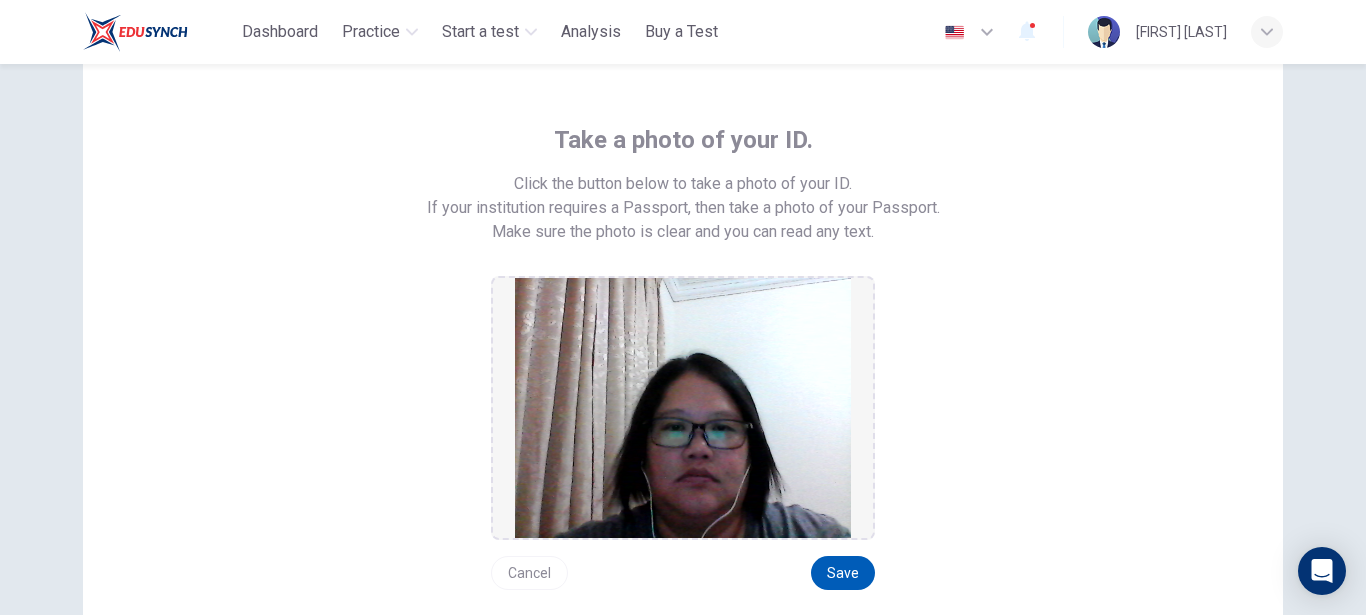 click on "Save" at bounding box center (843, 573) 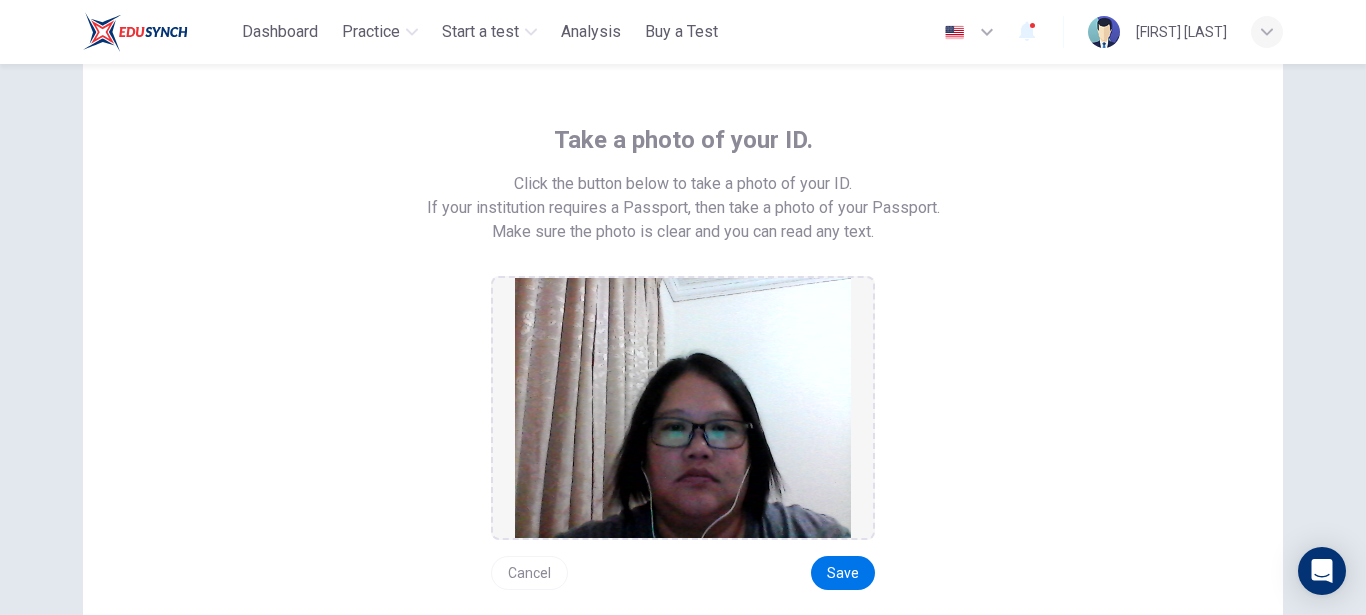 scroll, scrollTop: 328, scrollLeft: 0, axis: vertical 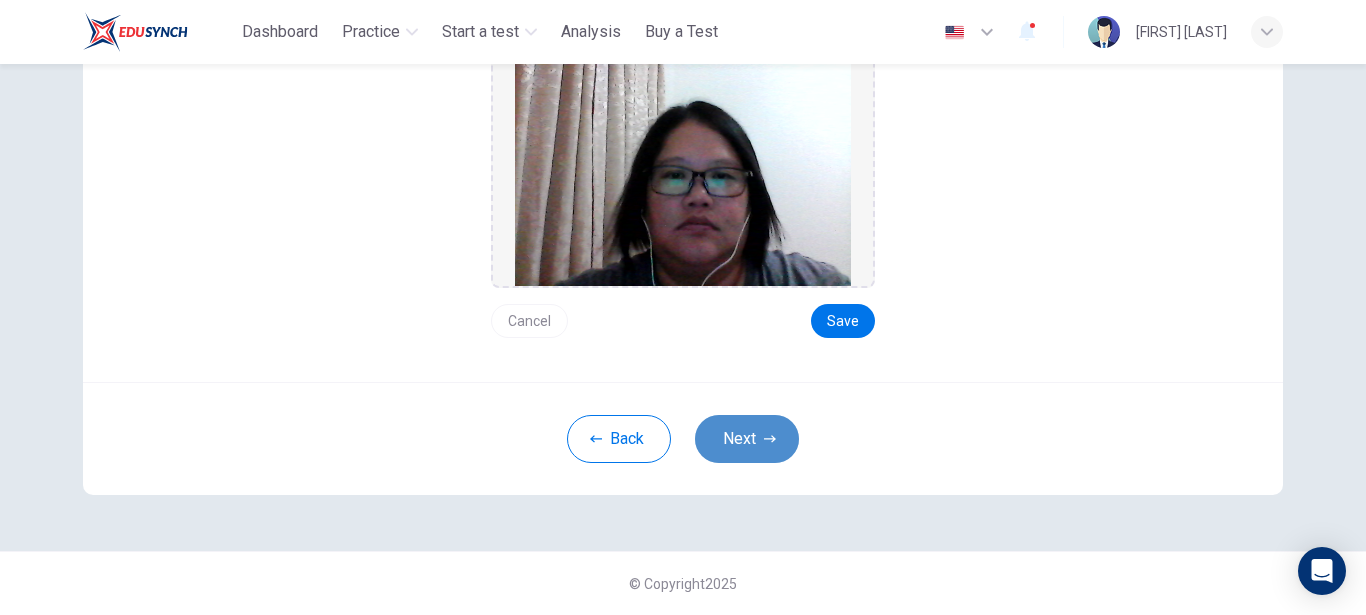 click on "Next" at bounding box center [747, 439] 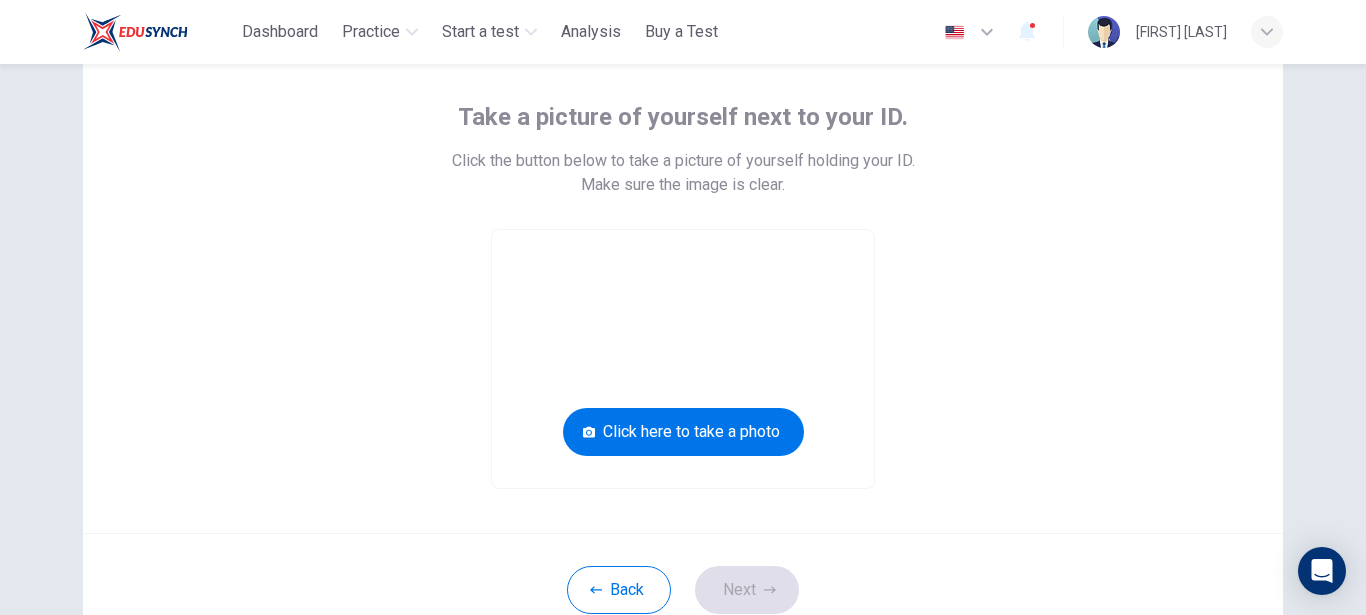 scroll, scrollTop: 136, scrollLeft: 0, axis: vertical 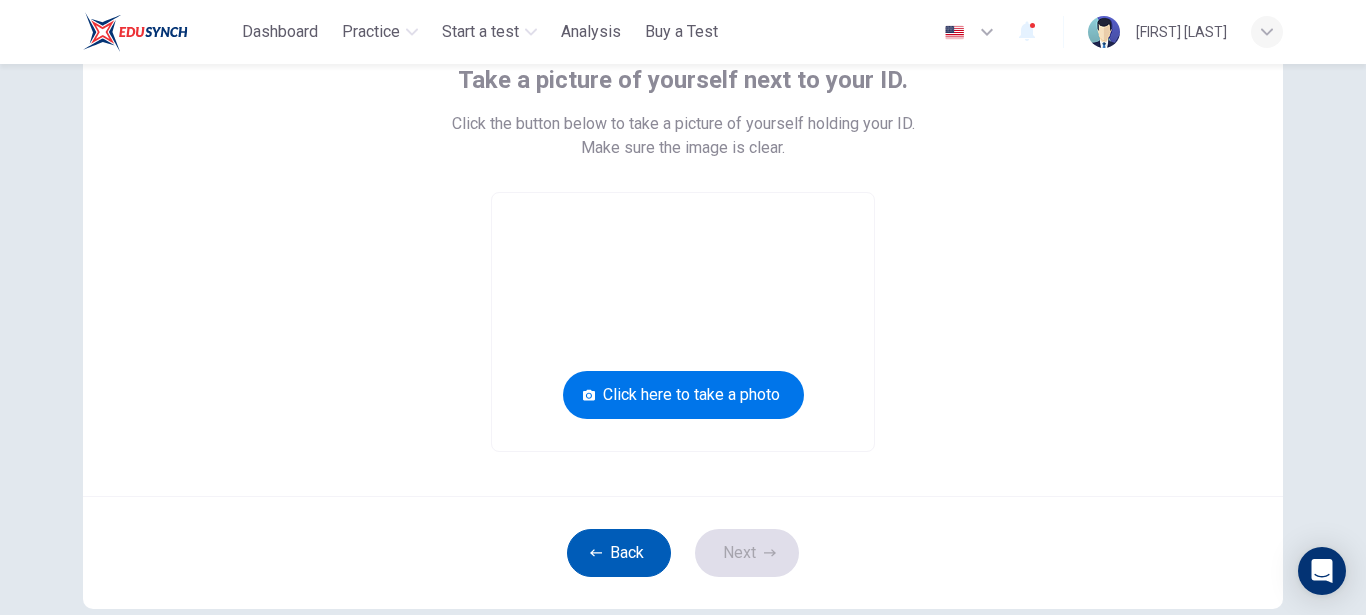 click on "Back" at bounding box center [619, 553] 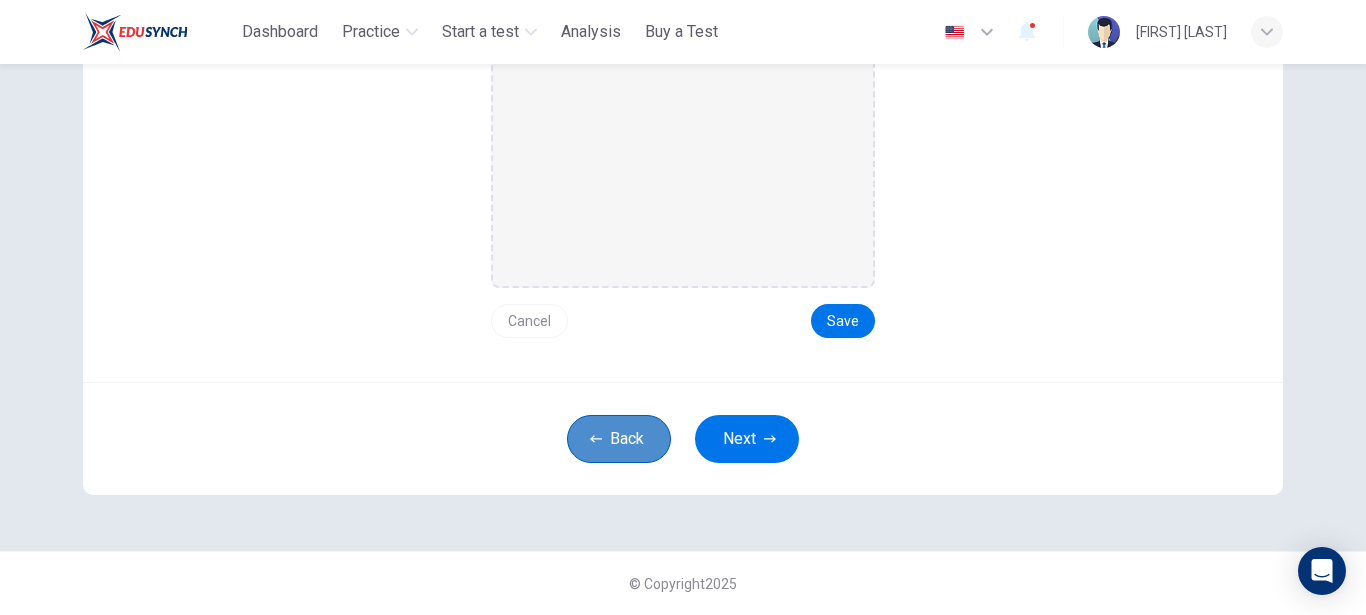 click on "Back" at bounding box center (619, 439) 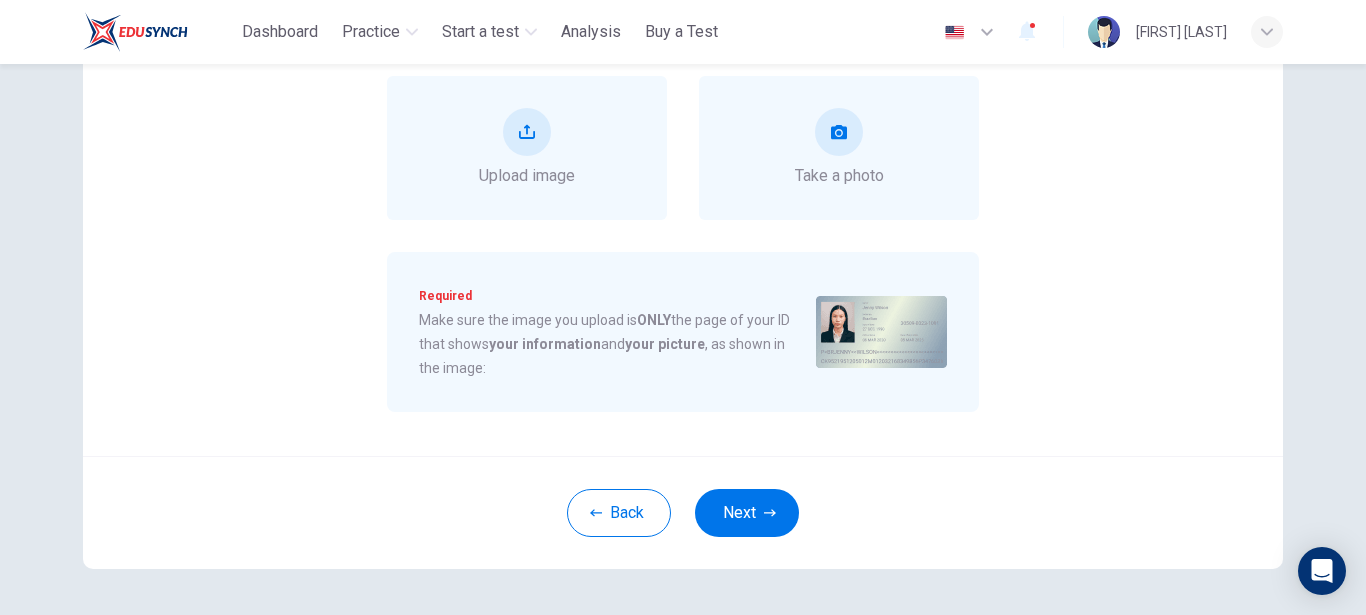 scroll, scrollTop: 212, scrollLeft: 0, axis: vertical 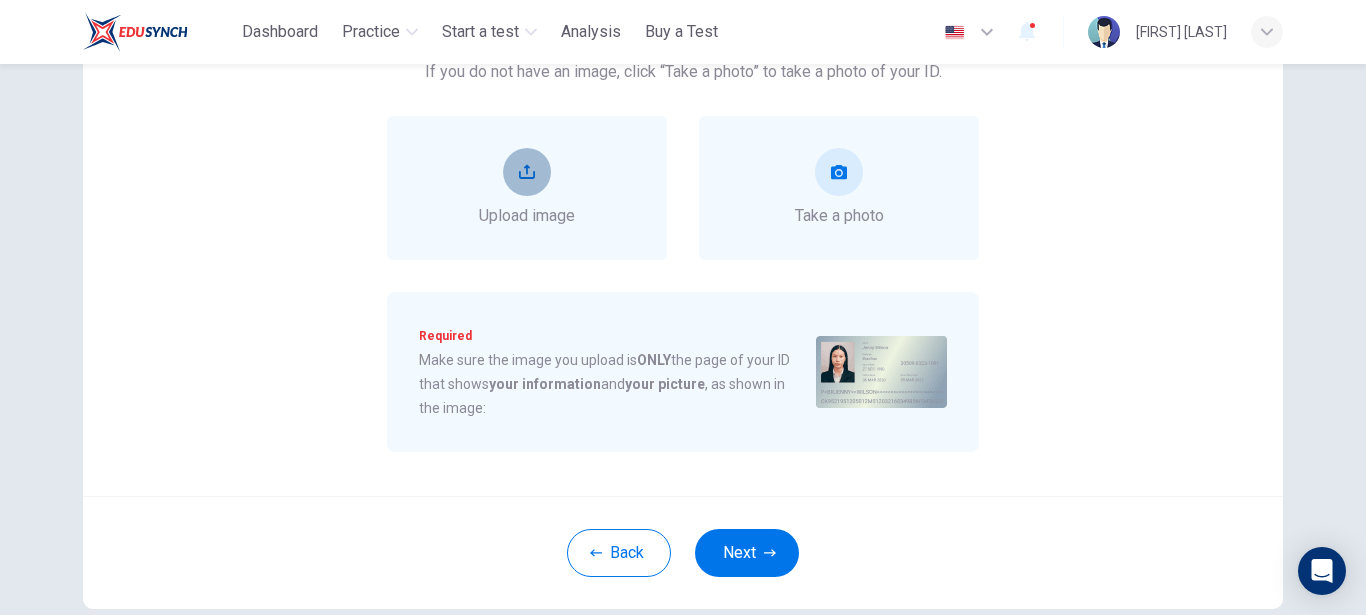 click at bounding box center (527, 172) 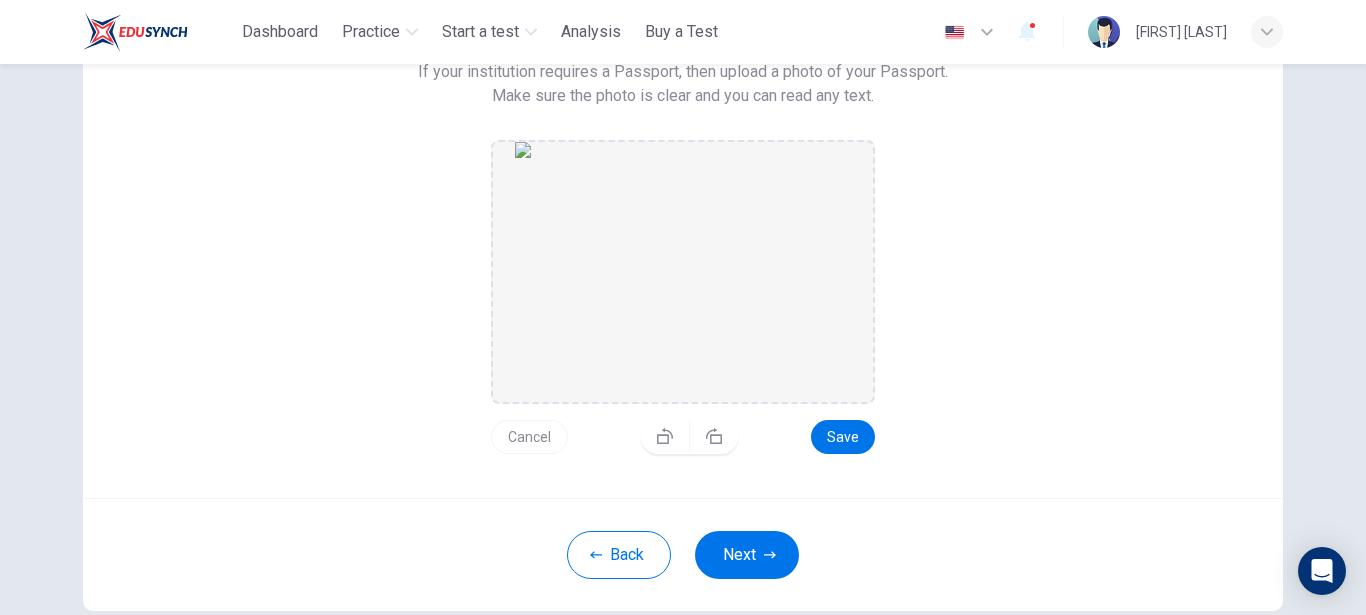 scroll, scrollTop: 98, scrollLeft: 0, axis: vertical 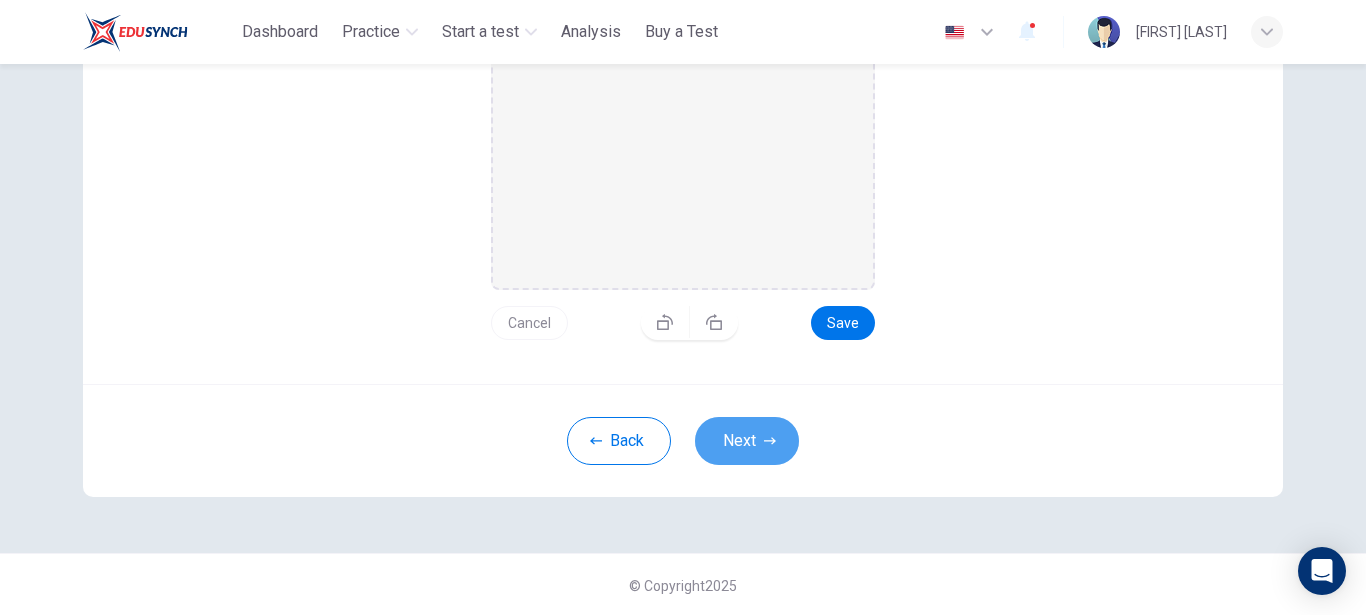 click on "Next" at bounding box center (747, 441) 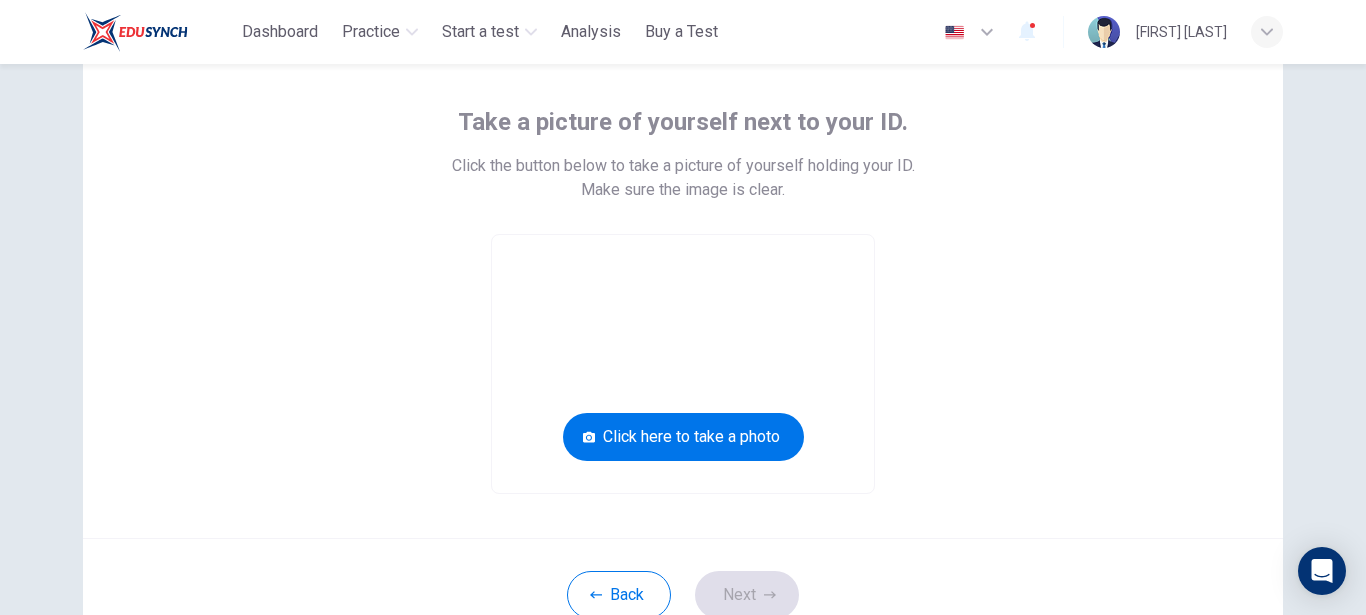 scroll, scrollTop: 22, scrollLeft: 0, axis: vertical 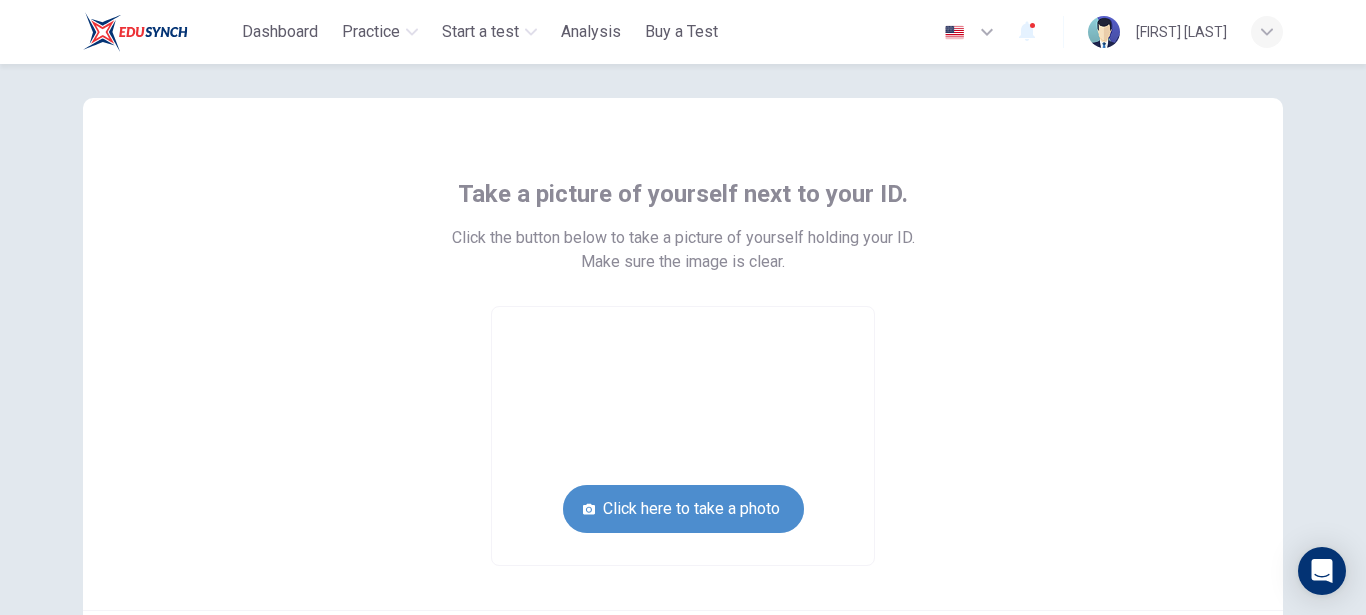 click on "Click here to take a photo" at bounding box center (683, 509) 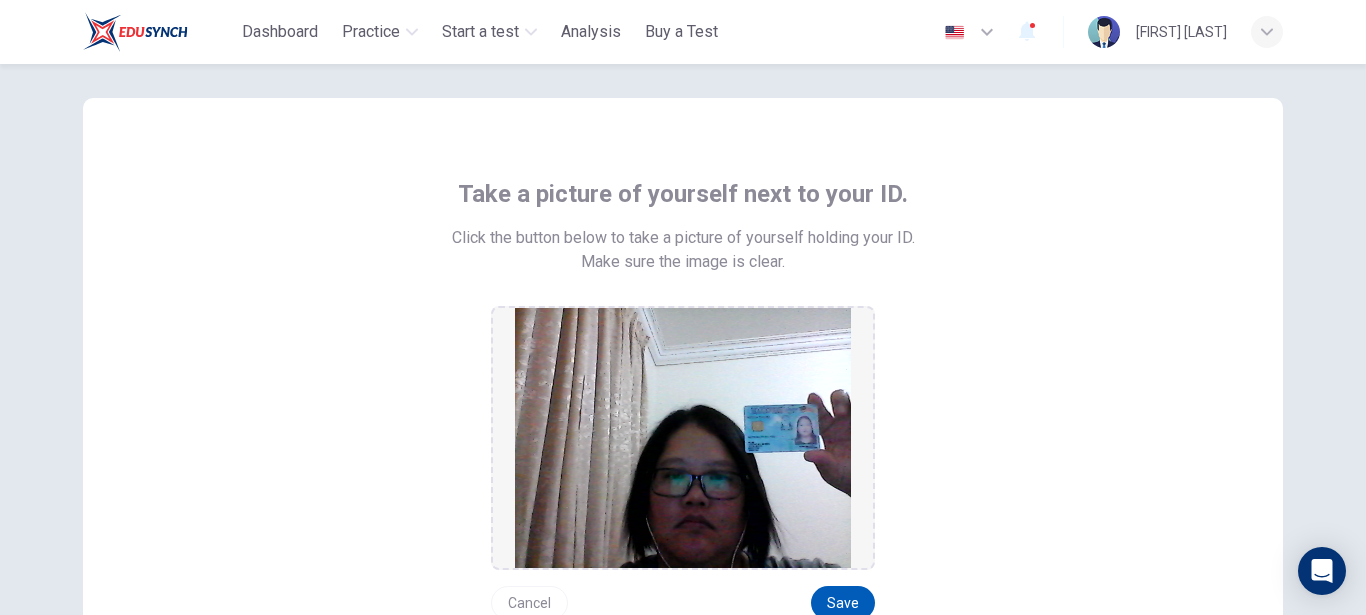 click on "Save" at bounding box center (843, 603) 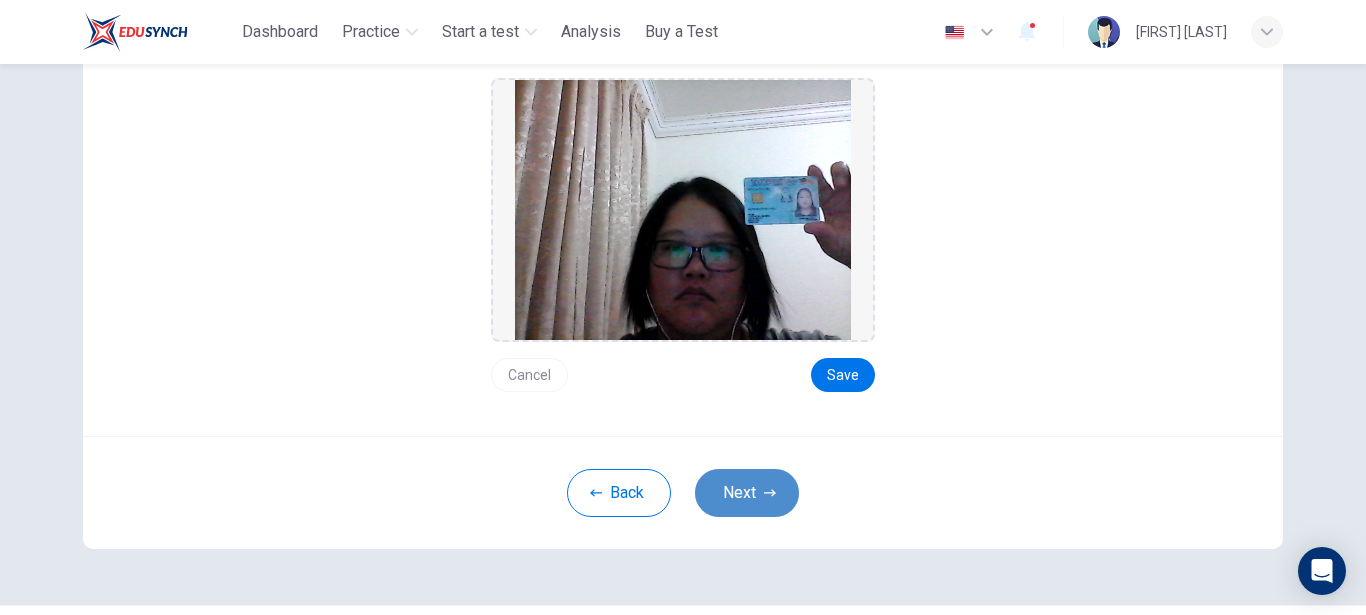 click on "Next" at bounding box center [747, 493] 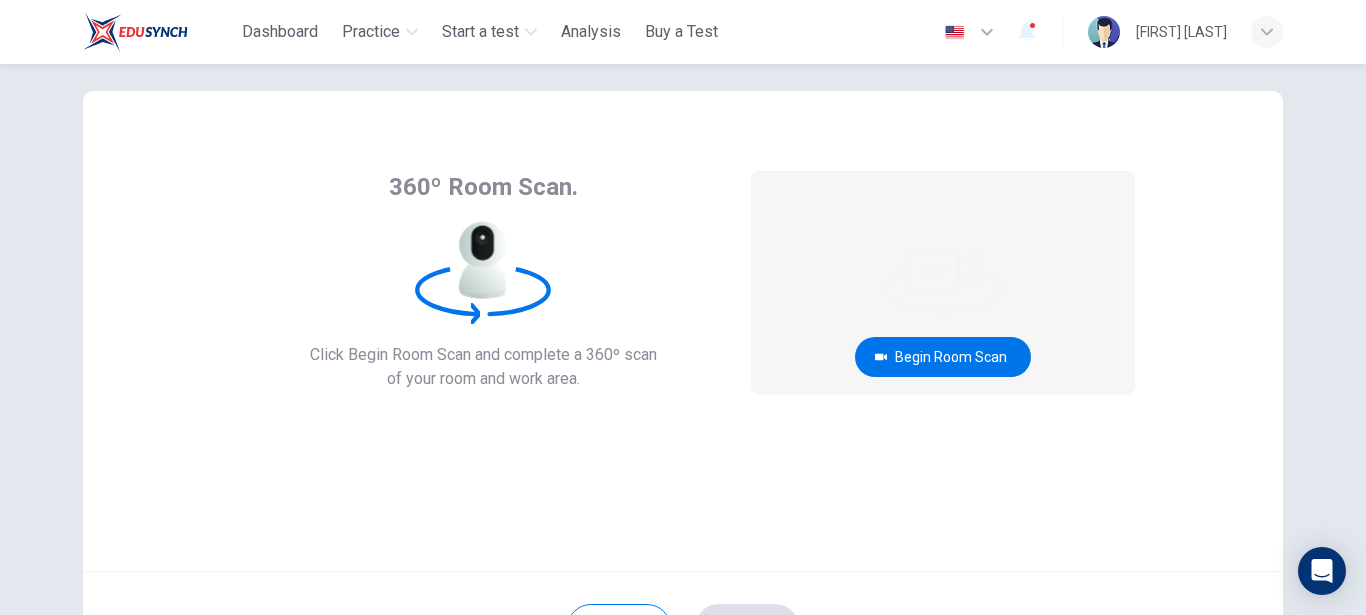scroll, scrollTop: 0, scrollLeft: 0, axis: both 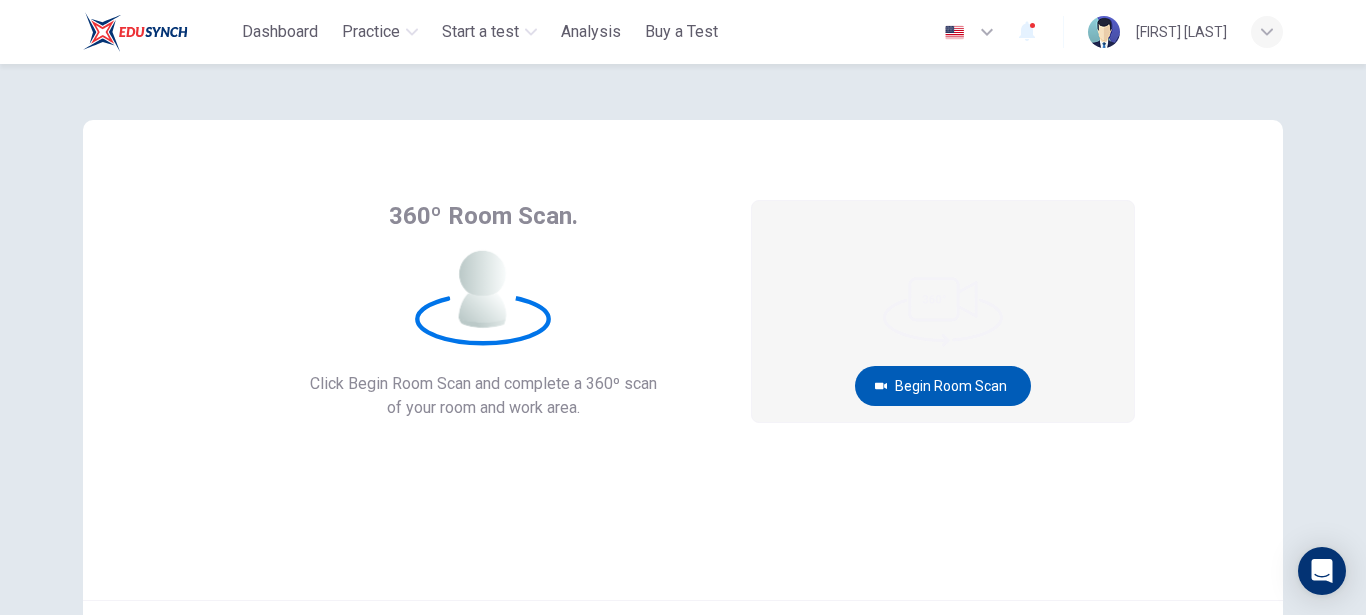 click on "Begin Room Scan" at bounding box center [943, 386] 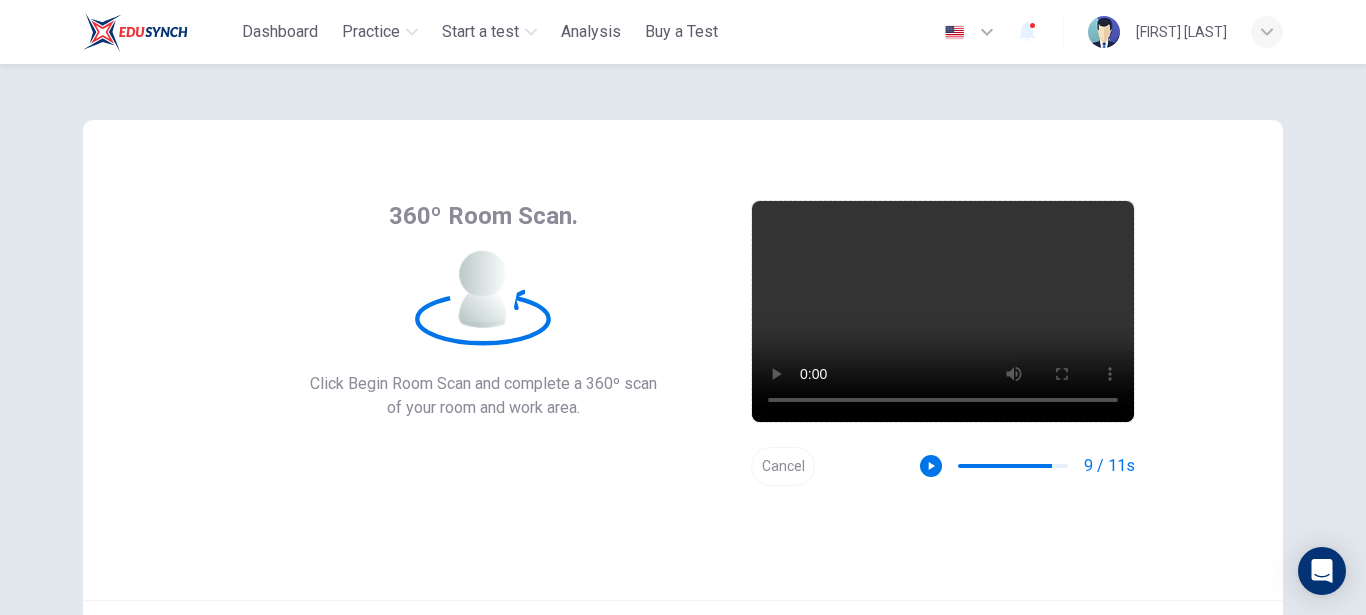 scroll, scrollTop: 114, scrollLeft: 0, axis: vertical 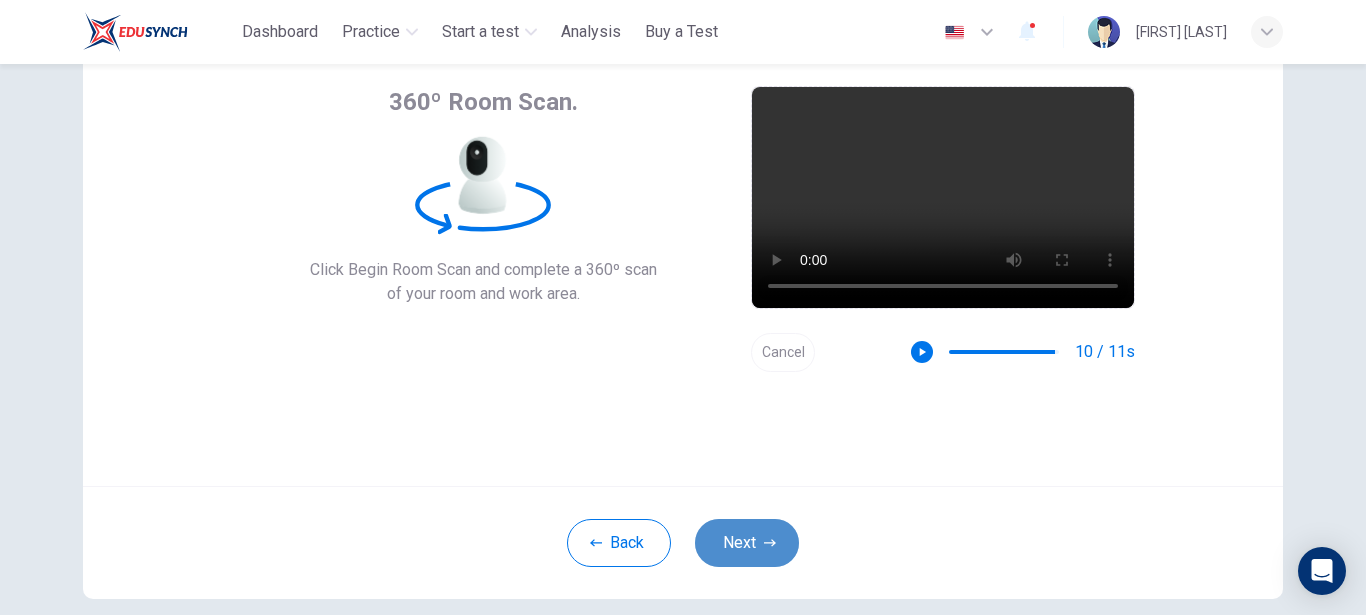 click on "Next" at bounding box center (747, 543) 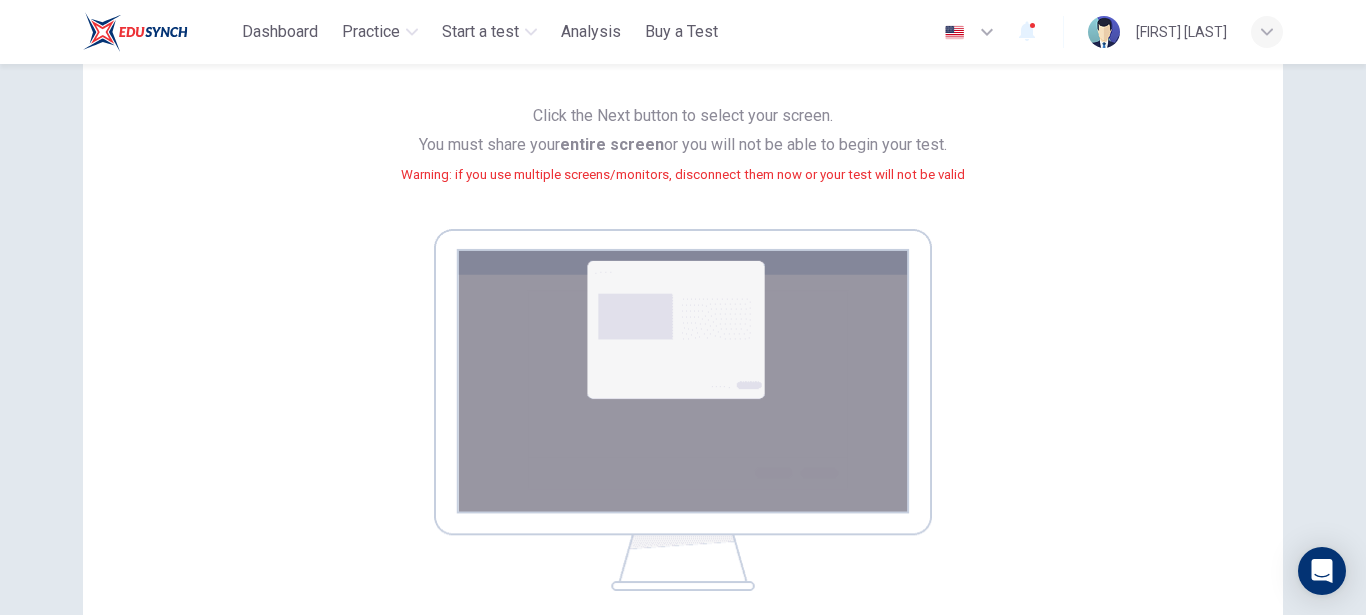scroll, scrollTop: 342, scrollLeft: 0, axis: vertical 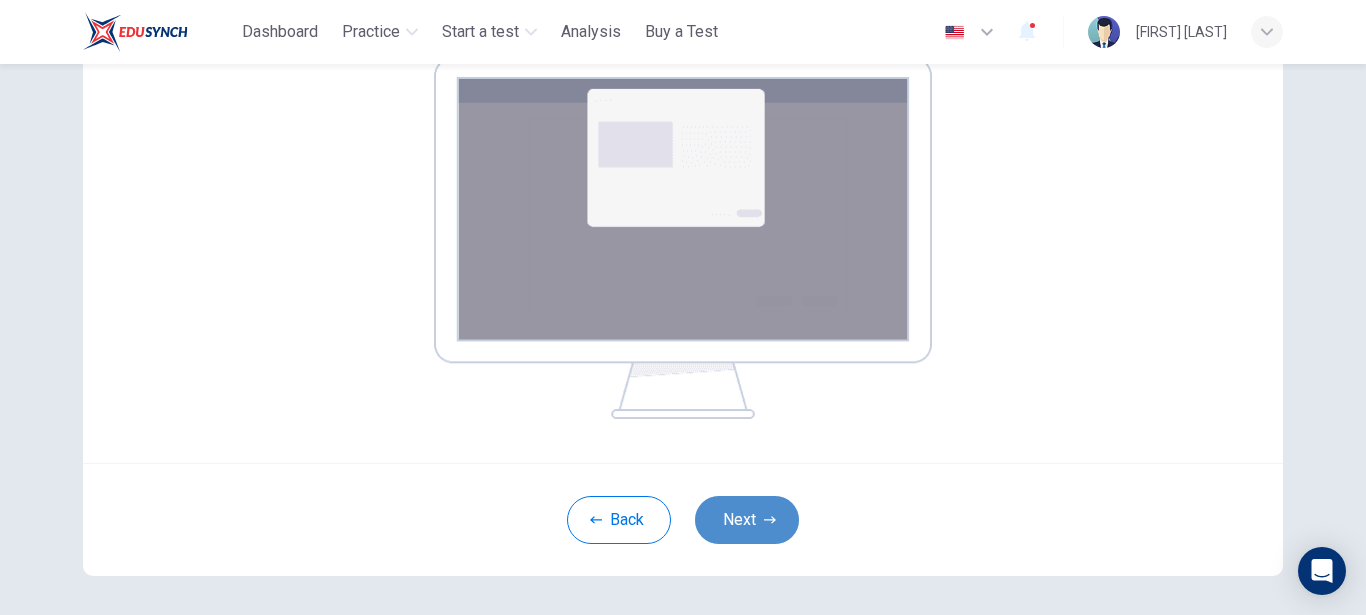 click on "Next" at bounding box center (747, 520) 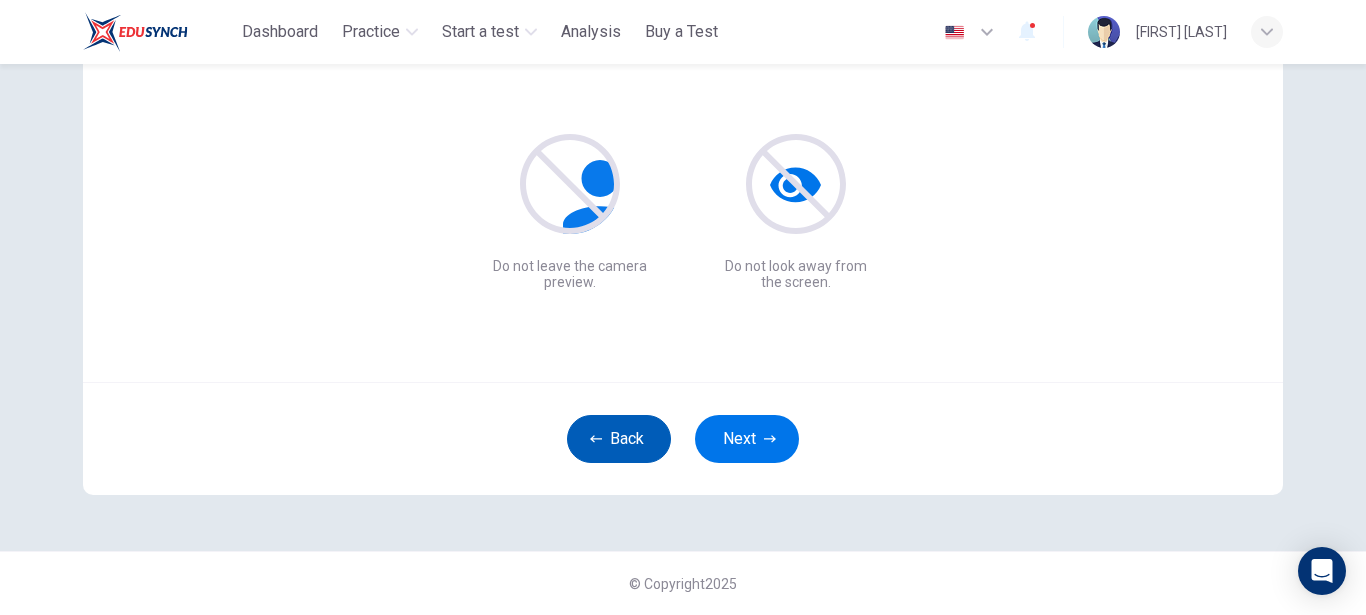 scroll, scrollTop: 218, scrollLeft: 0, axis: vertical 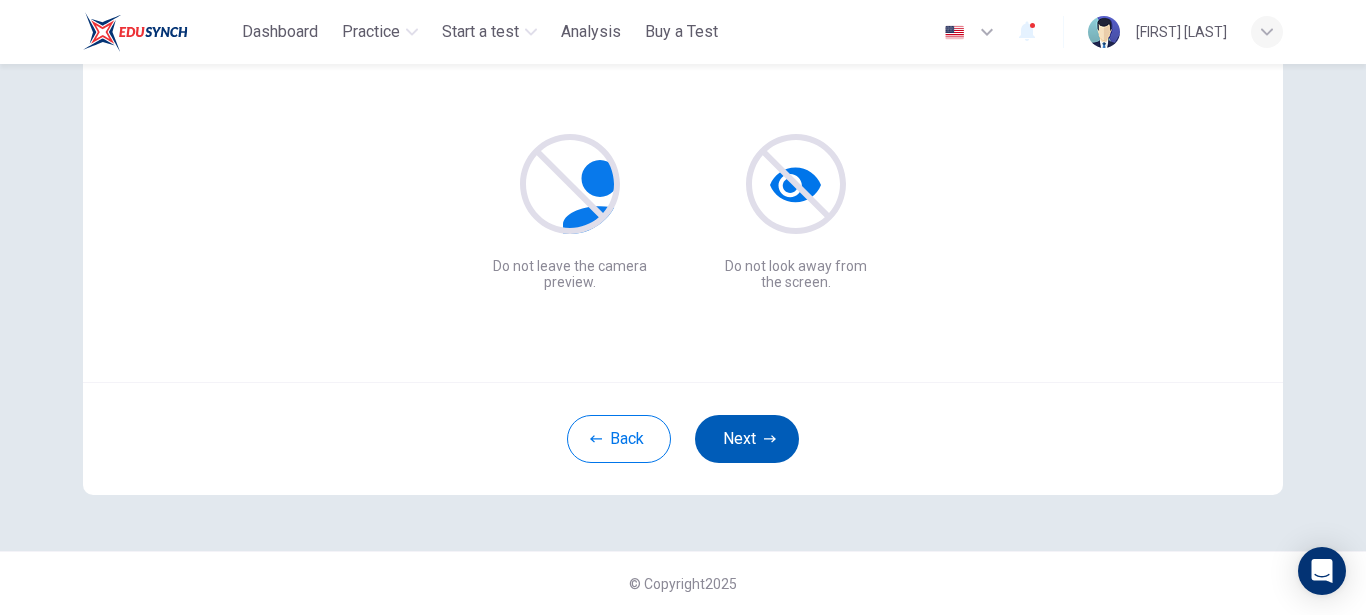 click on "Next" at bounding box center (747, 439) 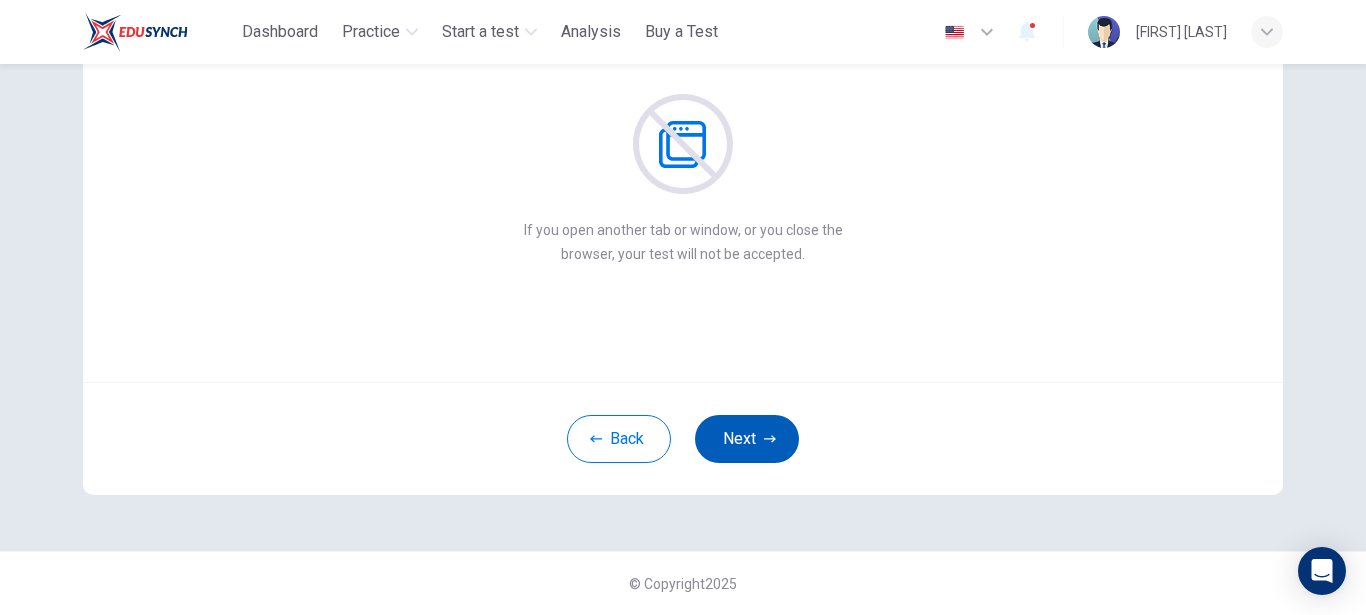 click on "Next" at bounding box center (747, 439) 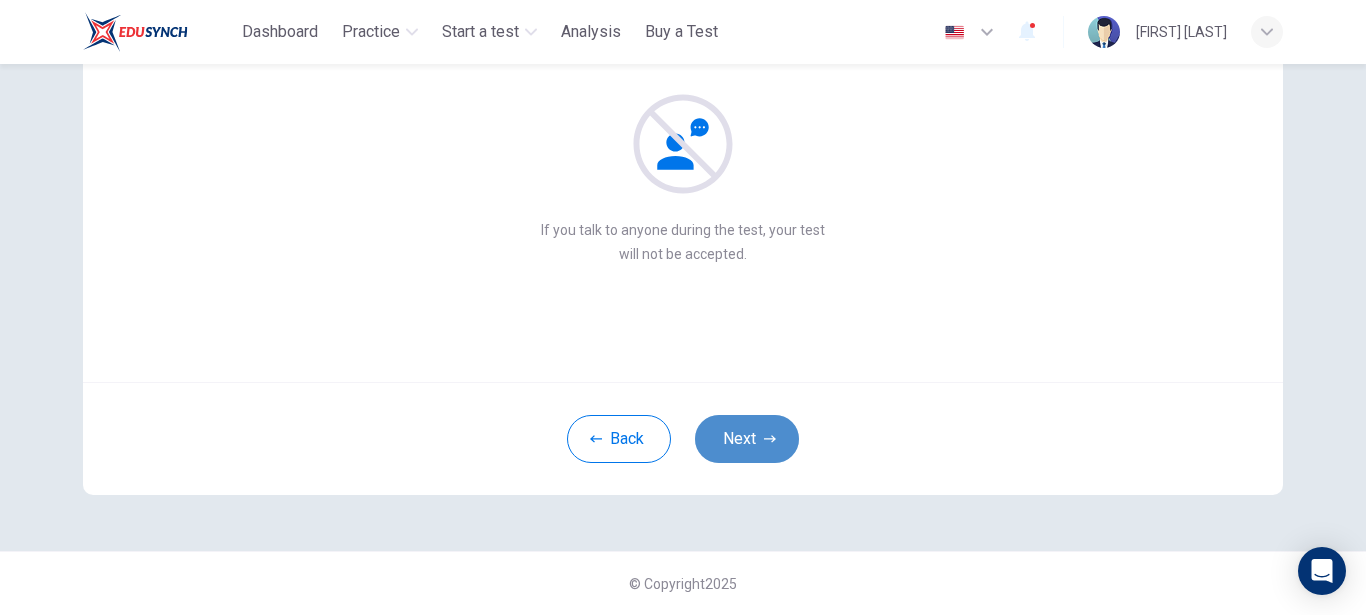 click on "Next" at bounding box center [747, 439] 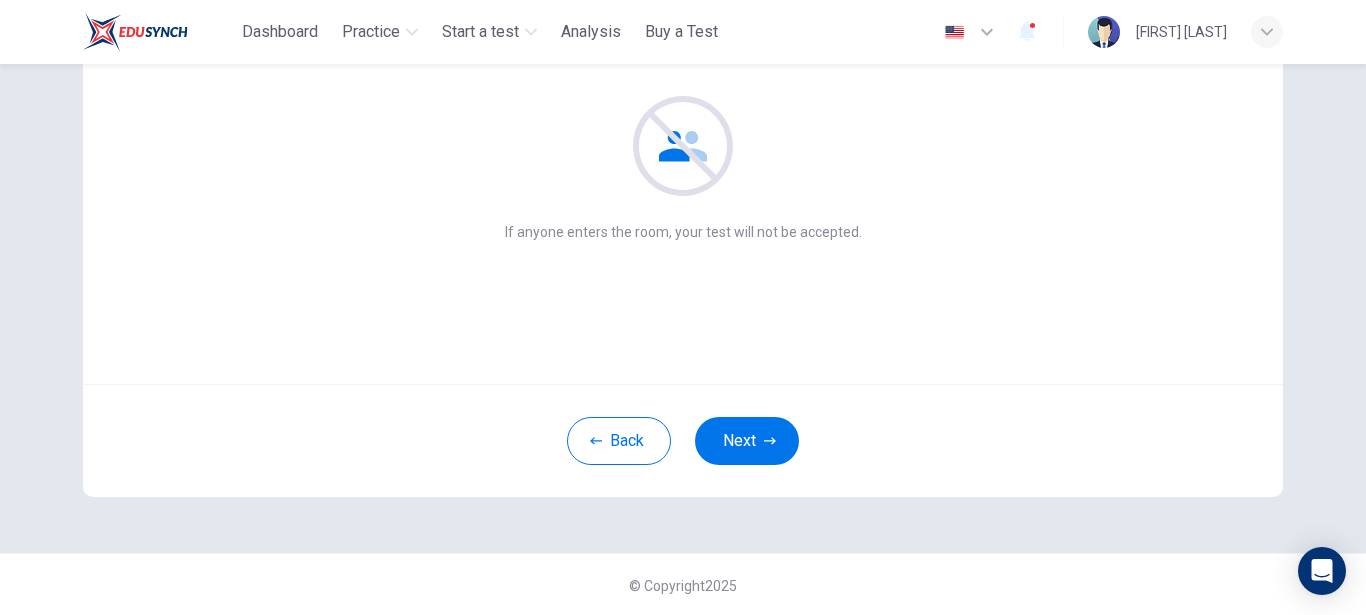 scroll, scrollTop: 218, scrollLeft: 0, axis: vertical 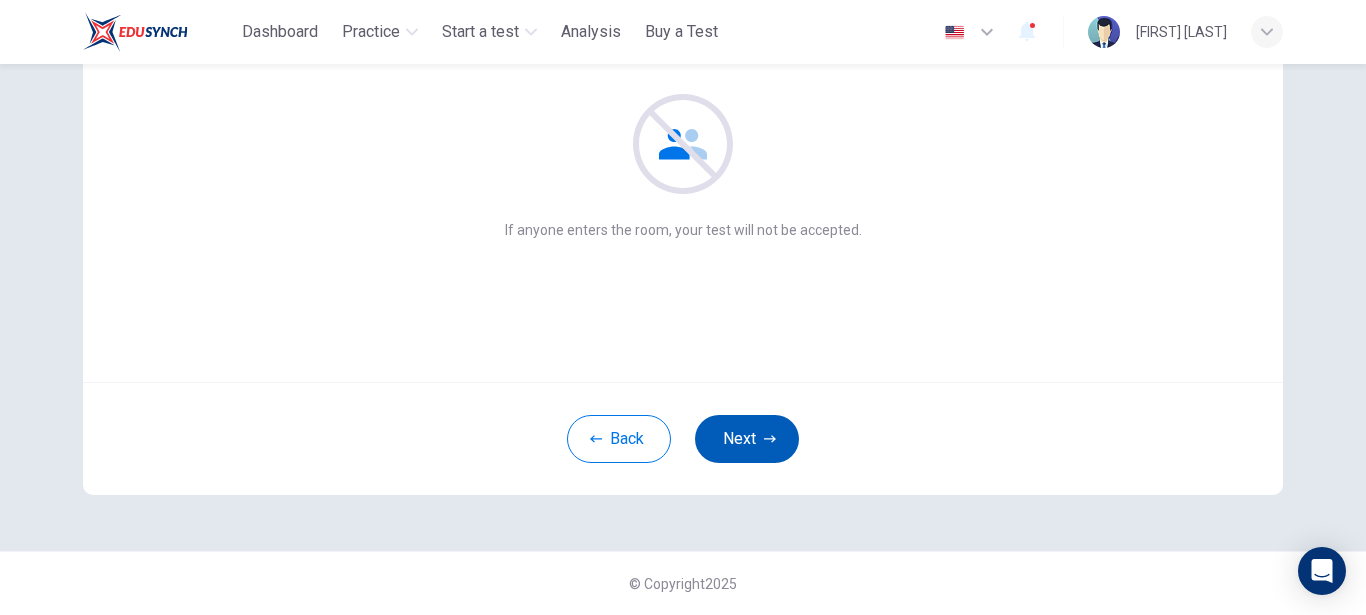 click on "Next" at bounding box center [747, 439] 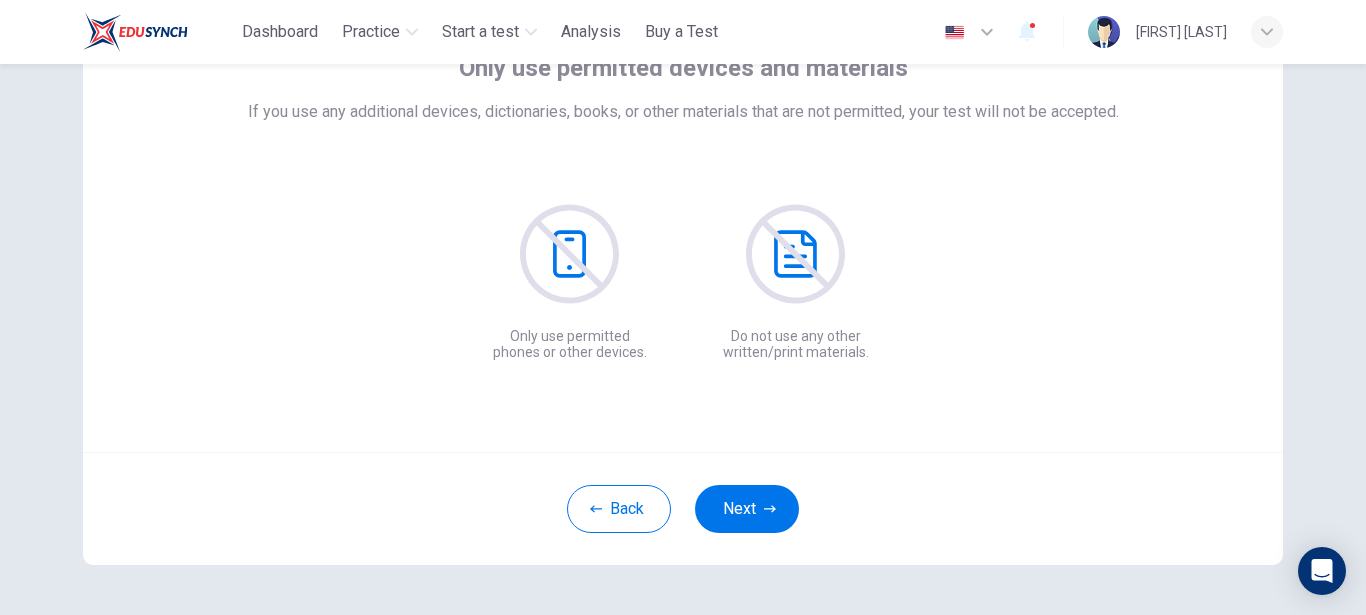 scroll, scrollTop: 218, scrollLeft: 0, axis: vertical 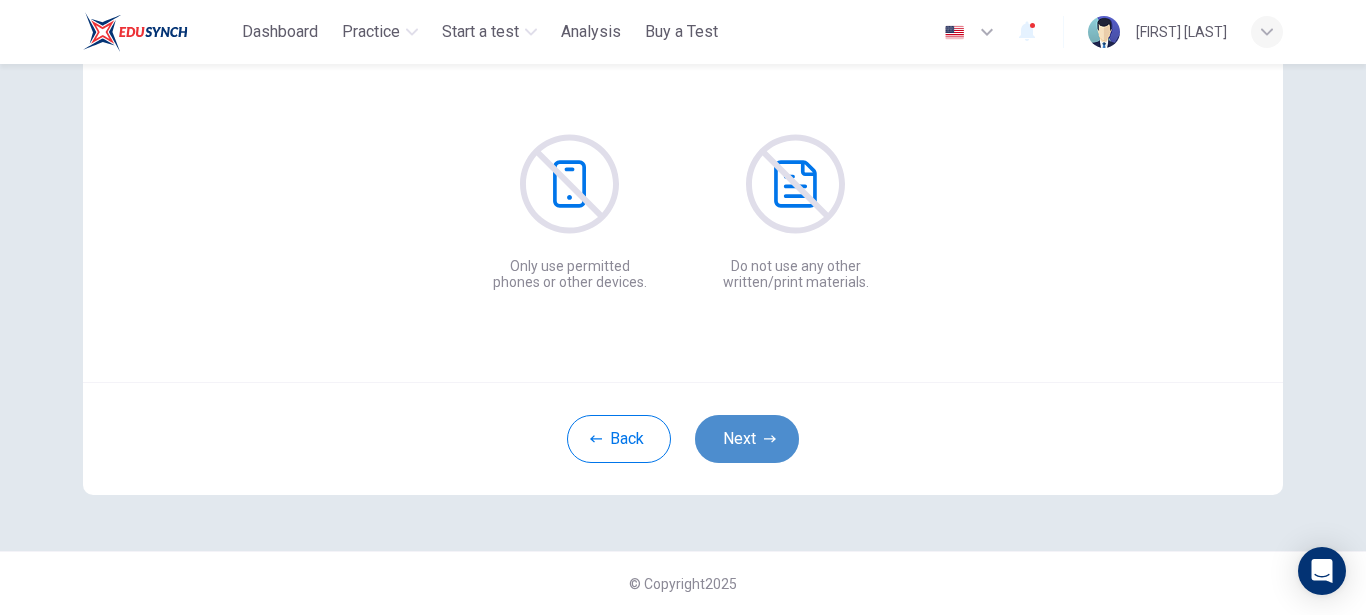 click on "Next" at bounding box center [747, 439] 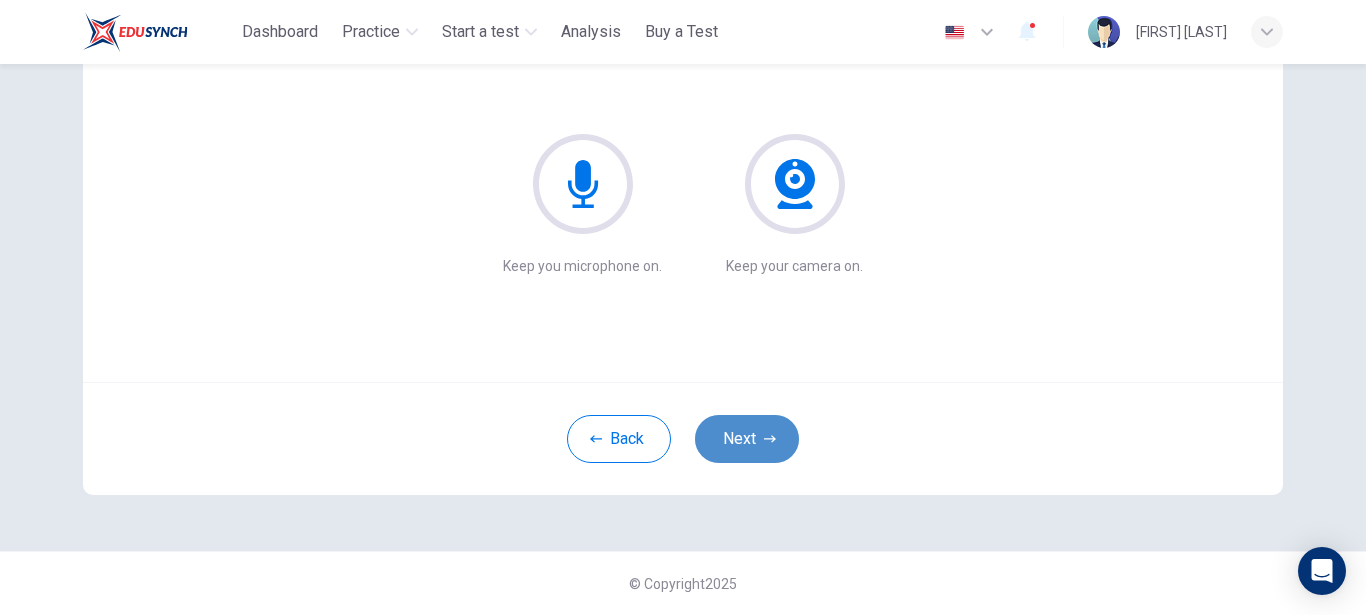 click on "Next" at bounding box center (747, 439) 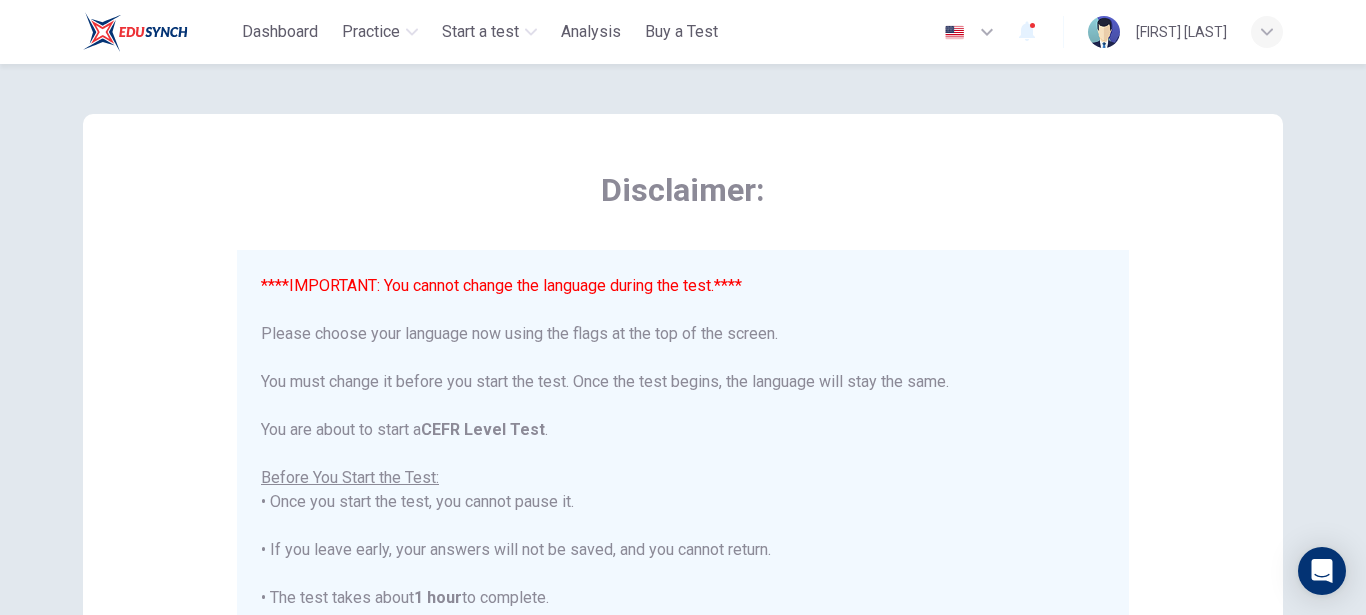 scroll, scrollTop: 0, scrollLeft: 0, axis: both 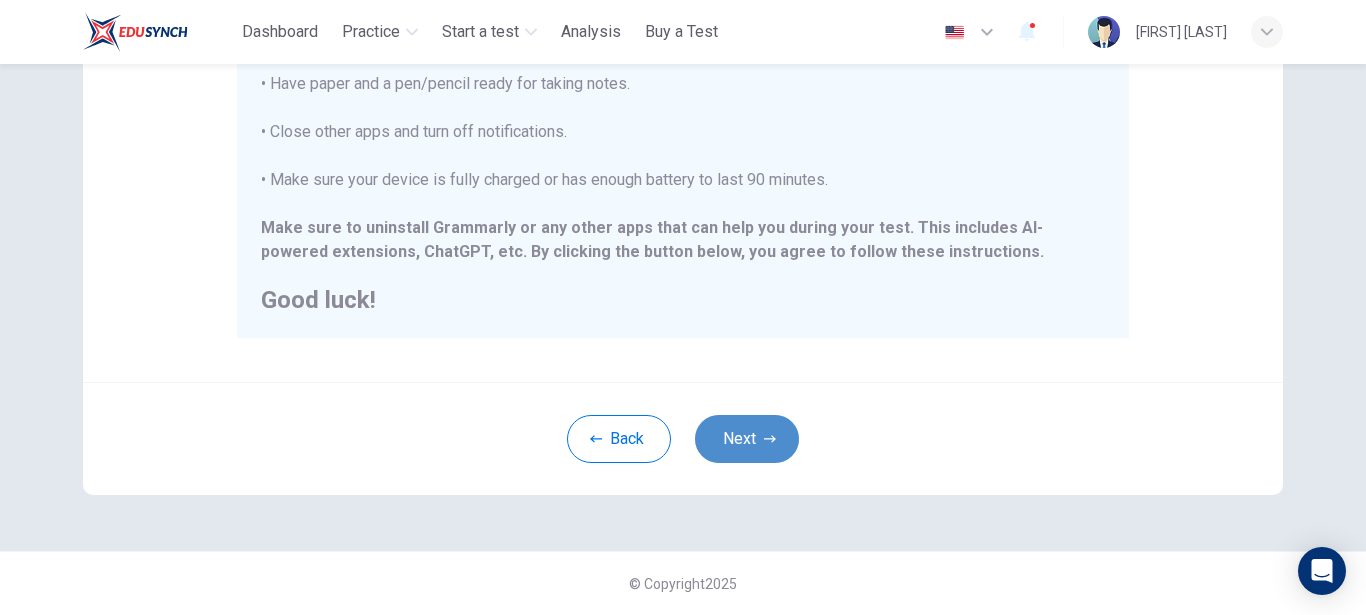 click on "Next" at bounding box center (747, 439) 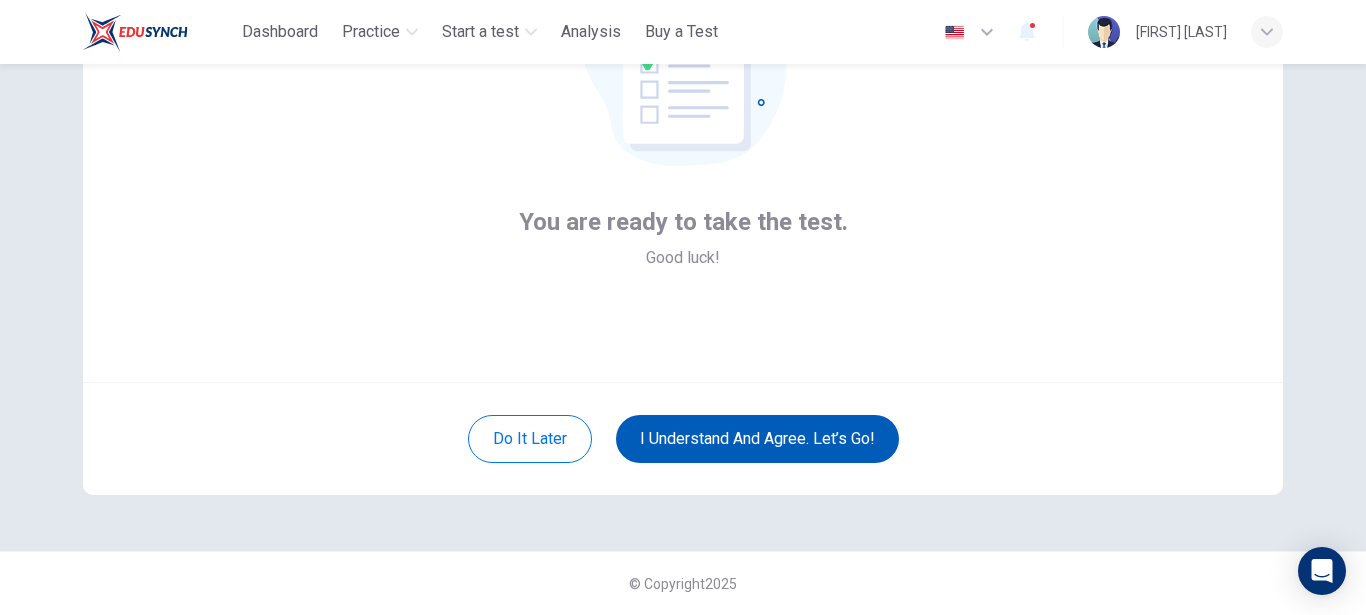 scroll, scrollTop: 218, scrollLeft: 0, axis: vertical 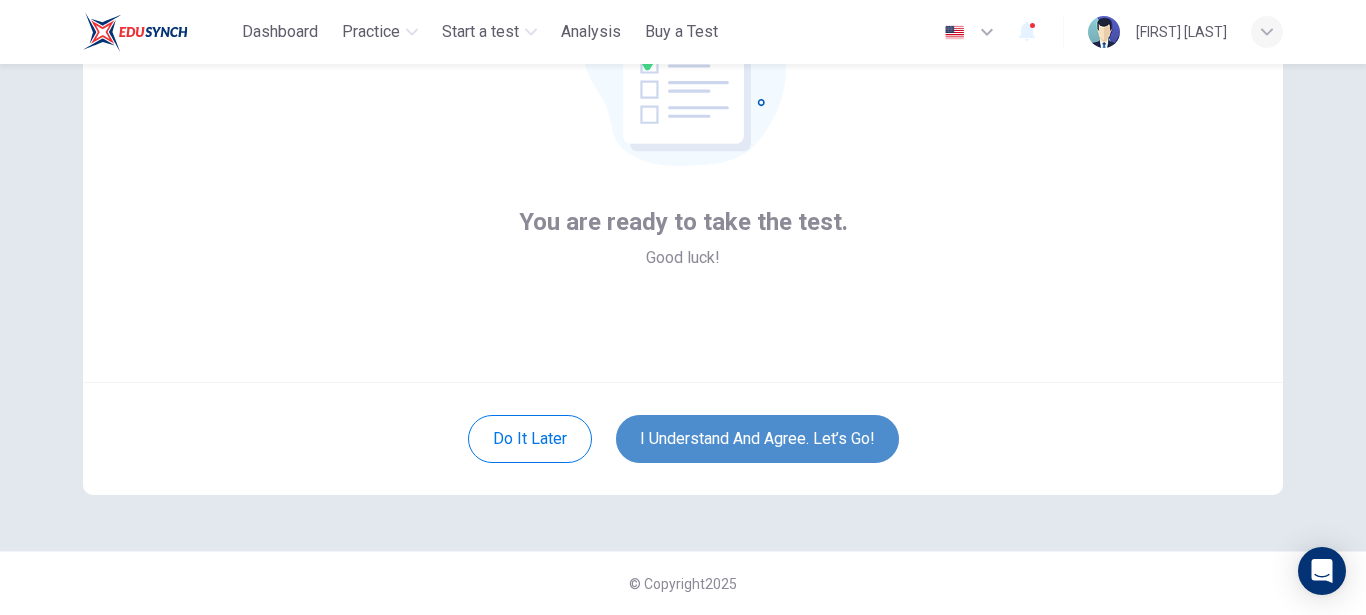 click on "I understand and agree. Let’s go!" at bounding box center [757, 439] 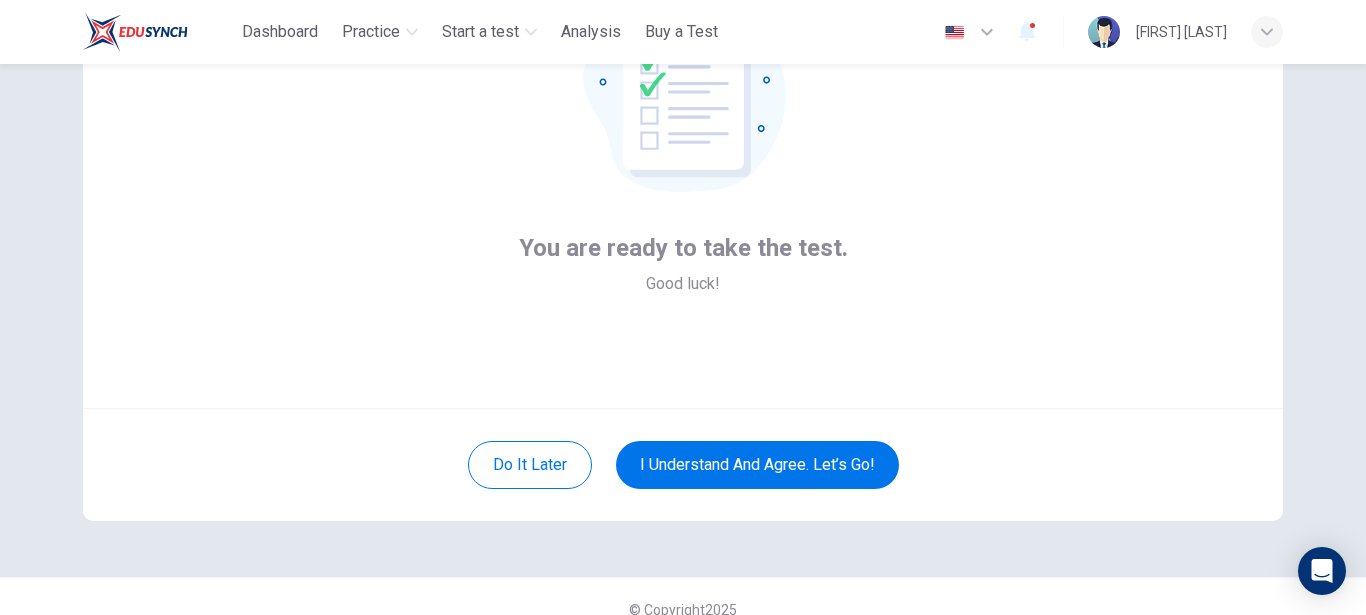 scroll, scrollTop: 218, scrollLeft: 0, axis: vertical 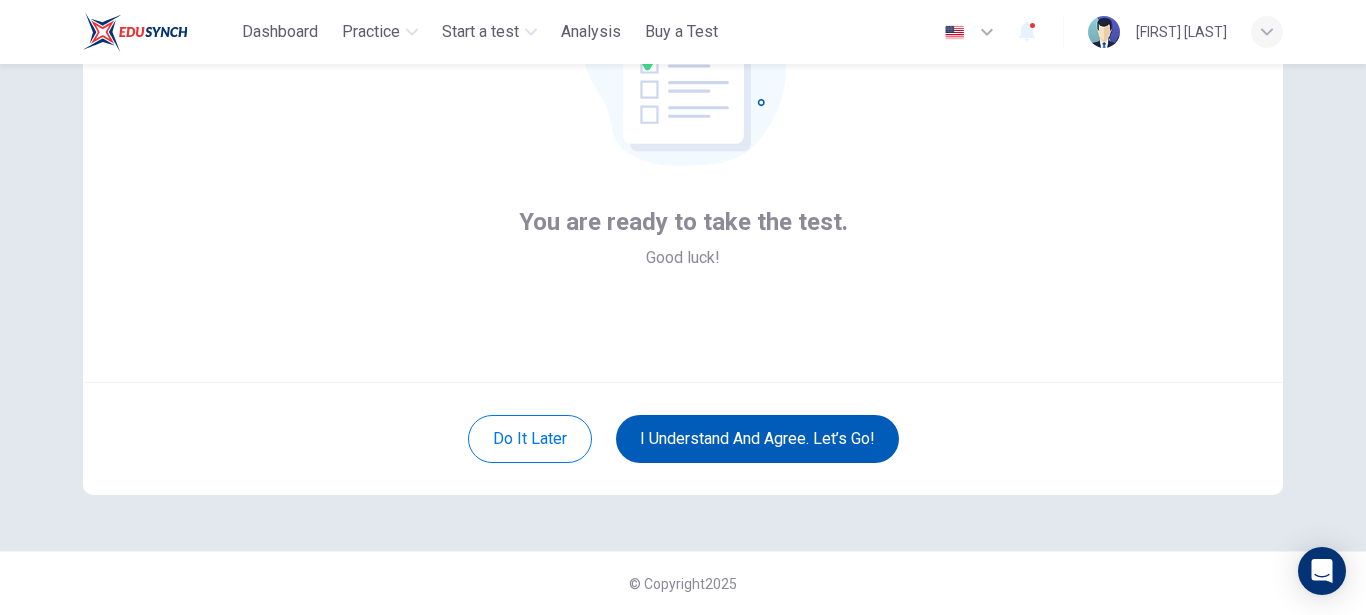 click on "I understand and agree. Let’s go!" at bounding box center (757, 439) 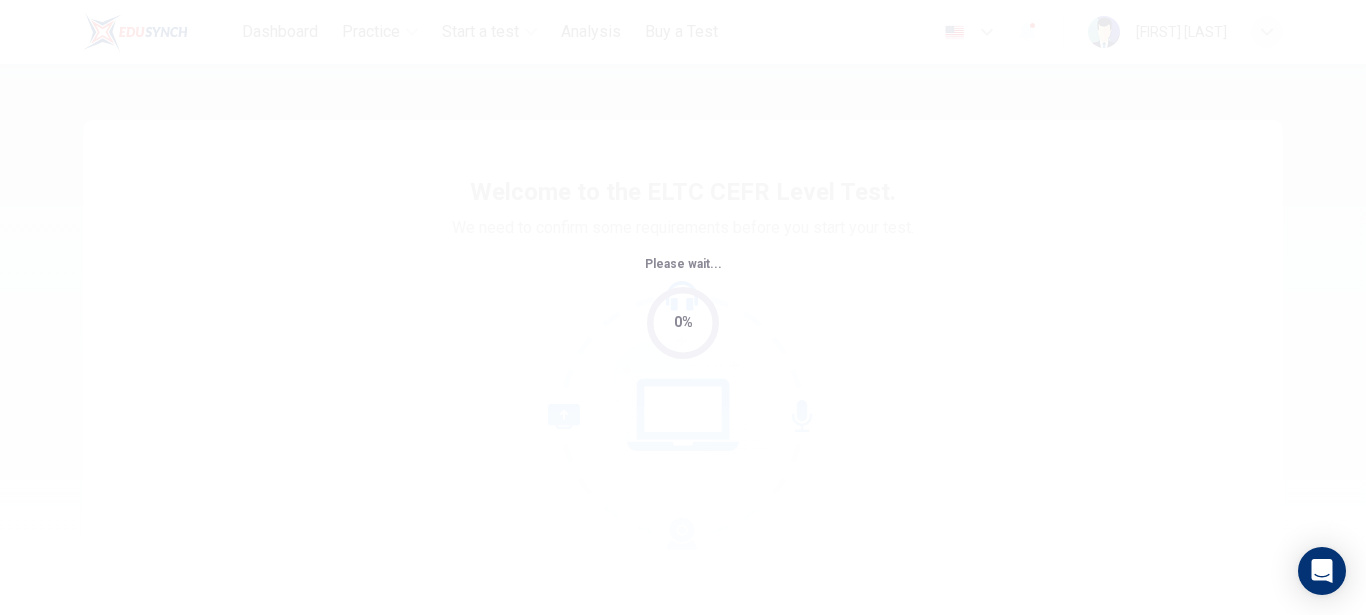 scroll, scrollTop: 0, scrollLeft: 0, axis: both 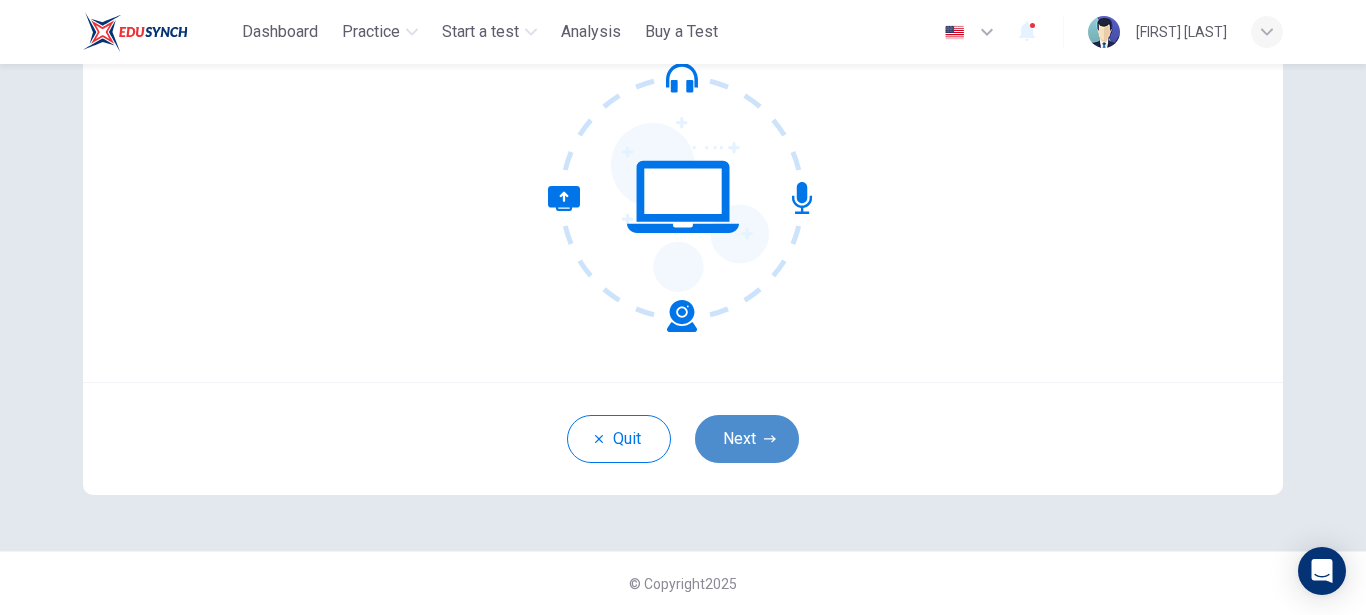 click on "Next" at bounding box center (747, 439) 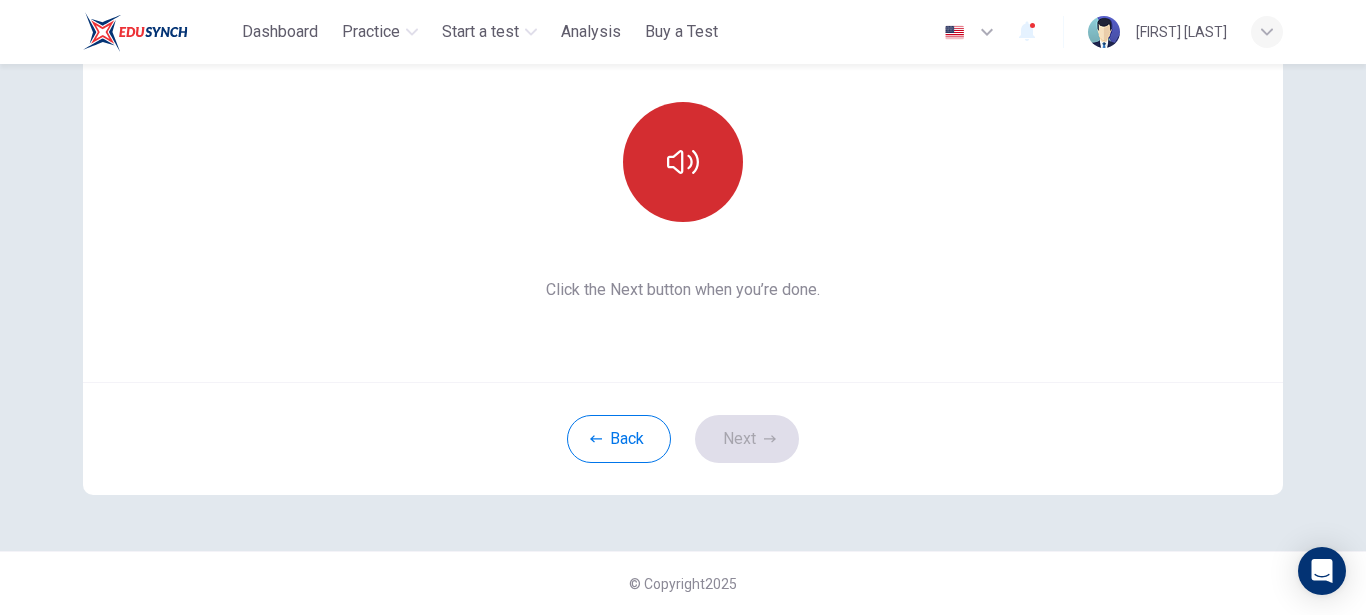 click at bounding box center [683, 162] 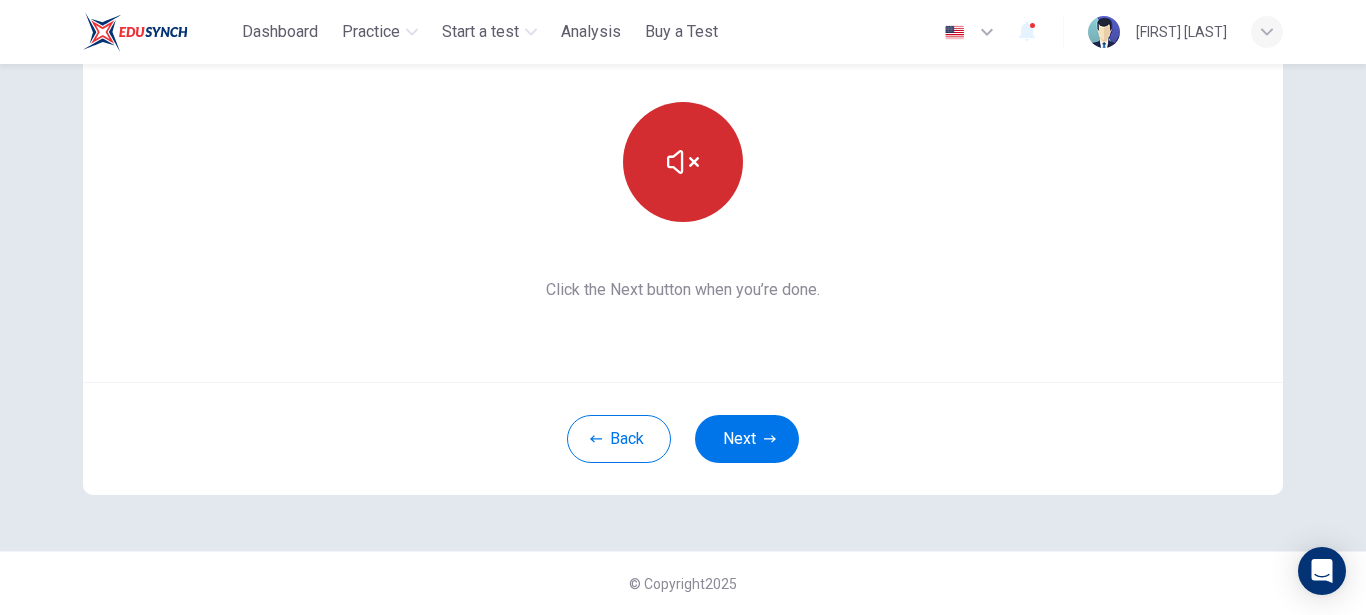 click 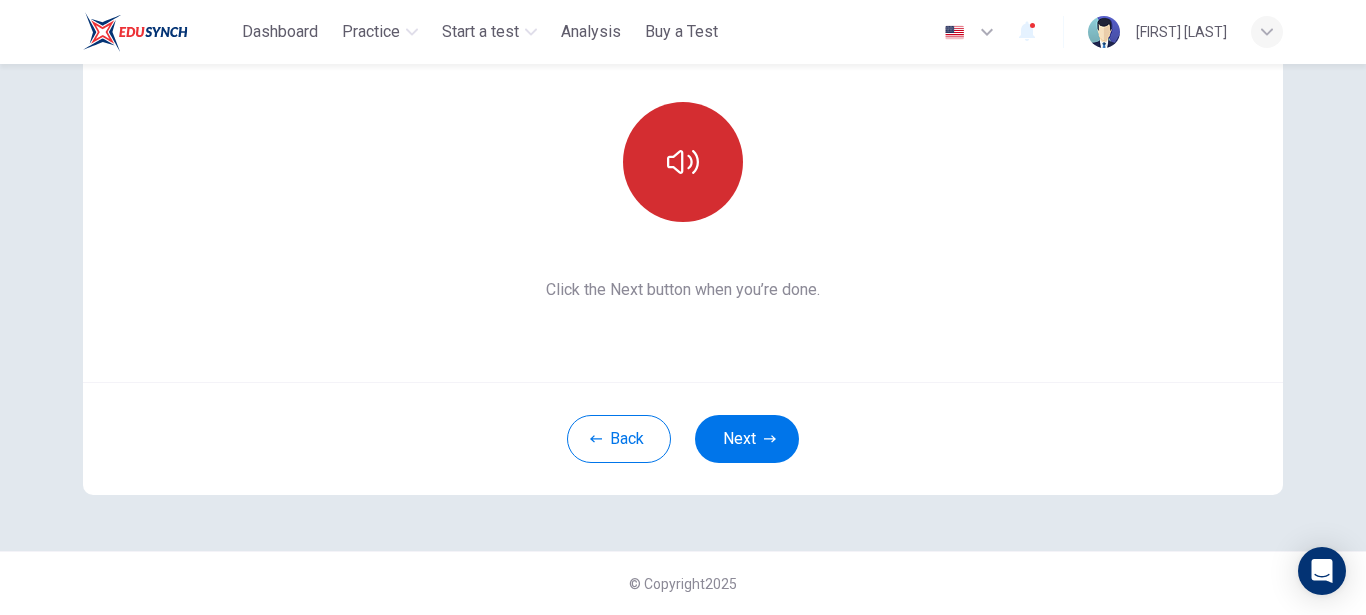 click 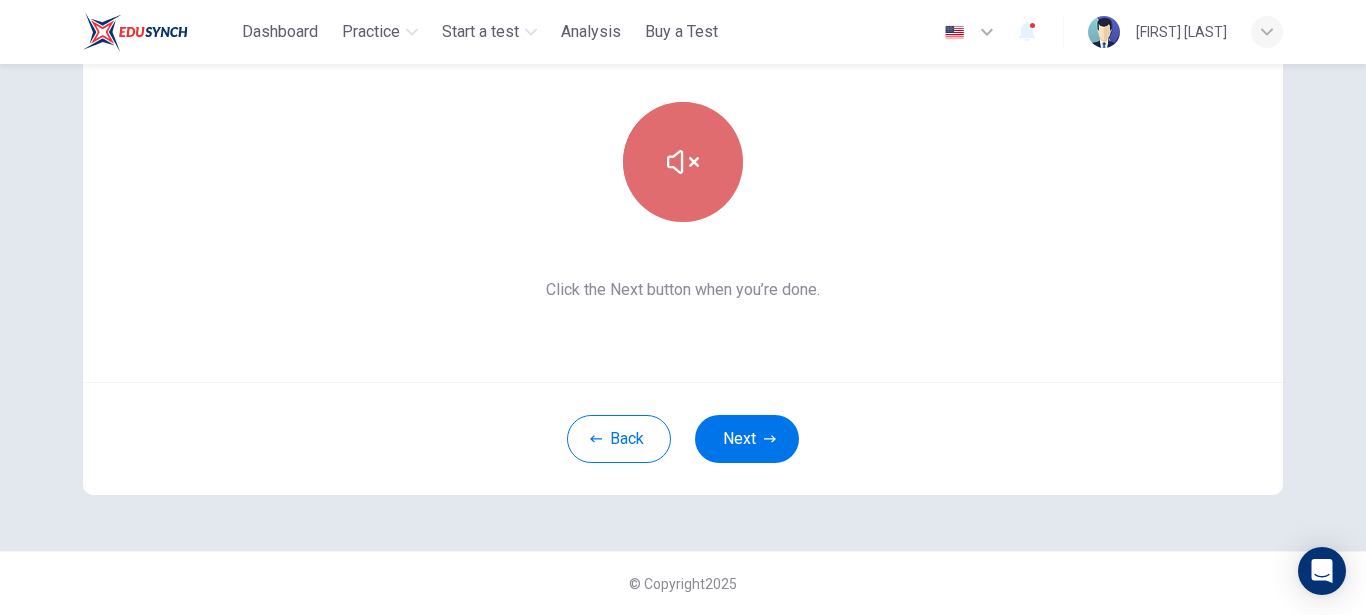 click 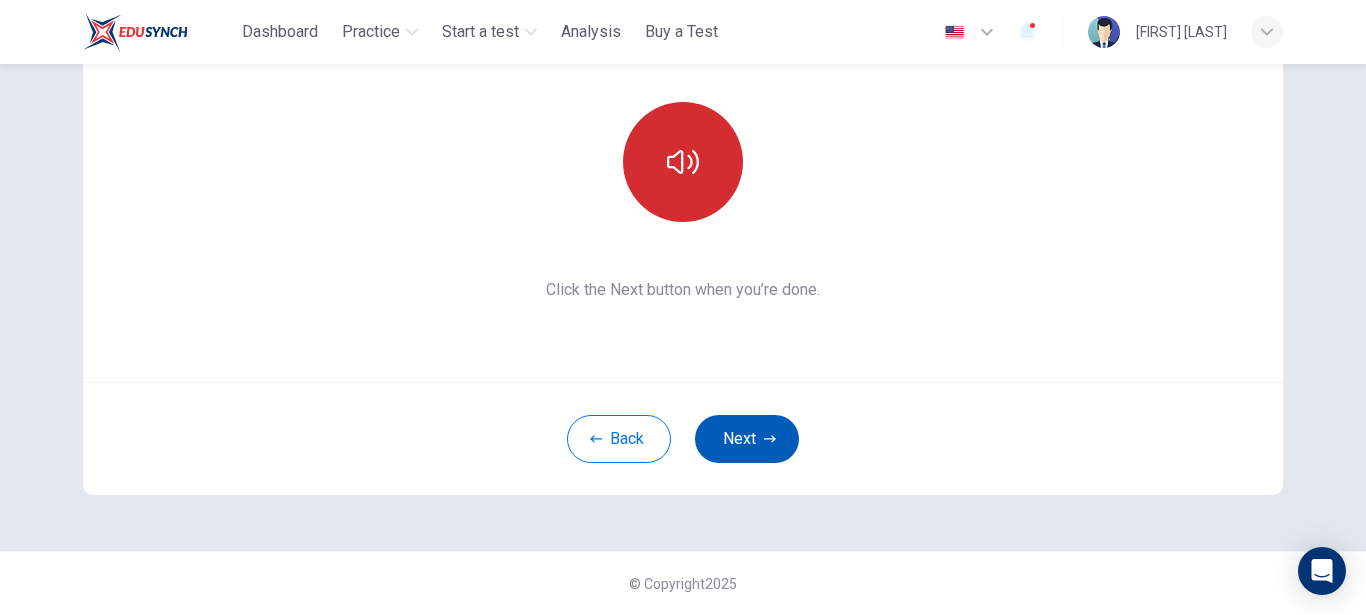 click on "Next" at bounding box center (747, 439) 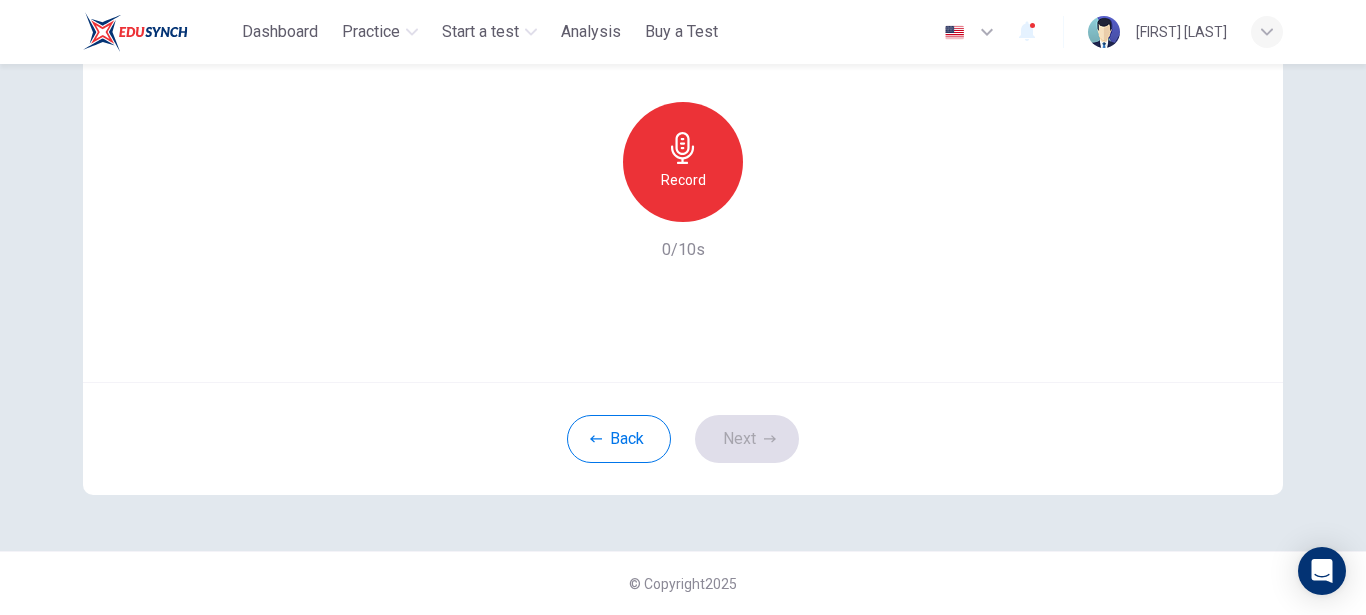 click on "Record" at bounding box center (683, 180) 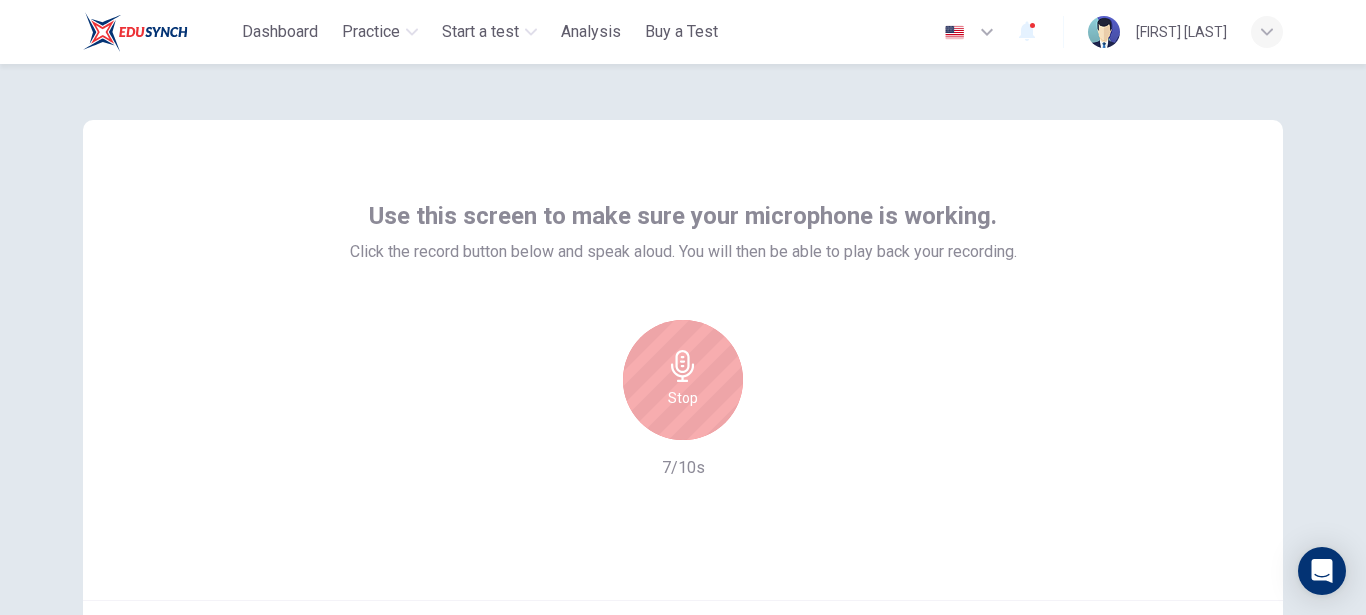 scroll, scrollTop: 218, scrollLeft: 0, axis: vertical 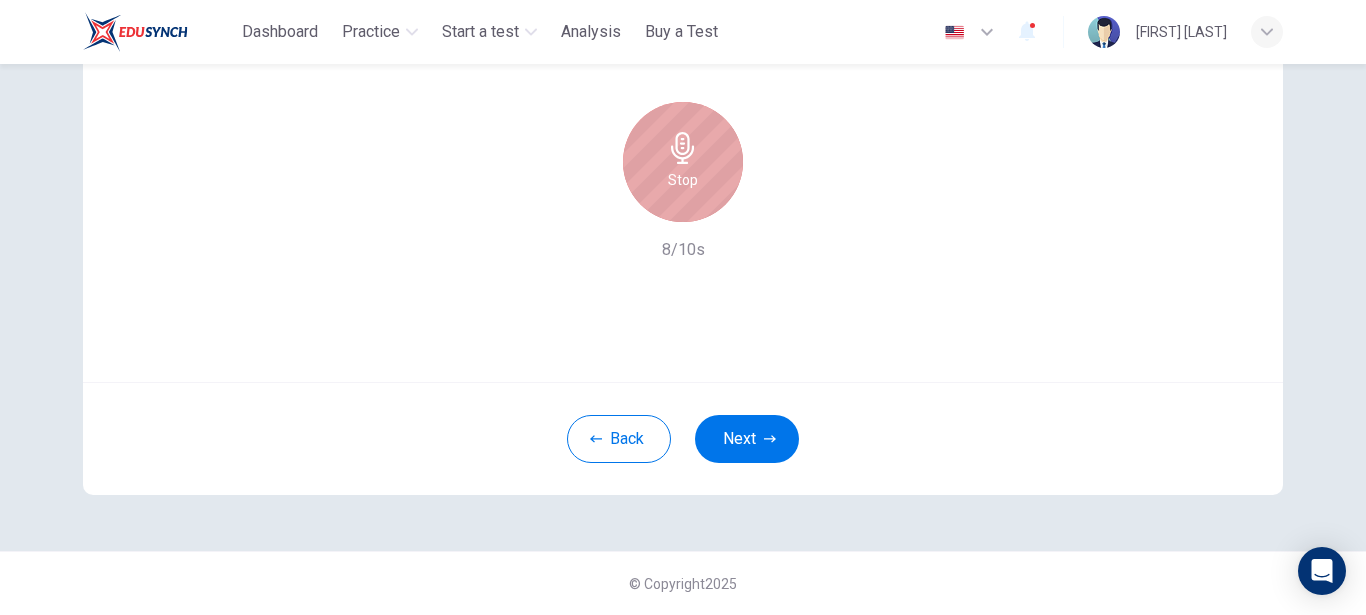 click on "Stop" at bounding box center (683, 162) 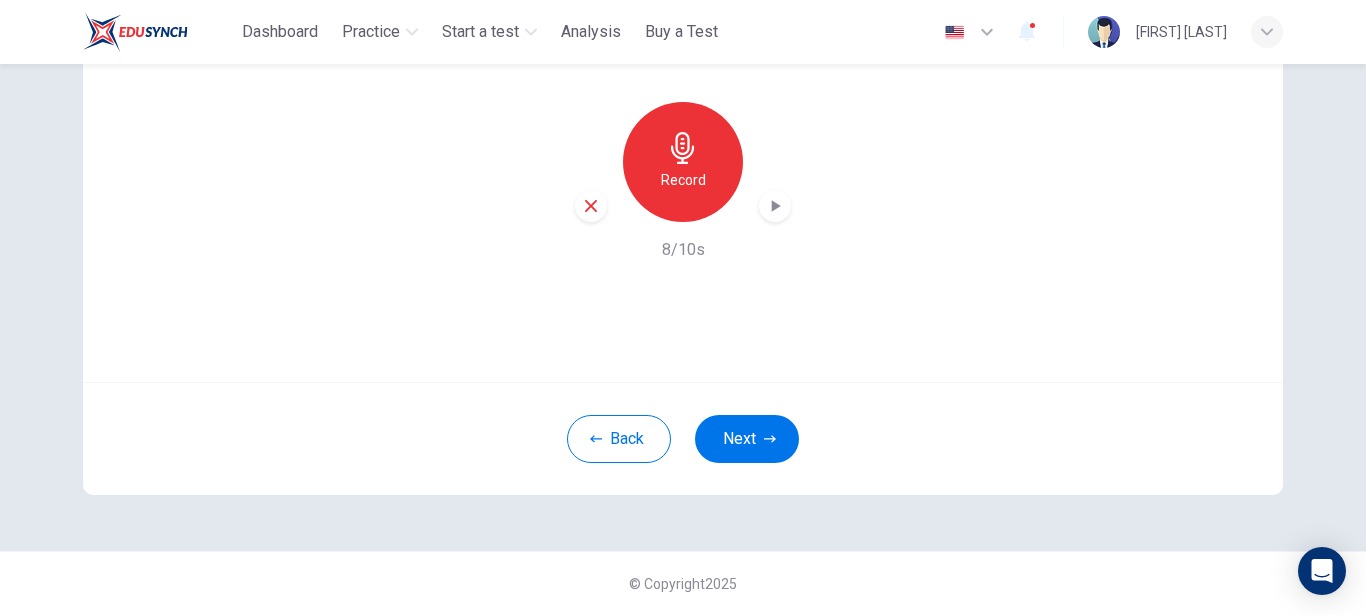 click on "Record" at bounding box center [683, 180] 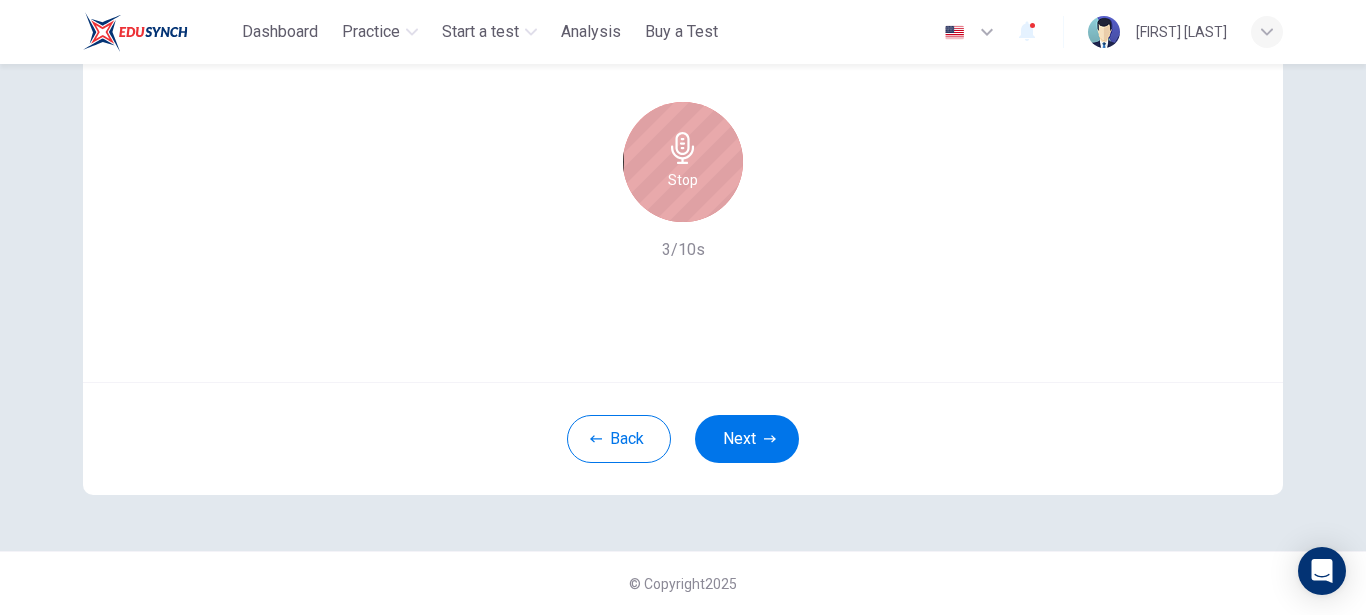 click on "Stop" at bounding box center [683, 180] 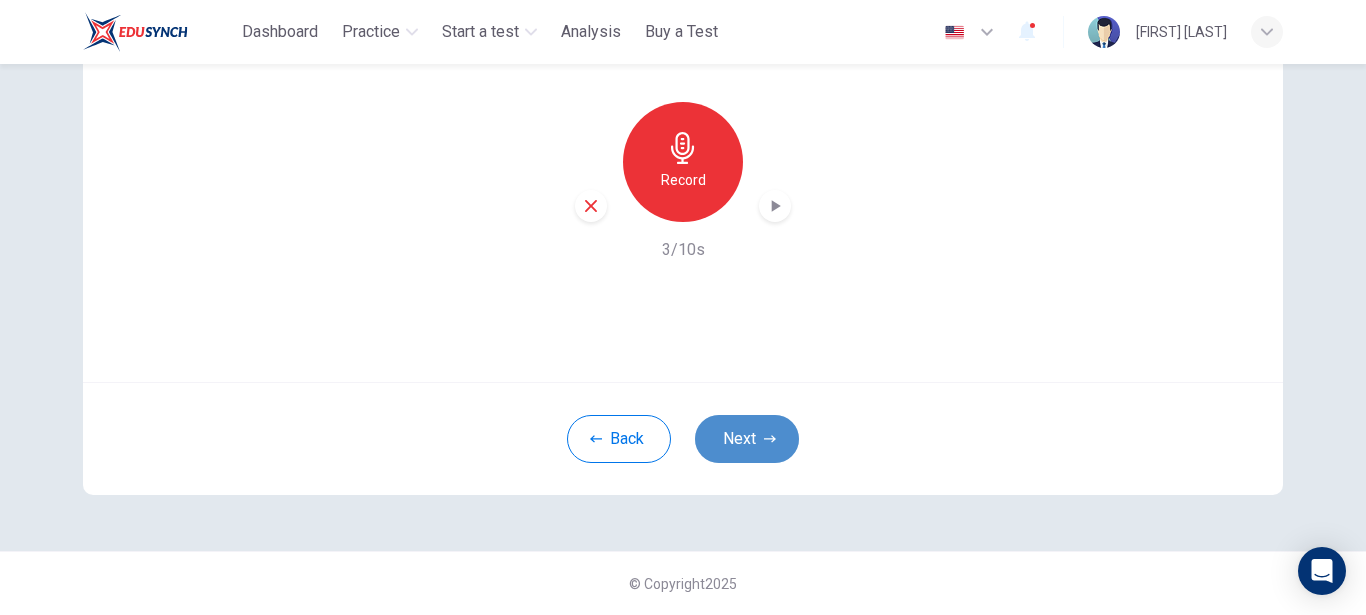 click on "Next" at bounding box center (747, 439) 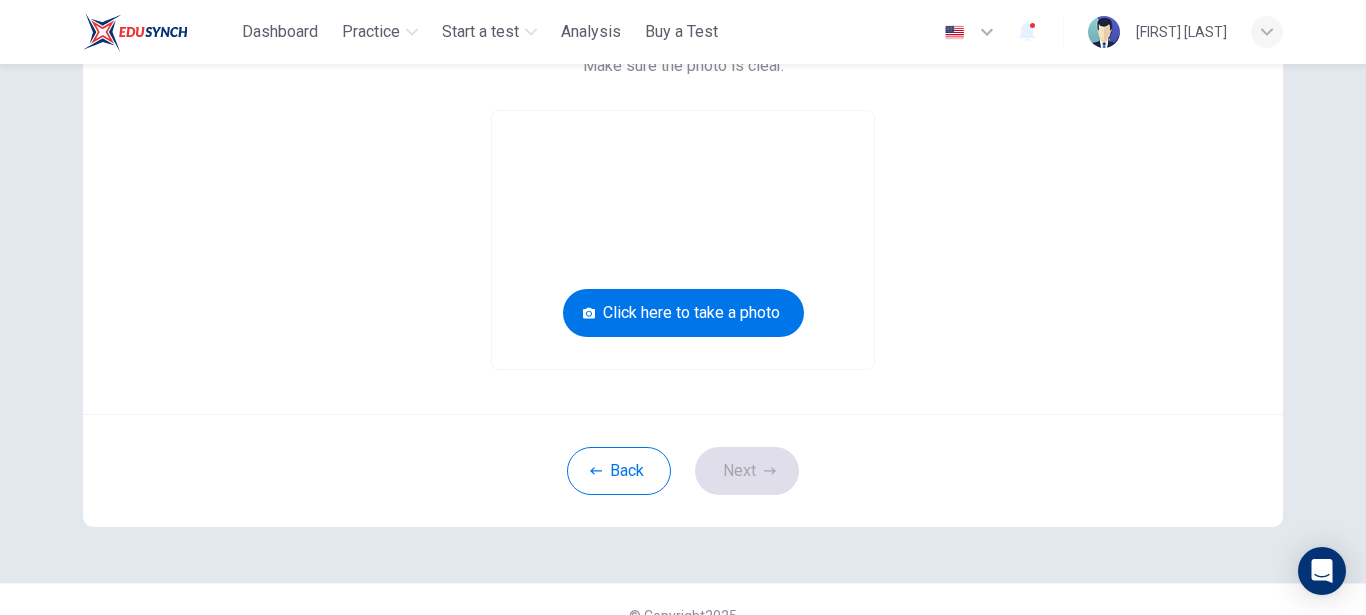 scroll, scrollTop: 104, scrollLeft: 0, axis: vertical 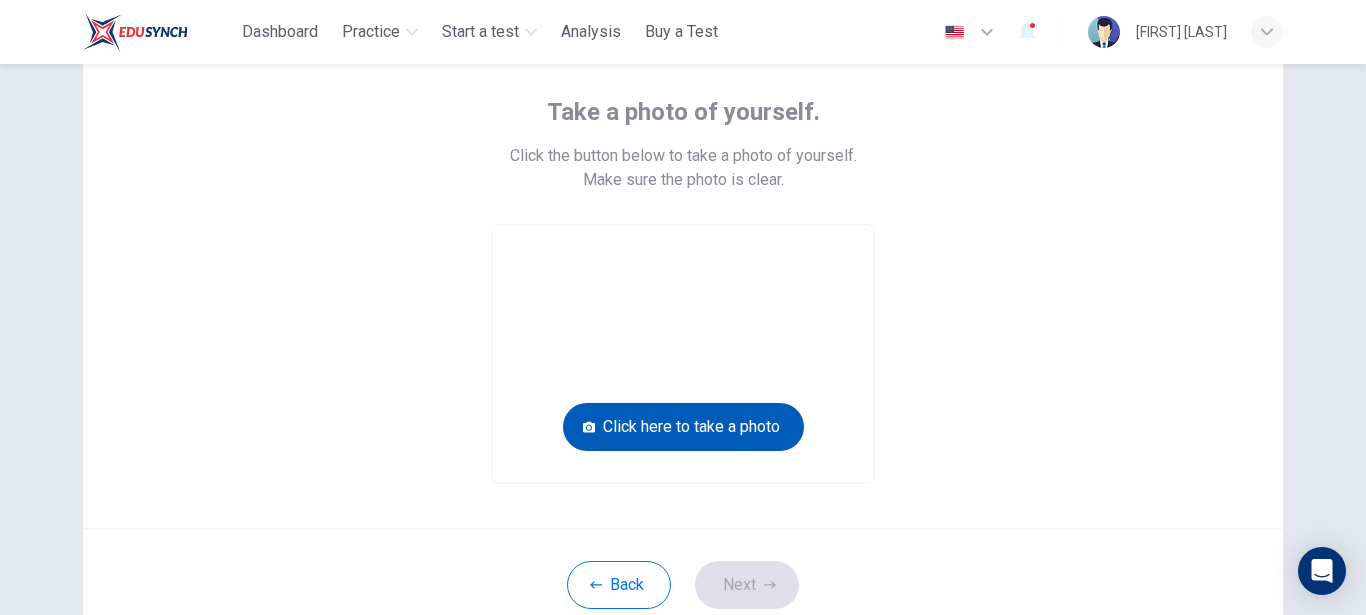 click on "Click here to take a photo" at bounding box center (683, 427) 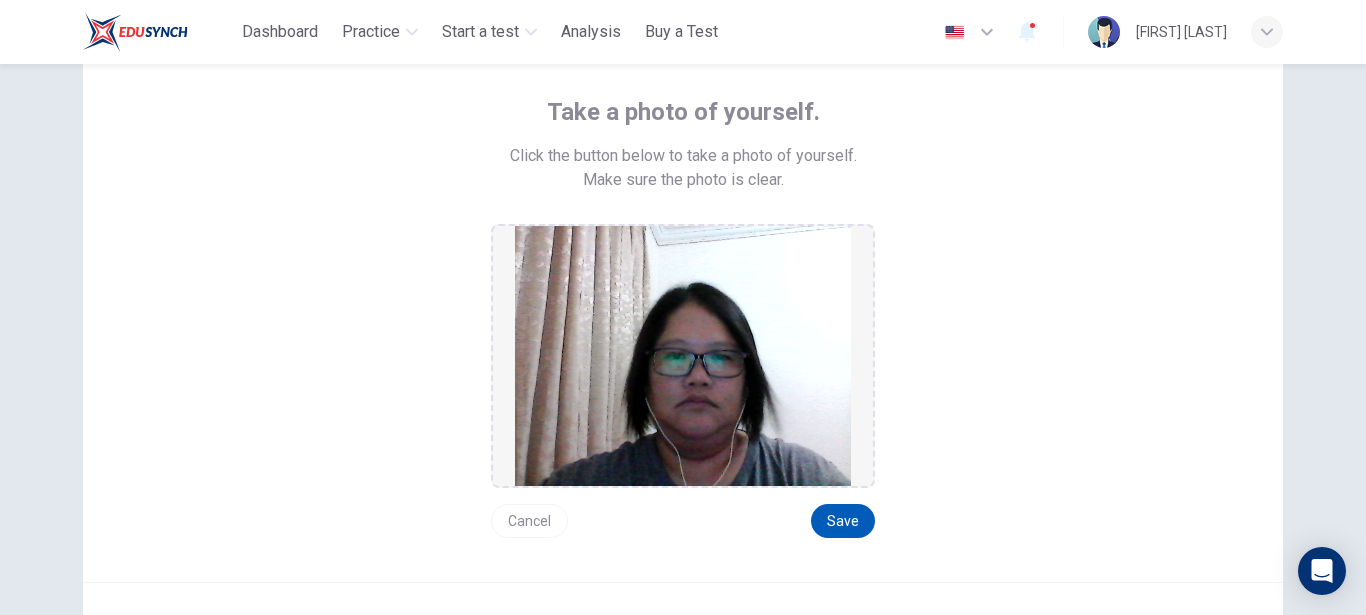 click on "Save" at bounding box center [843, 521] 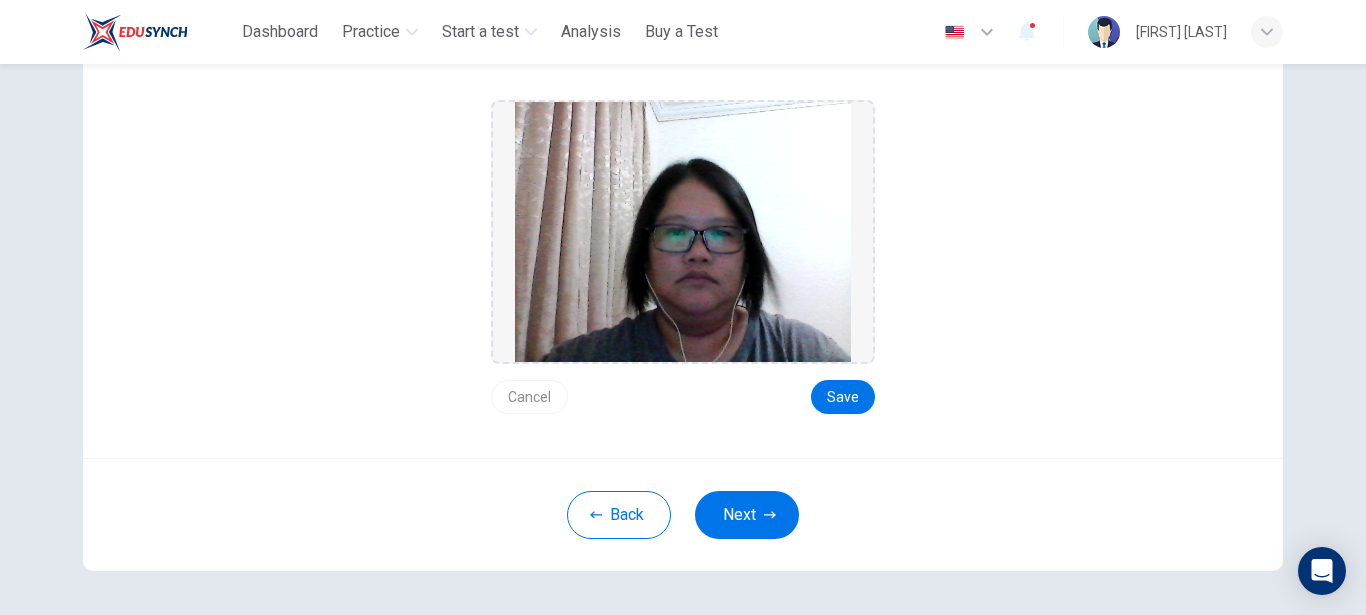 scroll, scrollTop: 304, scrollLeft: 0, axis: vertical 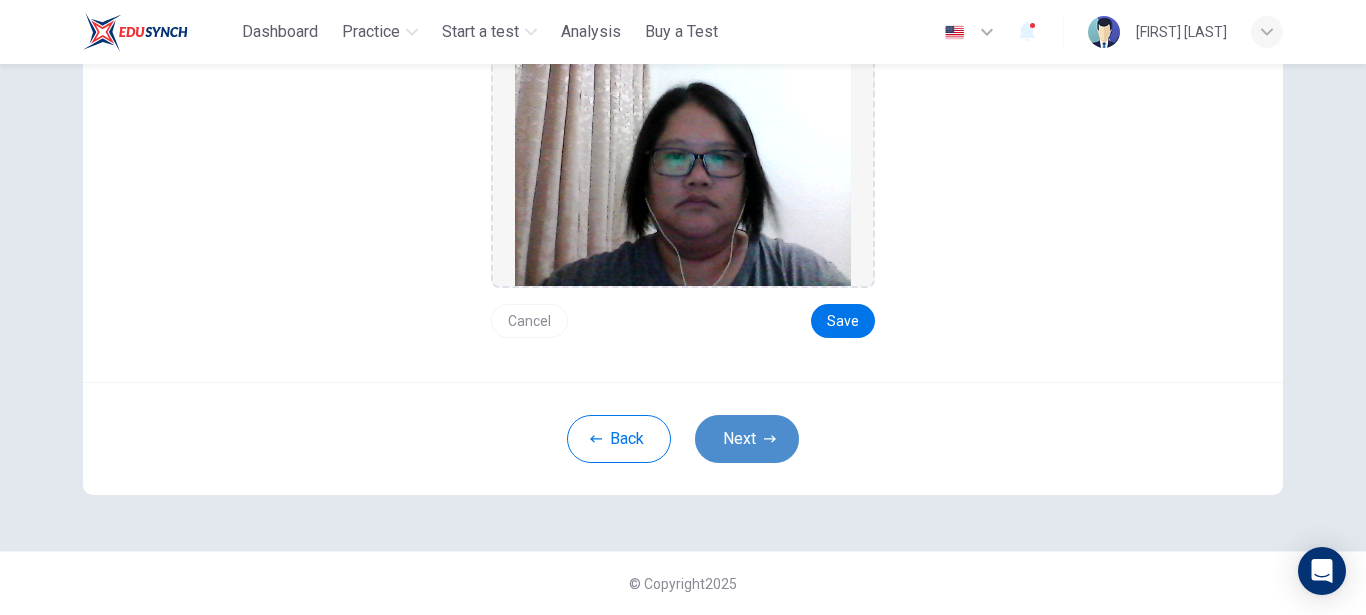 click on "Next" at bounding box center (747, 439) 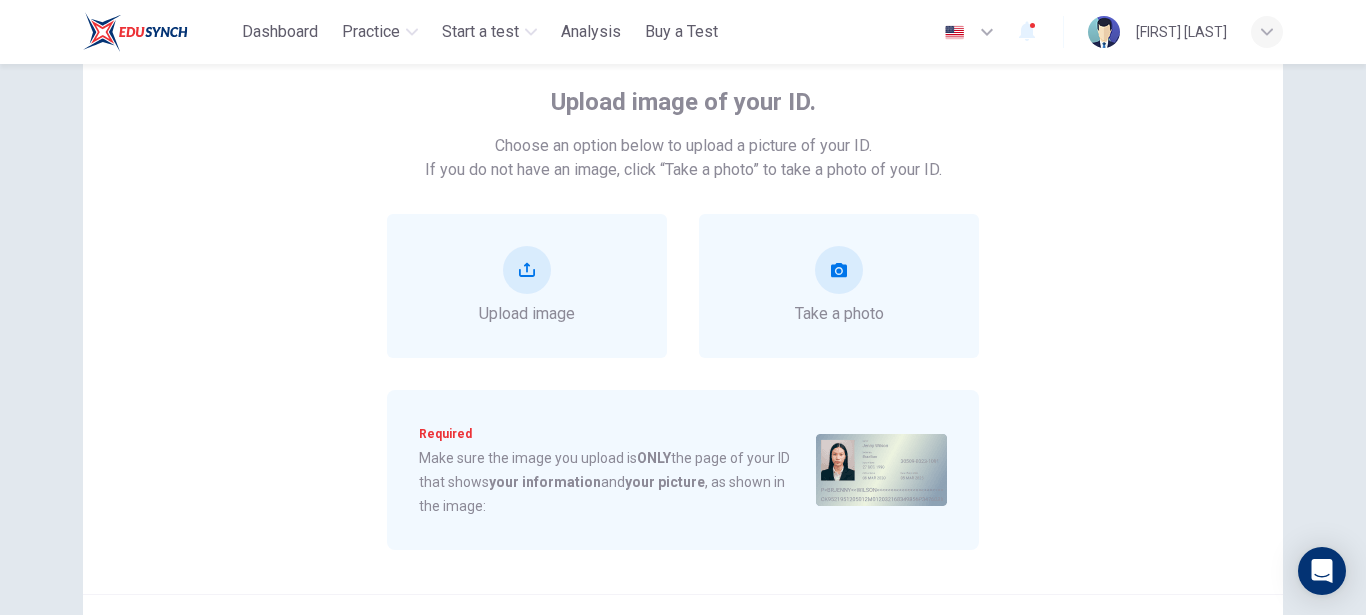 scroll, scrollTop: 76, scrollLeft: 0, axis: vertical 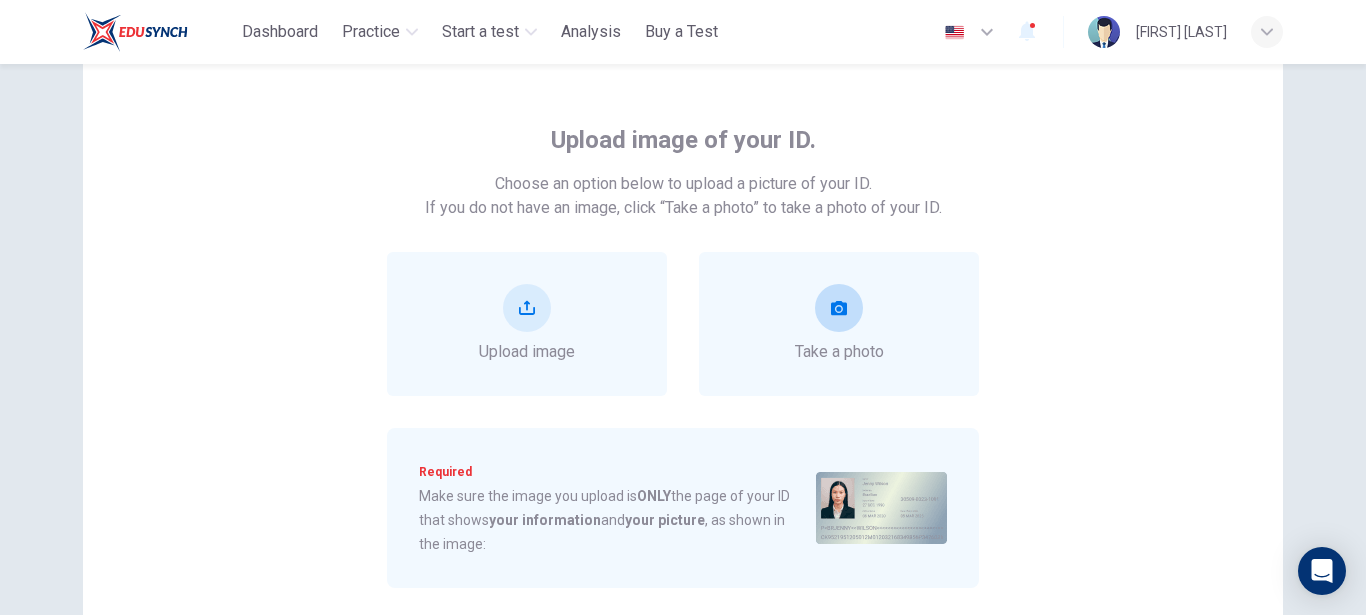 click at bounding box center (839, 308) 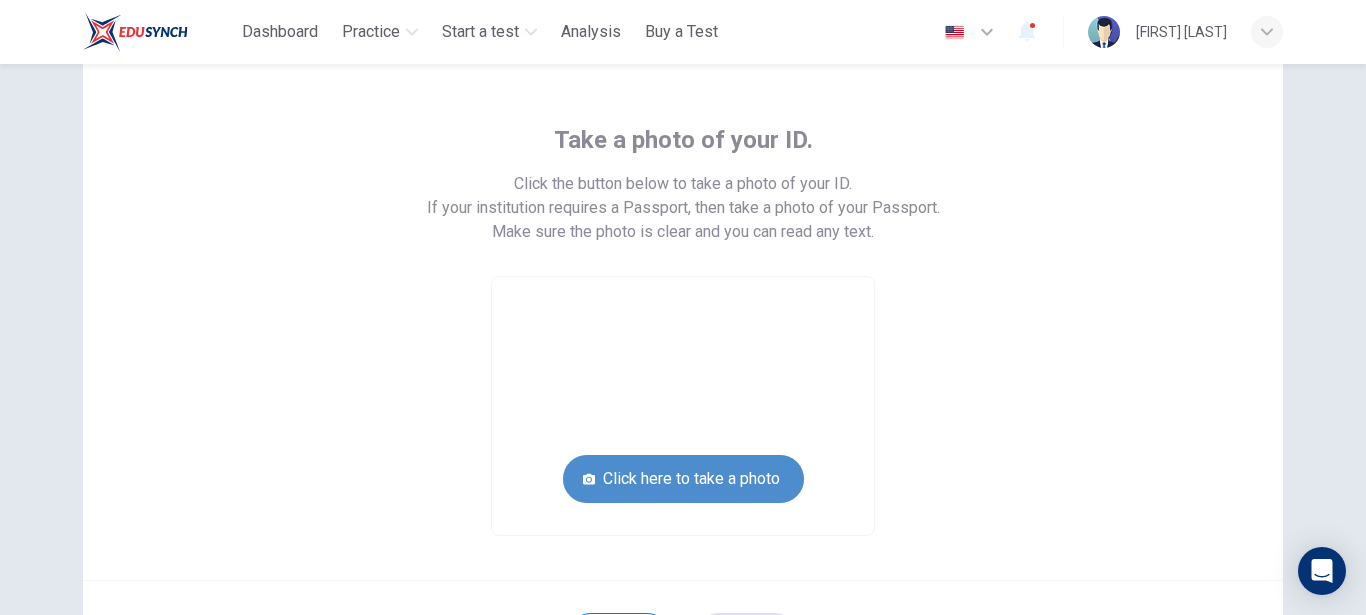 click on "Click here to take a photo" at bounding box center [683, 479] 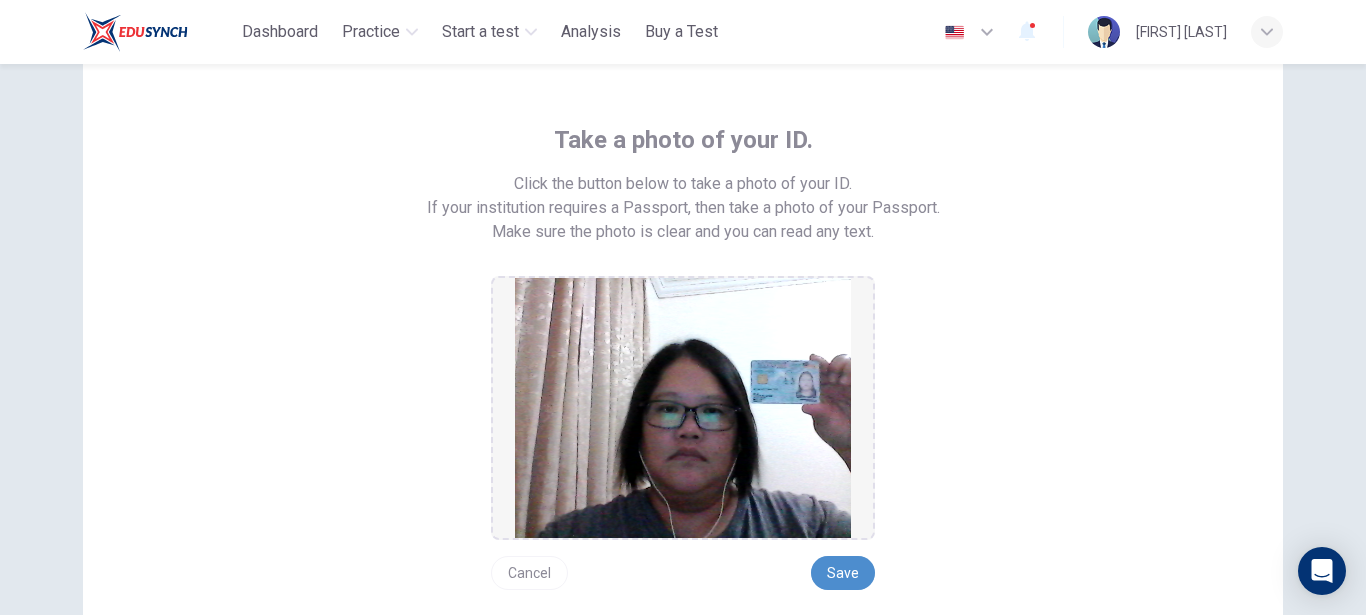 click on "Save" at bounding box center [843, 573] 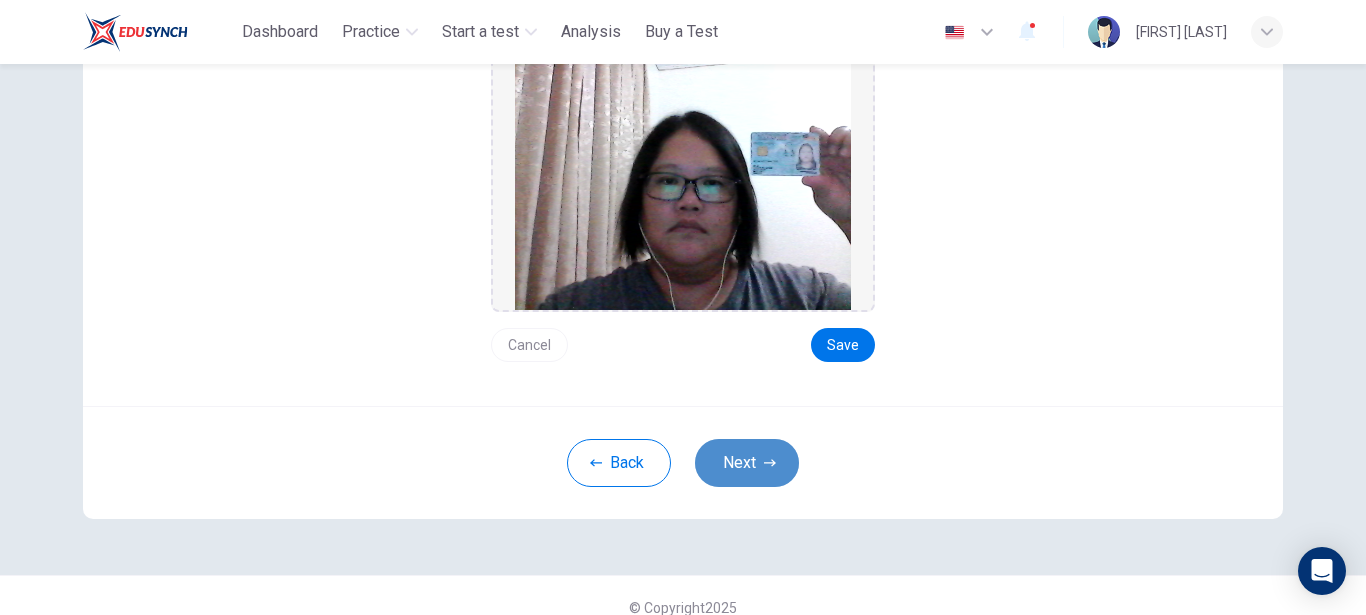 click on "Next" at bounding box center (747, 463) 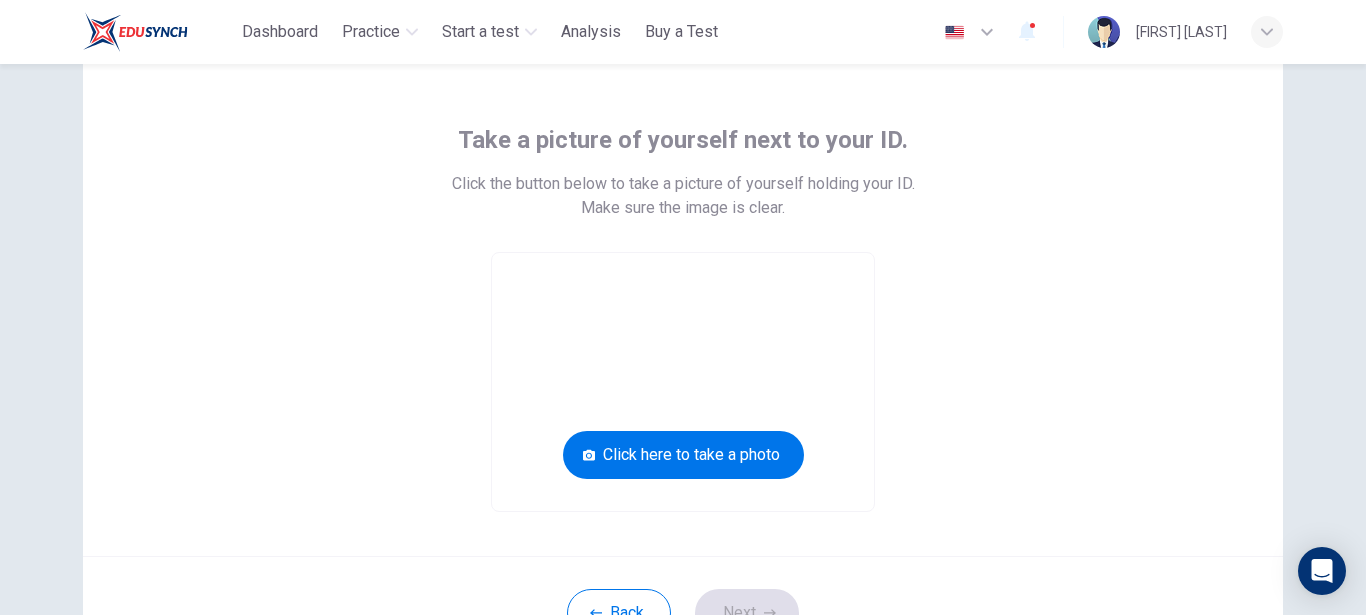 scroll, scrollTop: 22, scrollLeft: 0, axis: vertical 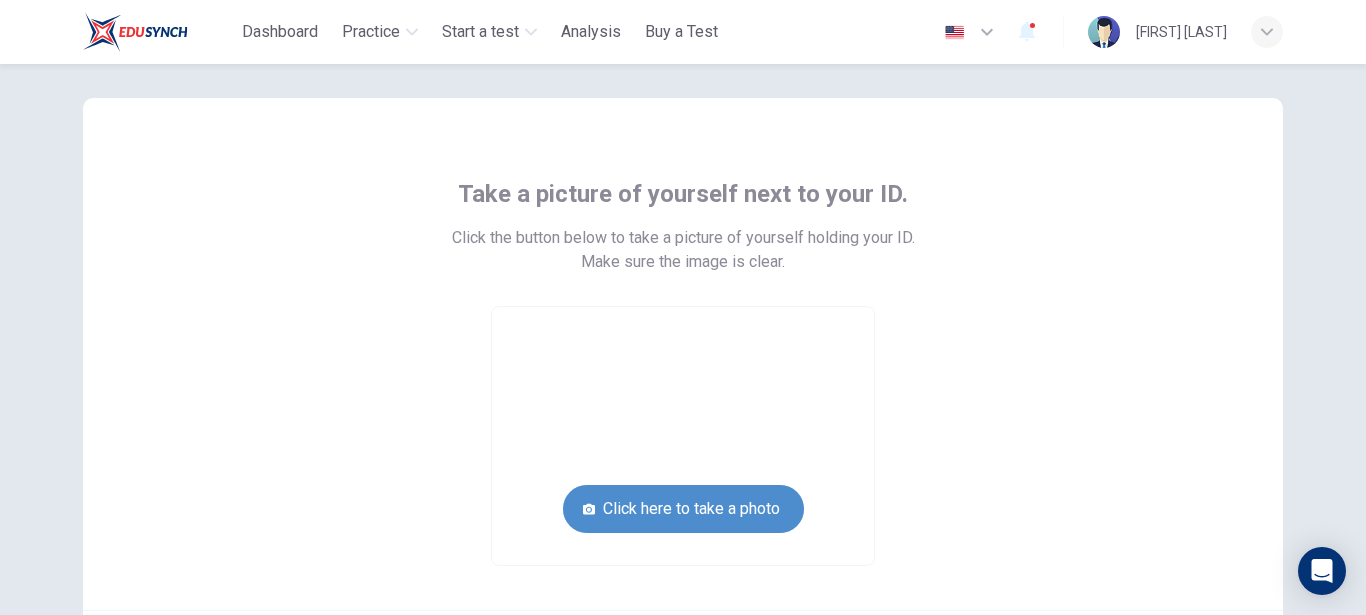 click on "Click here to take a photo" at bounding box center (683, 509) 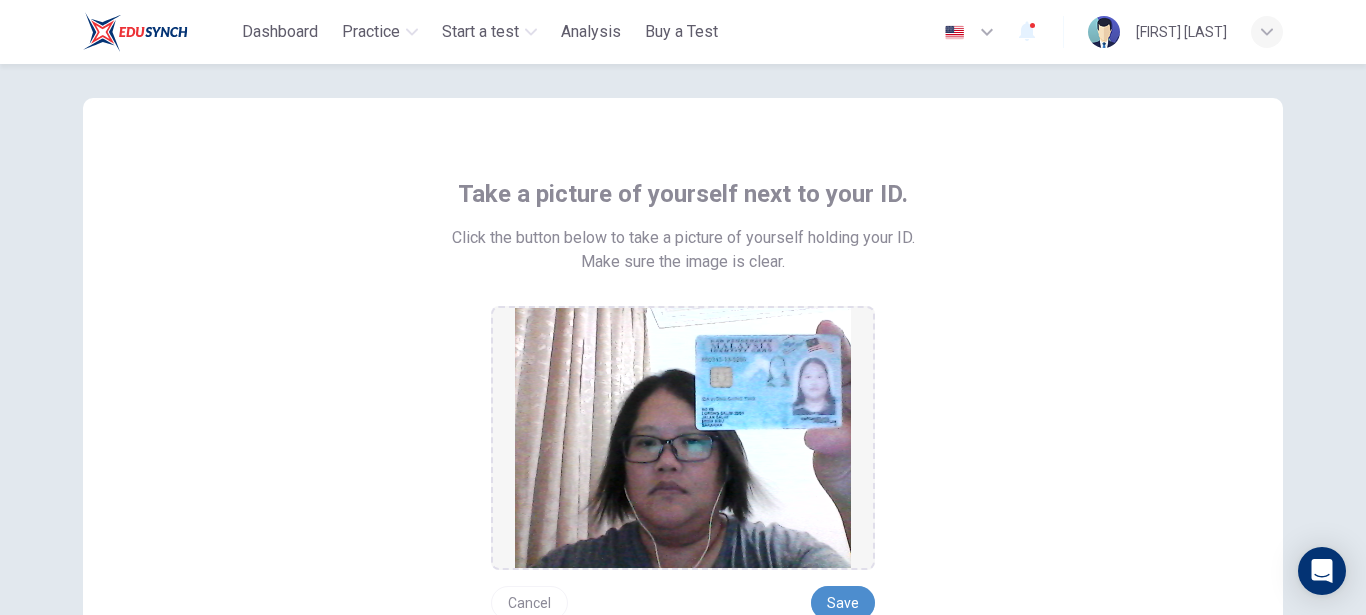 click on "Save" at bounding box center (843, 603) 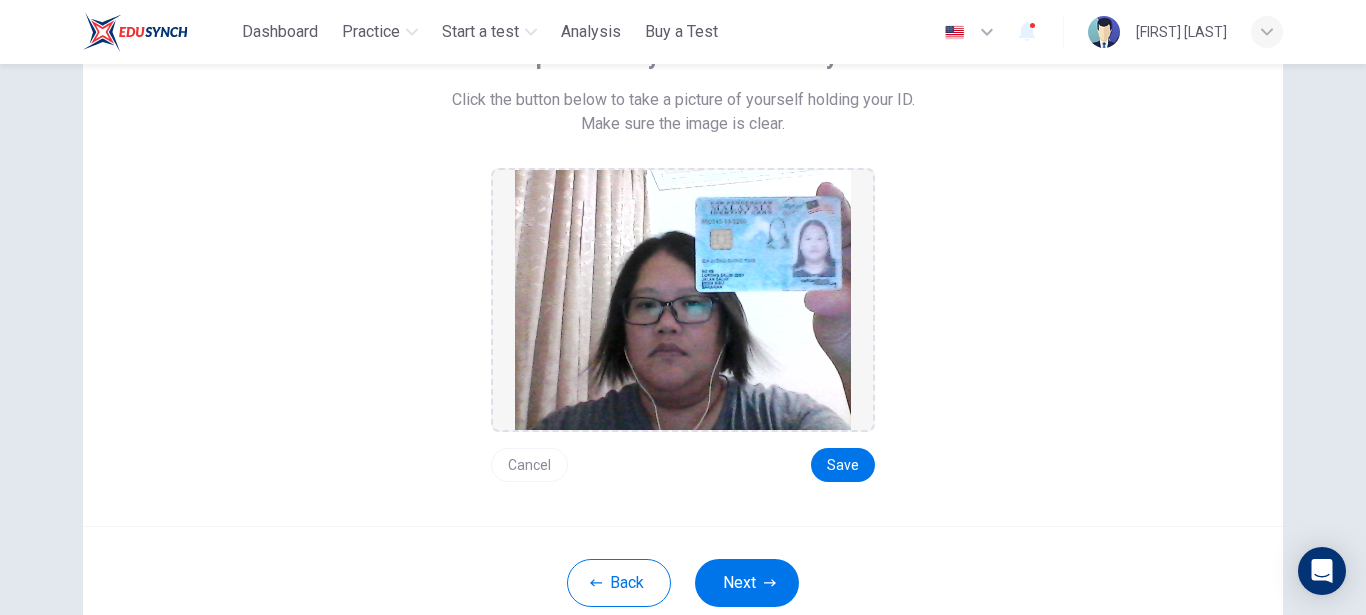 scroll, scrollTop: 250, scrollLeft: 0, axis: vertical 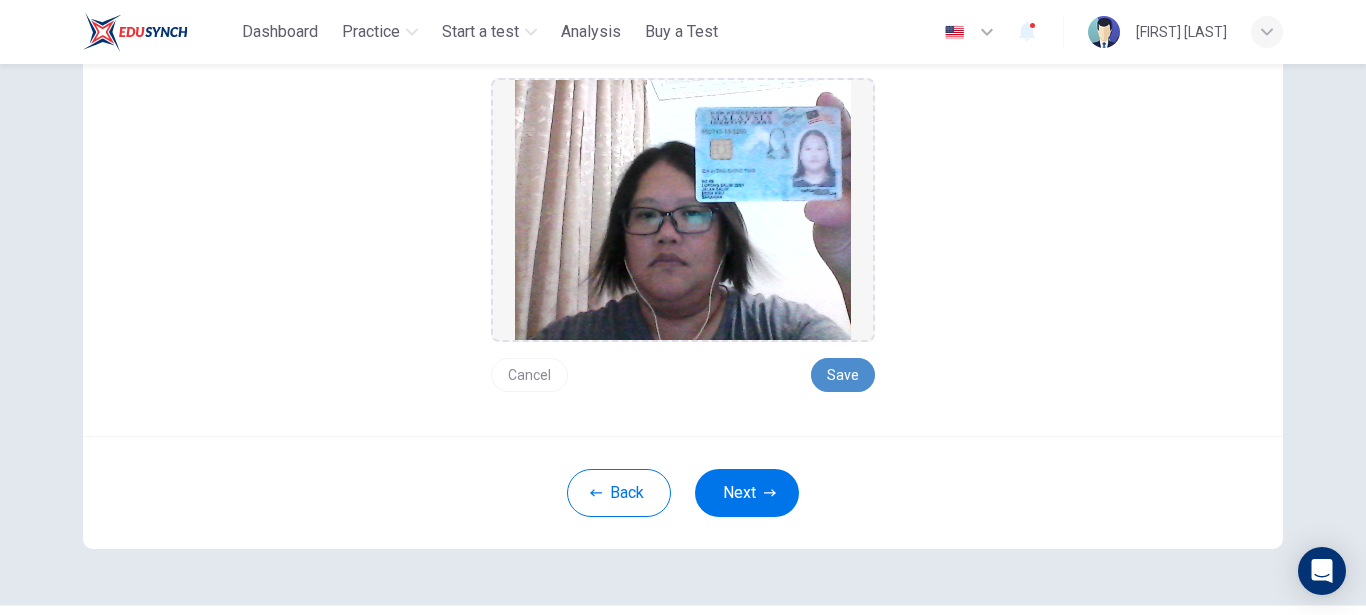 click on "Save" at bounding box center (843, 375) 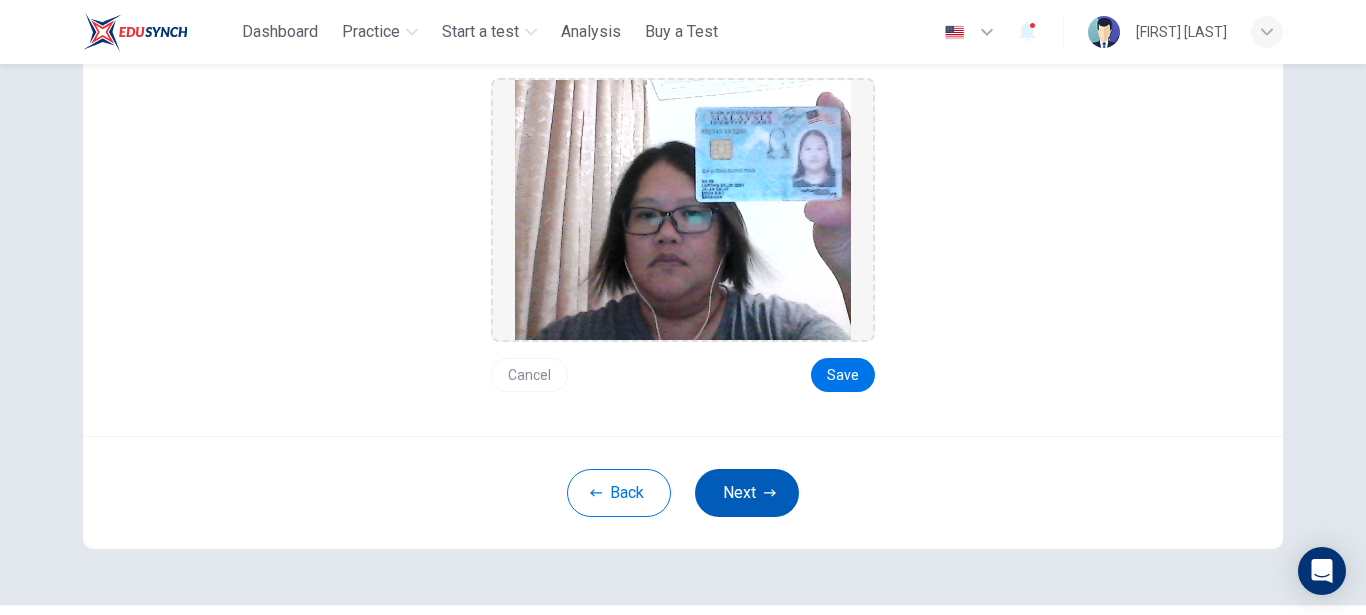 click on "Next" at bounding box center (747, 493) 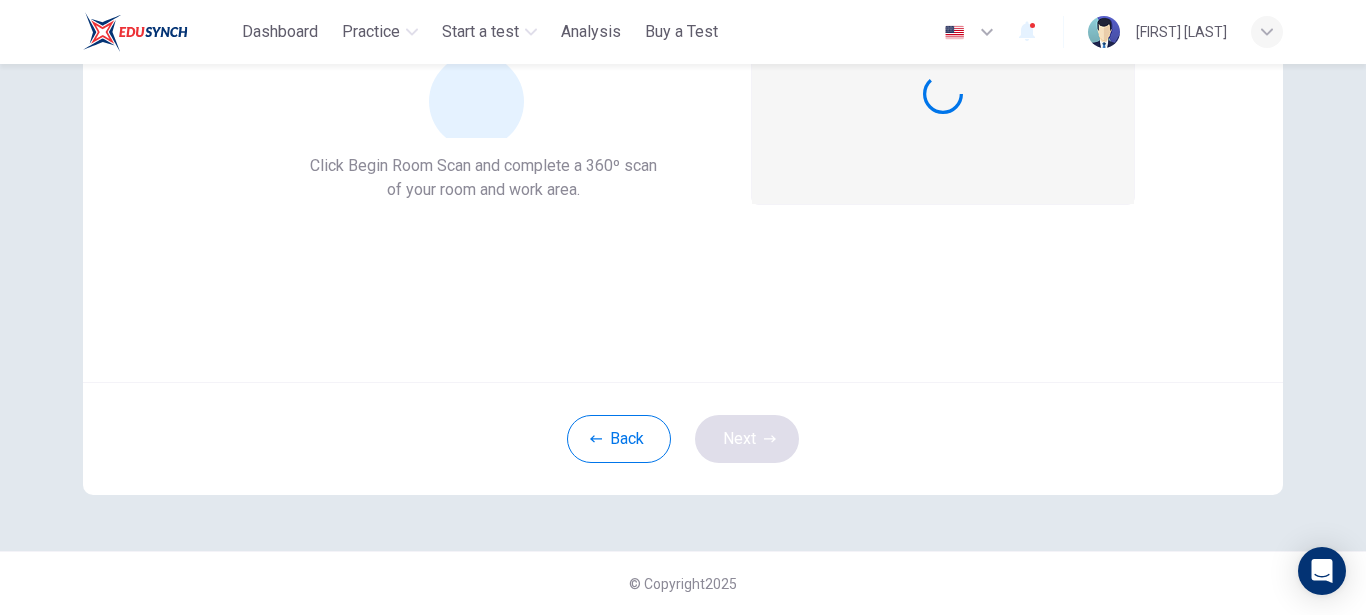 scroll, scrollTop: 218, scrollLeft: 0, axis: vertical 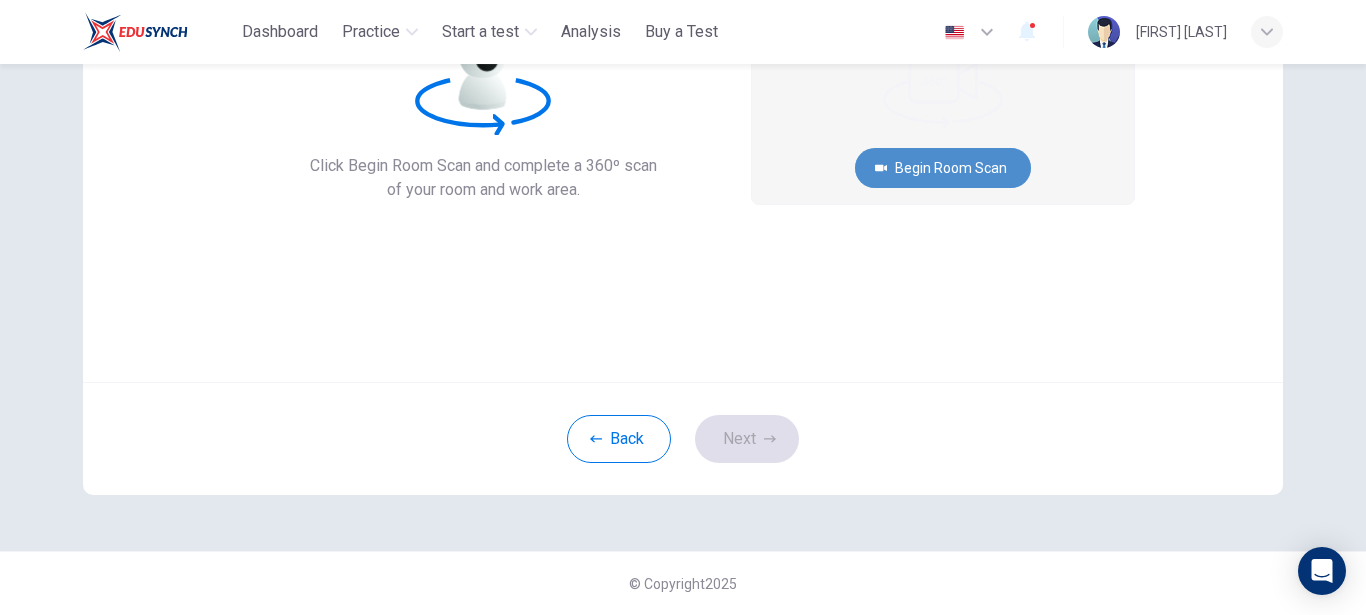 click on "Begin Room Scan" at bounding box center (943, 168) 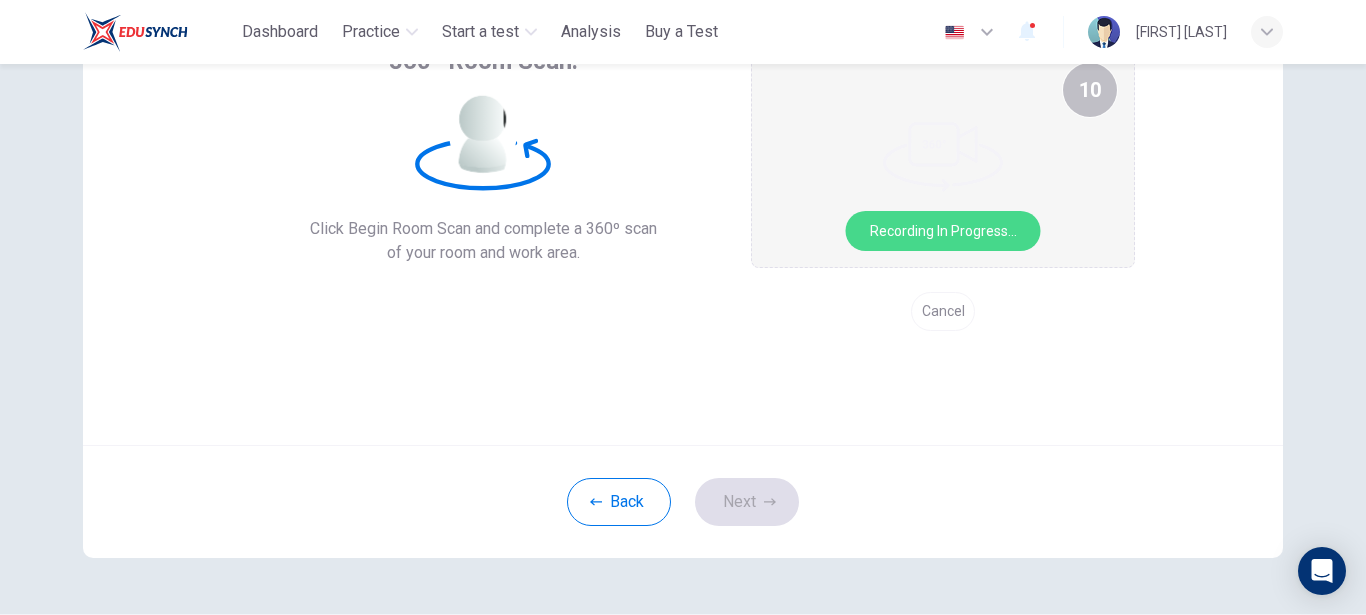 scroll, scrollTop: 104, scrollLeft: 0, axis: vertical 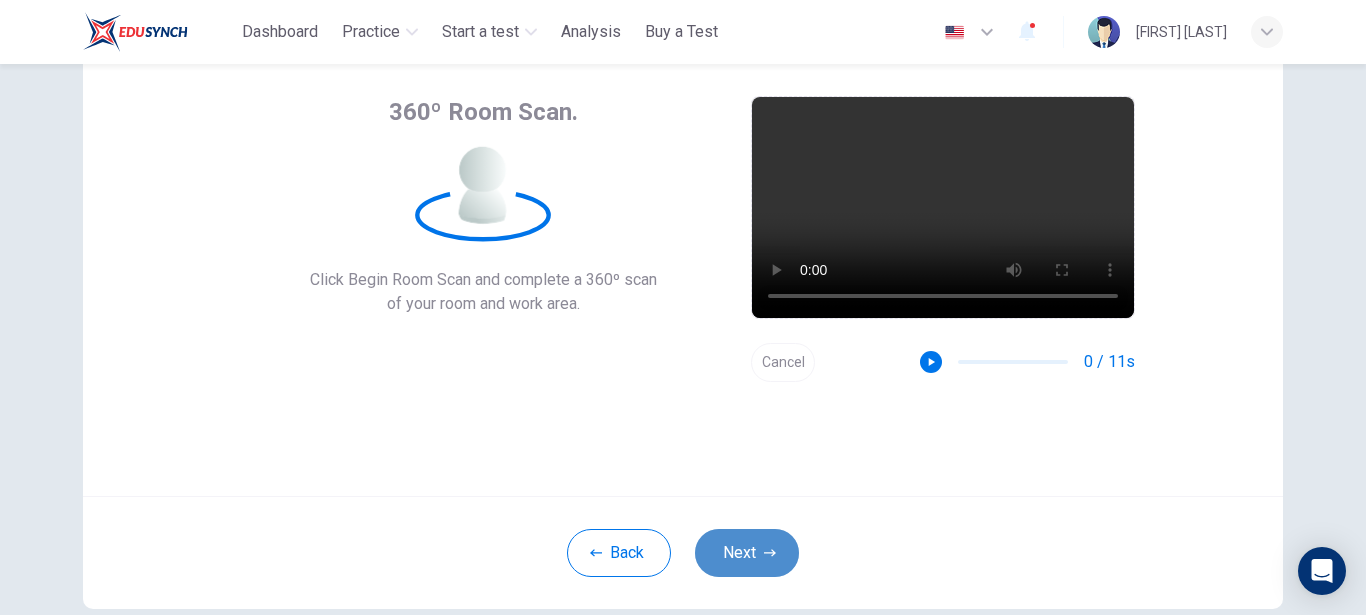 click on "Next" at bounding box center [747, 553] 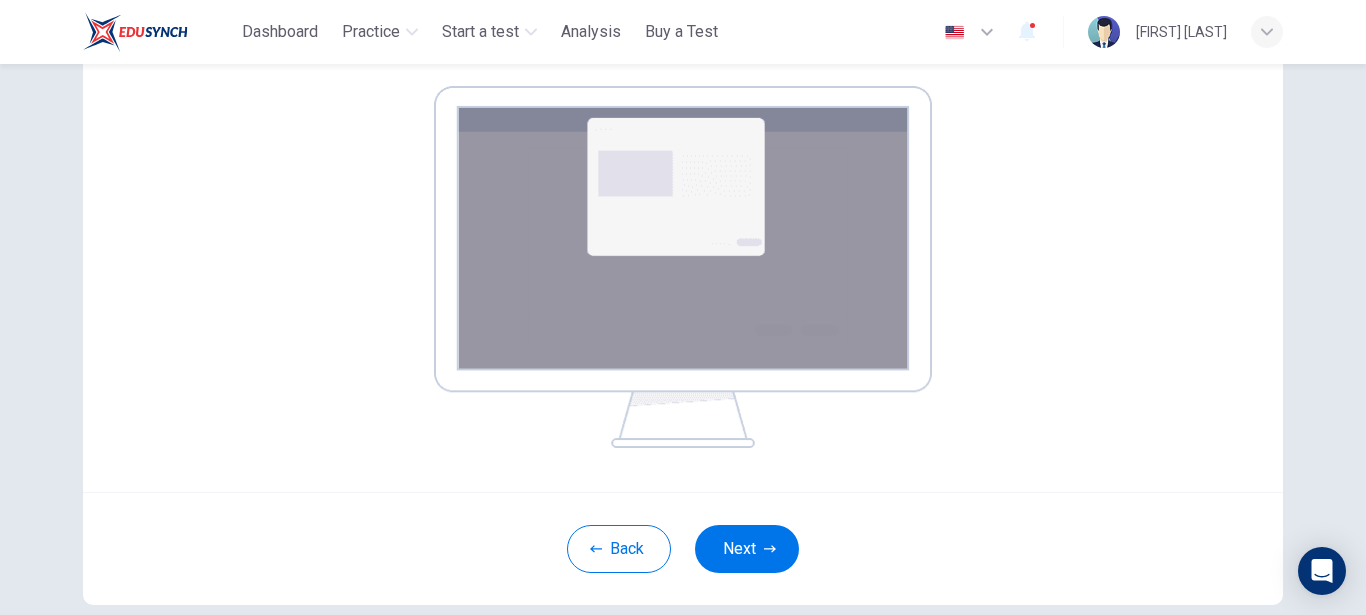 scroll, scrollTop: 332, scrollLeft: 0, axis: vertical 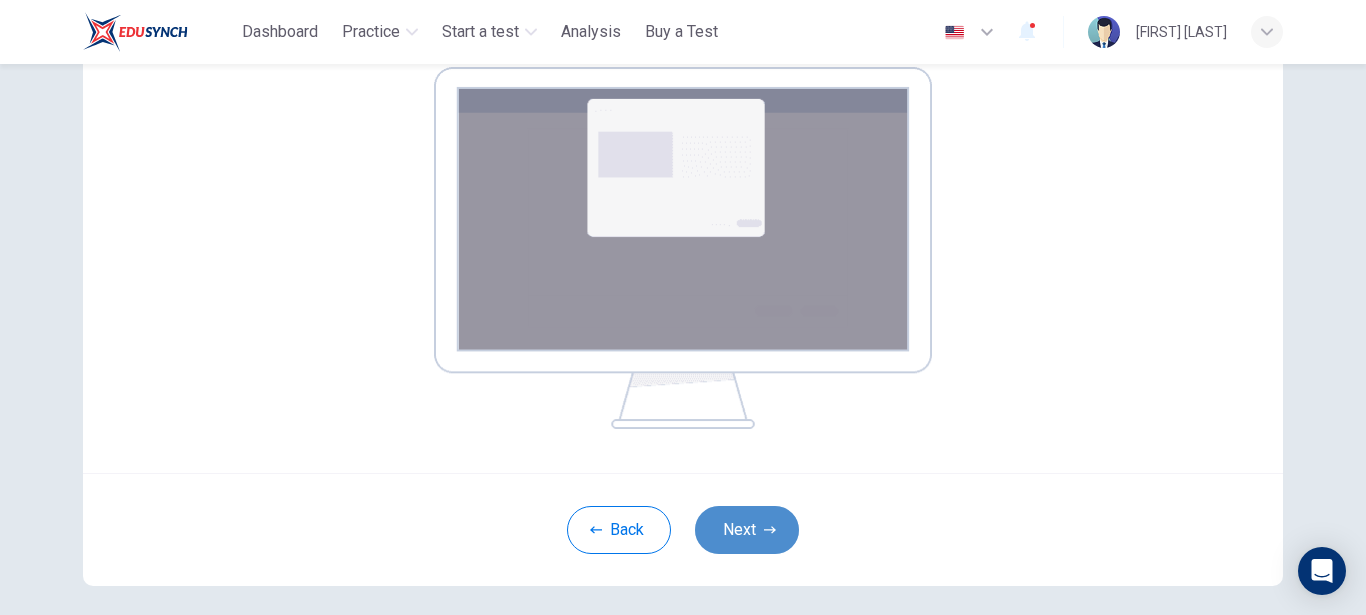 click 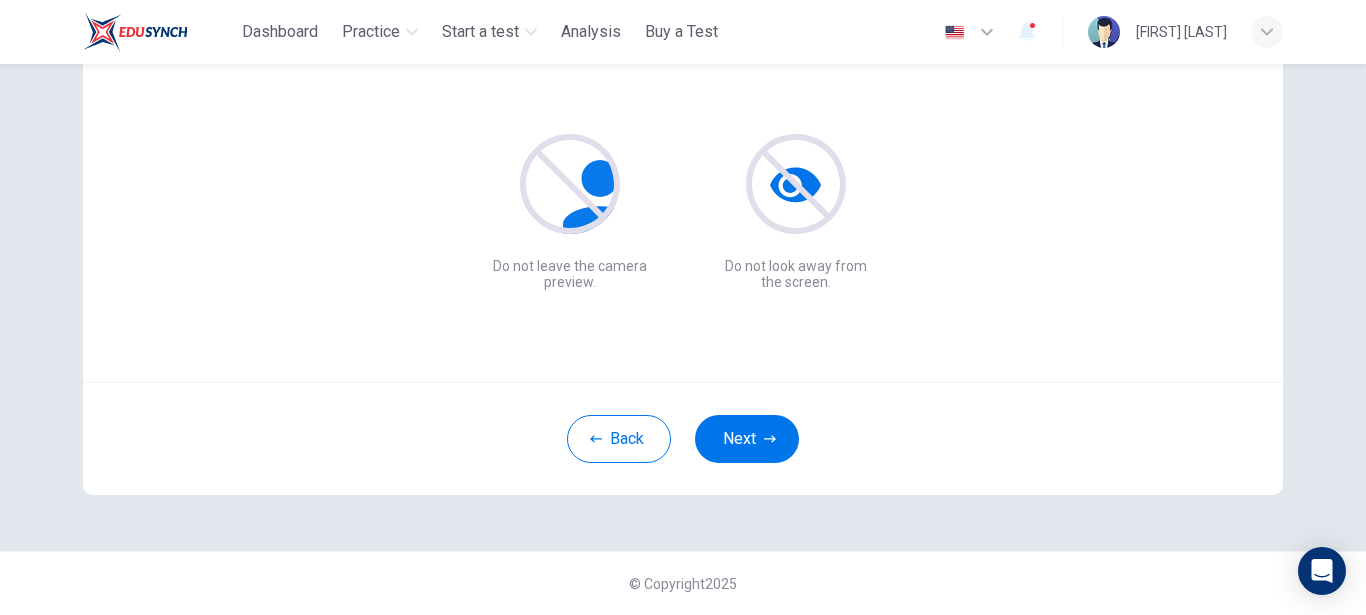 scroll, scrollTop: 218, scrollLeft: 0, axis: vertical 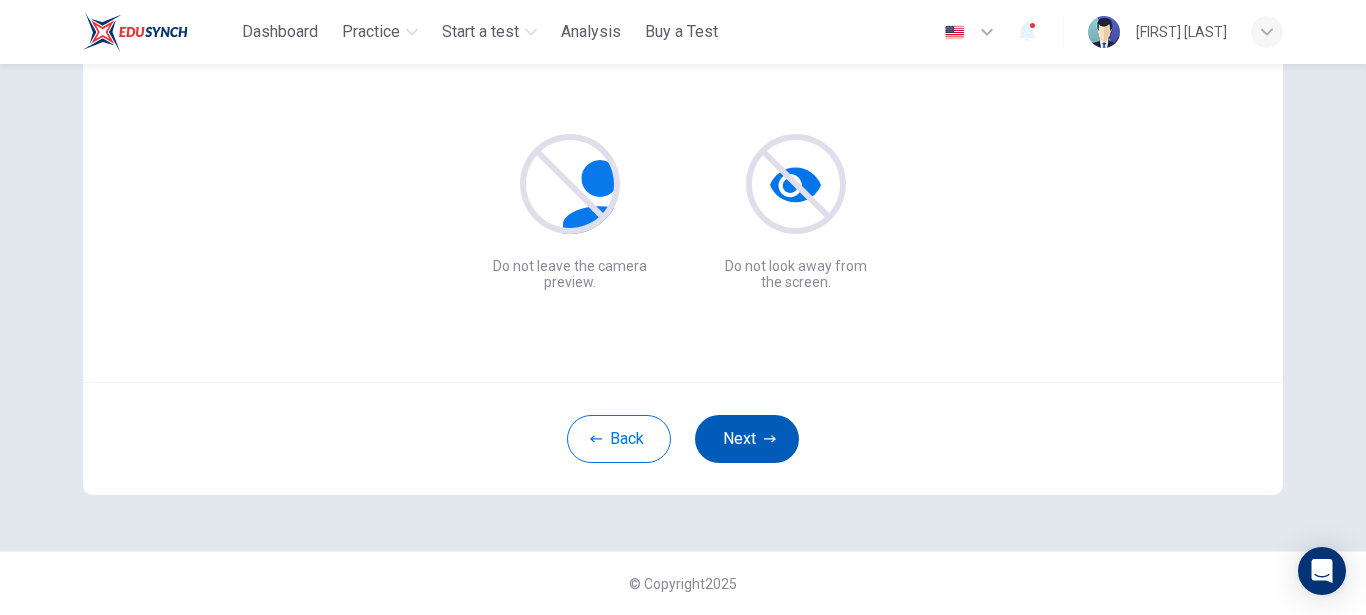 click on "Next" at bounding box center [747, 439] 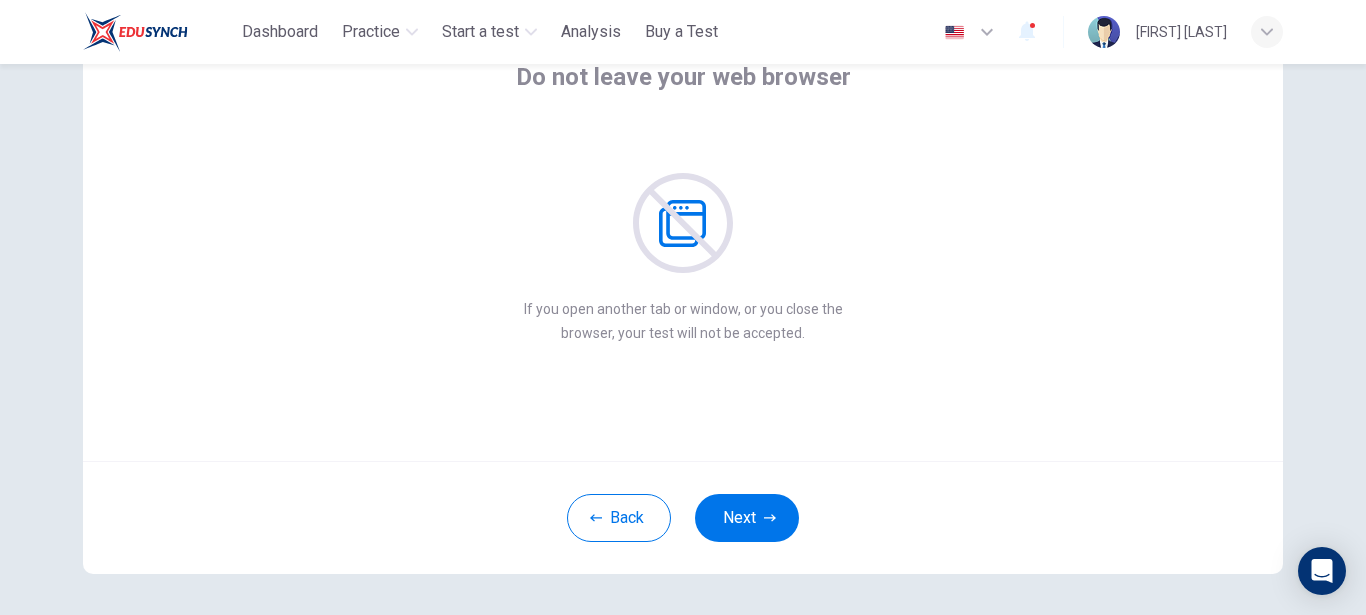 scroll, scrollTop: 104, scrollLeft: 0, axis: vertical 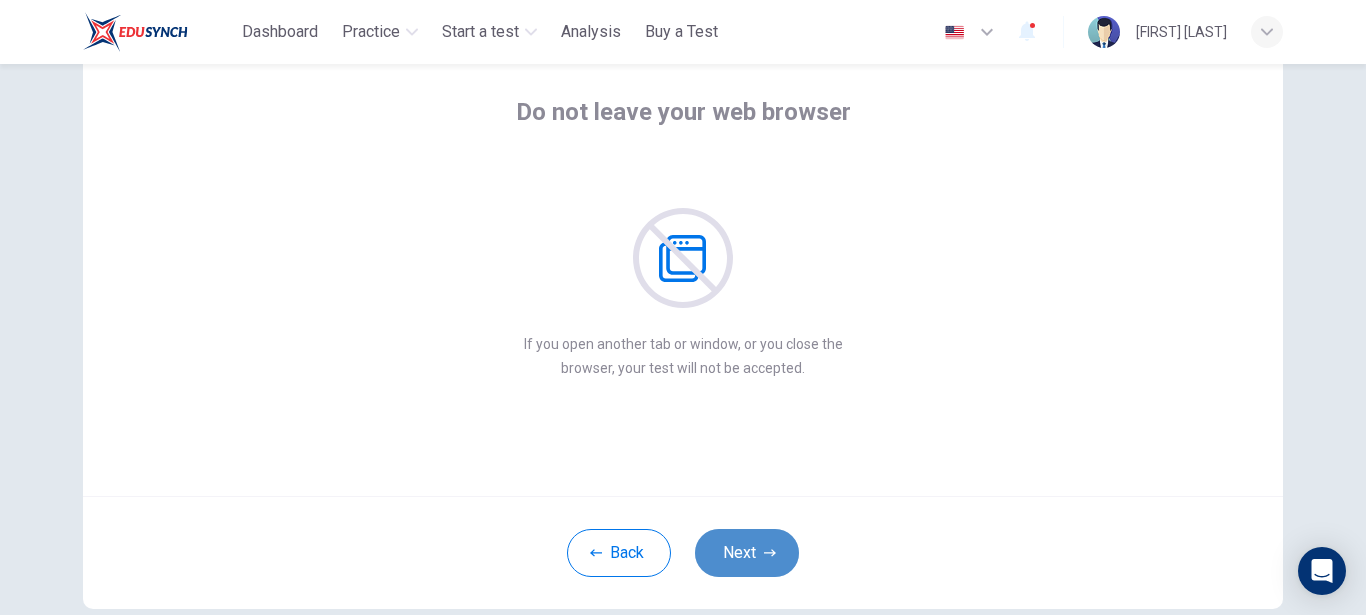 click on "Next" at bounding box center (747, 553) 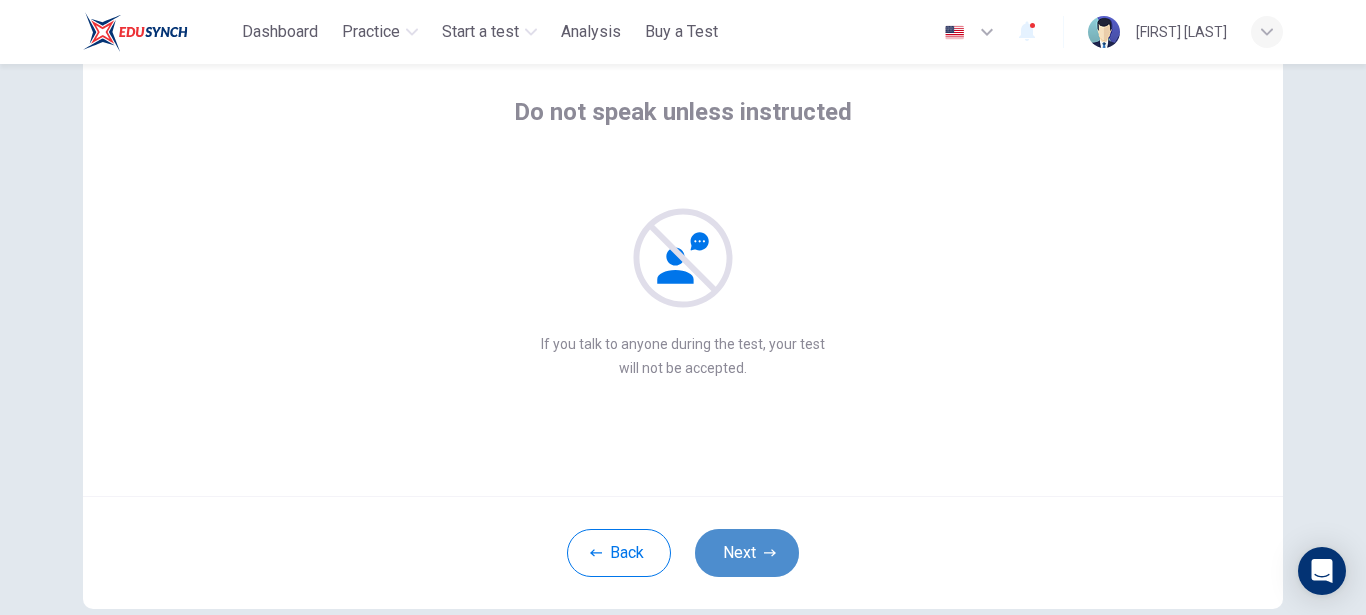 click on "Next" at bounding box center [747, 553] 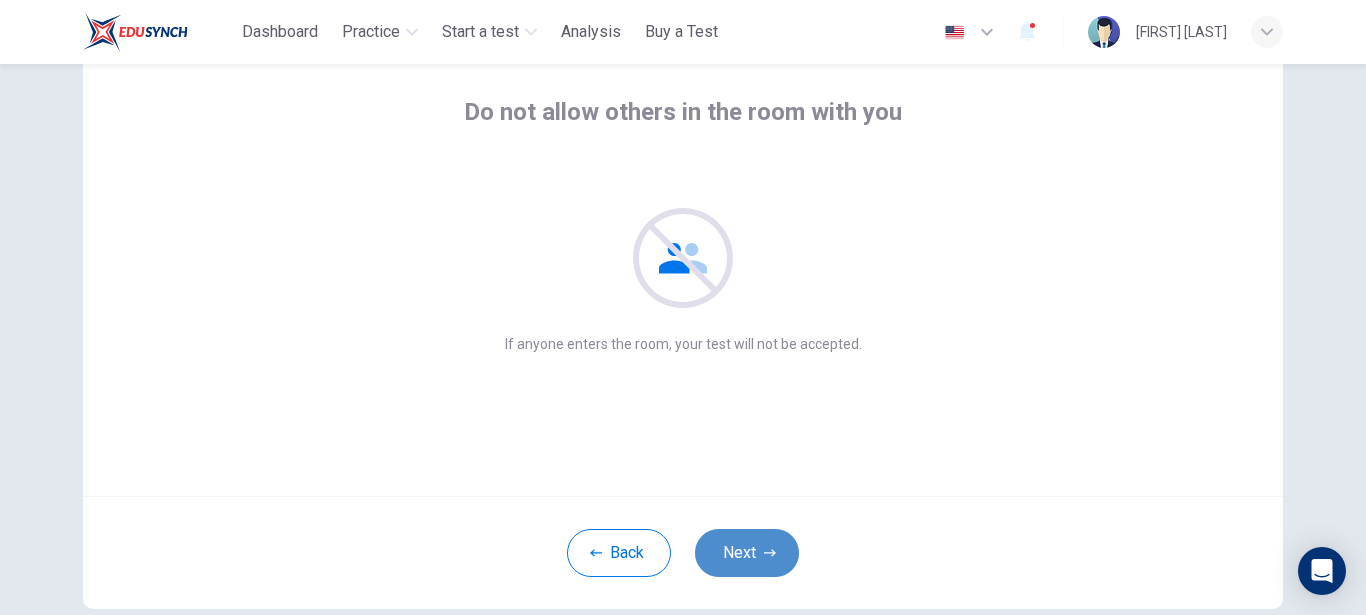 click on "Next" at bounding box center [747, 553] 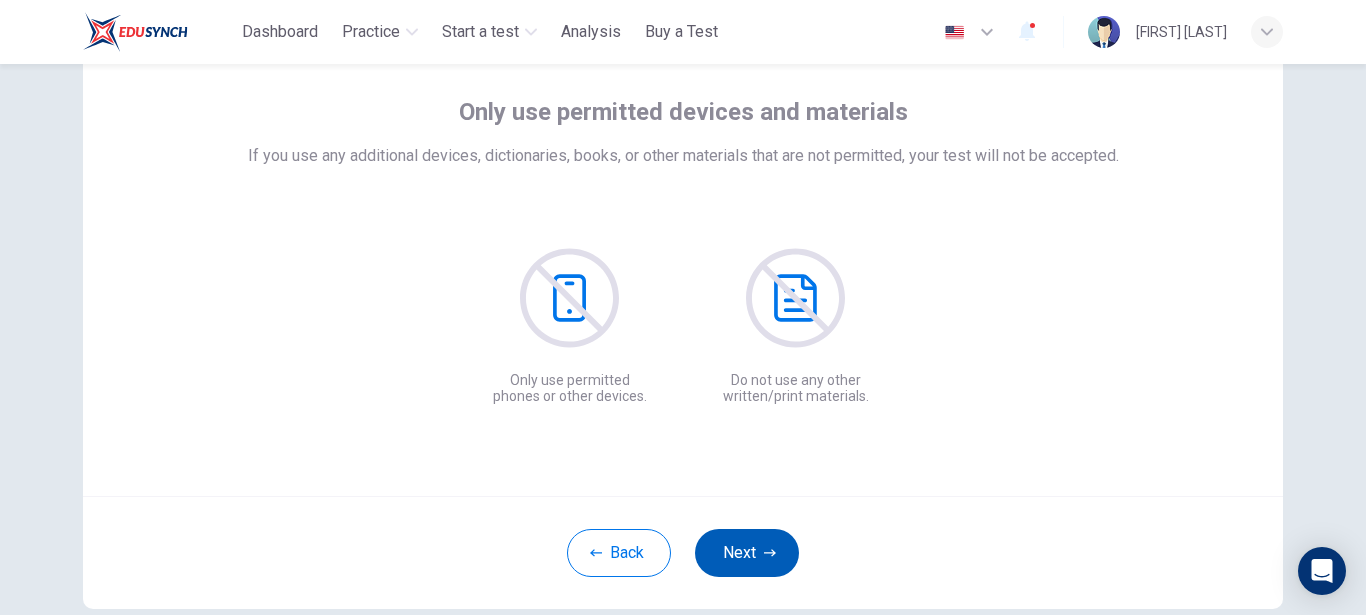 click on "Next" at bounding box center [747, 553] 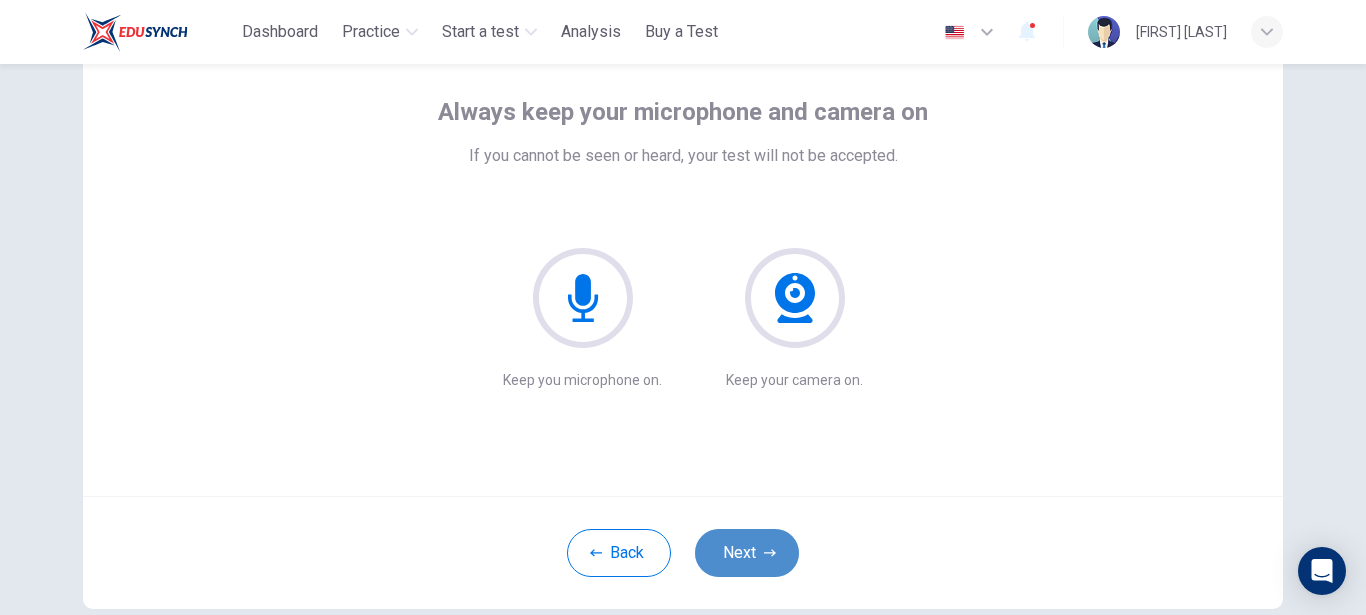 click on "Next" at bounding box center [747, 553] 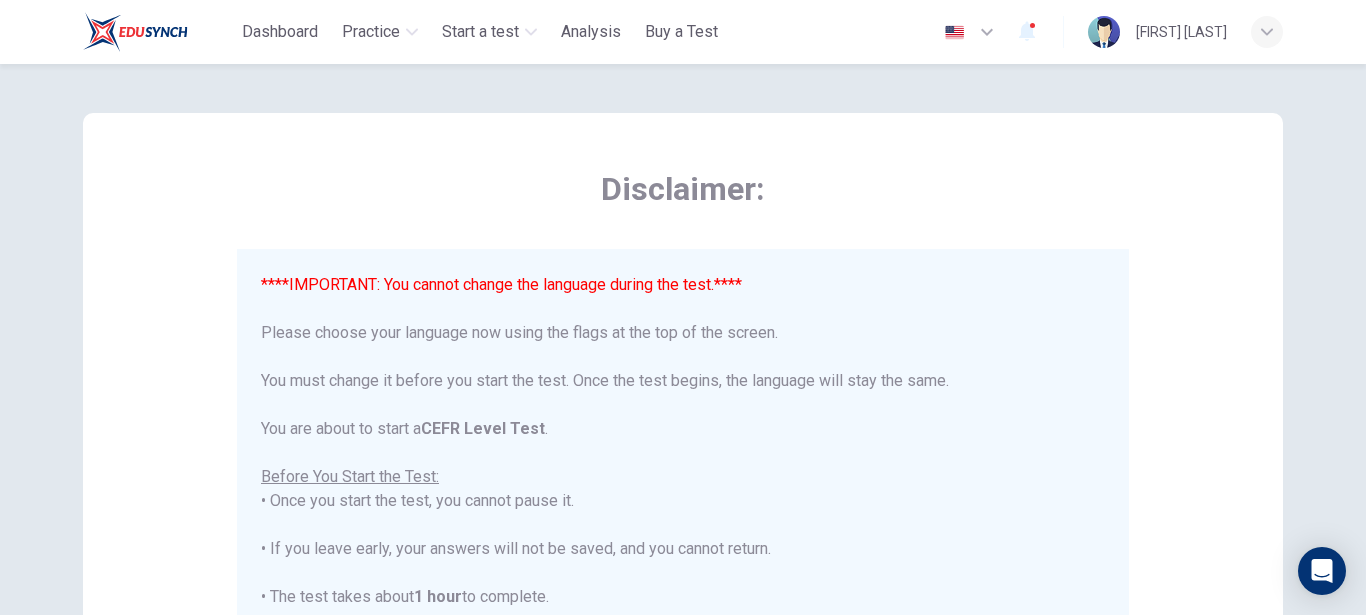 scroll, scrollTop: 0, scrollLeft: 0, axis: both 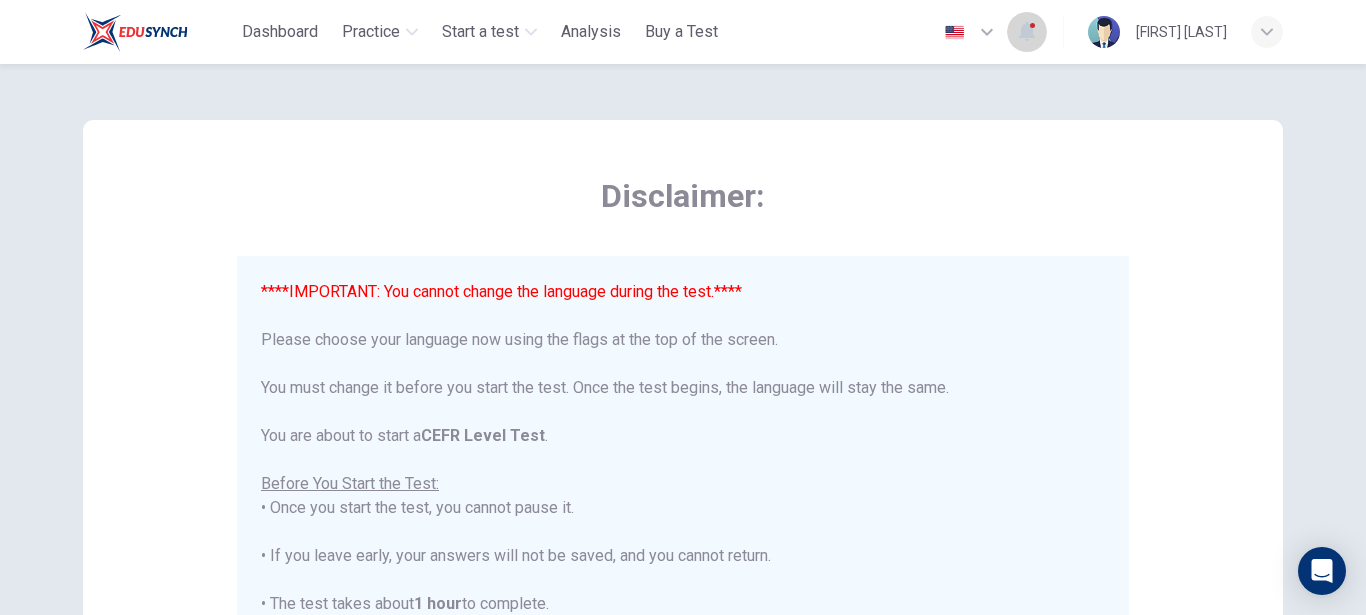 click 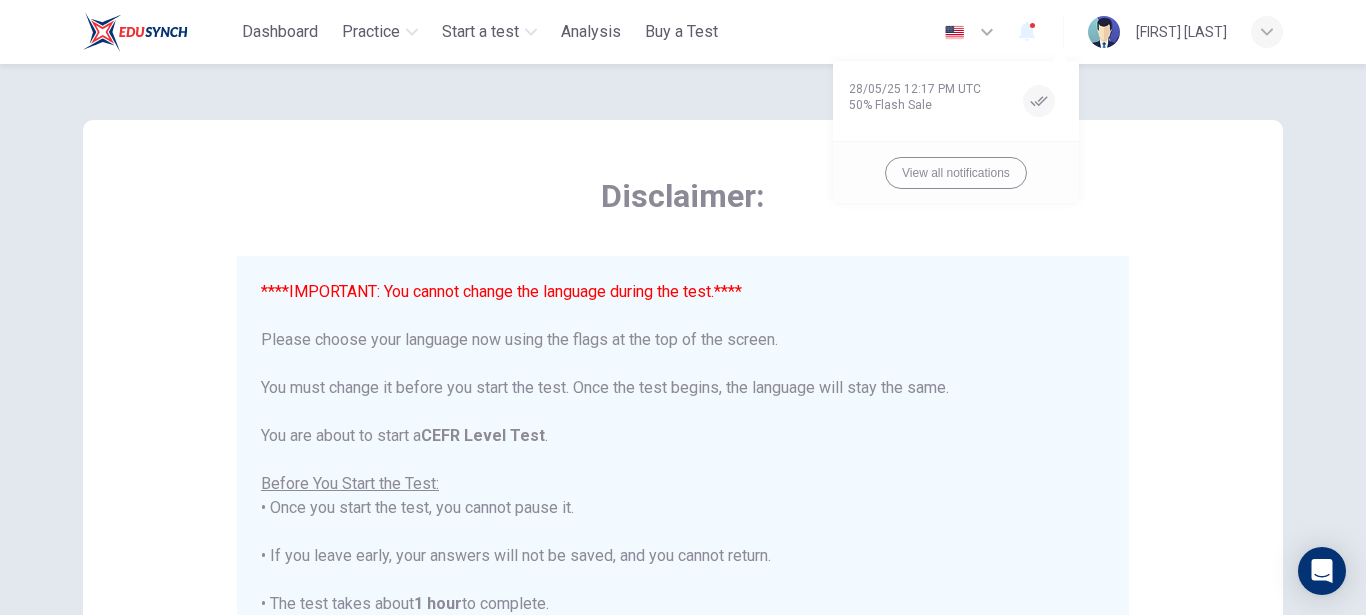 click at bounding box center (683, 307) 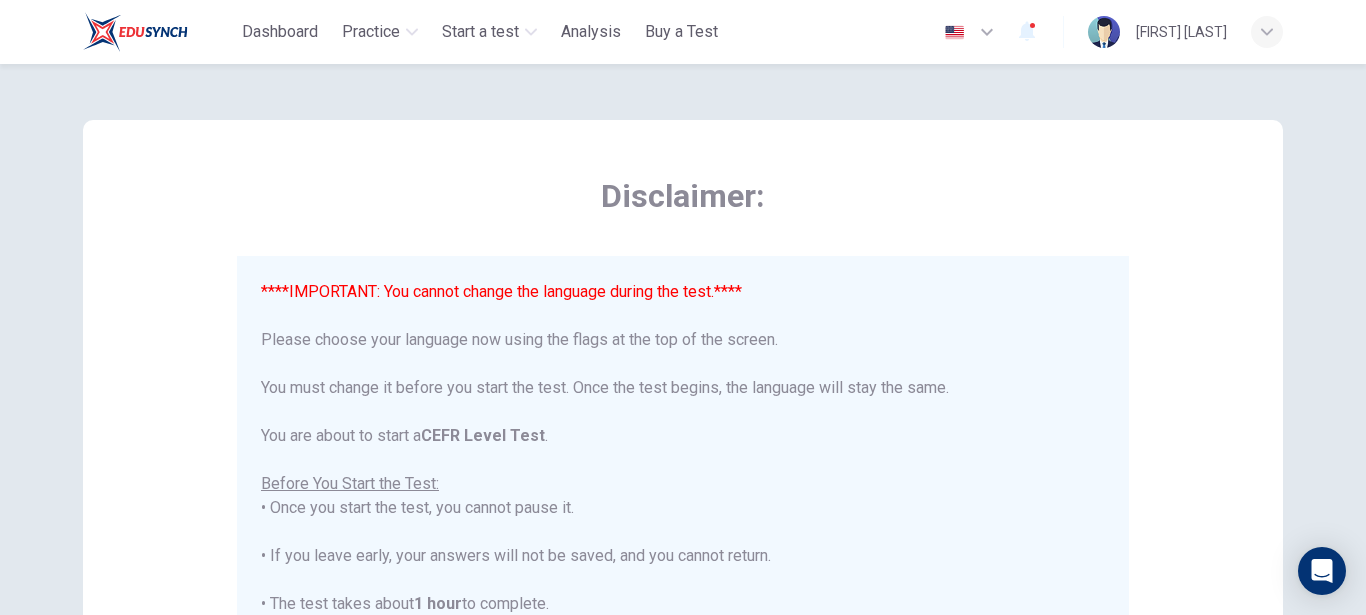 click 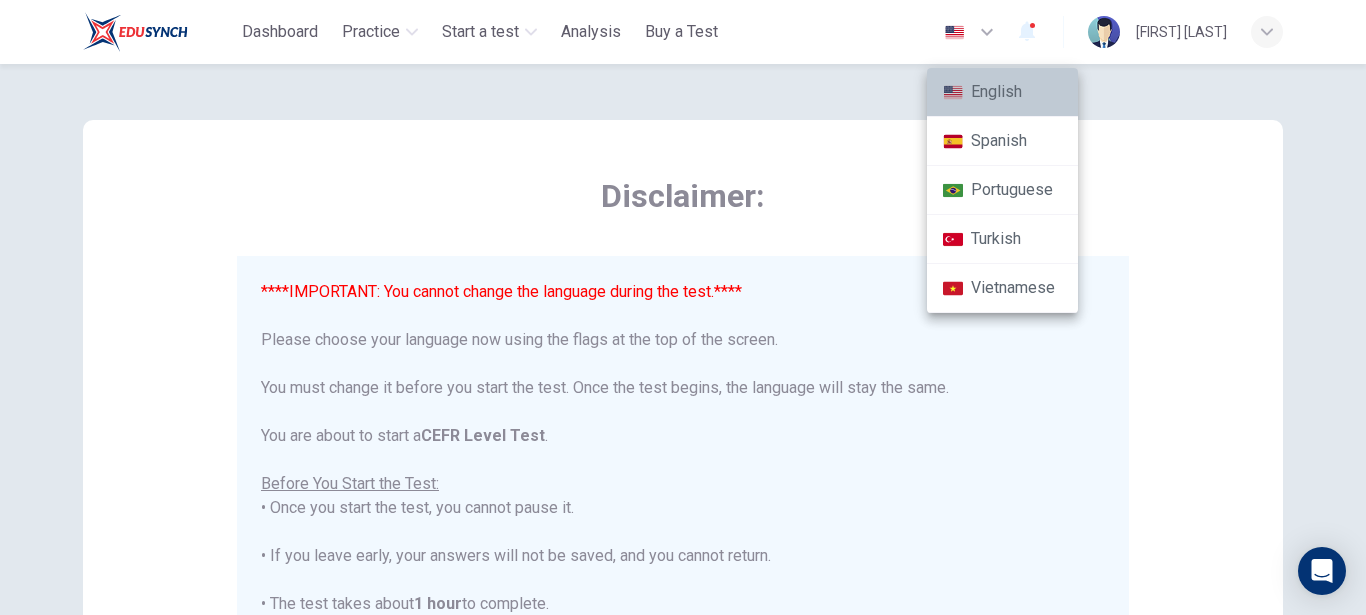 click on "English" at bounding box center [1002, 92] 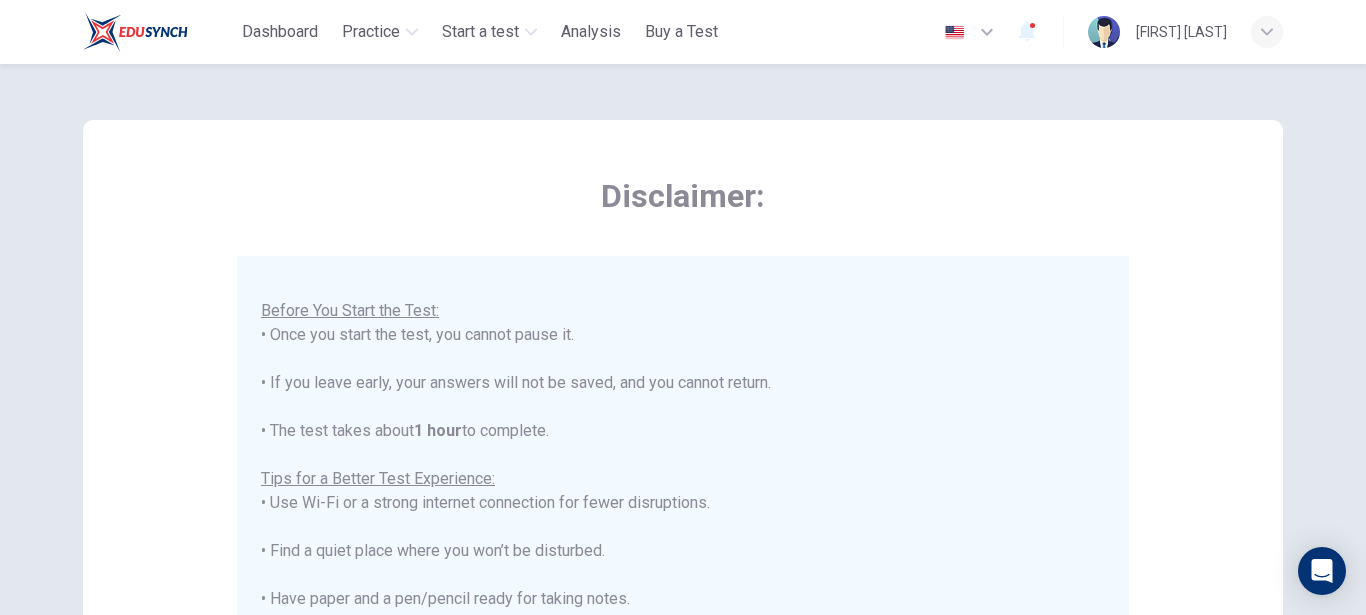 scroll, scrollTop: 192, scrollLeft: 0, axis: vertical 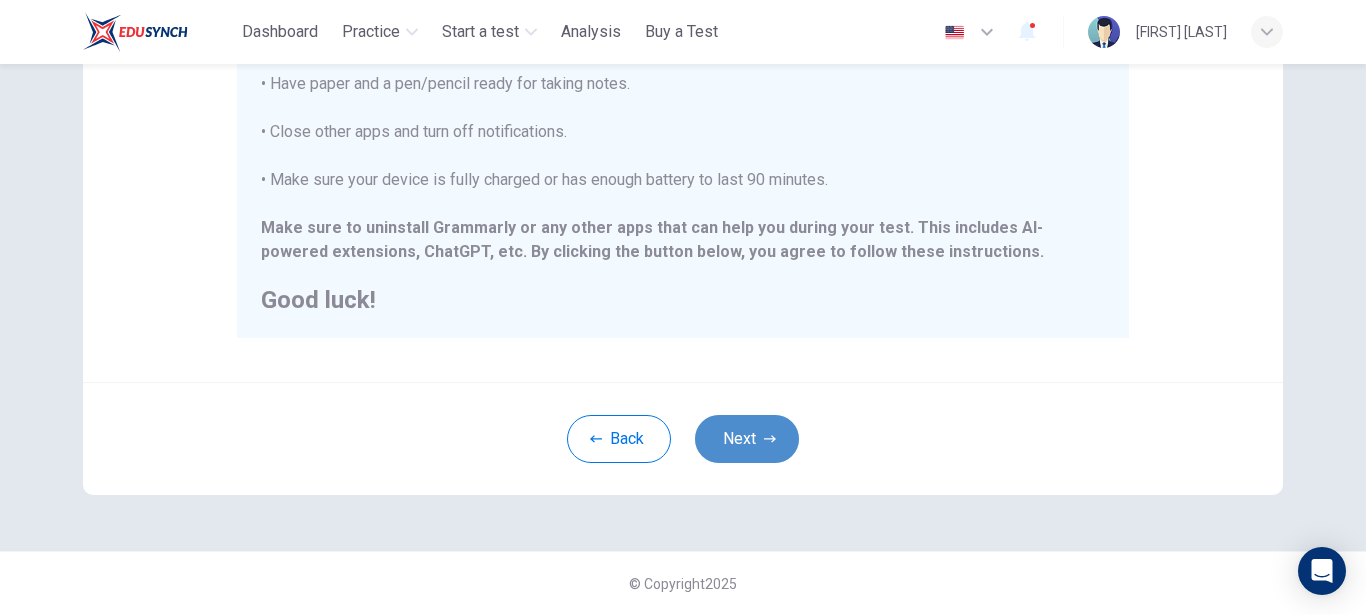 click on "Next" at bounding box center (747, 439) 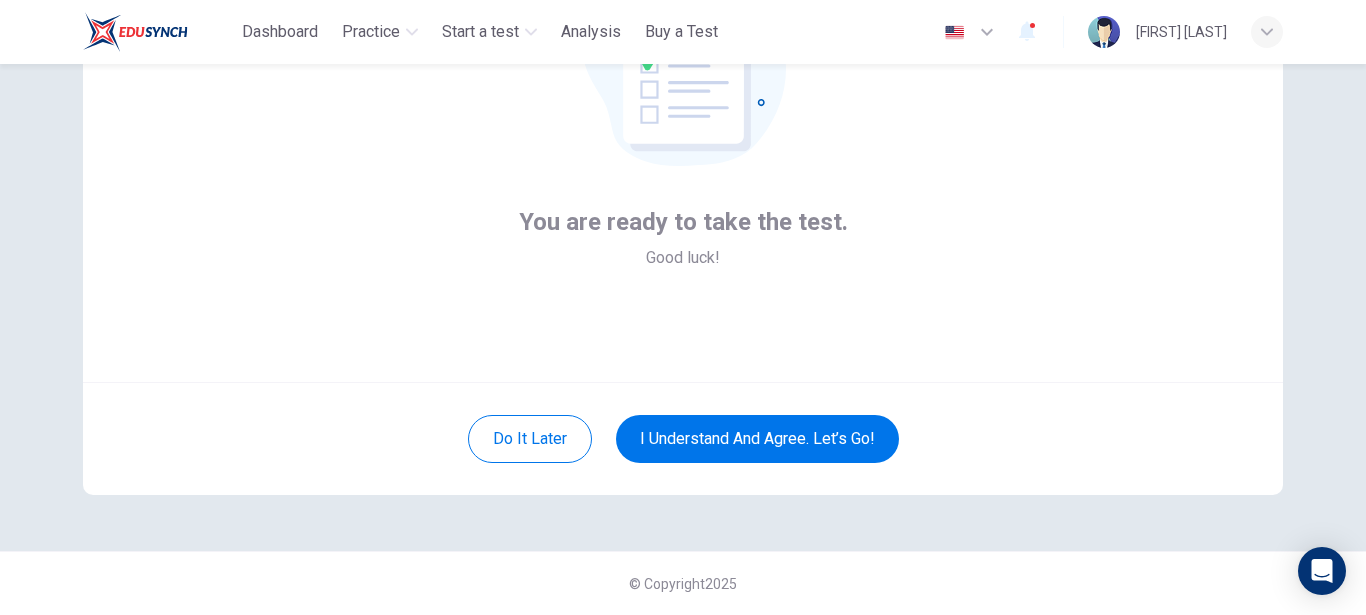 scroll, scrollTop: 104, scrollLeft: 0, axis: vertical 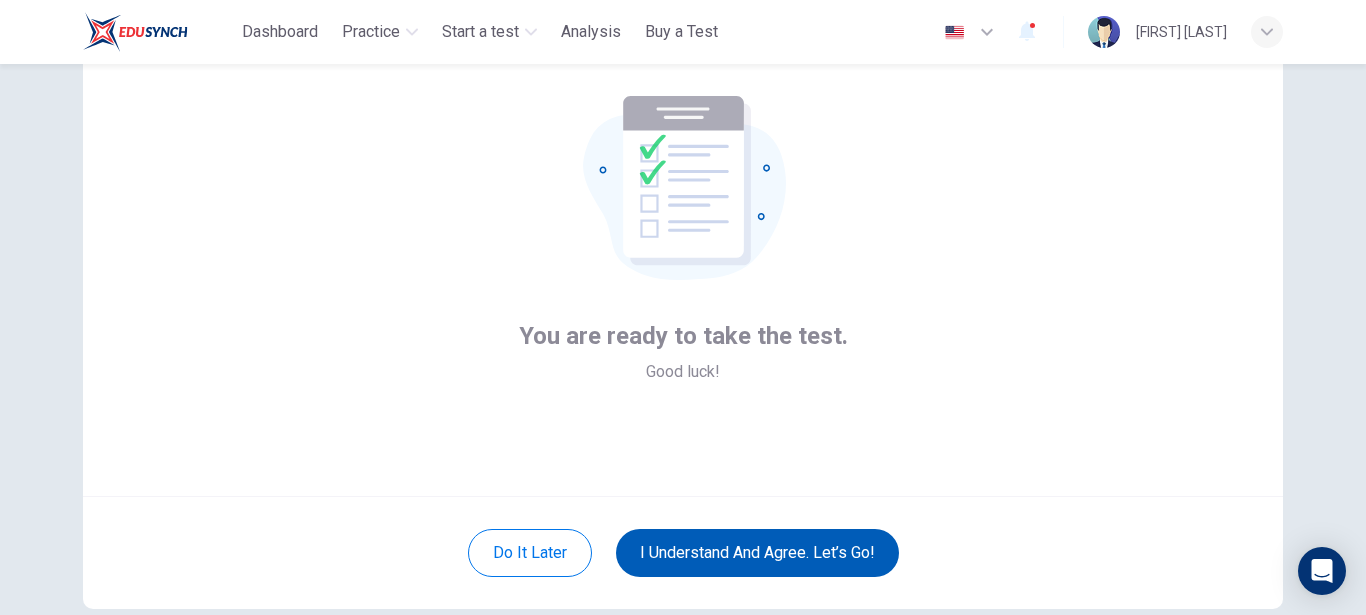 click on "I understand and agree. Let’s go!" at bounding box center (757, 553) 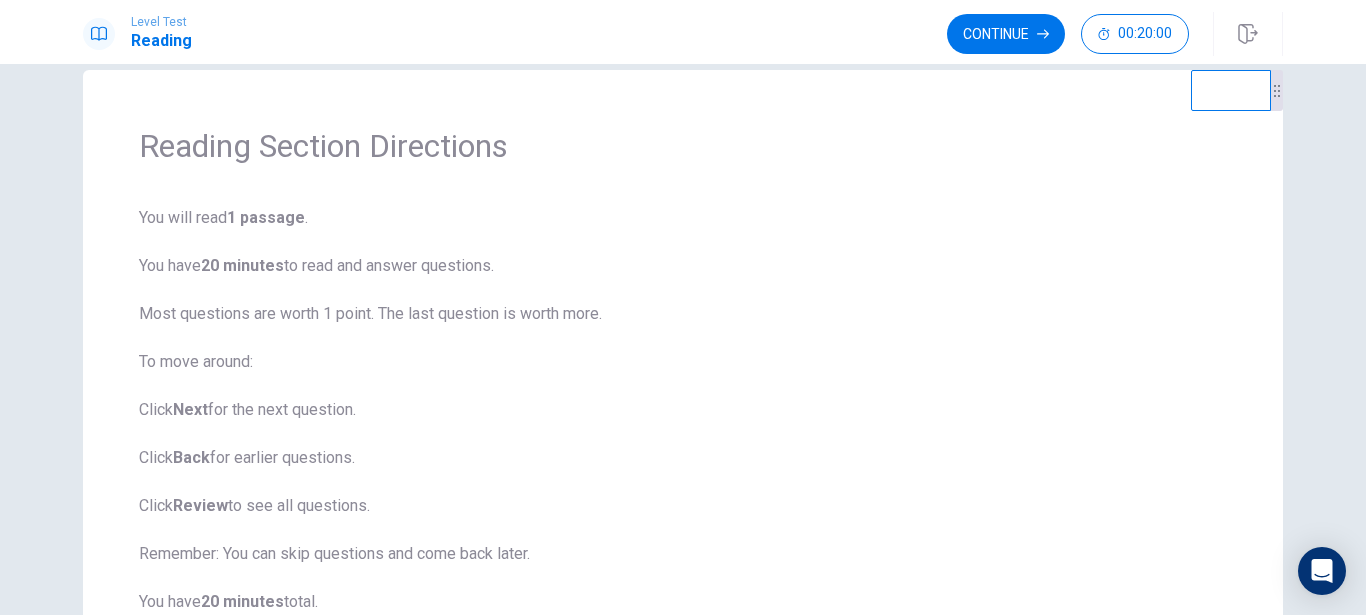 scroll, scrollTop: 0, scrollLeft: 0, axis: both 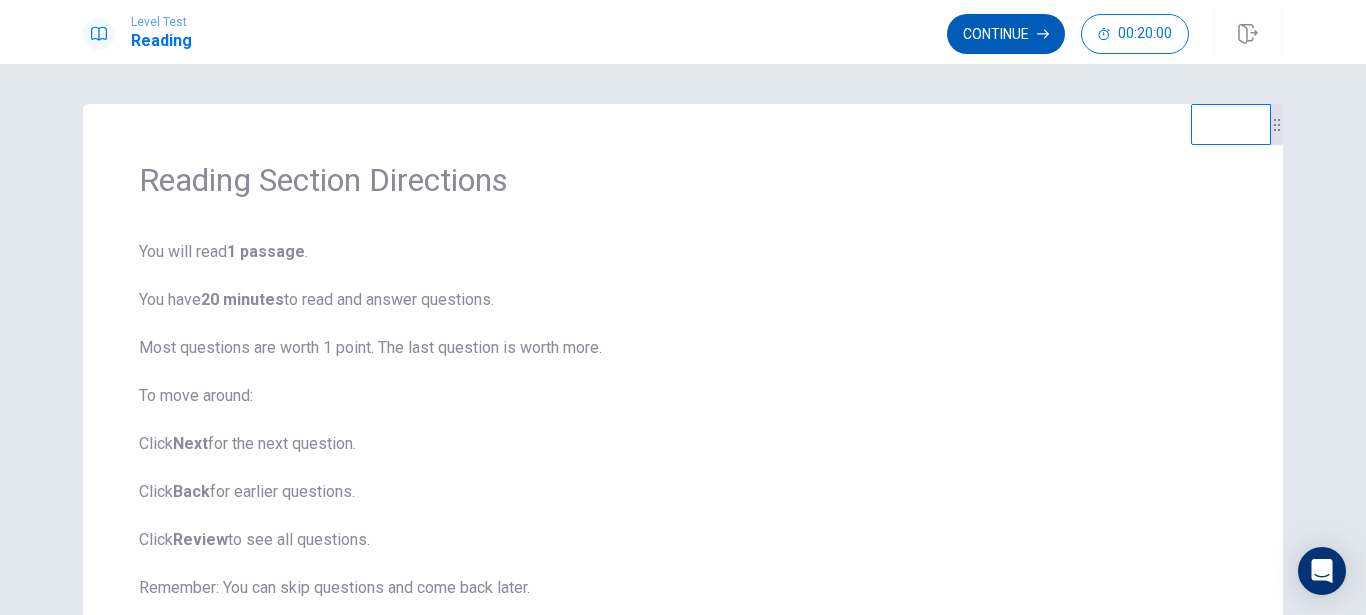 click on "Continue" at bounding box center (1006, 34) 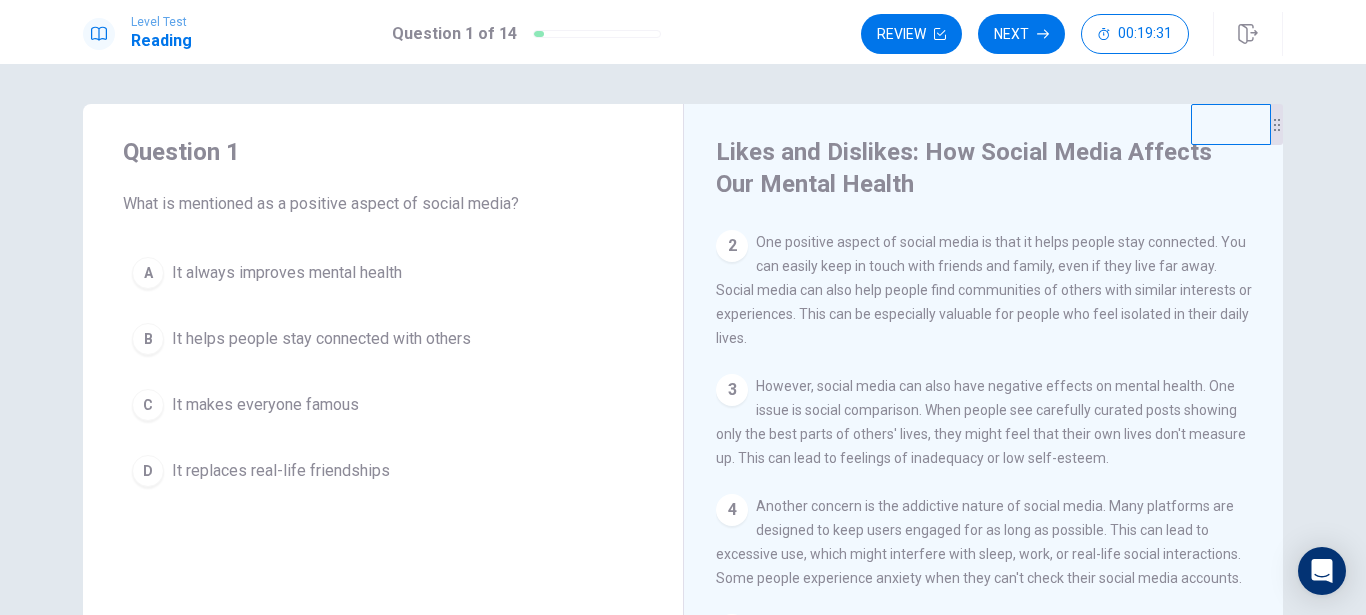 scroll, scrollTop: 228, scrollLeft: 0, axis: vertical 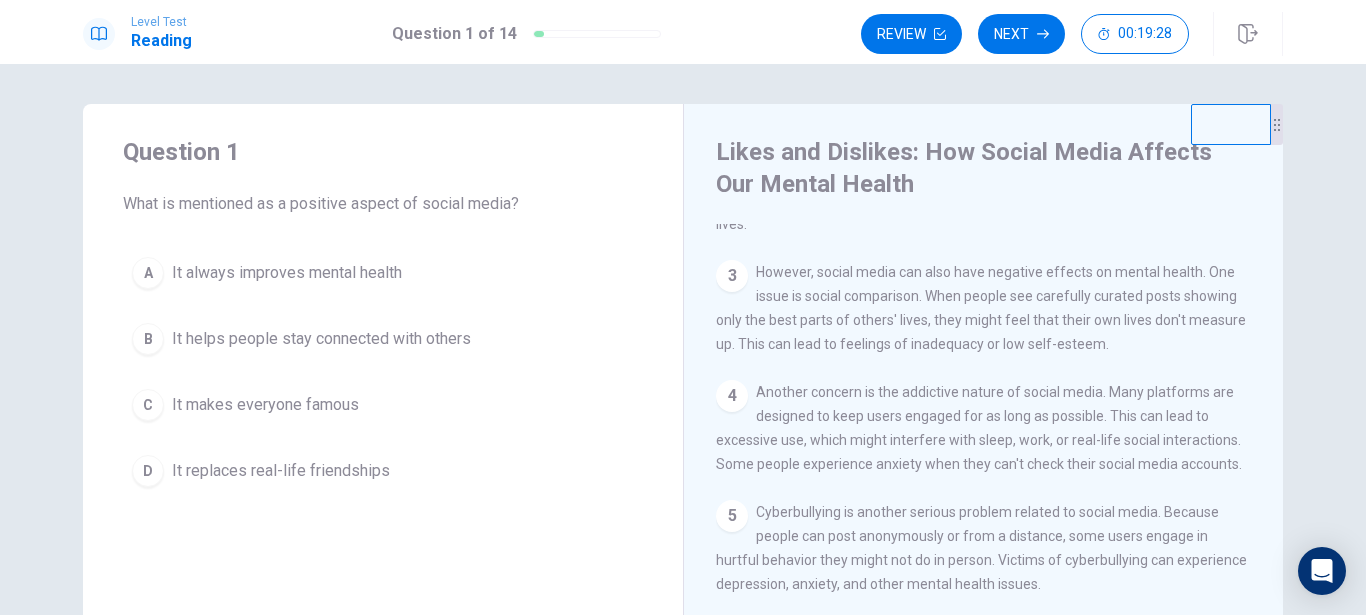 click on "B" at bounding box center [148, 339] 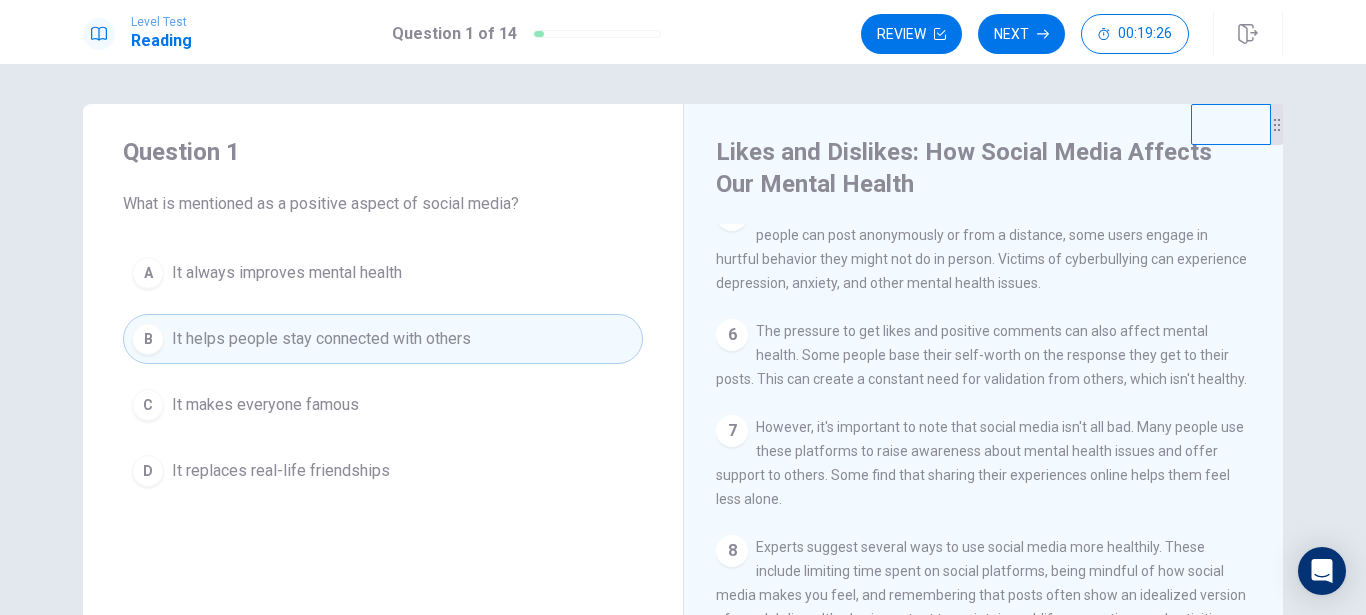 scroll, scrollTop: 566, scrollLeft: 0, axis: vertical 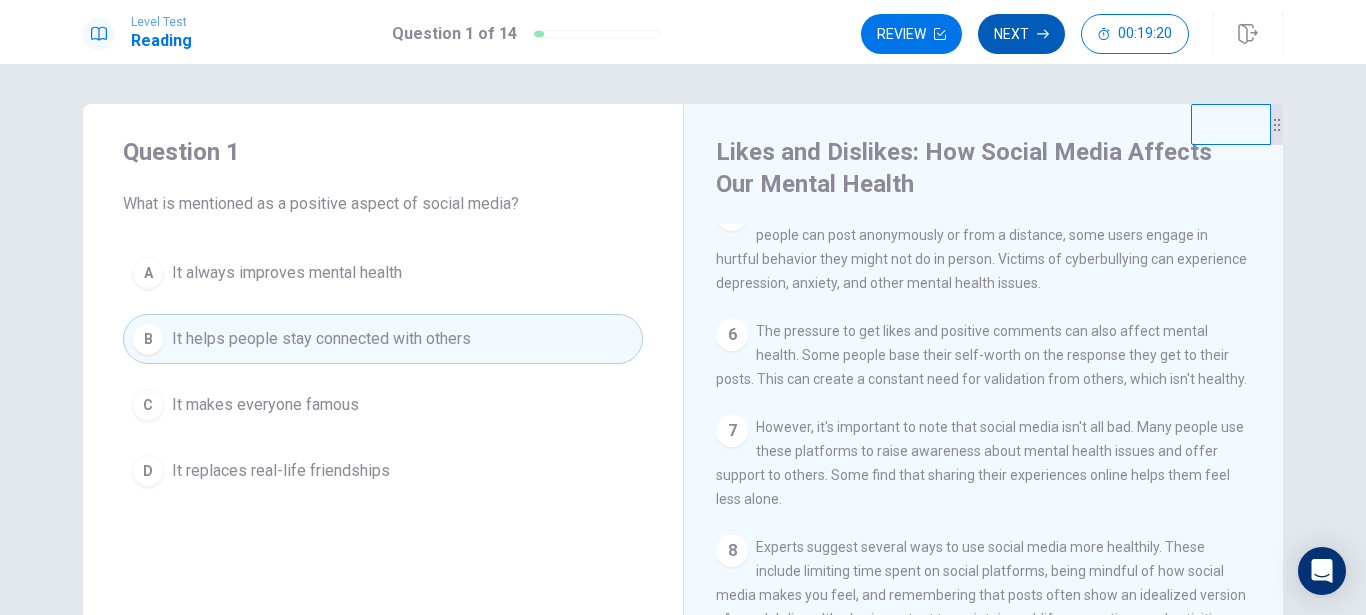 click on "Next" at bounding box center [1021, 34] 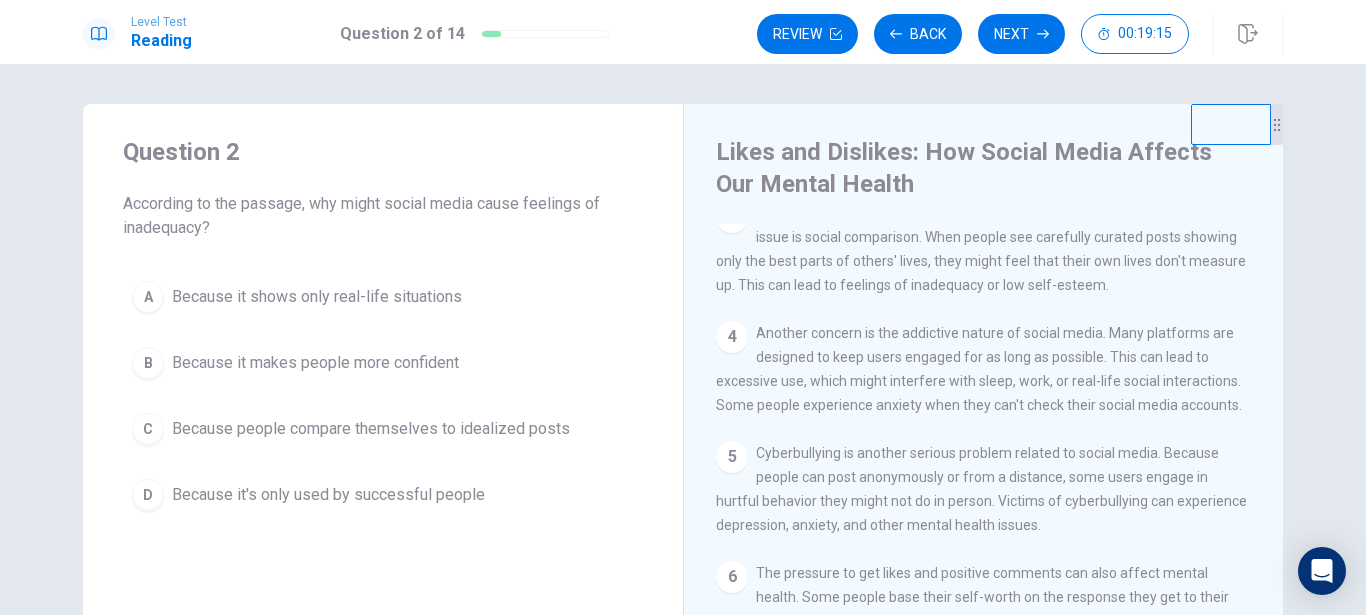 scroll, scrollTop: 224, scrollLeft: 0, axis: vertical 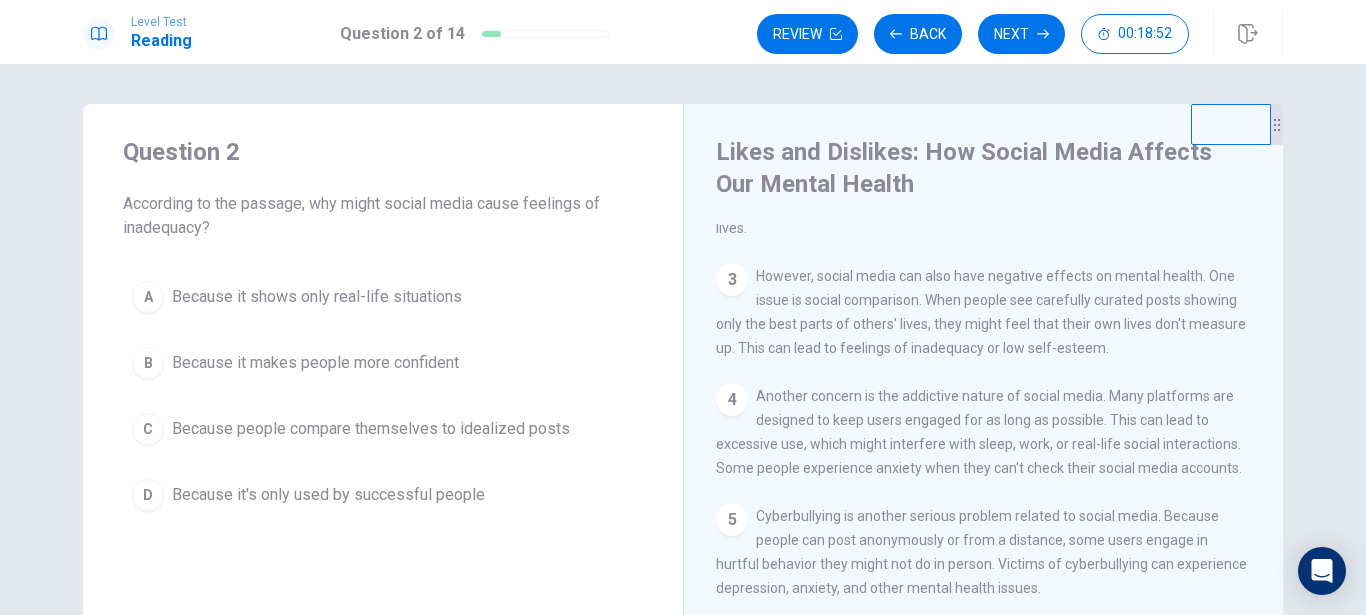 click on "C" at bounding box center (148, 429) 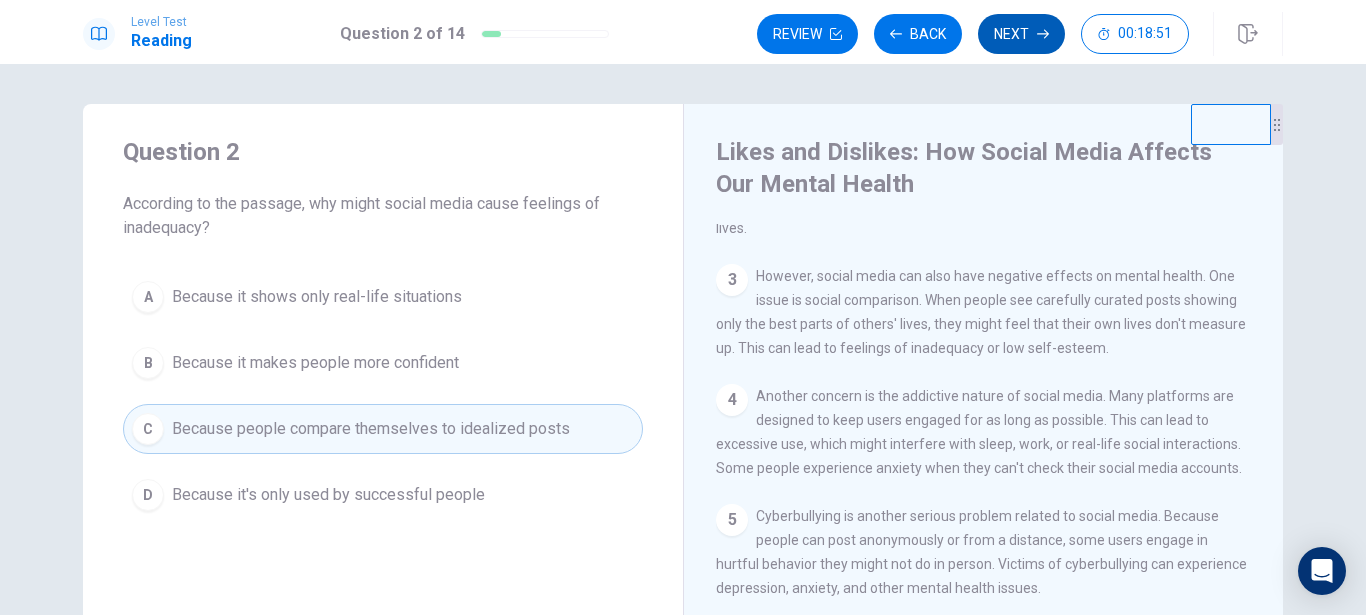 click on "Next" at bounding box center (1021, 34) 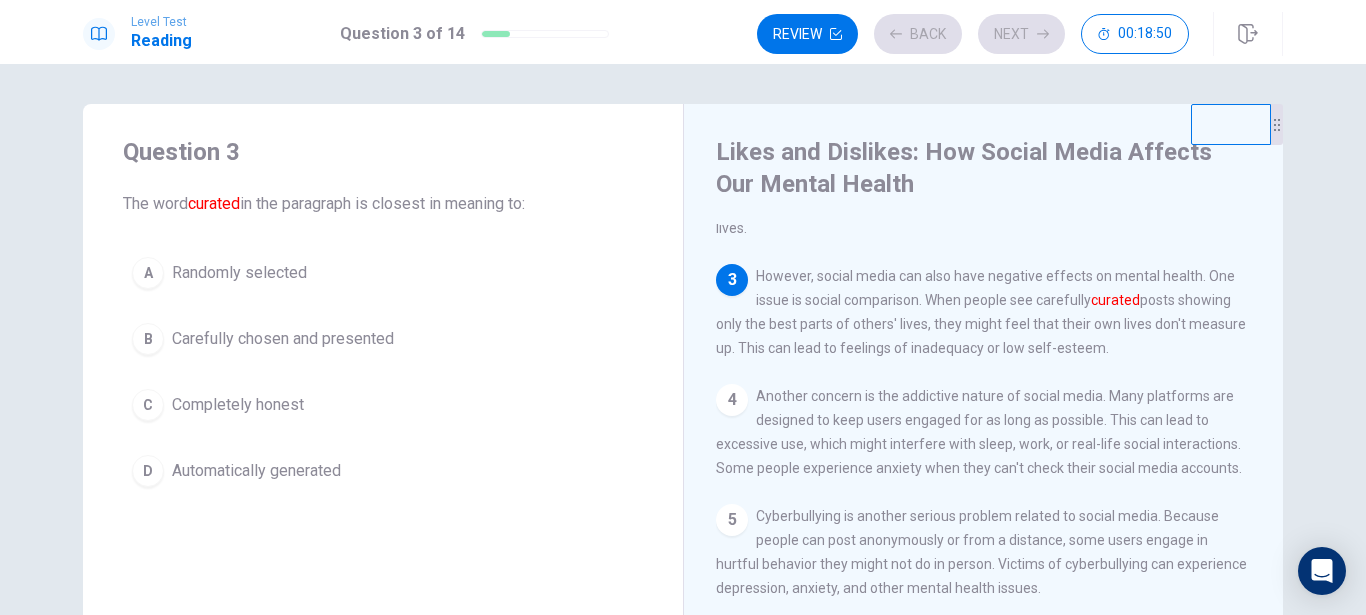 scroll, scrollTop: 273, scrollLeft: 0, axis: vertical 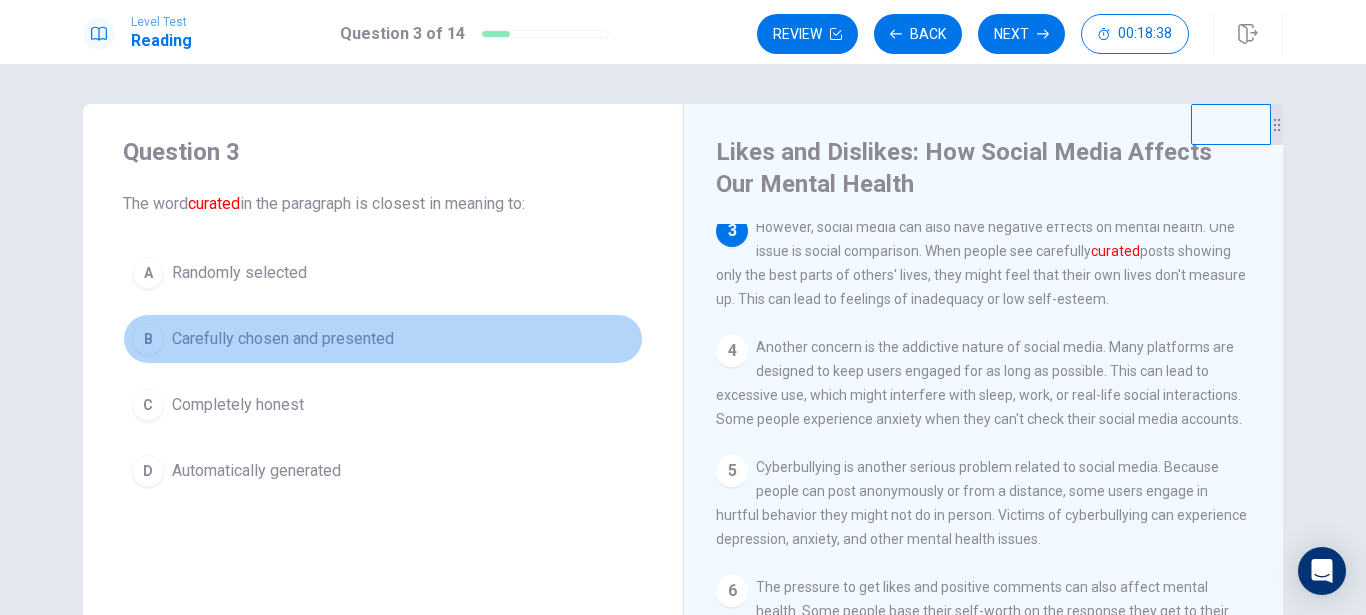 click on "B" at bounding box center (148, 339) 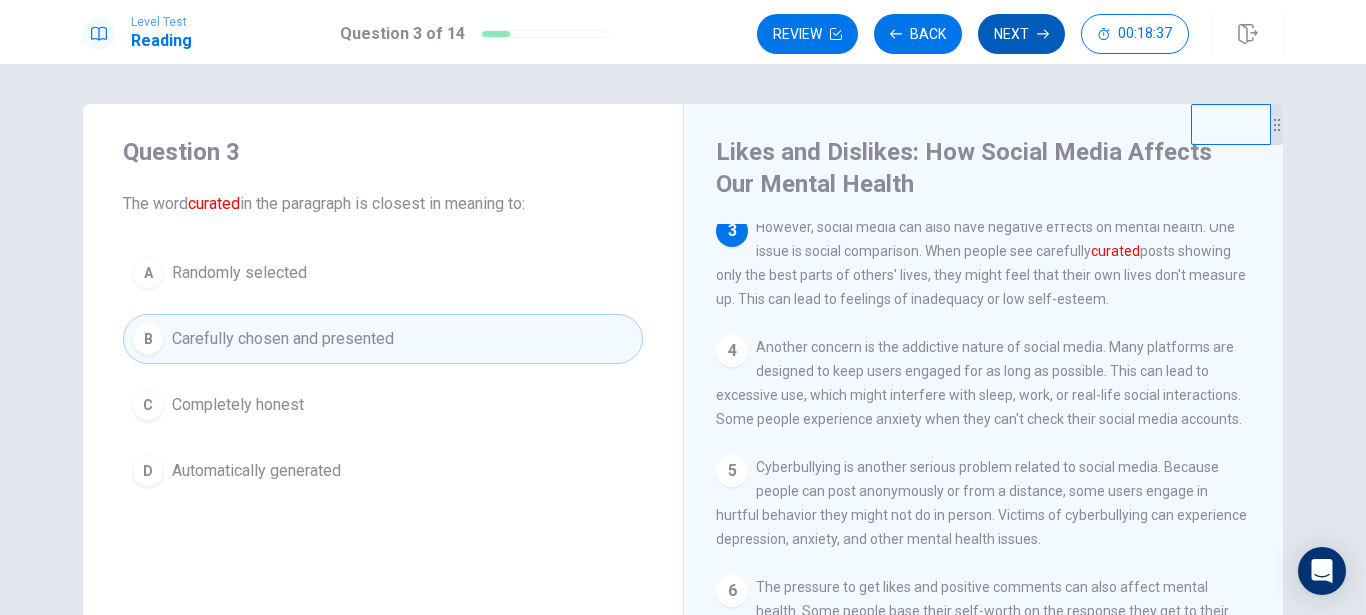 click on "Next" at bounding box center (1021, 34) 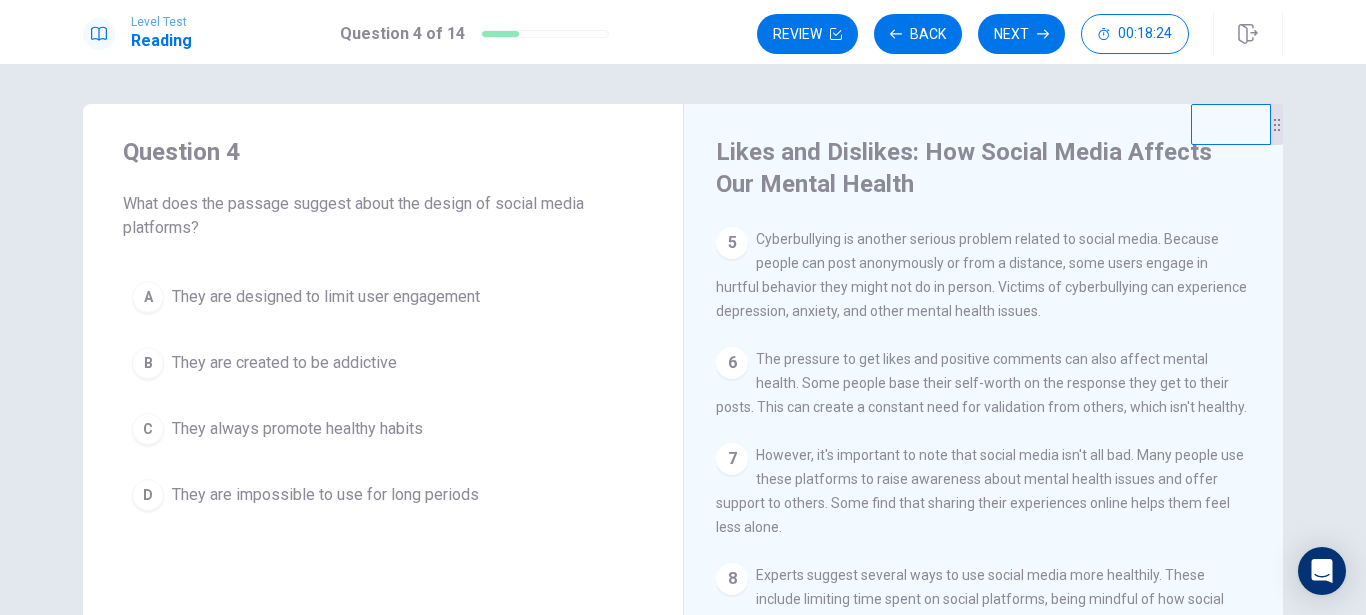 scroll, scrollTop: 566, scrollLeft: 0, axis: vertical 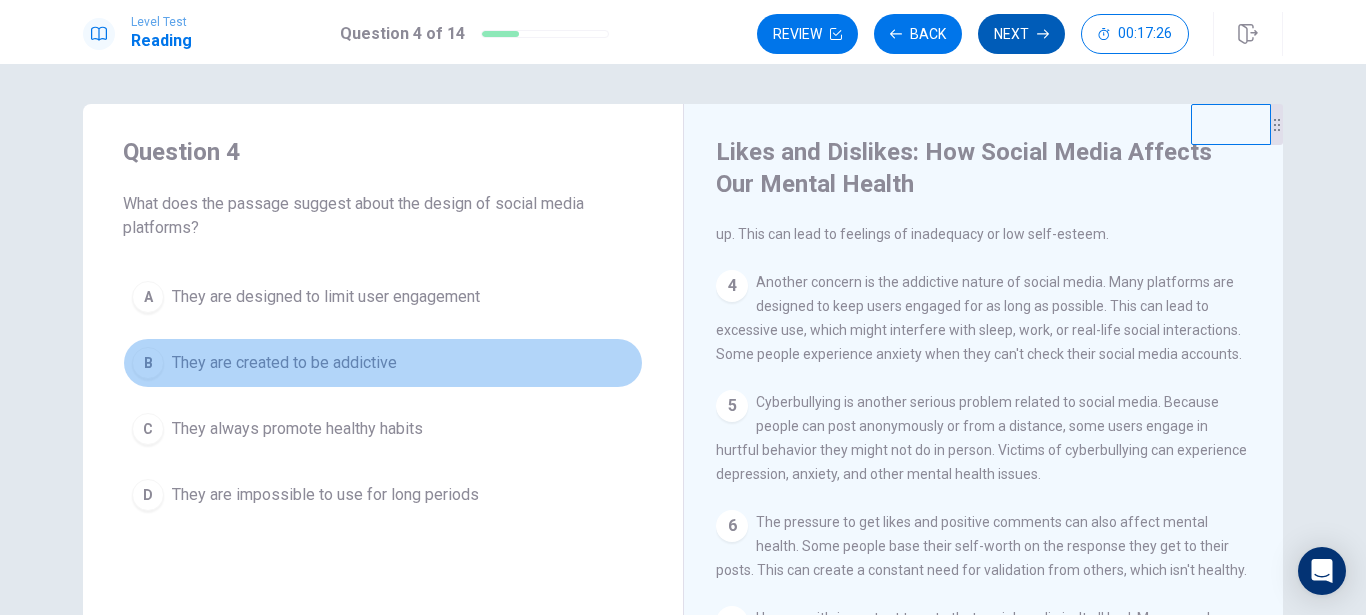 drag, startPoint x: 146, startPoint y: 369, endPoint x: 989, endPoint y: 31, distance: 908.2362 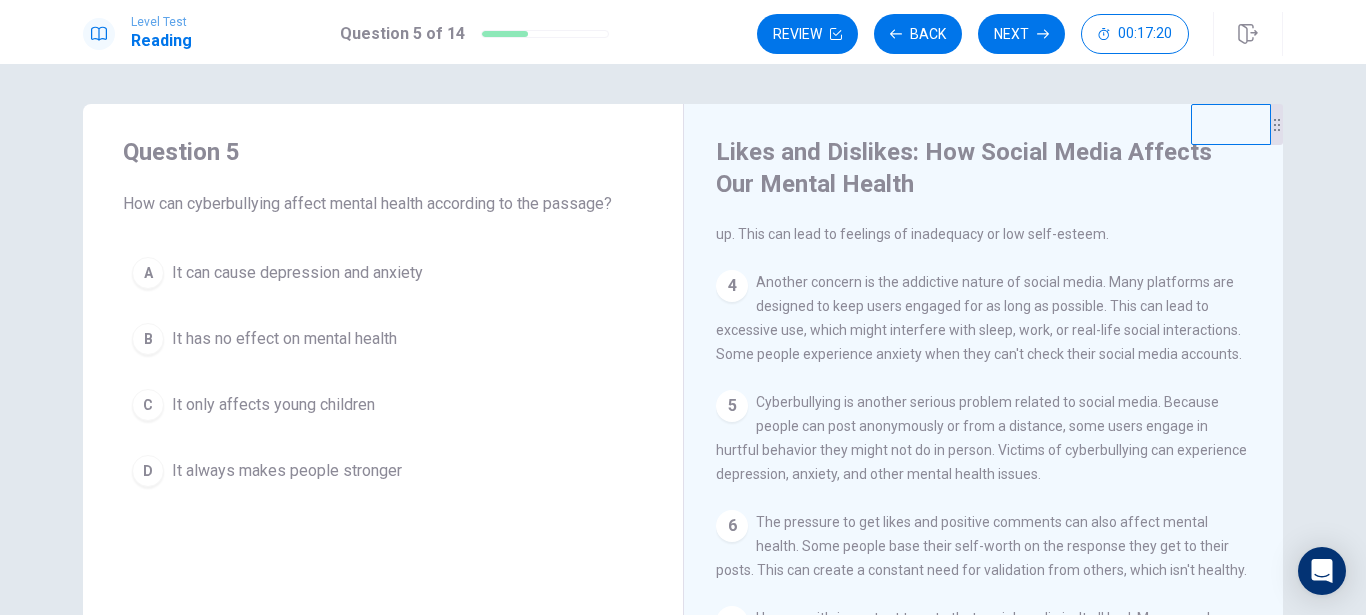 scroll, scrollTop: 452, scrollLeft: 0, axis: vertical 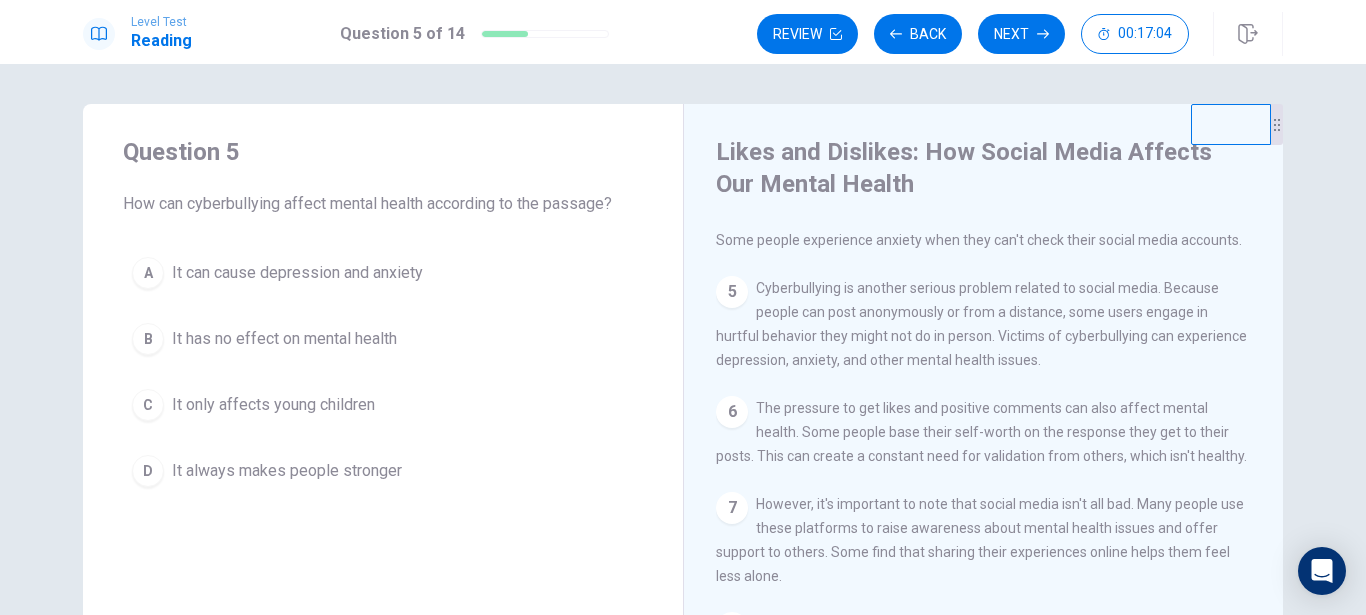 click on "A" at bounding box center [148, 273] 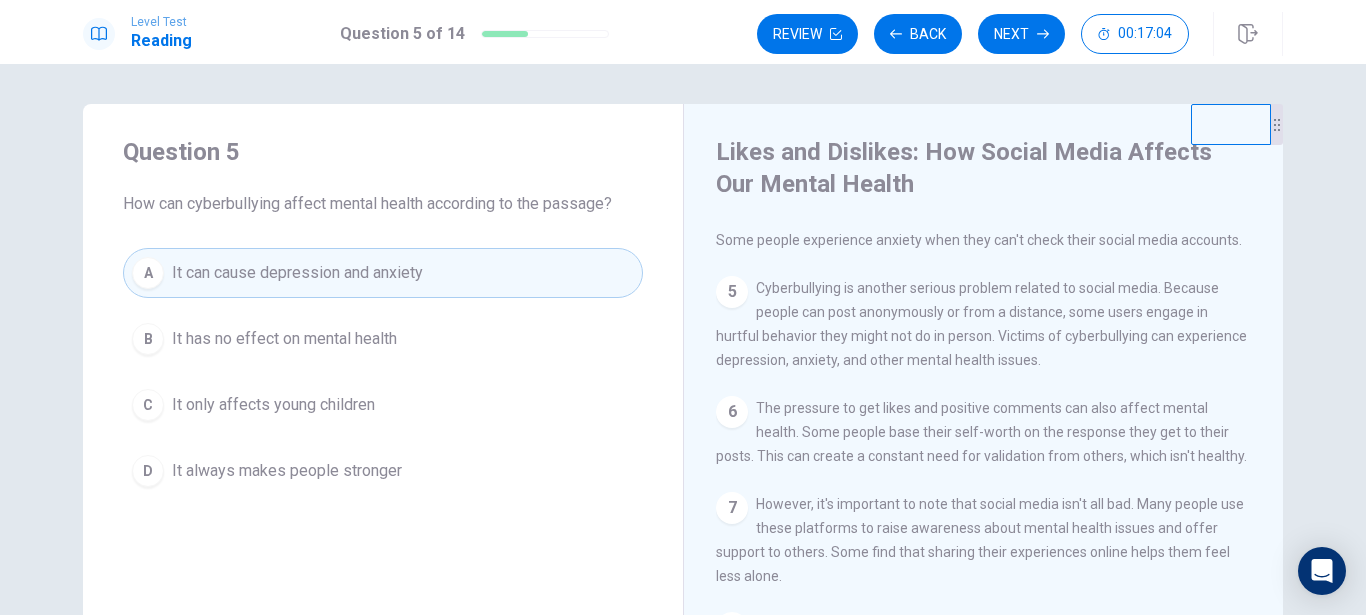 click on "Next" at bounding box center (1021, 34) 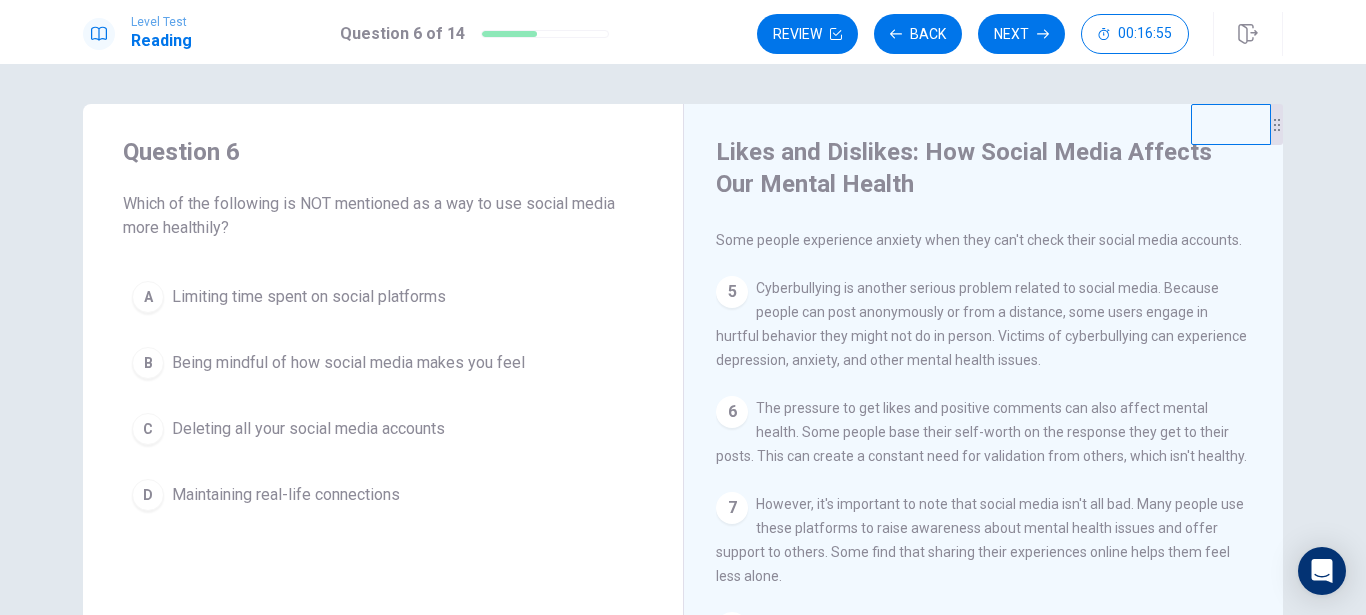 scroll, scrollTop: 566, scrollLeft: 0, axis: vertical 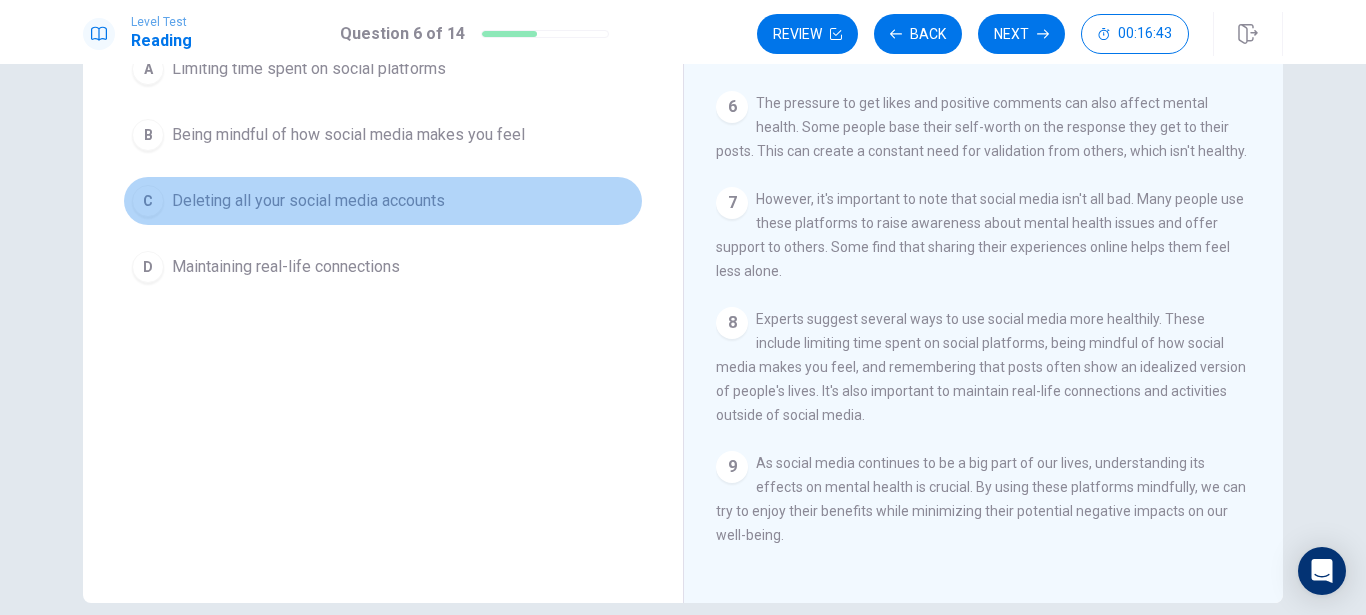 click on "C Deleting all your social media accounts" at bounding box center (383, 201) 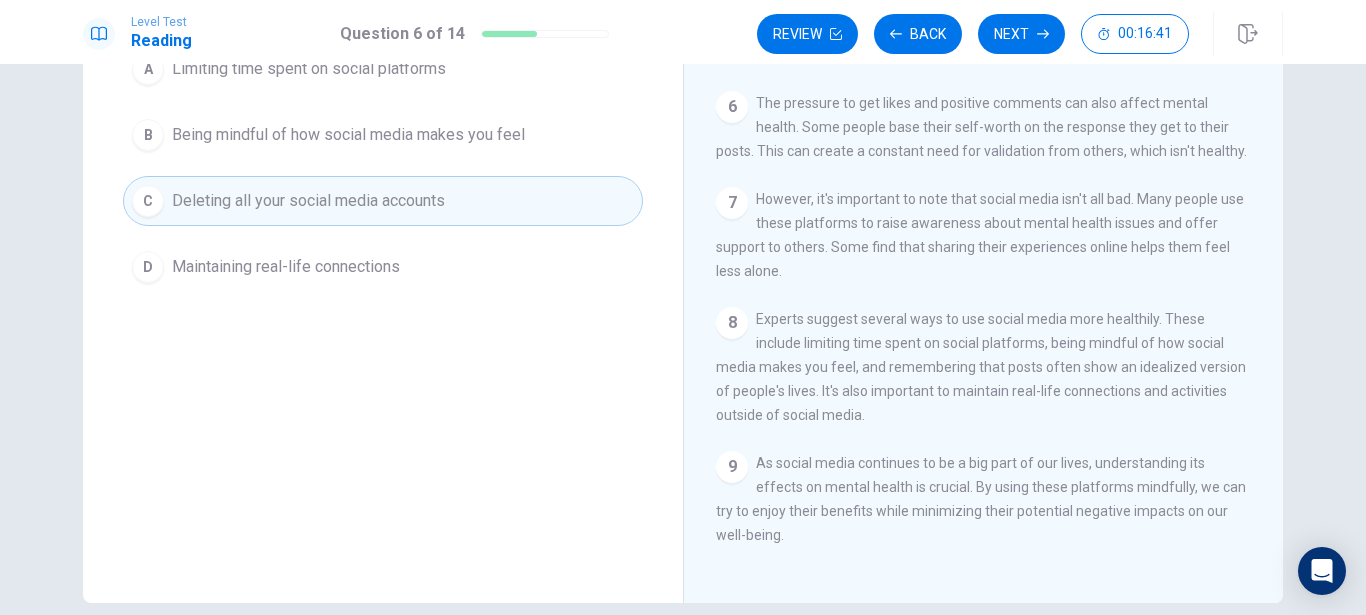 click on "Next" at bounding box center [1021, 34] 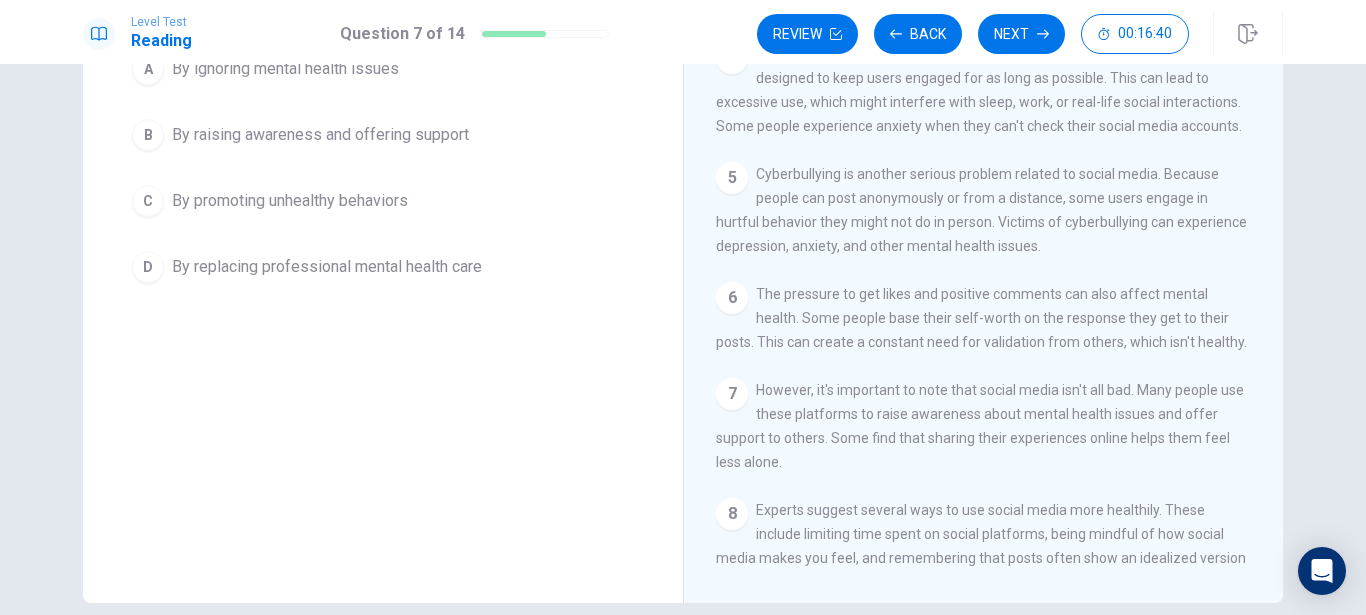 scroll, scrollTop: 0, scrollLeft: 0, axis: both 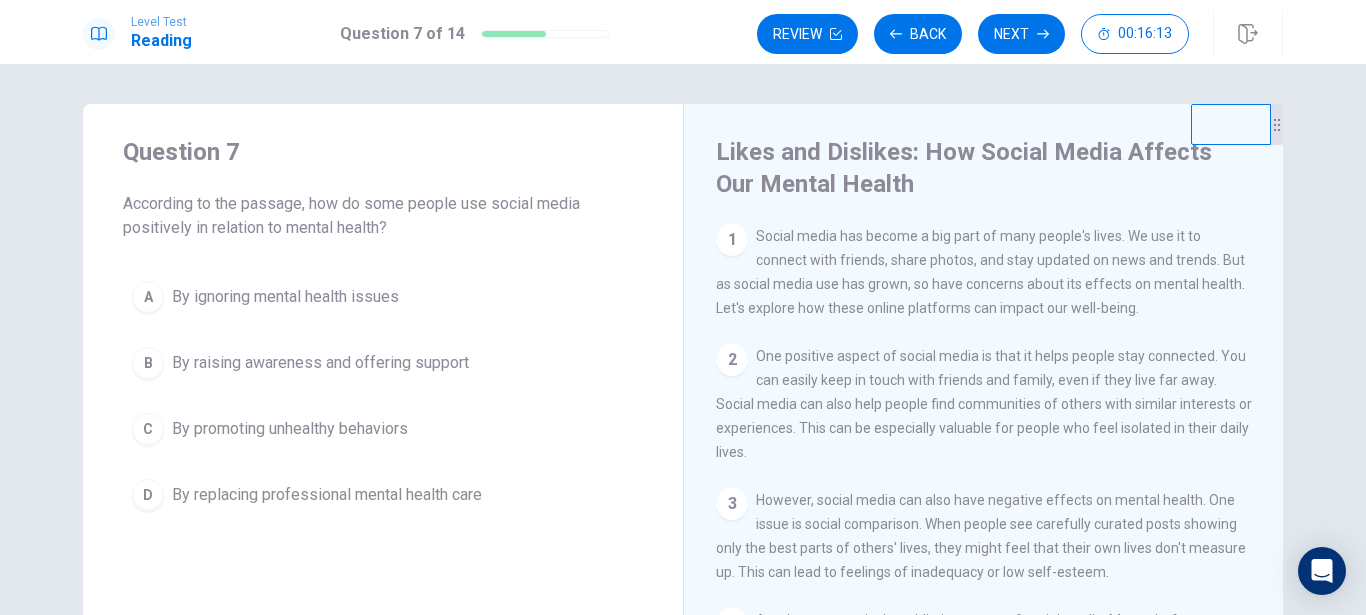 drag, startPoint x: 144, startPoint y: 358, endPoint x: 937, endPoint y: 98, distance: 834.5352 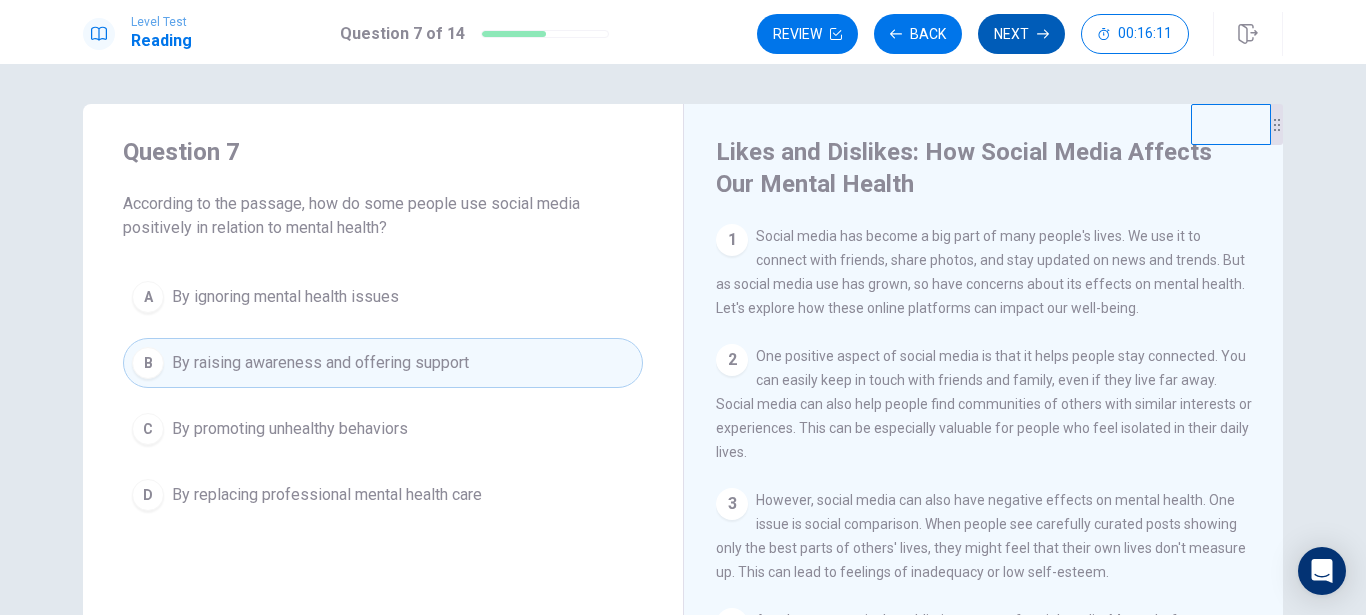 click on "Next" at bounding box center [1021, 34] 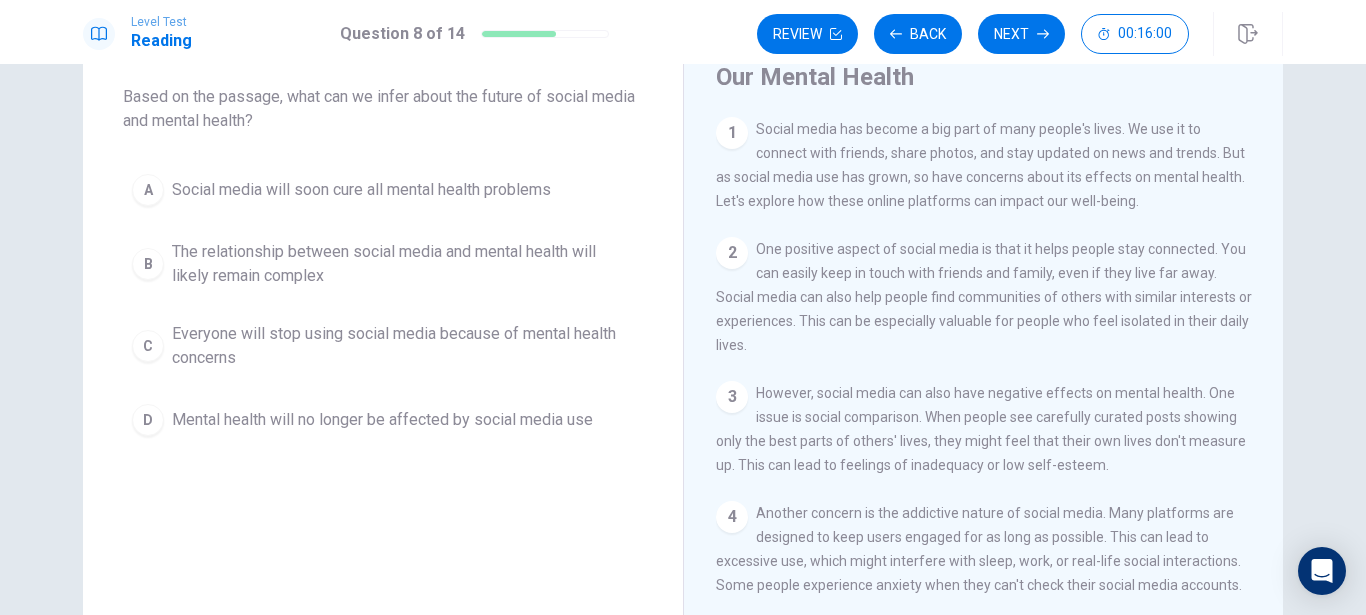 scroll, scrollTop: 114, scrollLeft: 0, axis: vertical 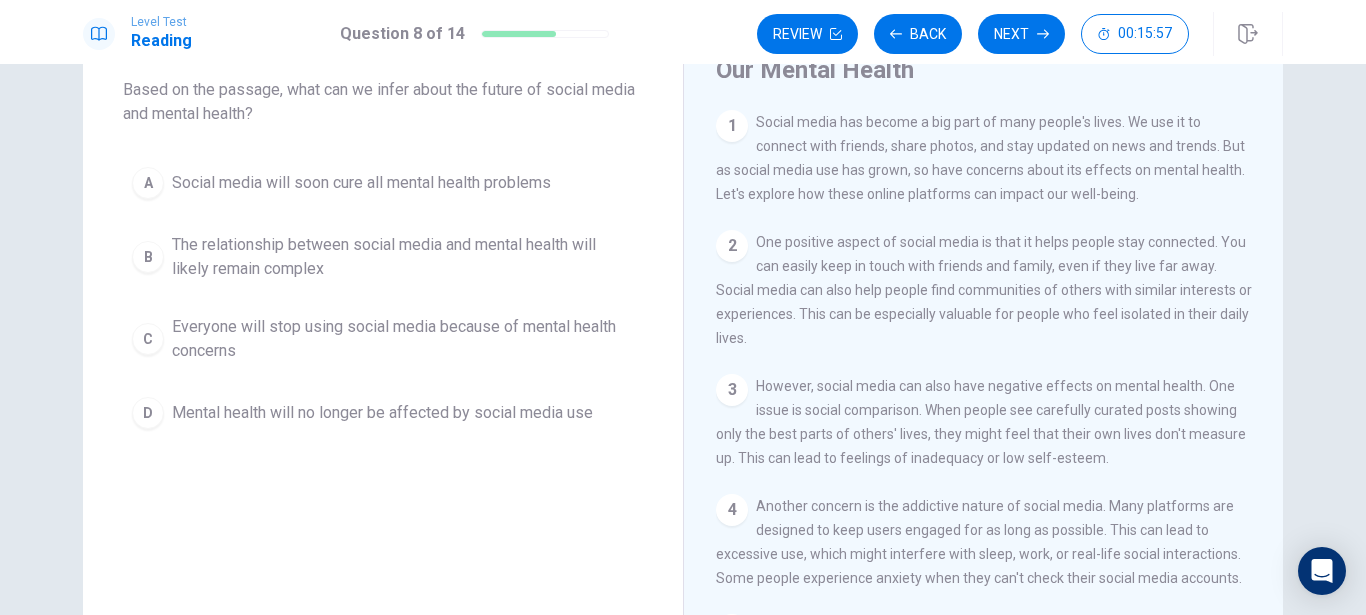 click on "B" at bounding box center (148, 257) 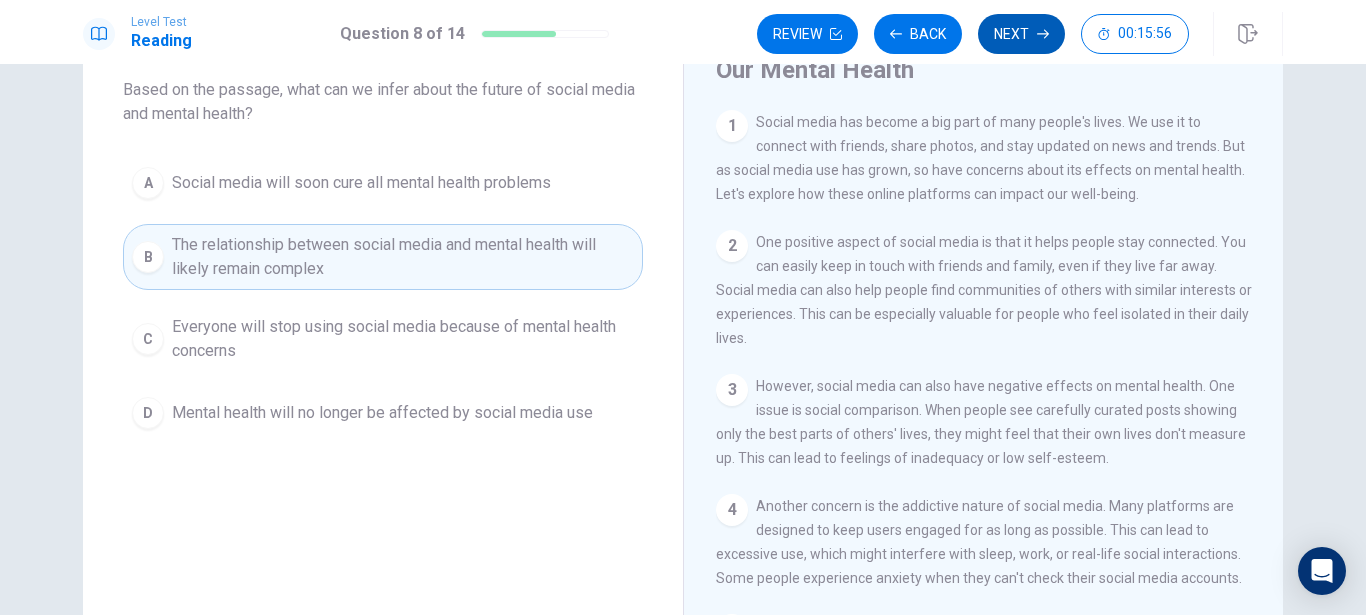 scroll, scrollTop: 0, scrollLeft: 0, axis: both 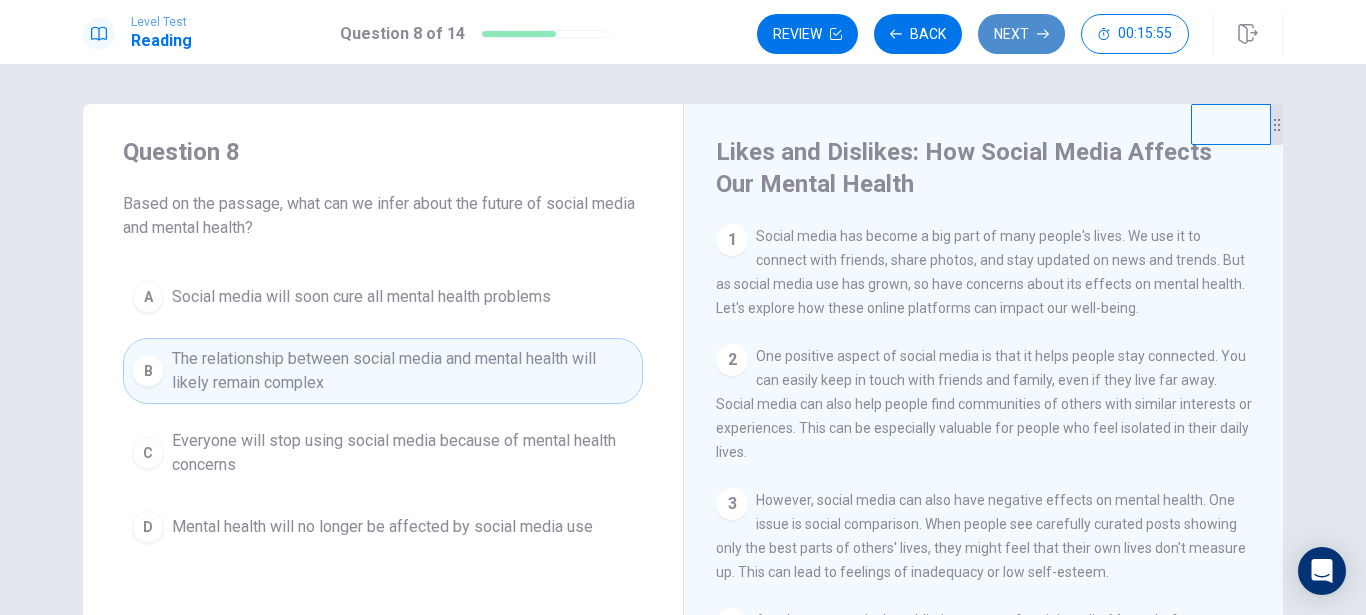 click on "Next" at bounding box center [1021, 34] 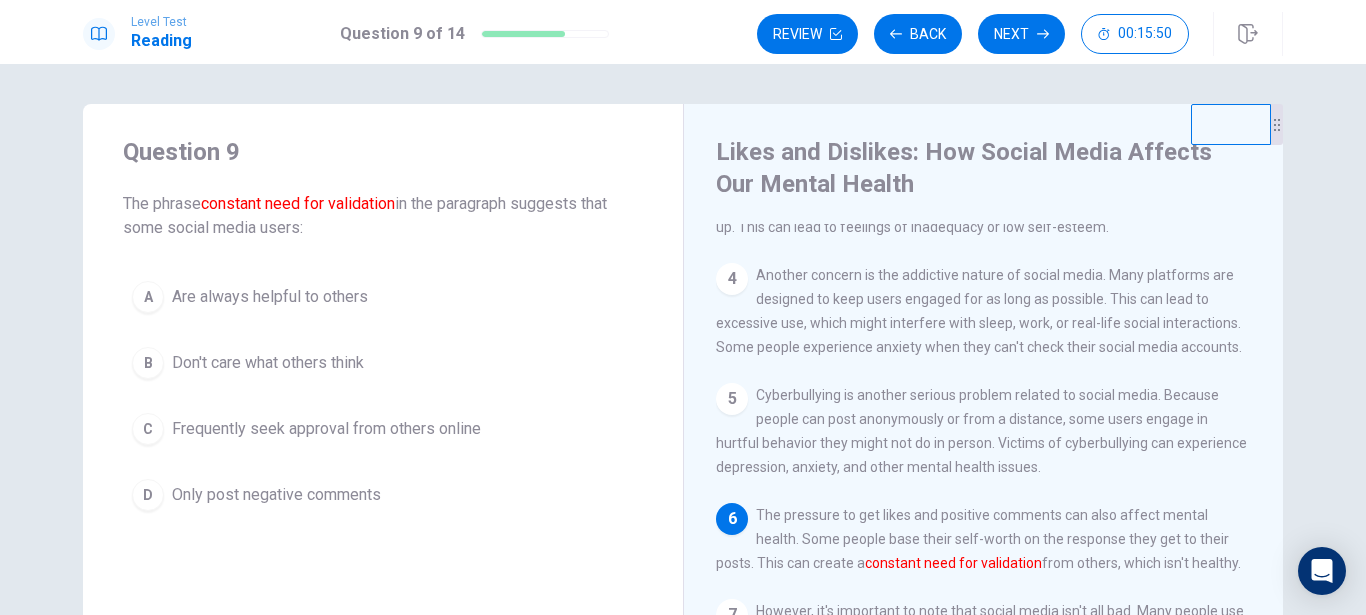 scroll, scrollTop: 459, scrollLeft: 0, axis: vertical 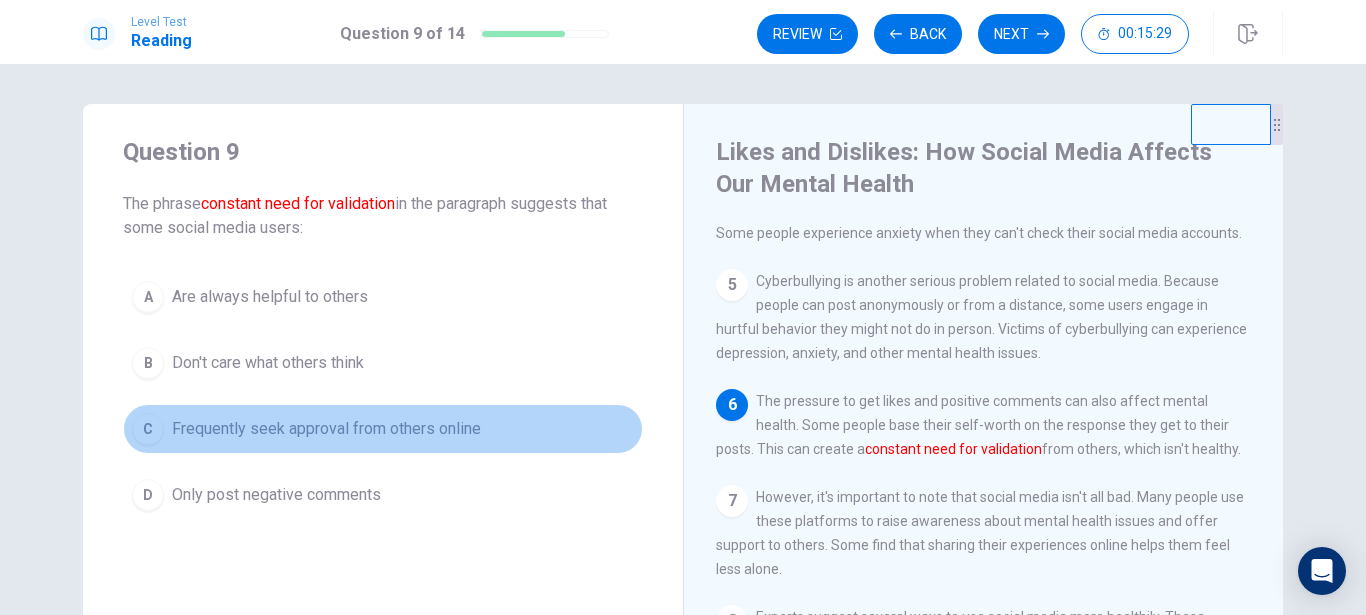 click on "C" at bounding box center [148, 429] 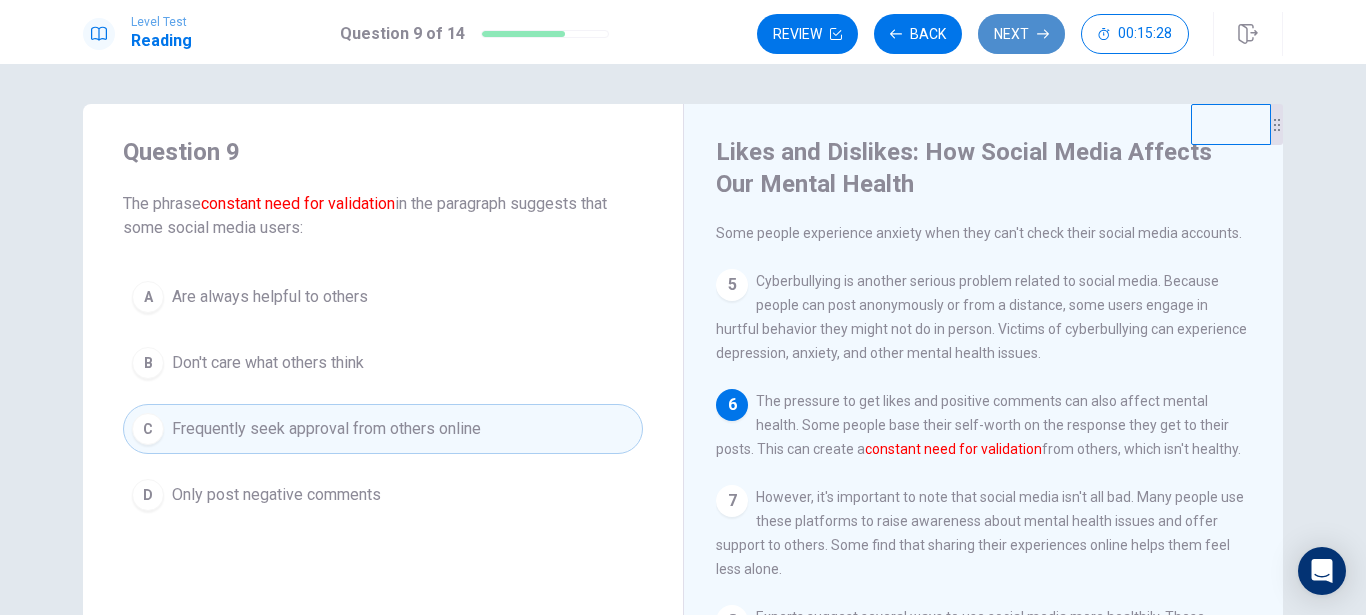 click on "Next" at bounding box center (1021, 34) 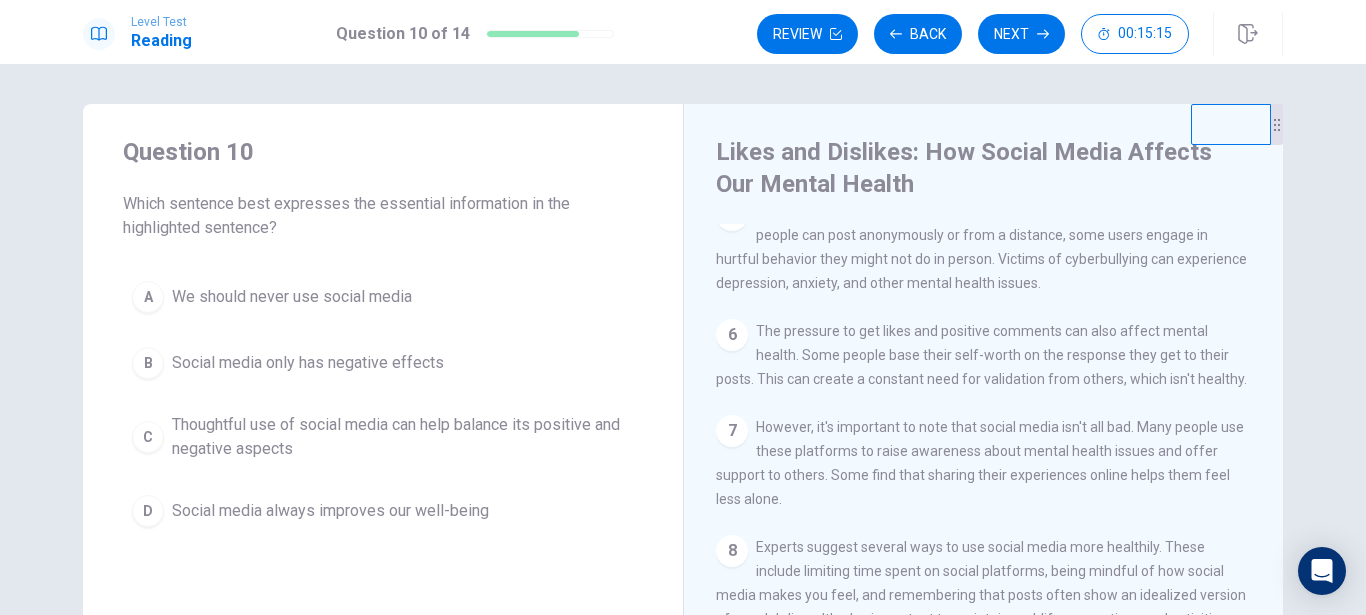 scroll, scrollTop: 566, scrollLeft: 0, axis: vertical 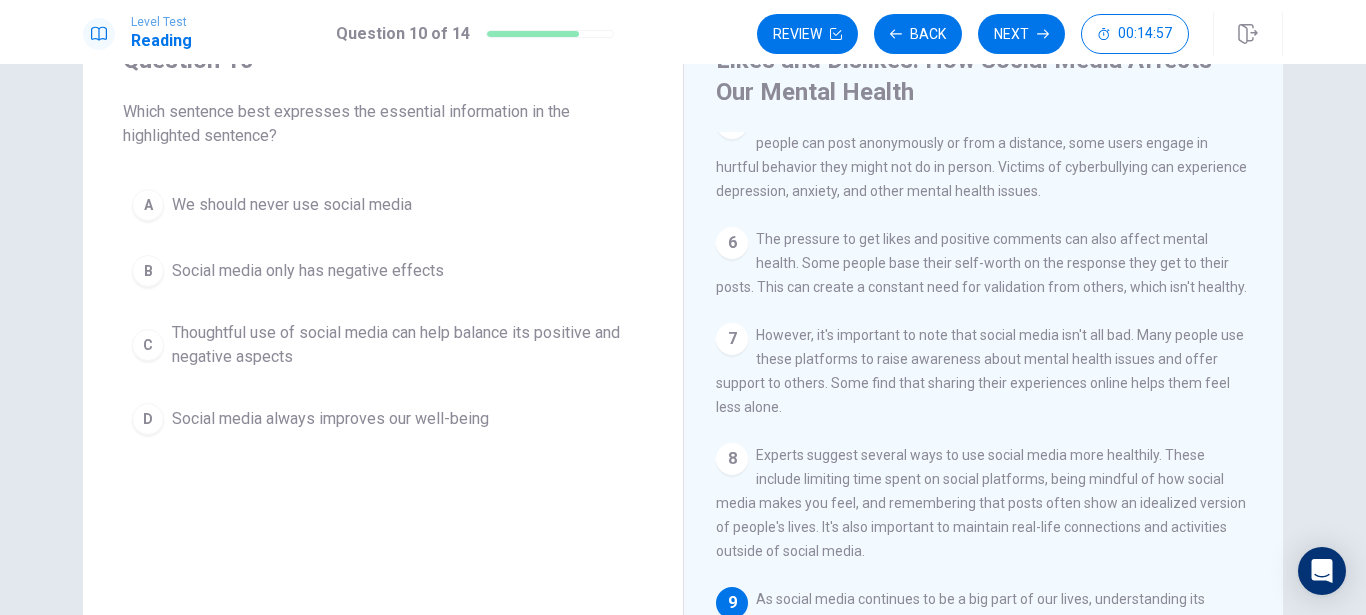 click on "C" at bounding box center [148, 345] 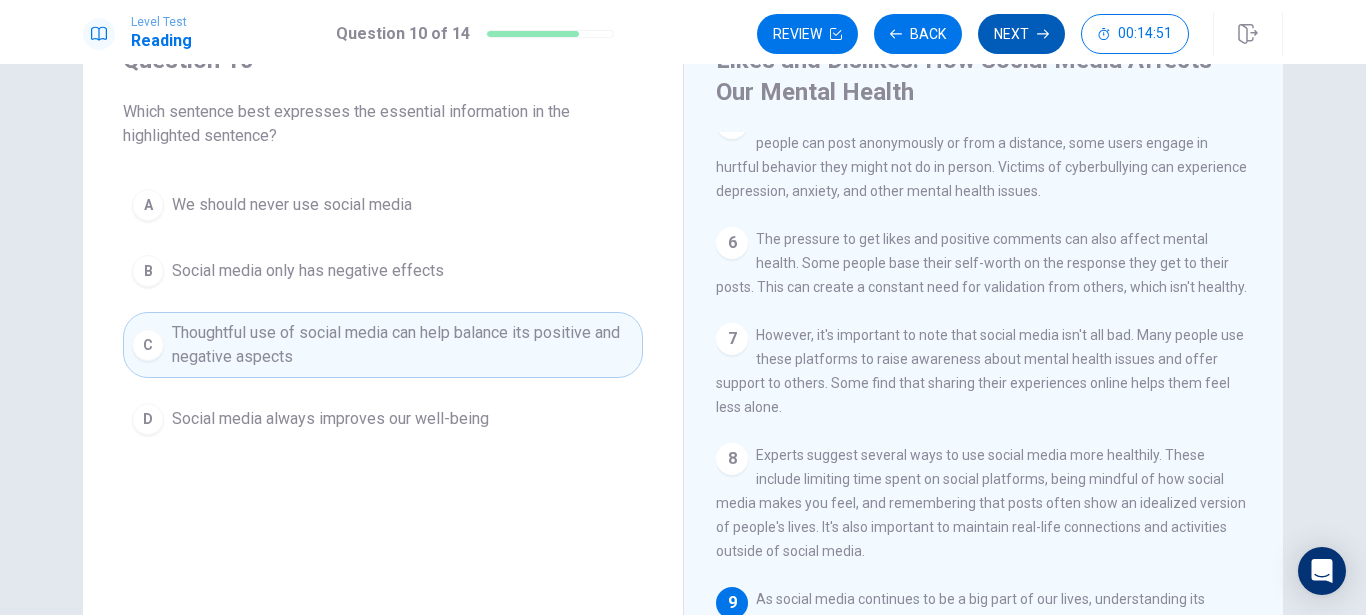 click on "Next" at bounding box center [1021, 34] 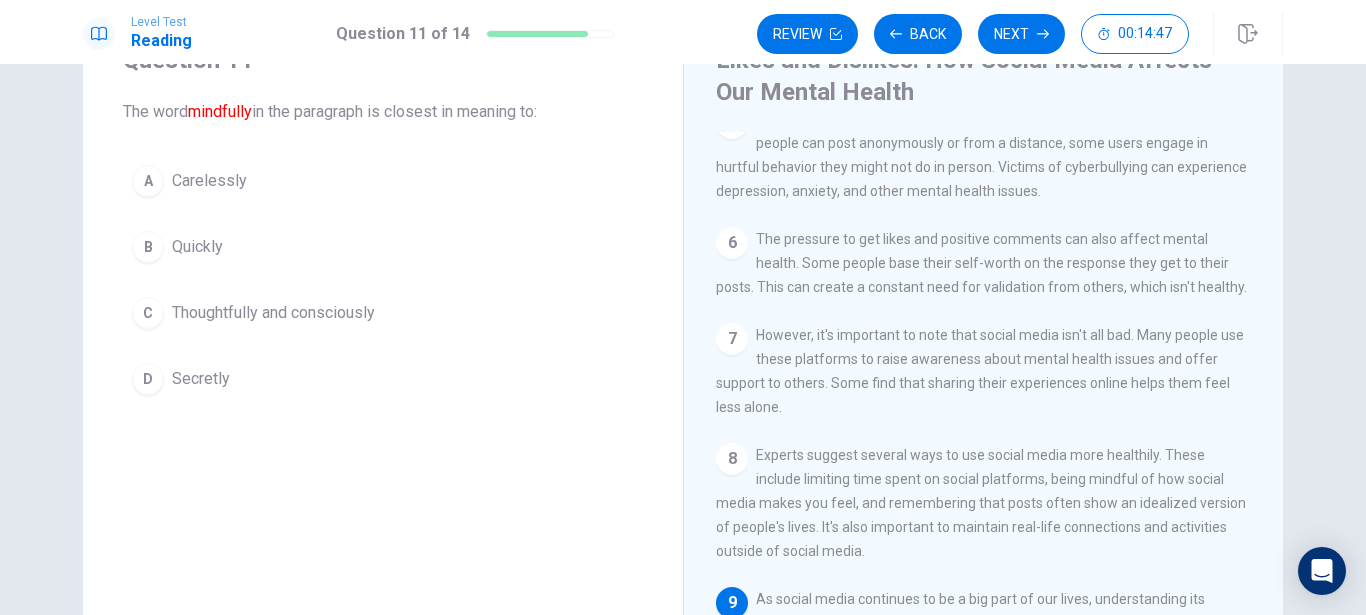 click on "C" at bounding box center (148, 313) 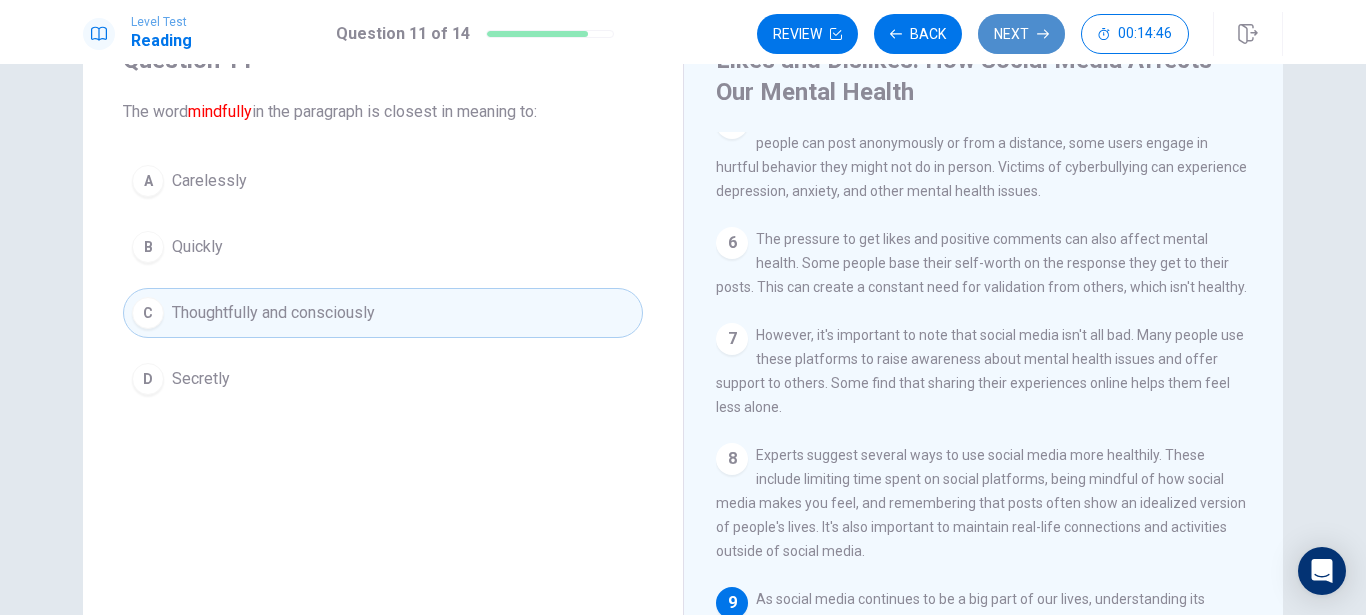 click 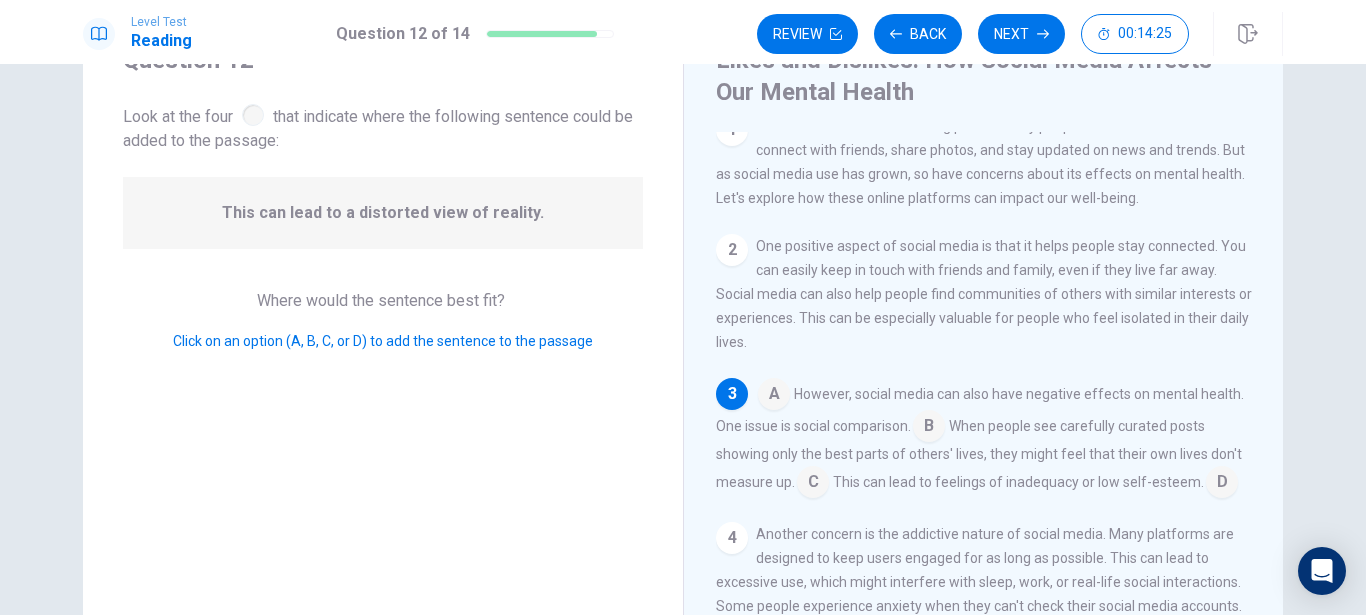 scroll, scrollTop: 132, scrollLeft: 0, axis: vertical 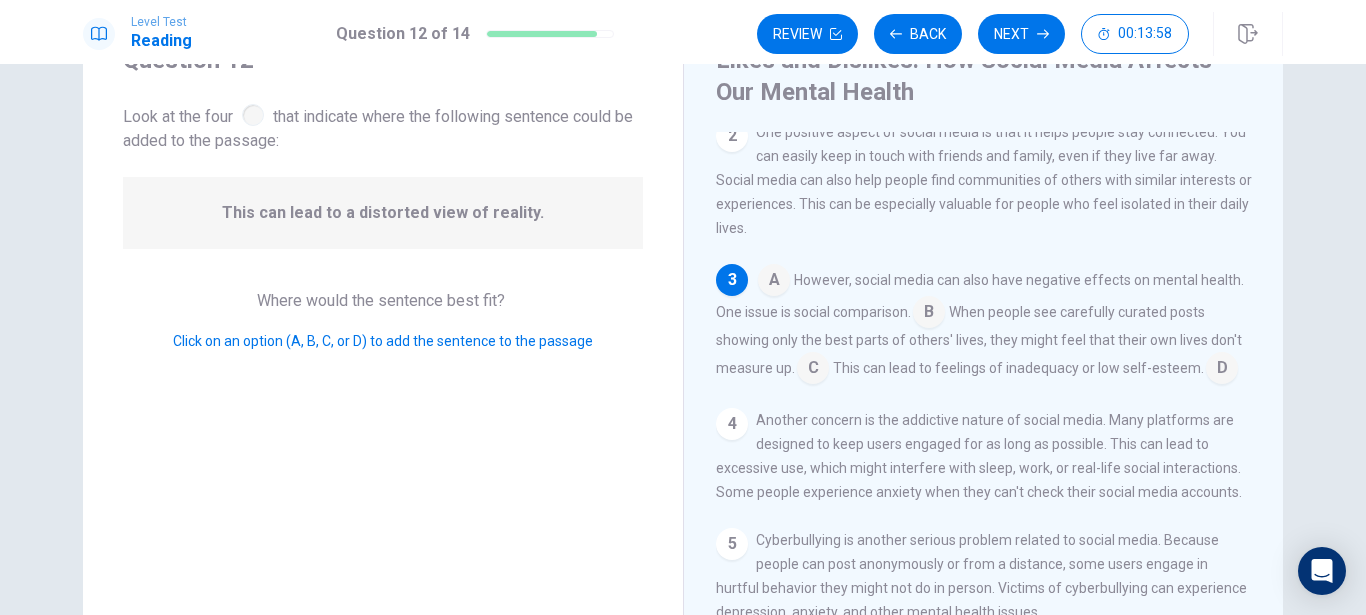 click at bounding box center (813, 370) 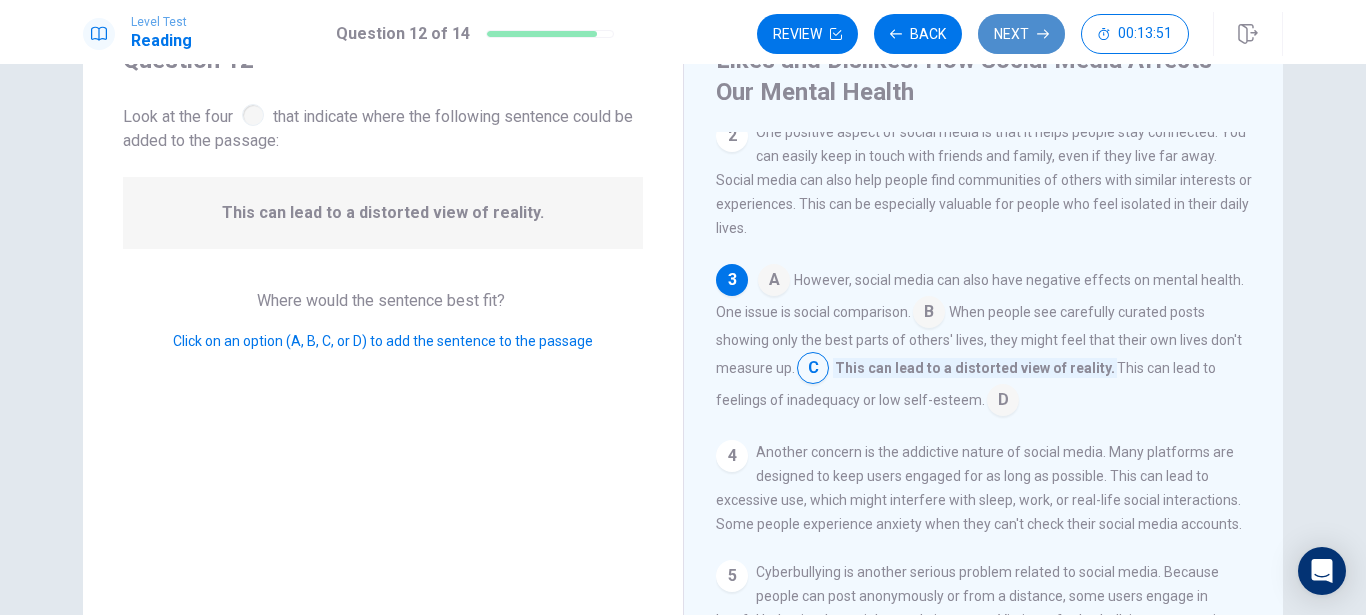 click on "Next" at bounding box center (1021, 34) 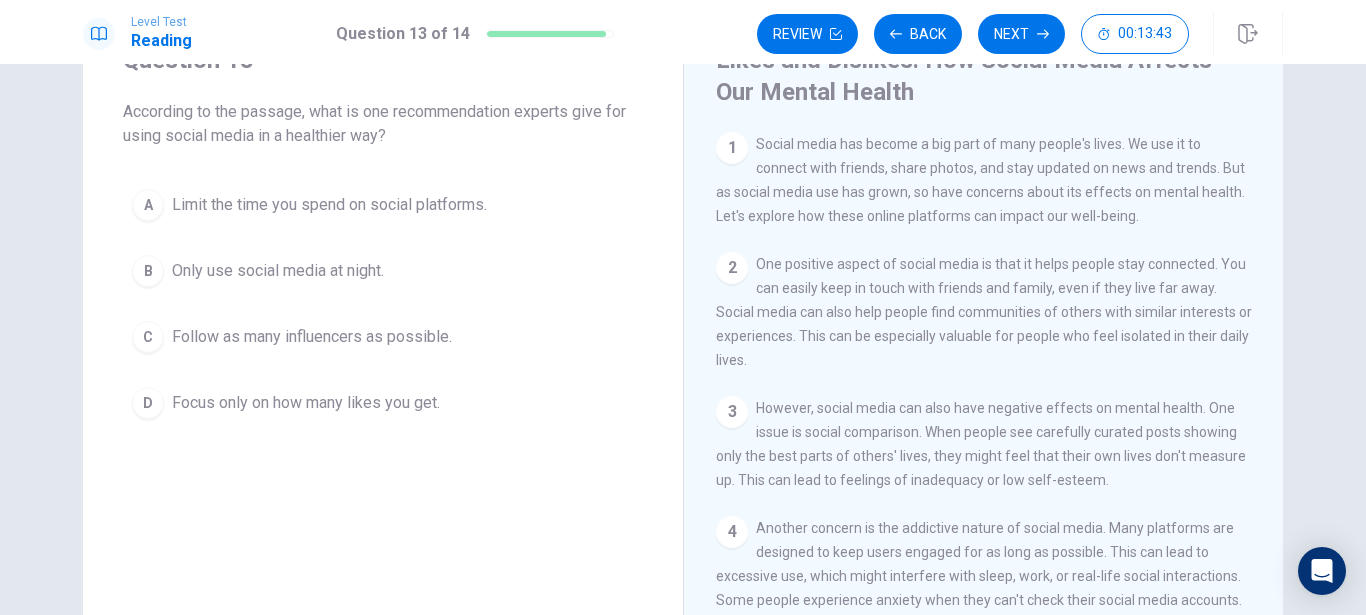 click on "A" at bounding box center (148, 205) 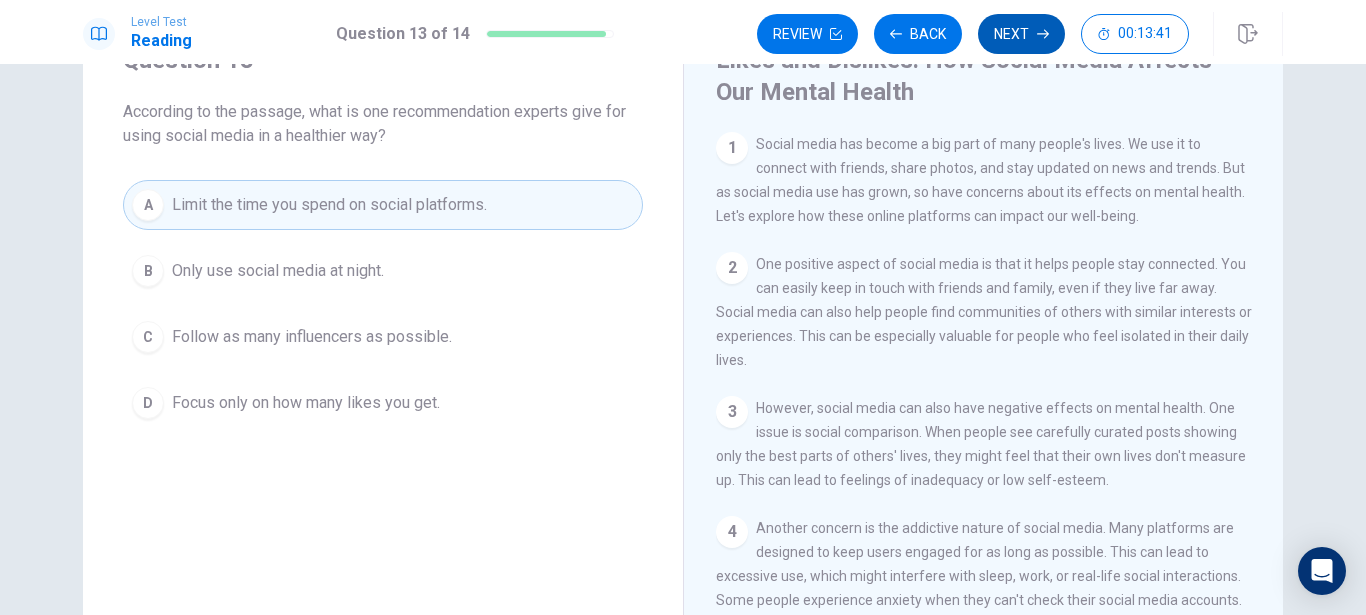 click on "Next" at bounding box center (1021, 34) 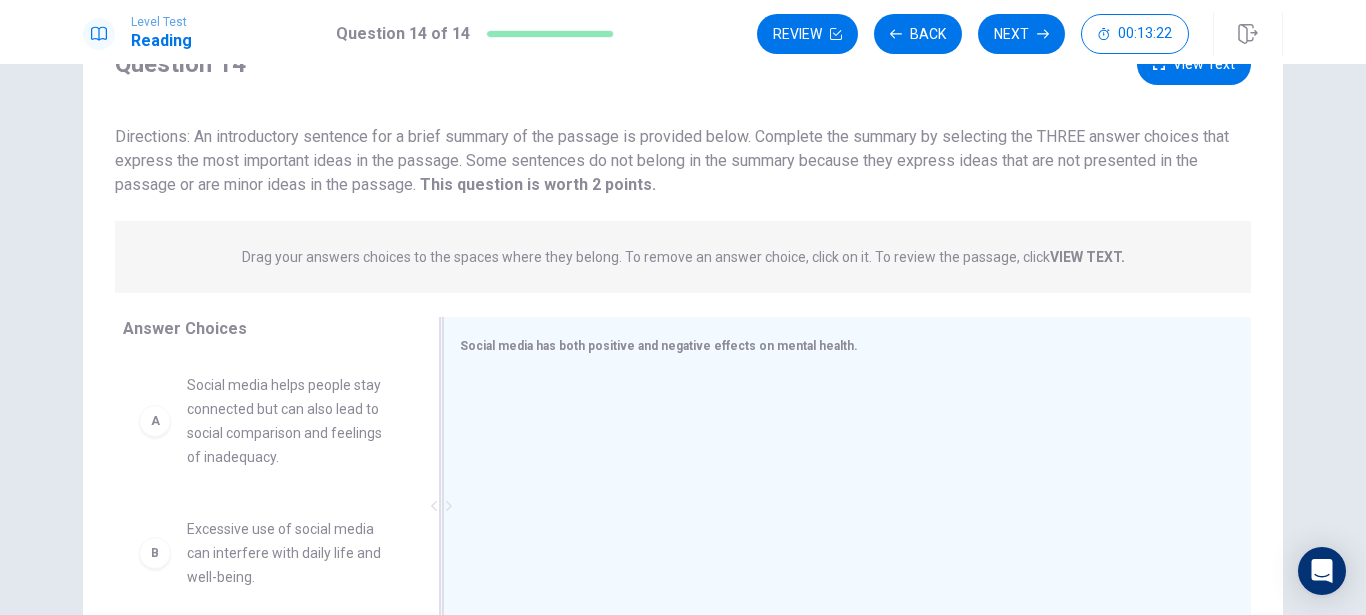 scroll, scrollTop: 206, scrollLeft: 0, axis: vertical 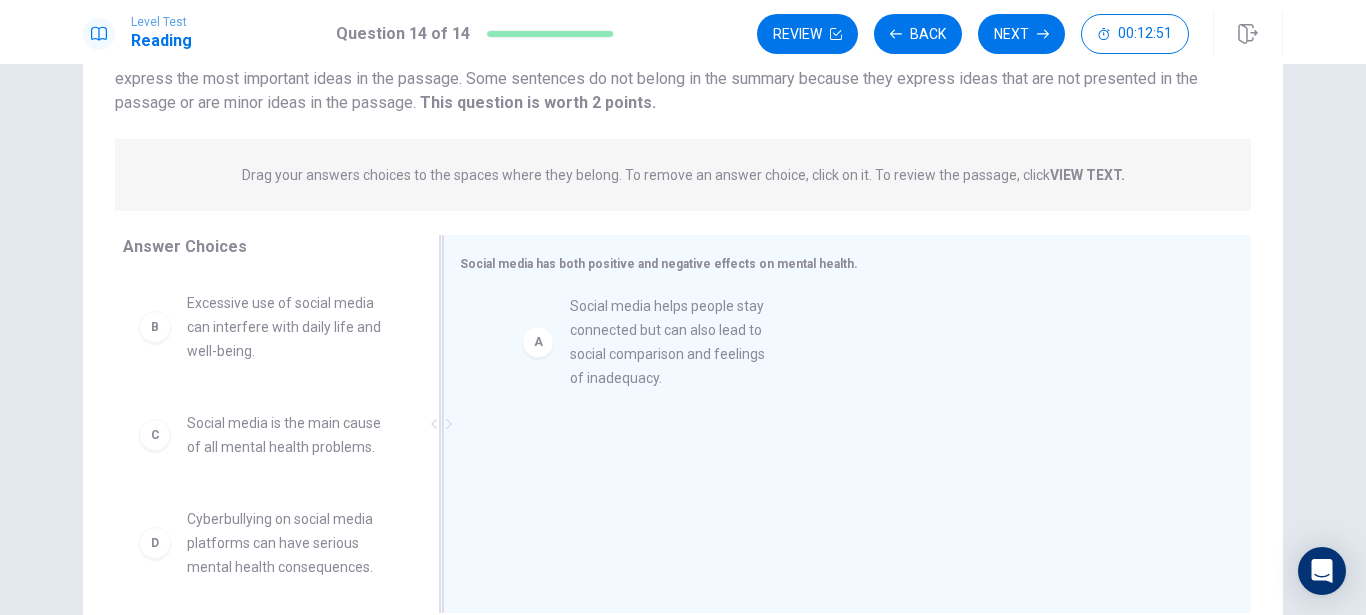 drag, startPoint x: 264, startPoint y: 366, endPoint x: 656, endPoint y: 369, distance: 392.01147 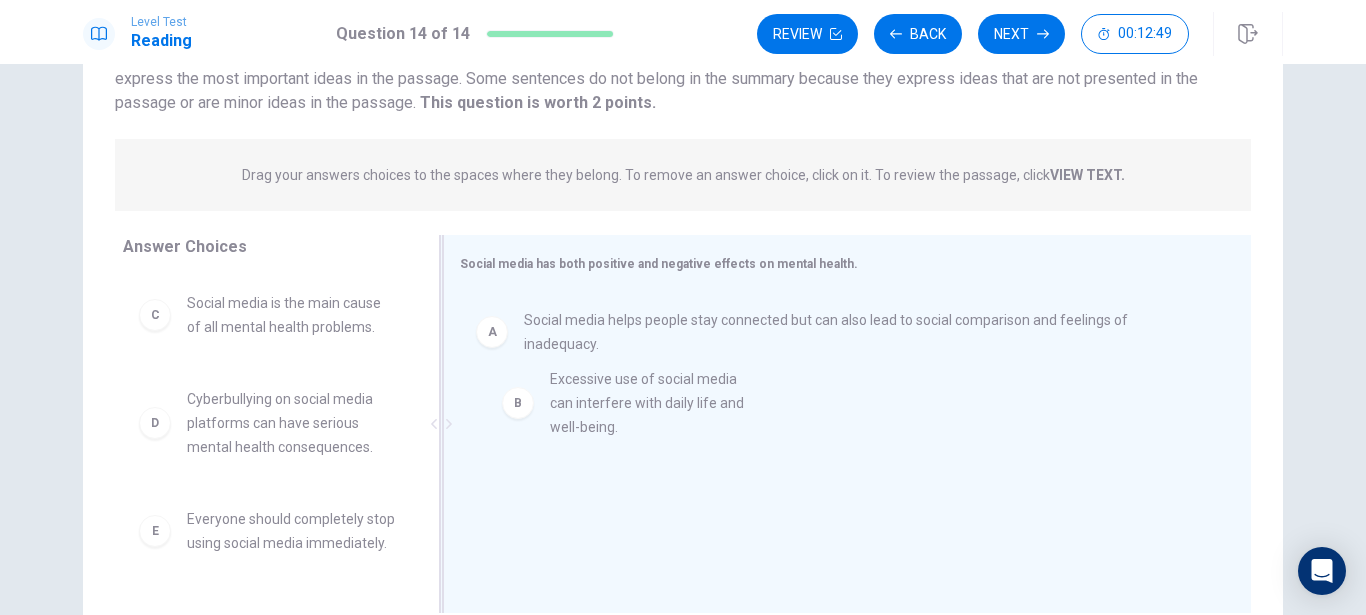 drag, startPoint x: 289, startPoint y: 331, endPoint x: 662, endPoint y: 409, distance: 381.06824 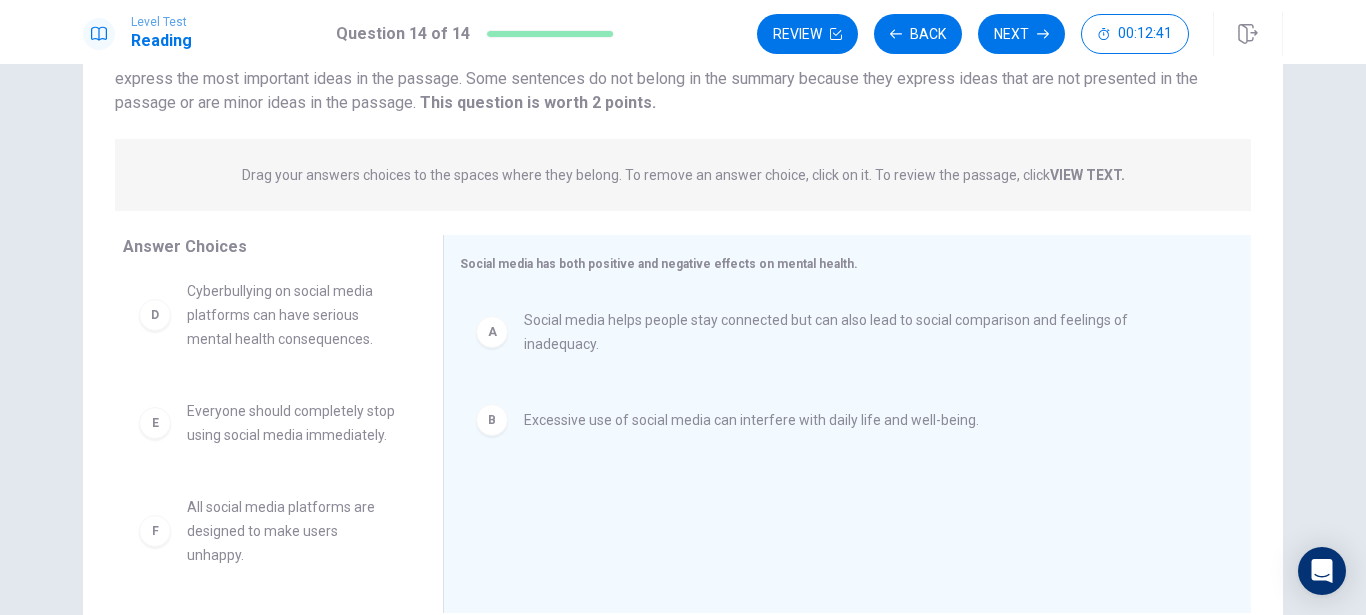 scroll, scrollTop: 0, scrollLeft: 0, axis: both 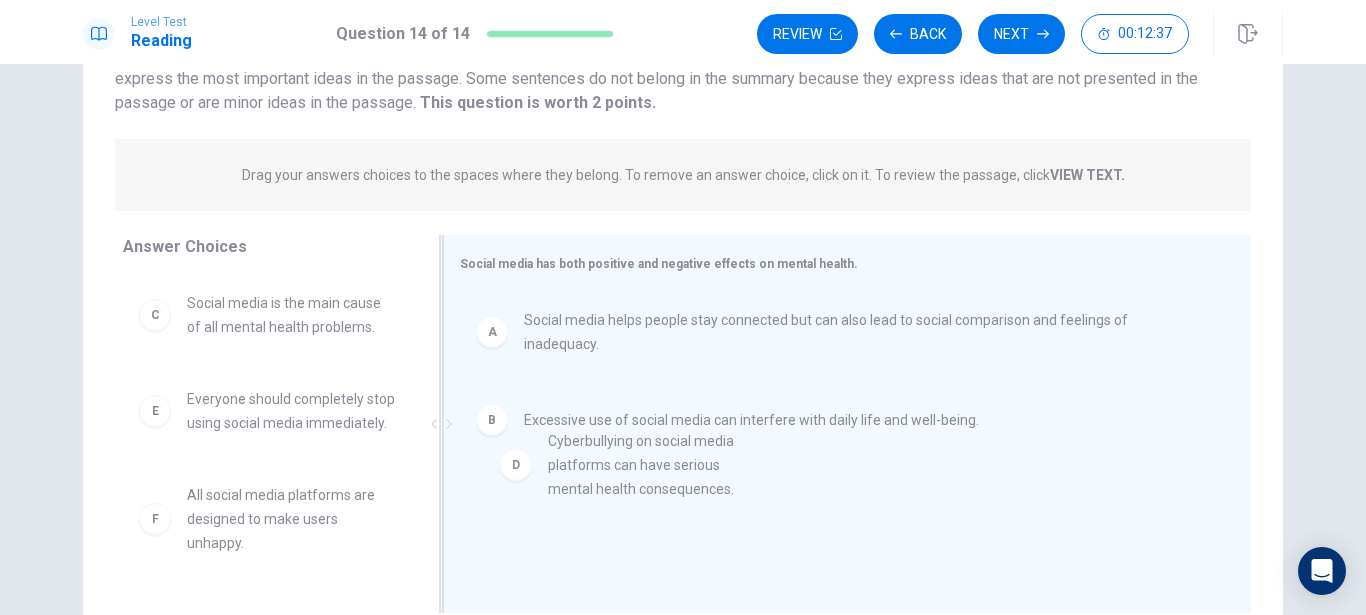 drag, startPoint x: 246, startPoint y: 420, endPoint x: 616, endPoint y: 462, distance: 372.37616 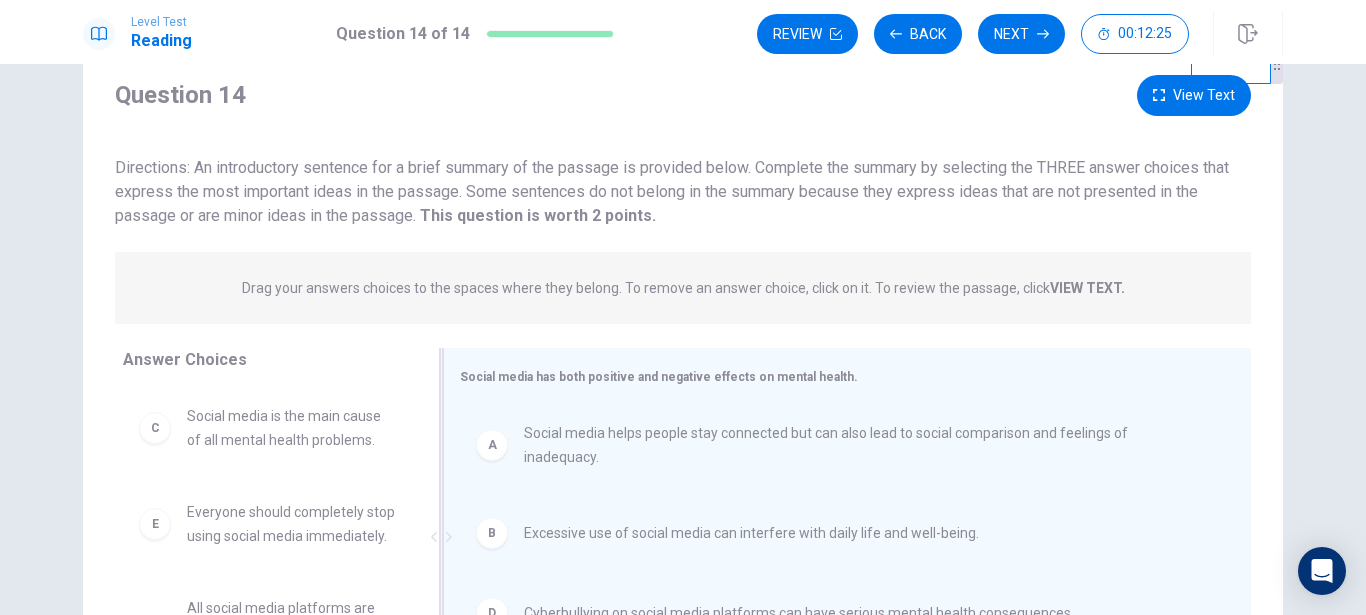 scroll, scrollTop: 60, scrollLeft: 0, axis: vertical 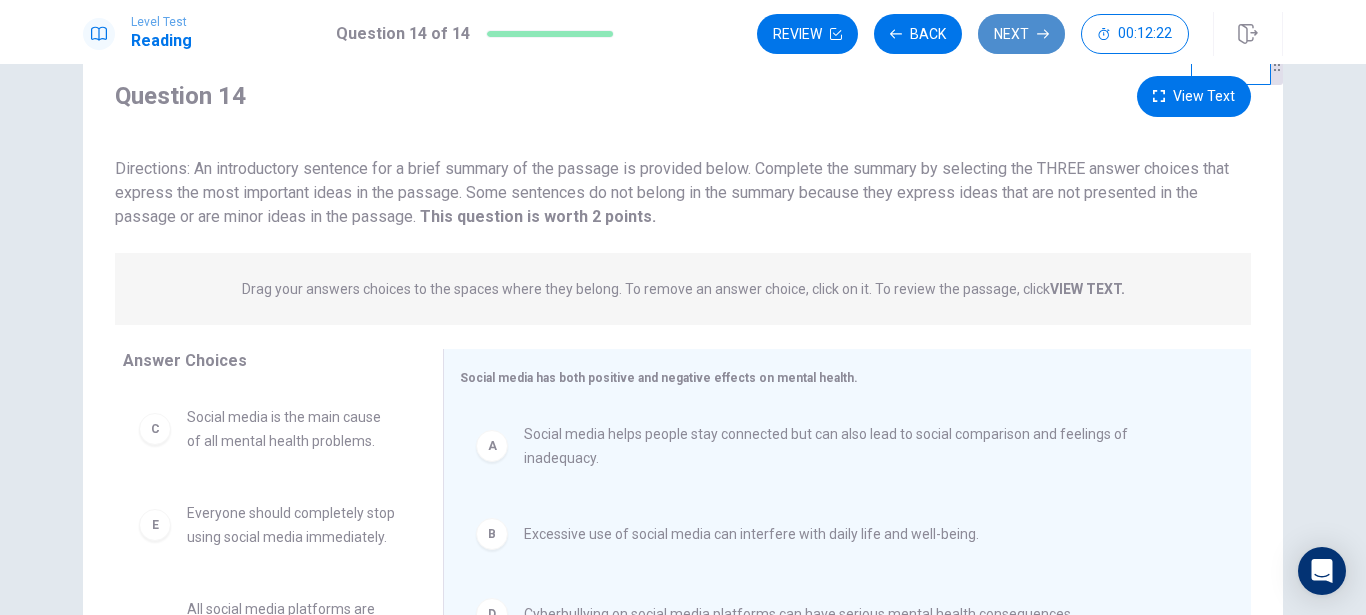 click on "Next" at bounding box center [1021, 34] 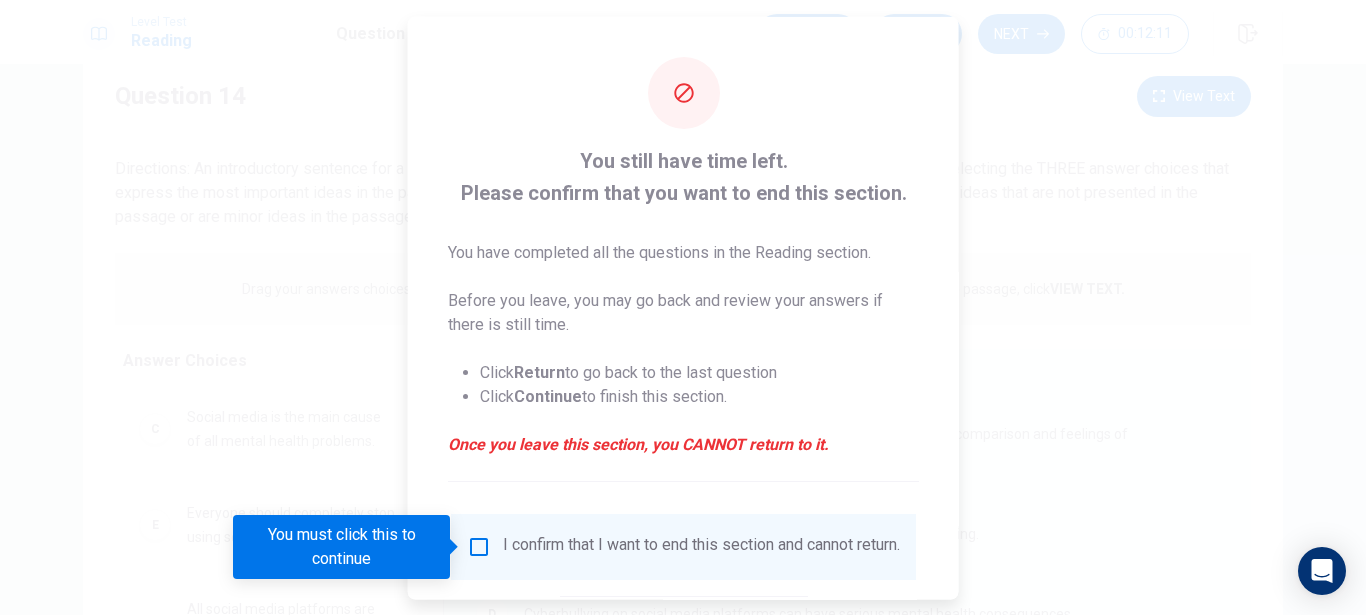 click at bounding box center [683, 307] 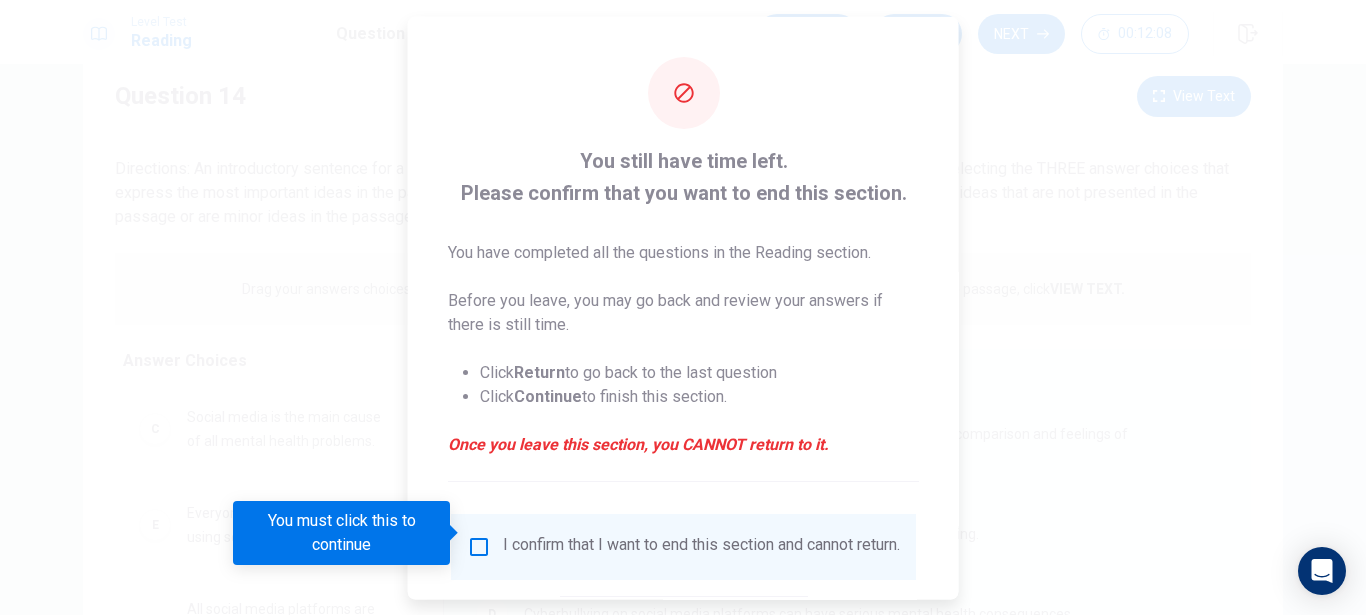 scroll, scrollTop: 132, scrollLeft: 0, axis: vertical 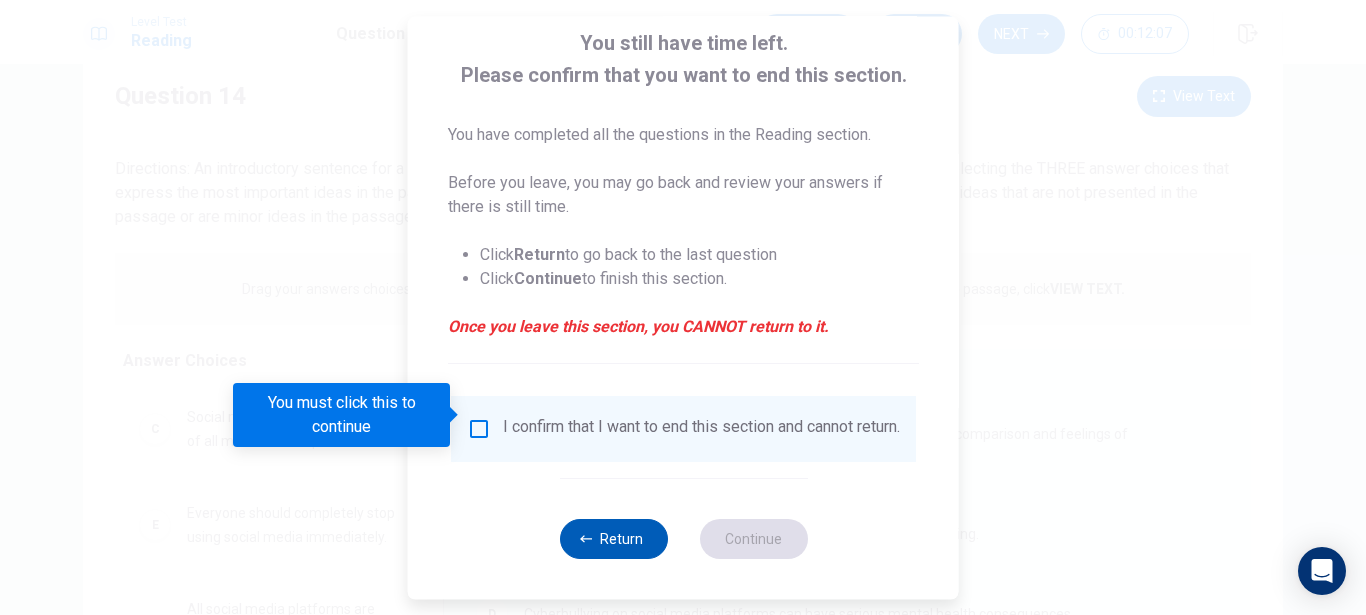 click on "Return" at bounding box center [613, 539] 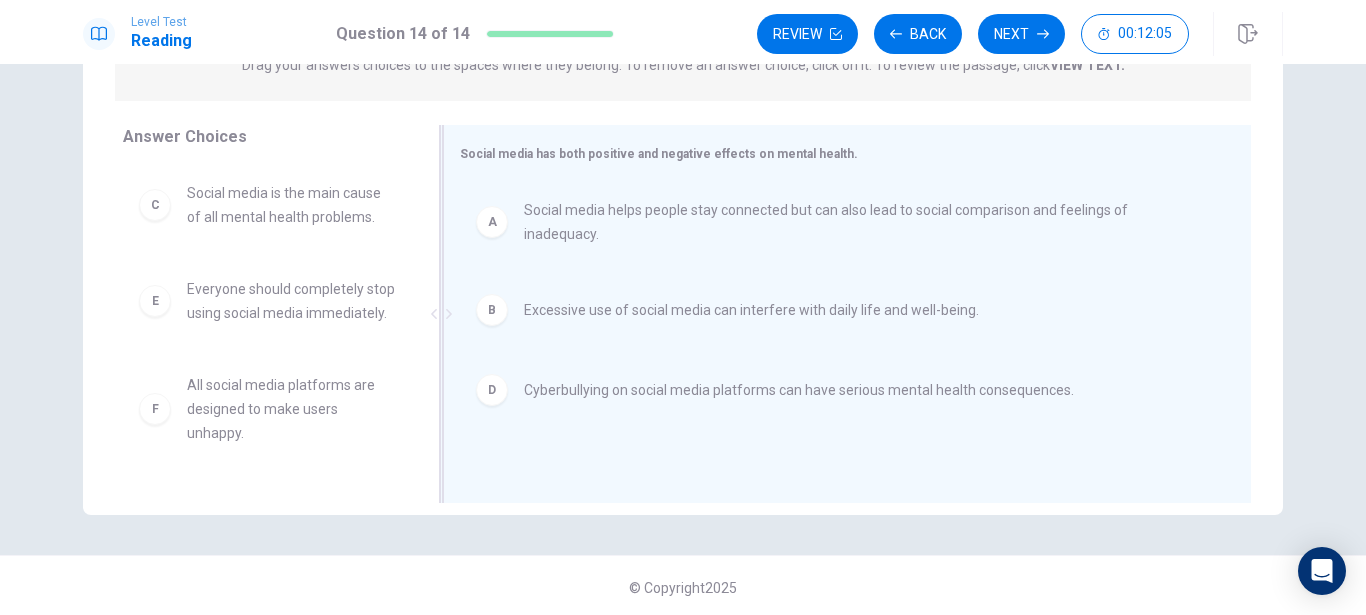 scroll, scrollTop: 288, scrollLeft: 0, axis: vertical 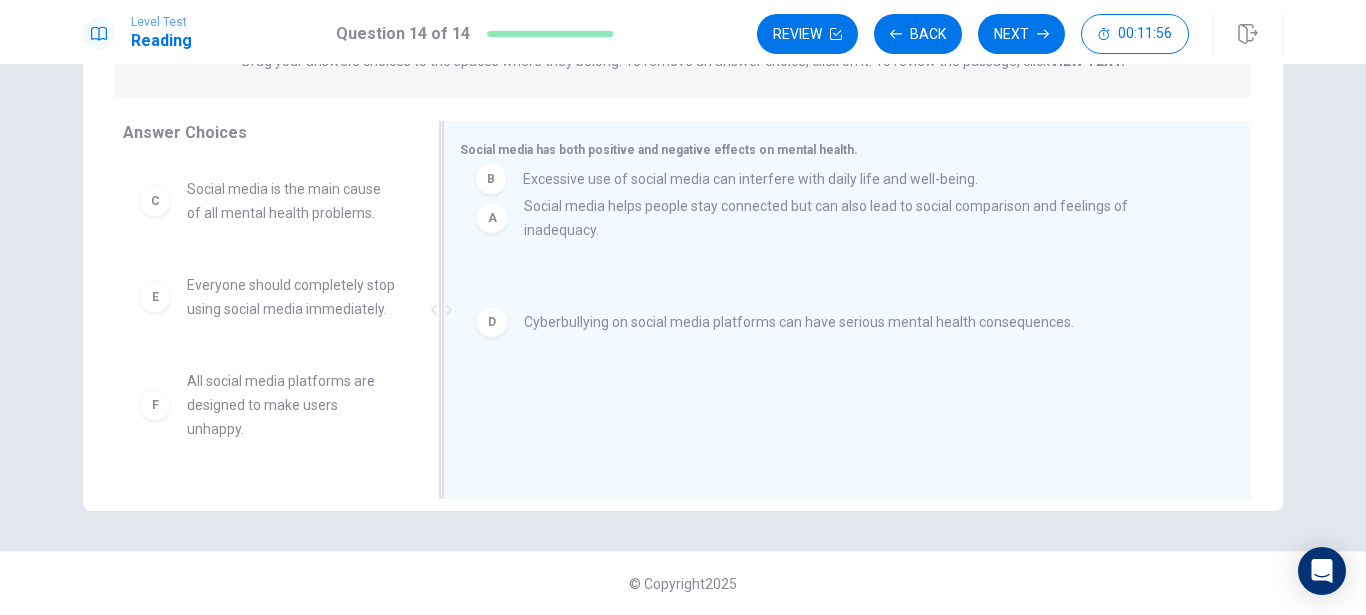 drag, startPoint x: 553, startPoint y: 296, endPoint x: 557, endPoint y: 180, distance: 116.06895 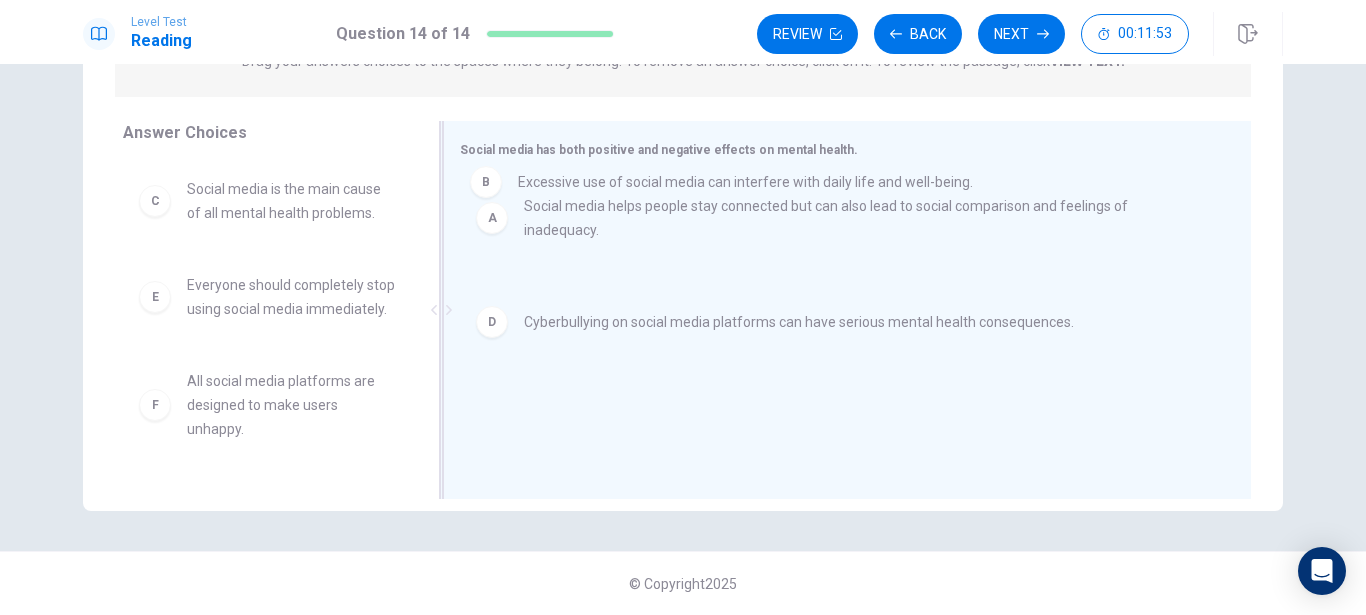 drag, startPoint x: 598, startPoint y: 296, endPoint x: 595, endPoint y: 175, distance: 121.037186 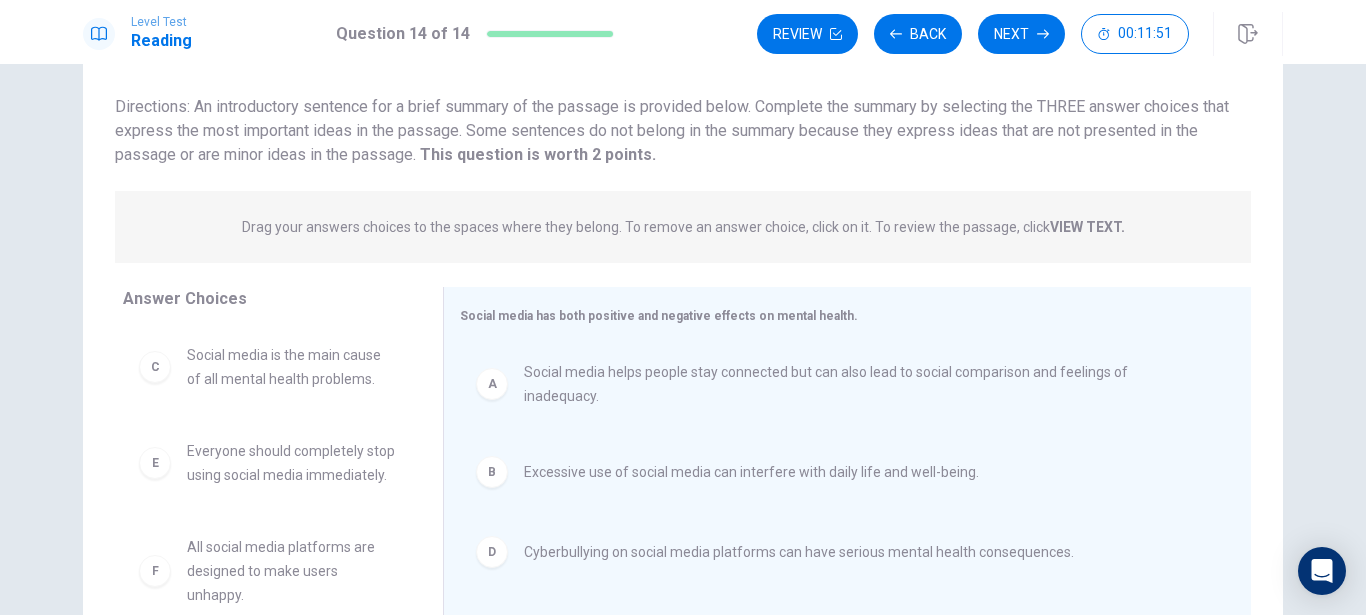 scroll, scrollTop: 60, scrollLeft: 0, axis: vertical 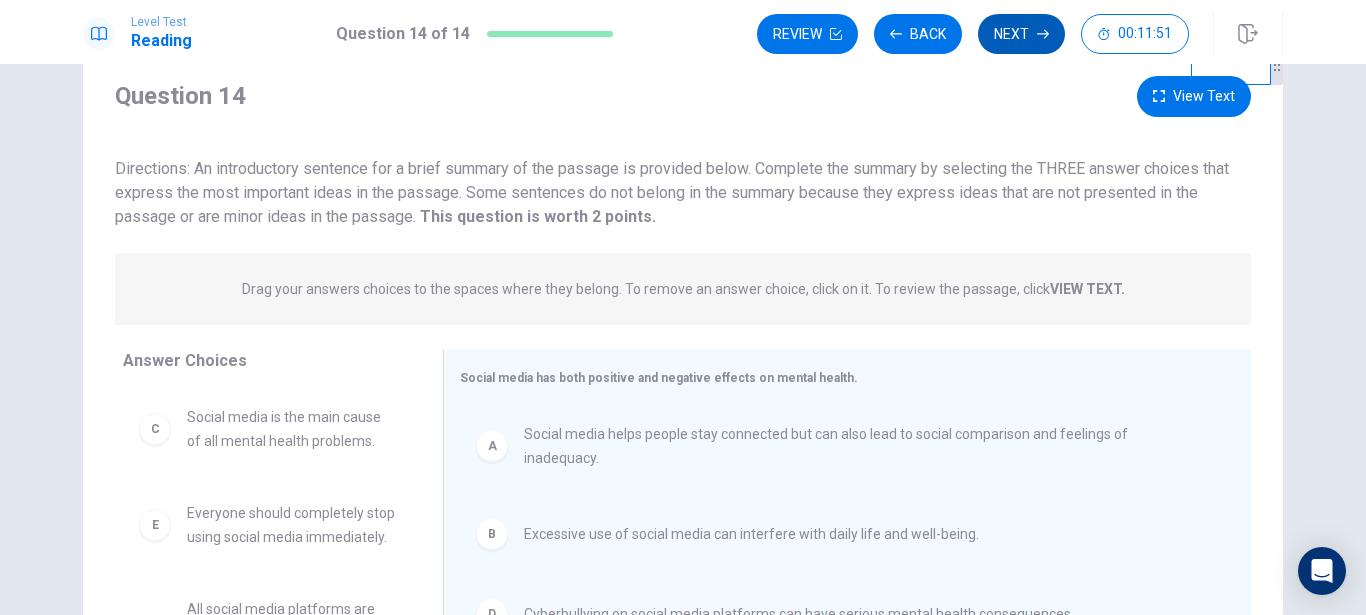 click on "Next" at bounding box center (1021, 34) 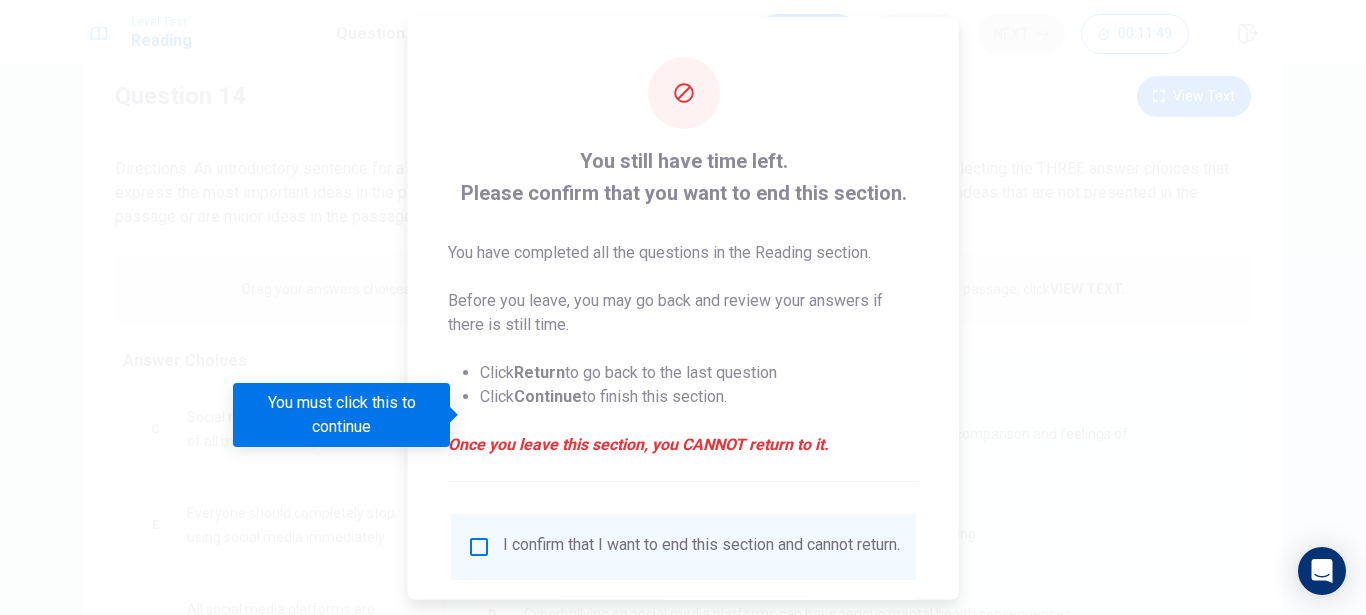 scroll, scrollTop: 132, scrollLeft: 0, axis: vertical 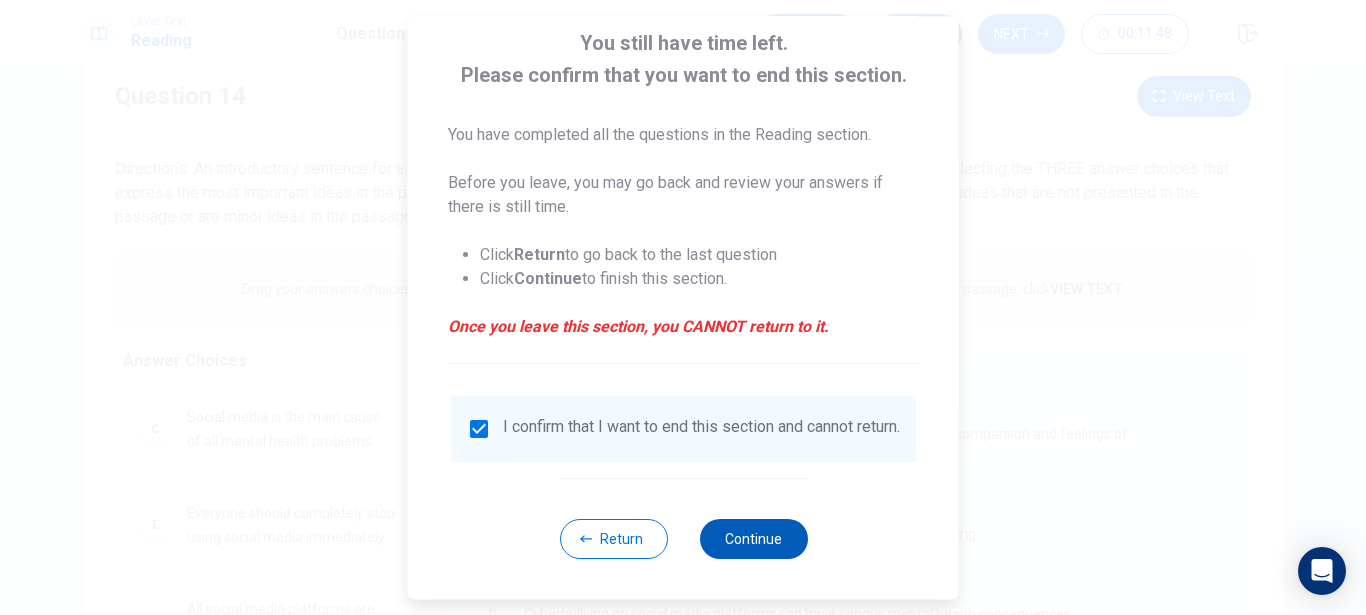 click on "Continue" at bounding box center (753, 539) 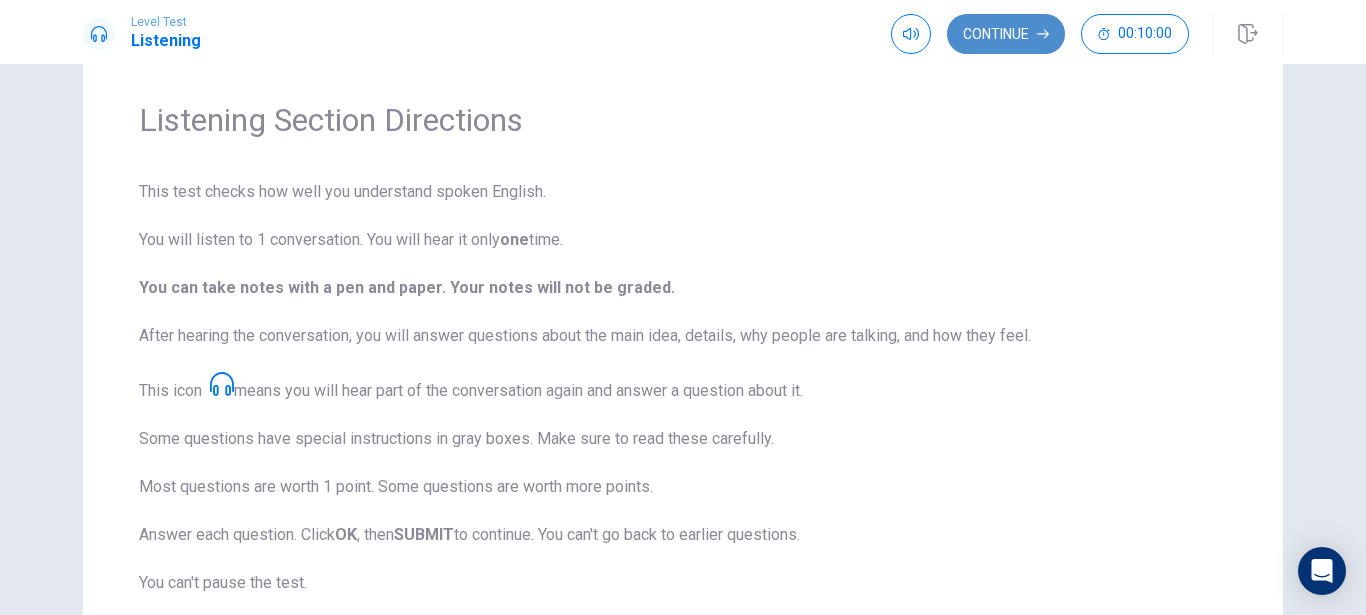 click on "Continue" at bounding box center [1006, 34] 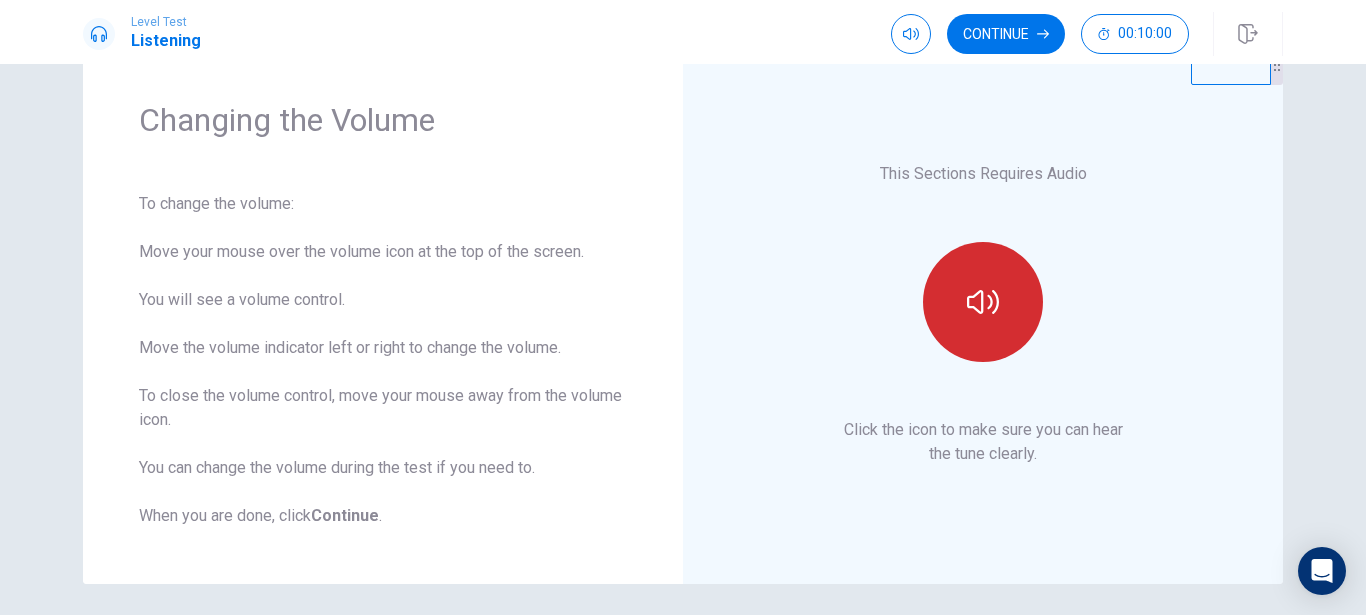 click 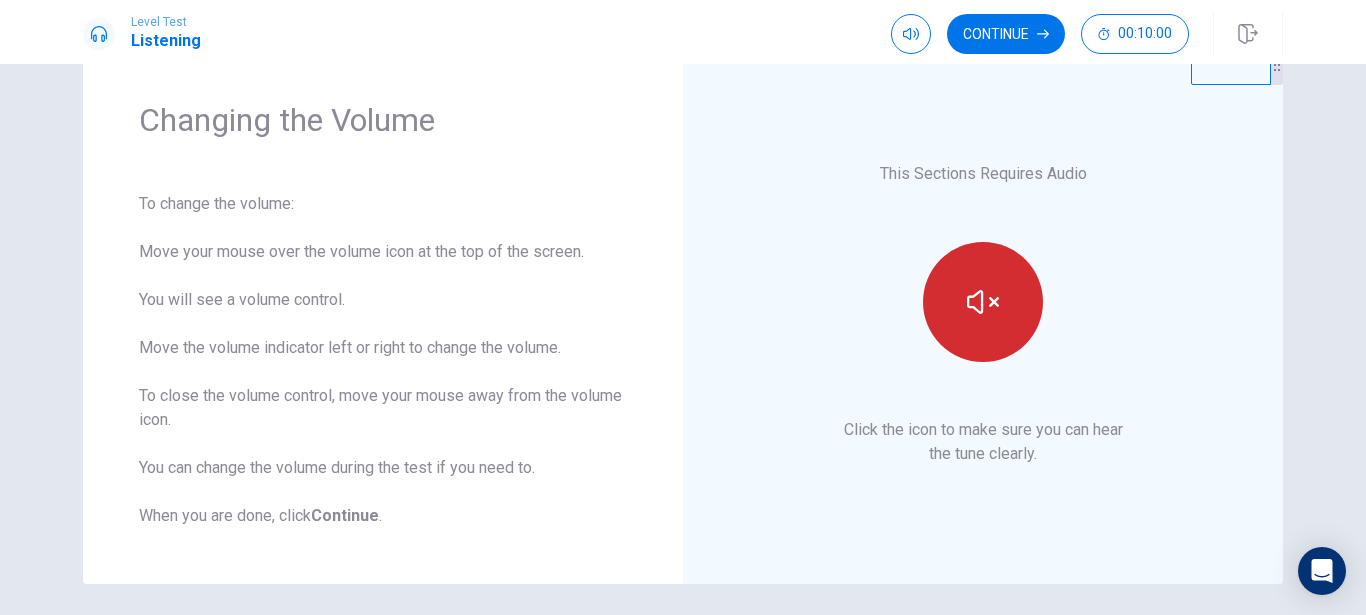 click 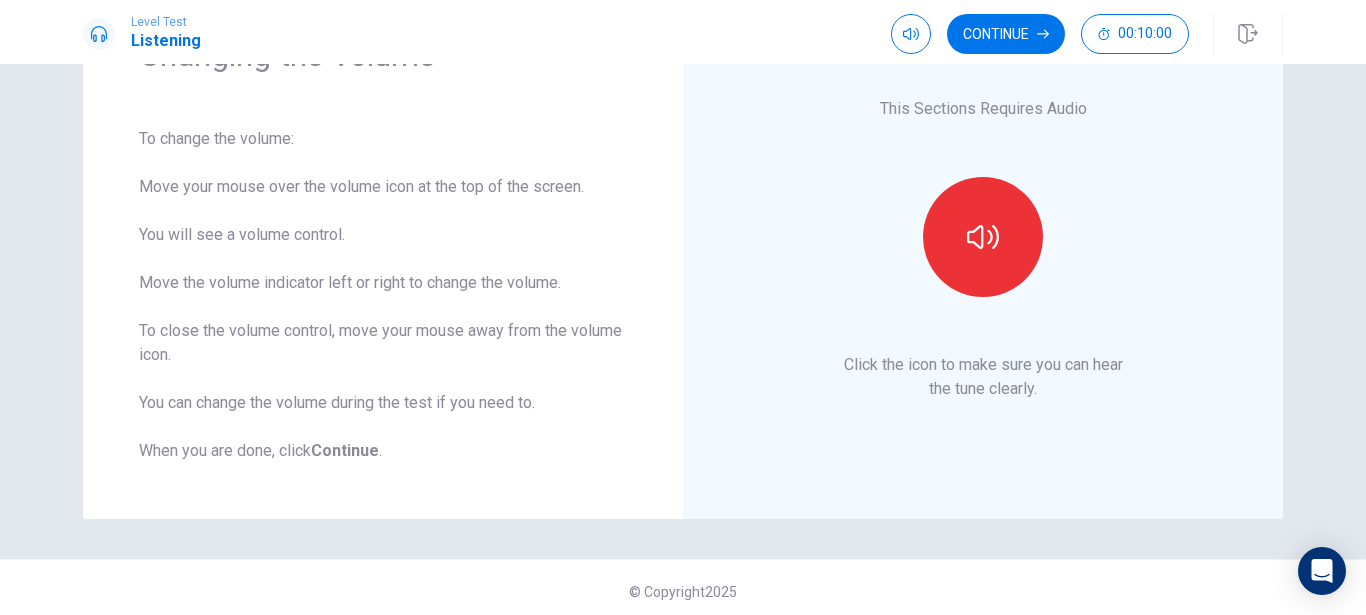 scroll, scrollTop: 0, scrollLeft: 0, axis: both 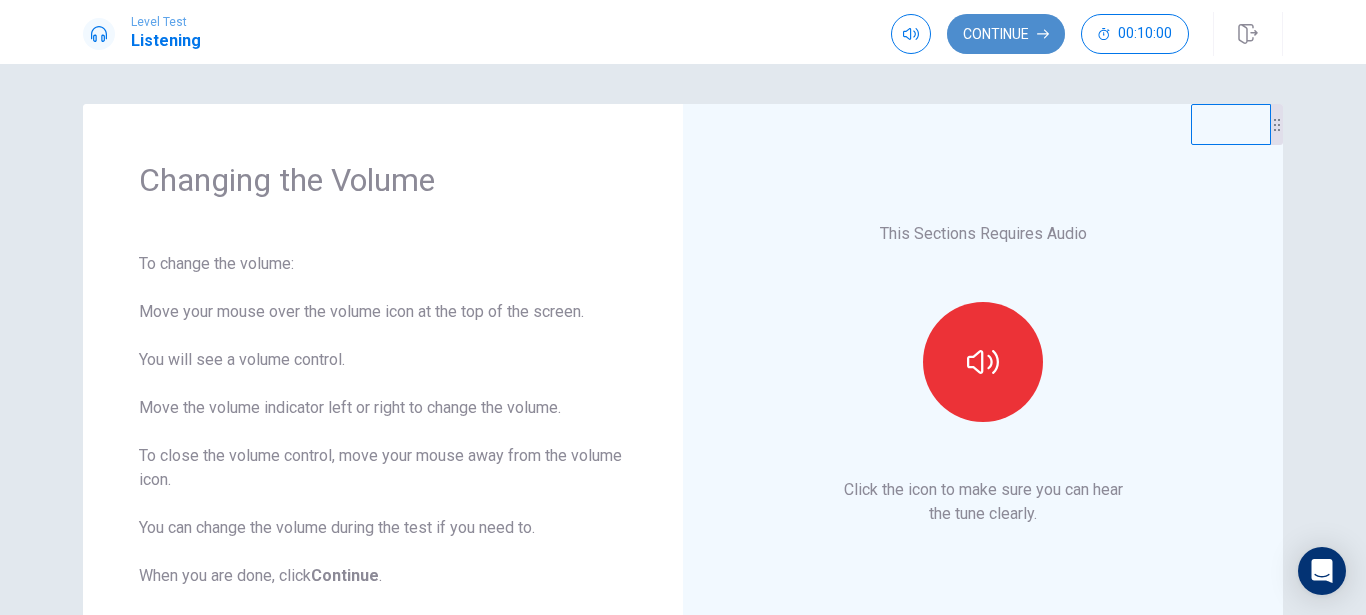 click on "Continue" at bounding box center (1006, 34) 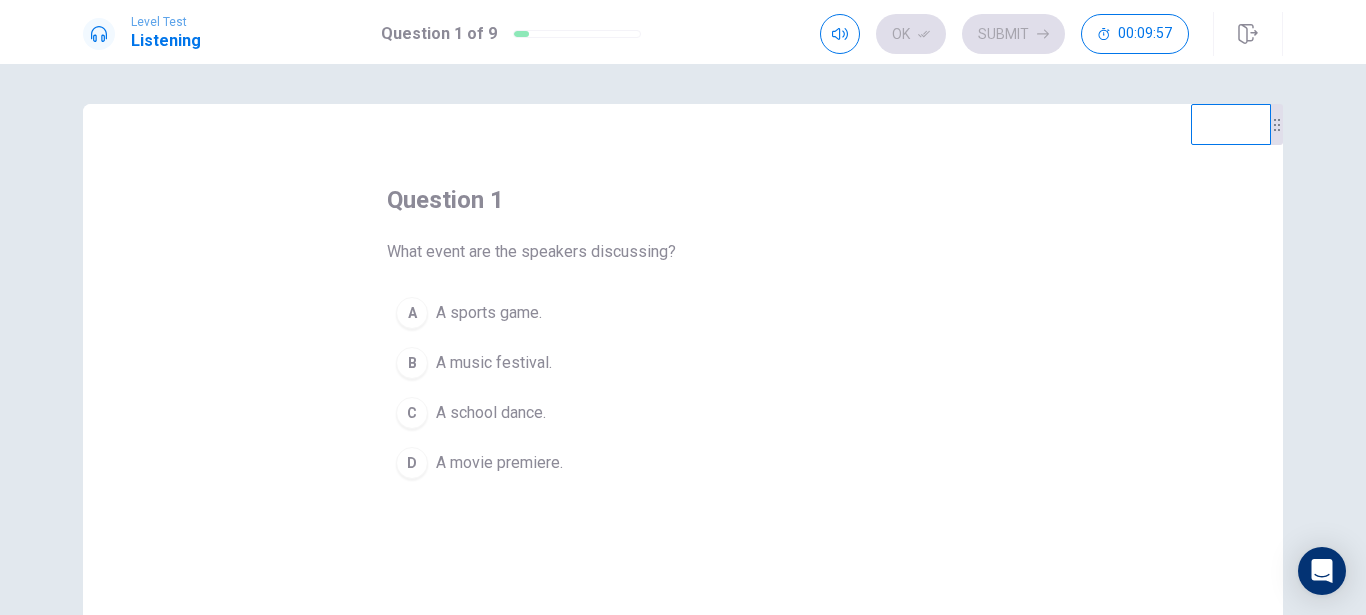 click on "B" at bounding box center (412, 363) 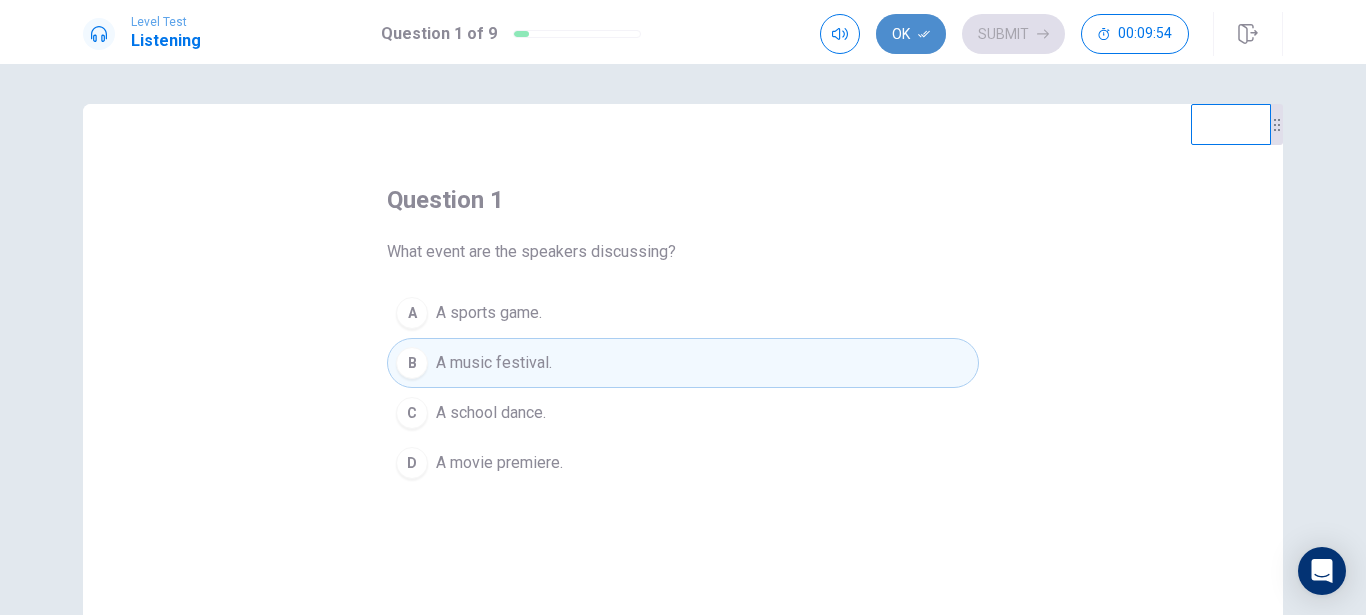 click 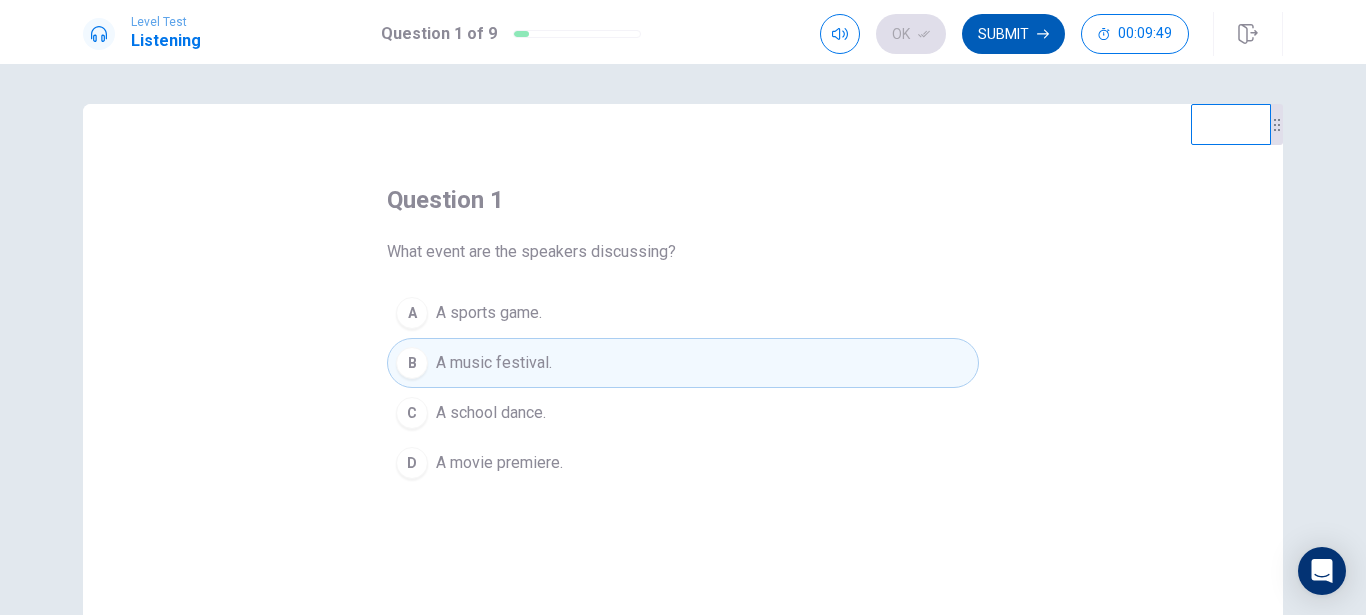 click on "Submit" at bounding box center [1013, 34] 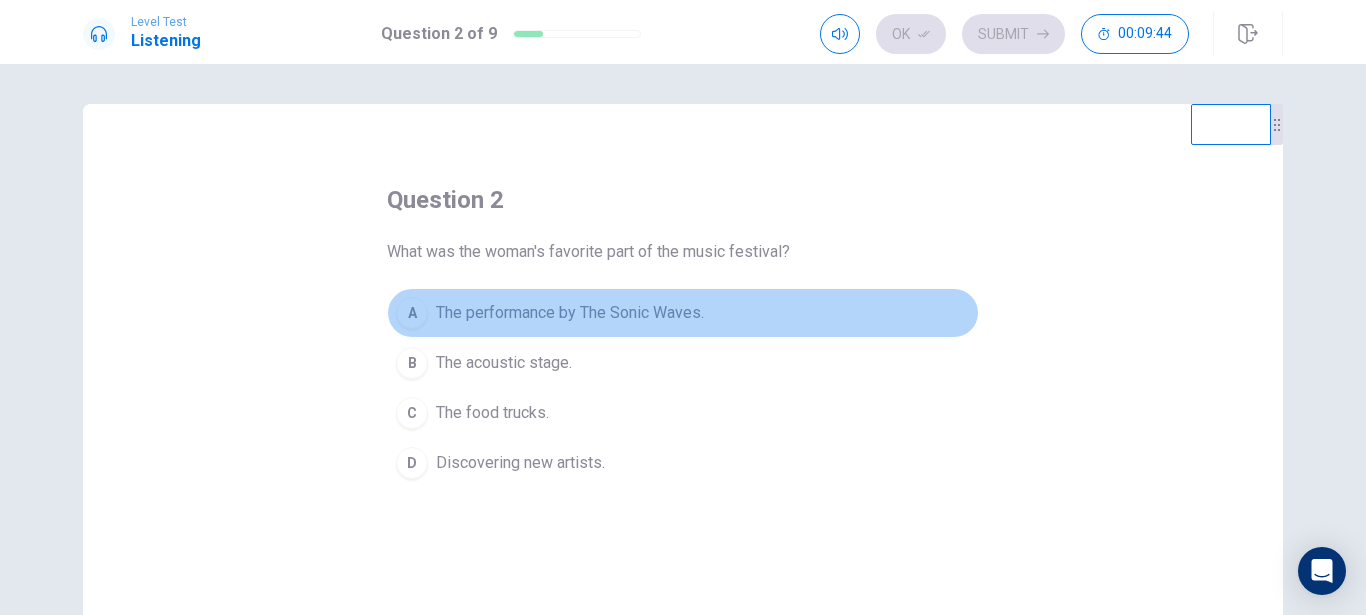 click on "A" at bounding box center [412, 313] 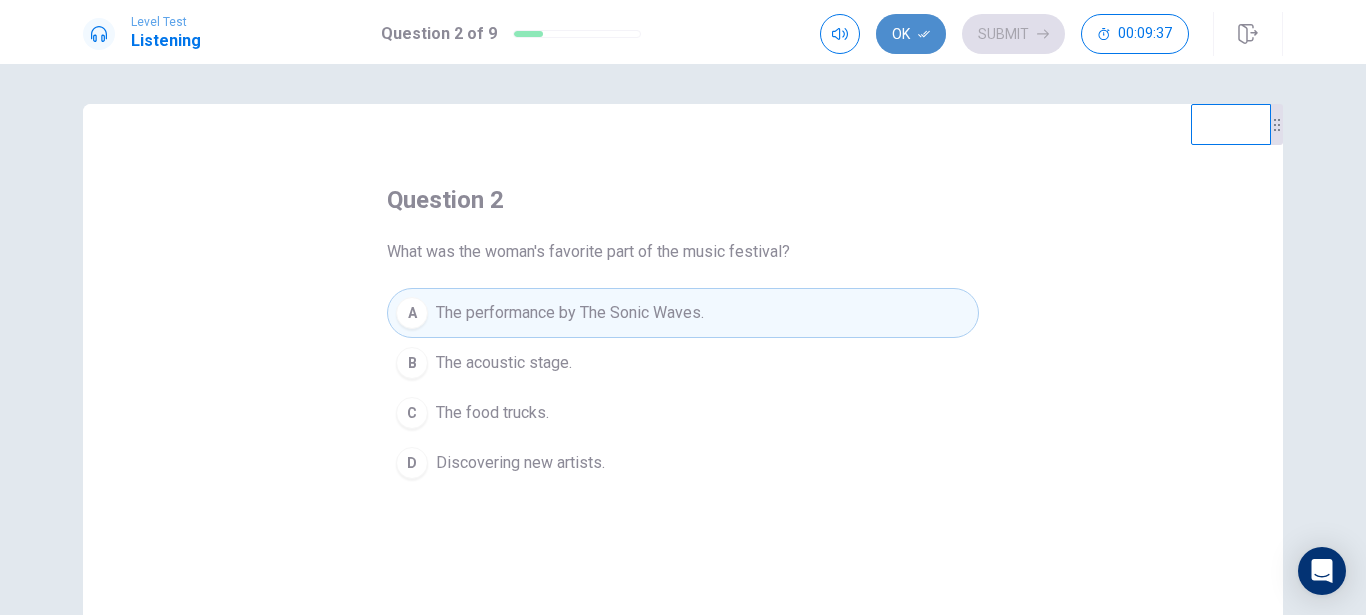 click 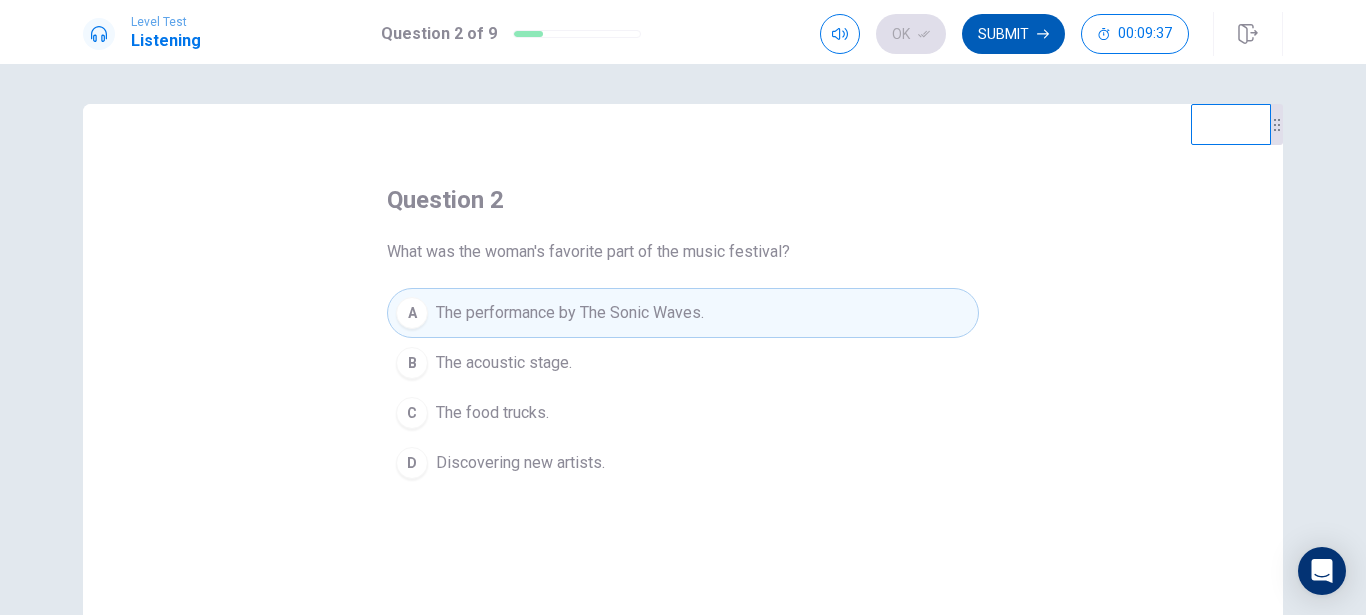 click on "Submit" at bounding box center (1013, 34) 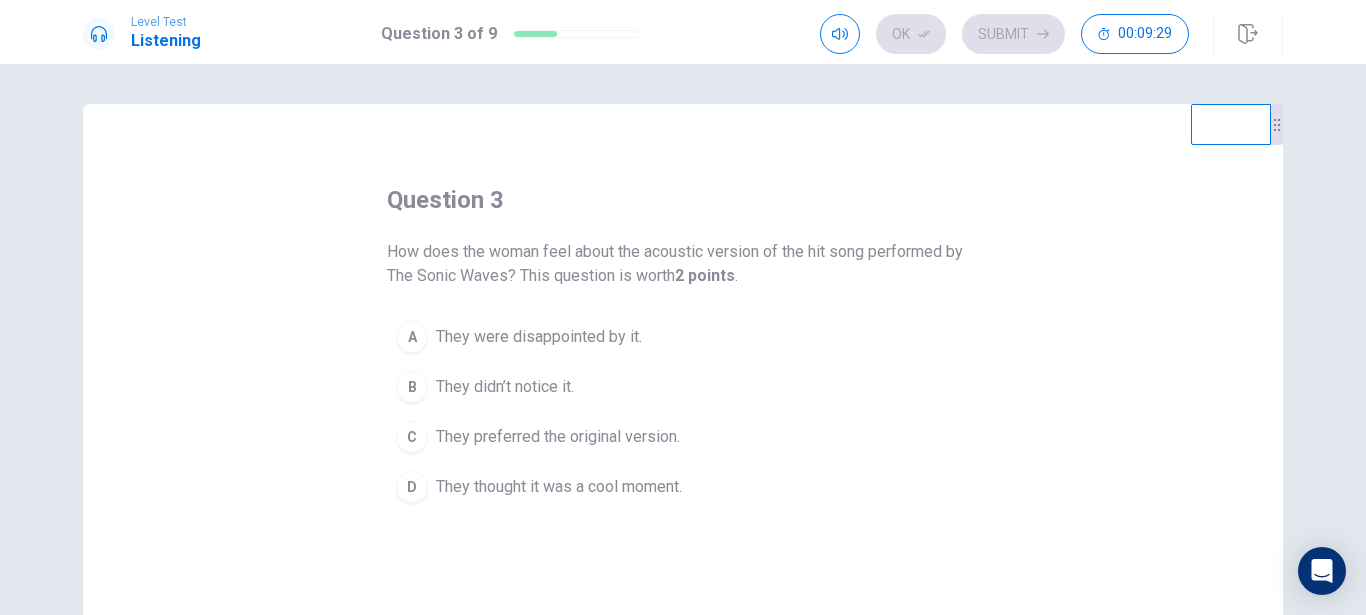 scroll, scrollTop: 114, scrollLeft: 0, axis: vertical 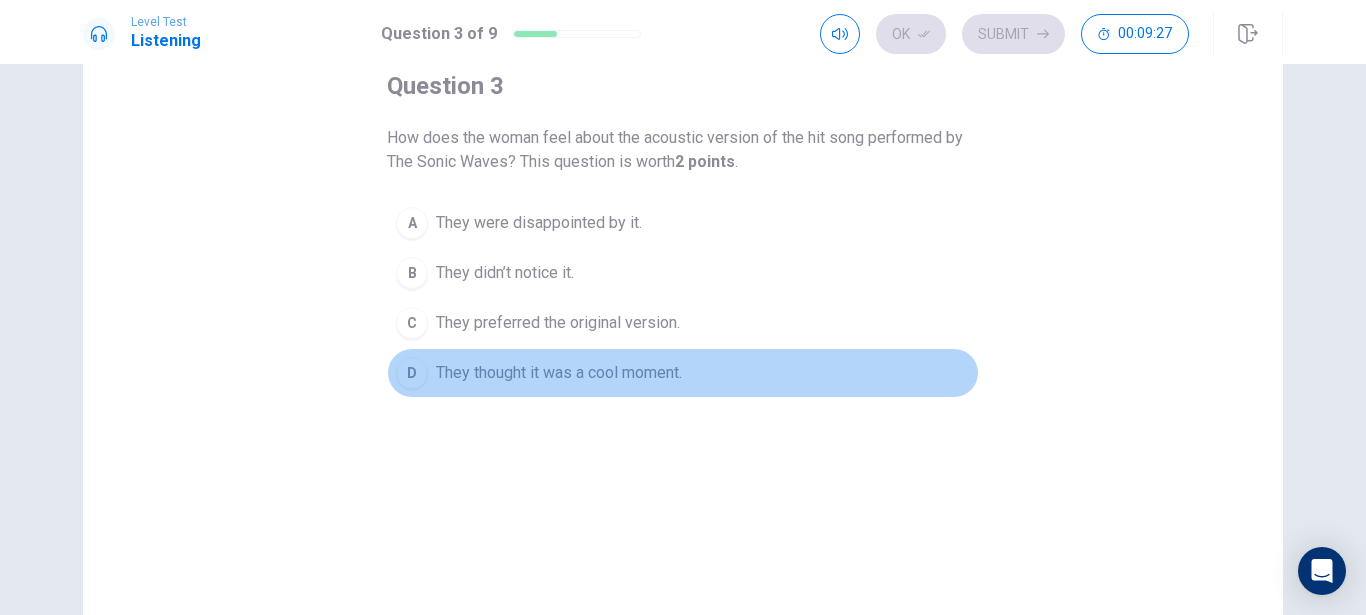 click on "D" at bounding box center (412, 373) 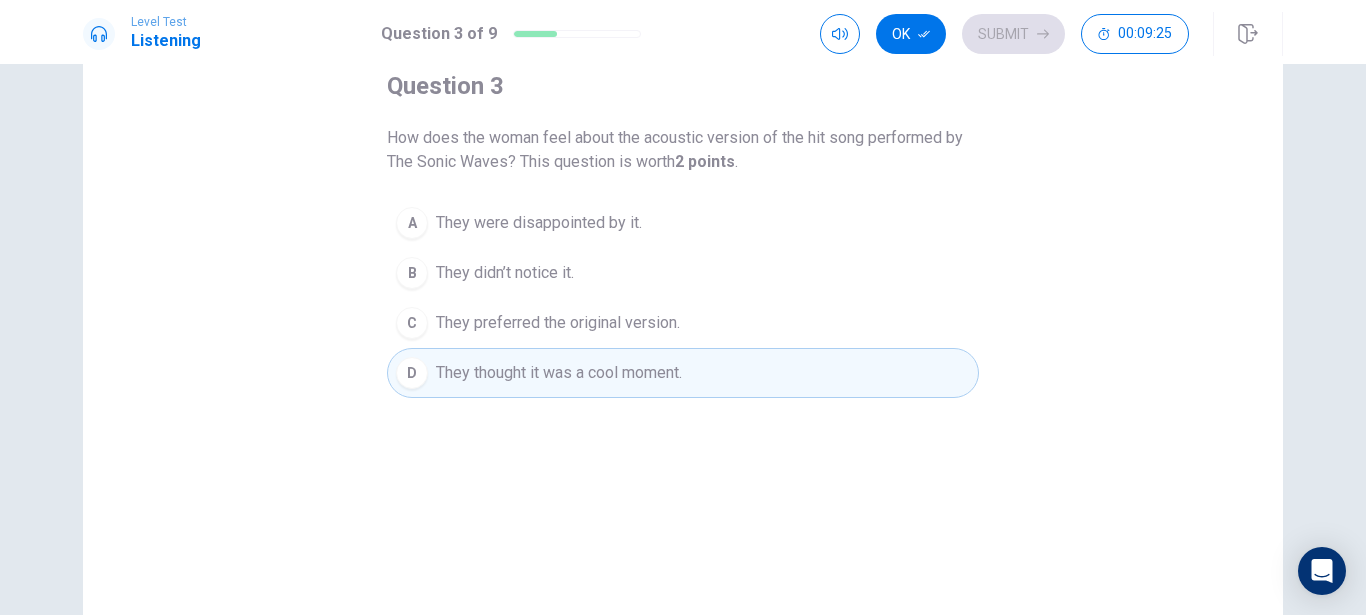 scroll, scrollTop: 0, scrollLeft: 0, axis: both 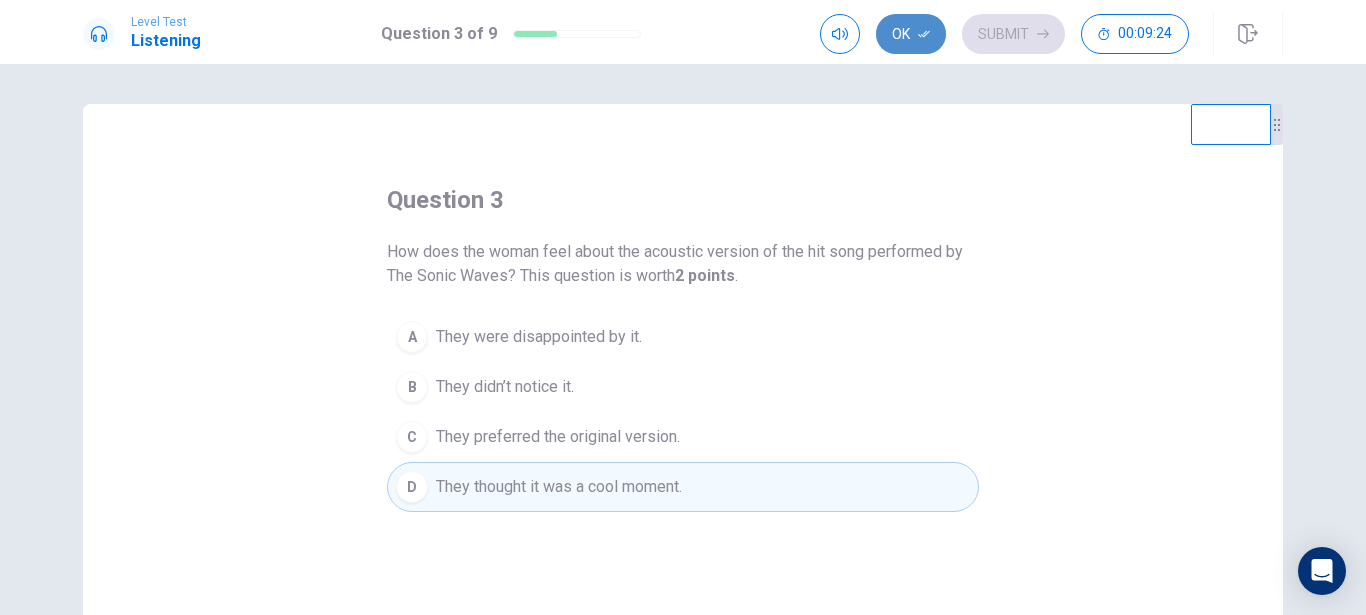 click on "Ok" at bounding box center (911, 34) 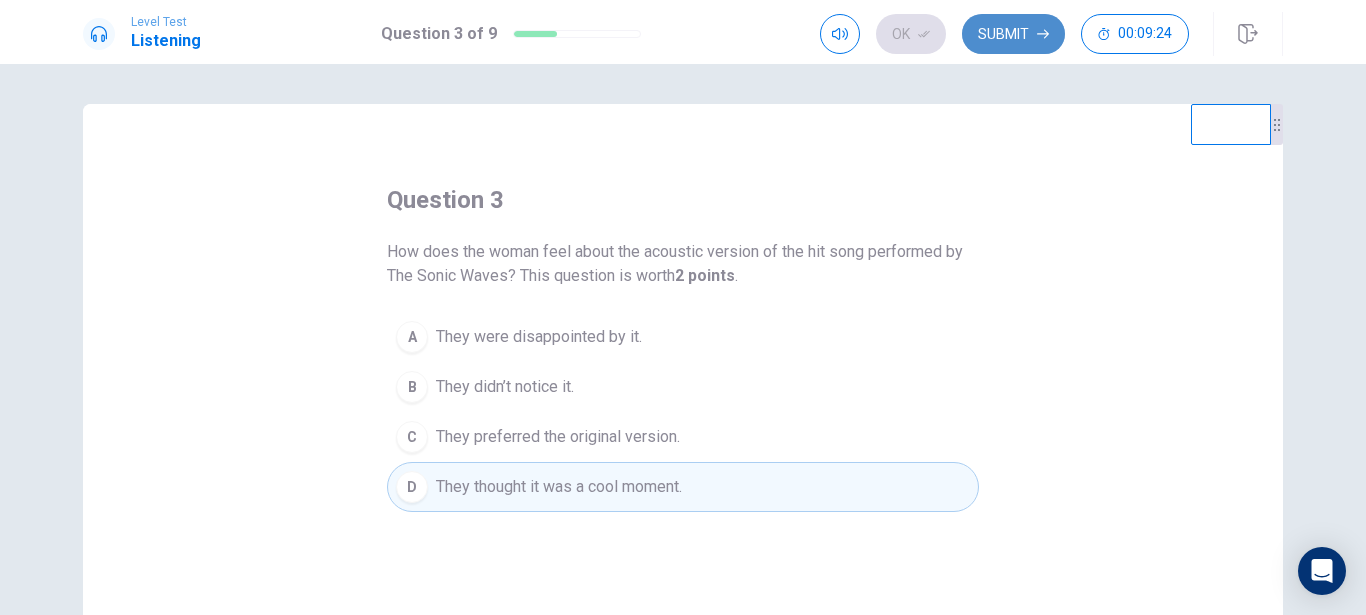 click on "Submit" at bounding box center [1013, 34] 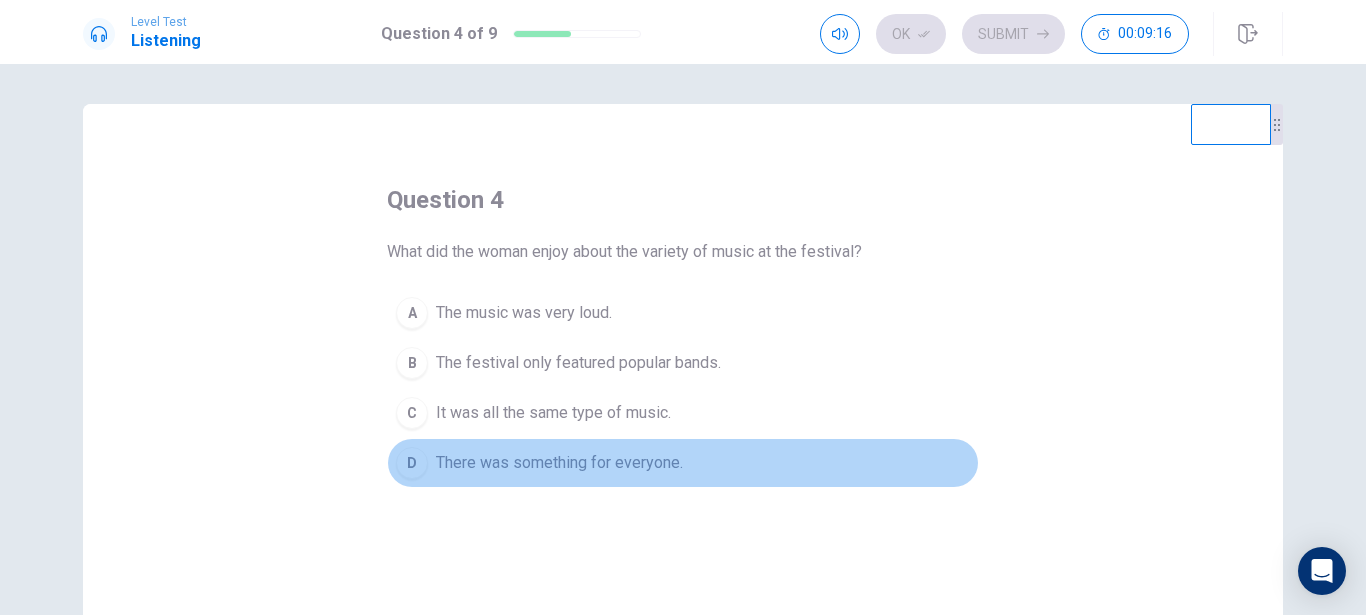 click on "D" at bounding box center (412, 463) 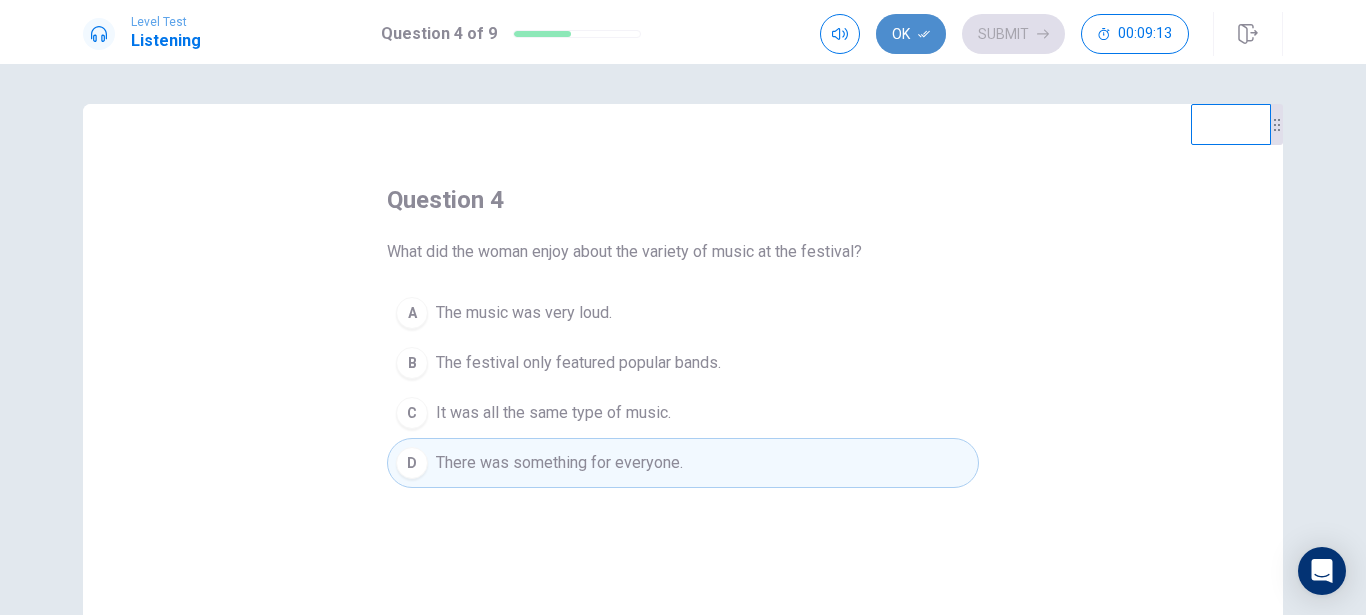 click on "Ok" at bounding box center (911, 34) 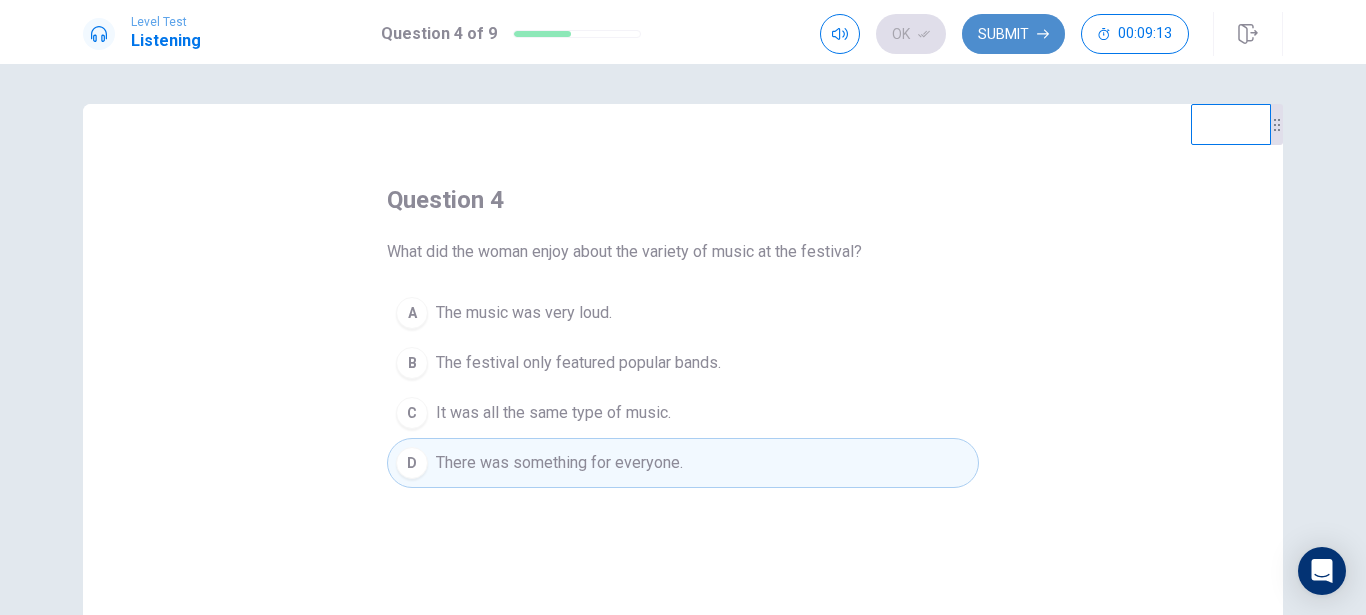 click on "Submit" at bounding box center [1013, 34] 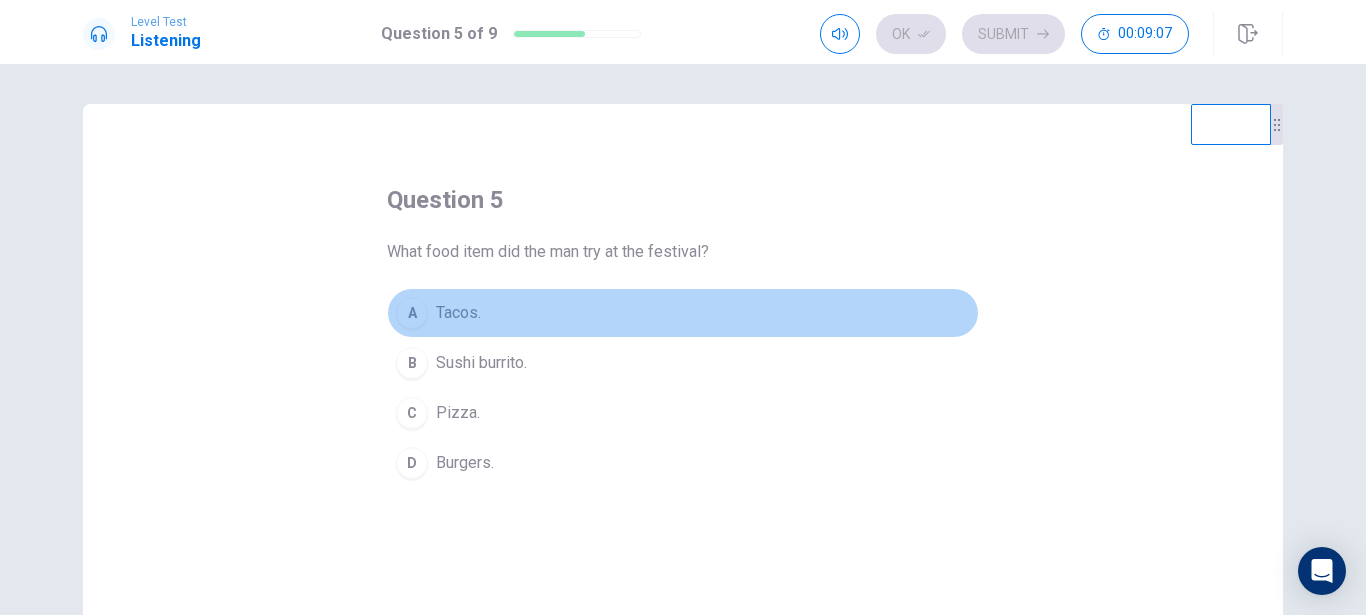 click on "A" at bounding box center (412, 313) 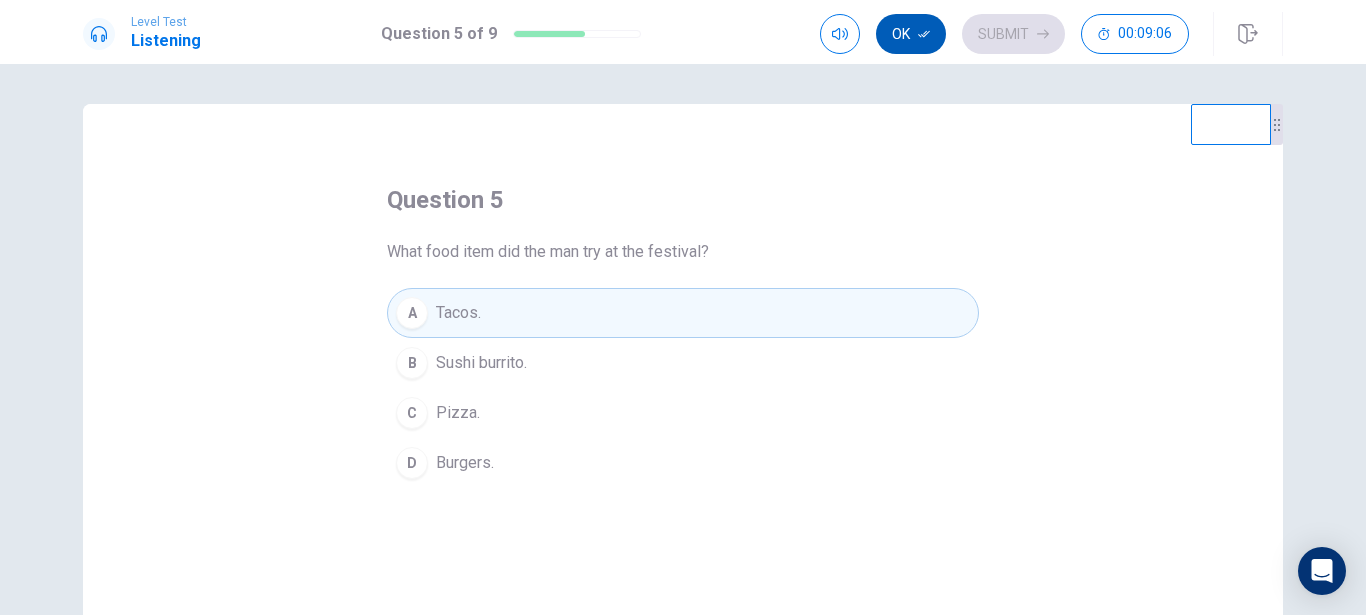 click 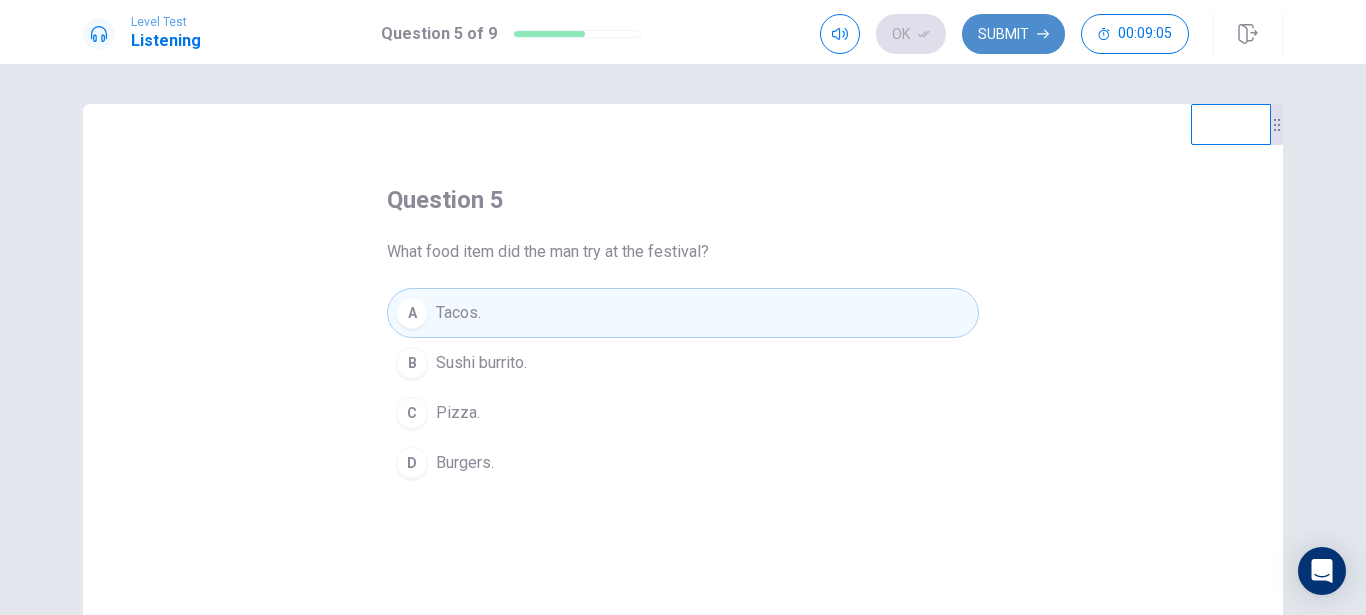 click on "Submit" at bounding box center (1013, 34) 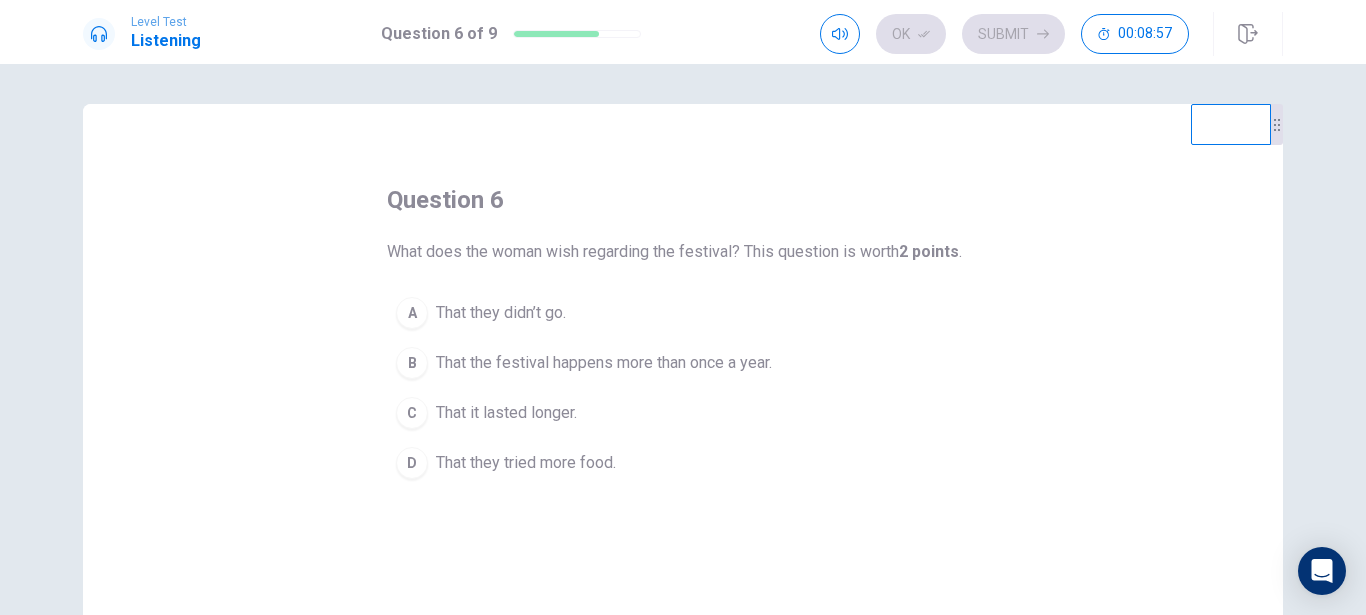 click on "B" at bounding box center (412, 363) 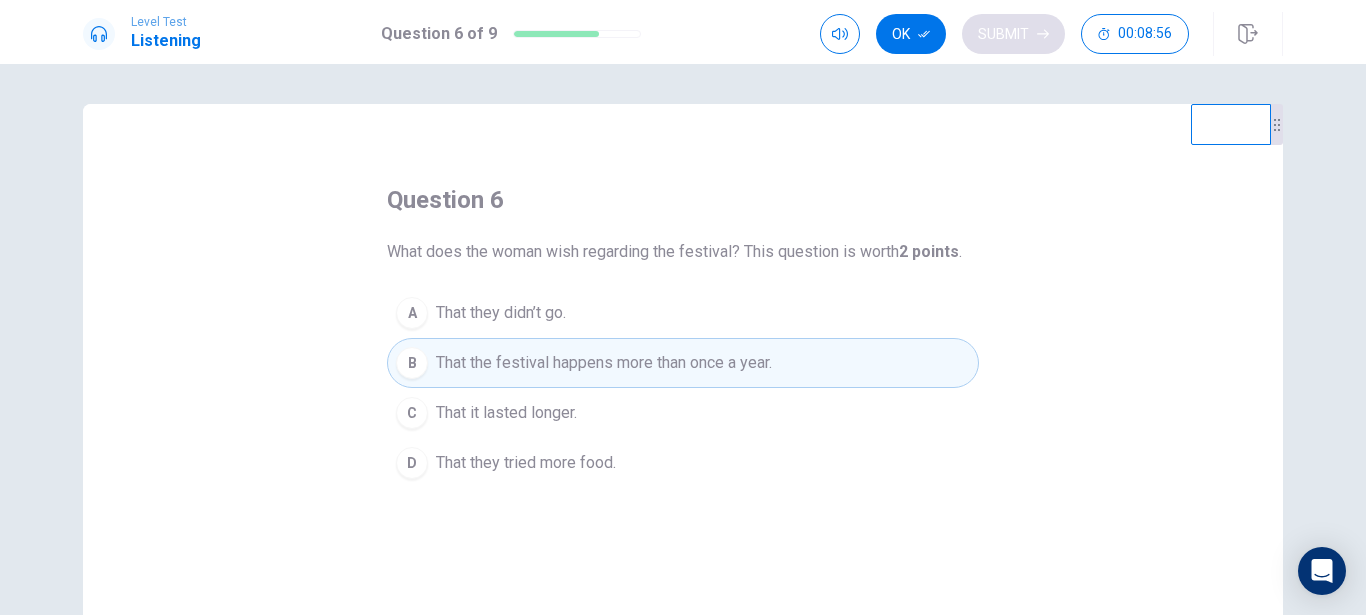 click on "Ok" at bounding box center (911, 34) 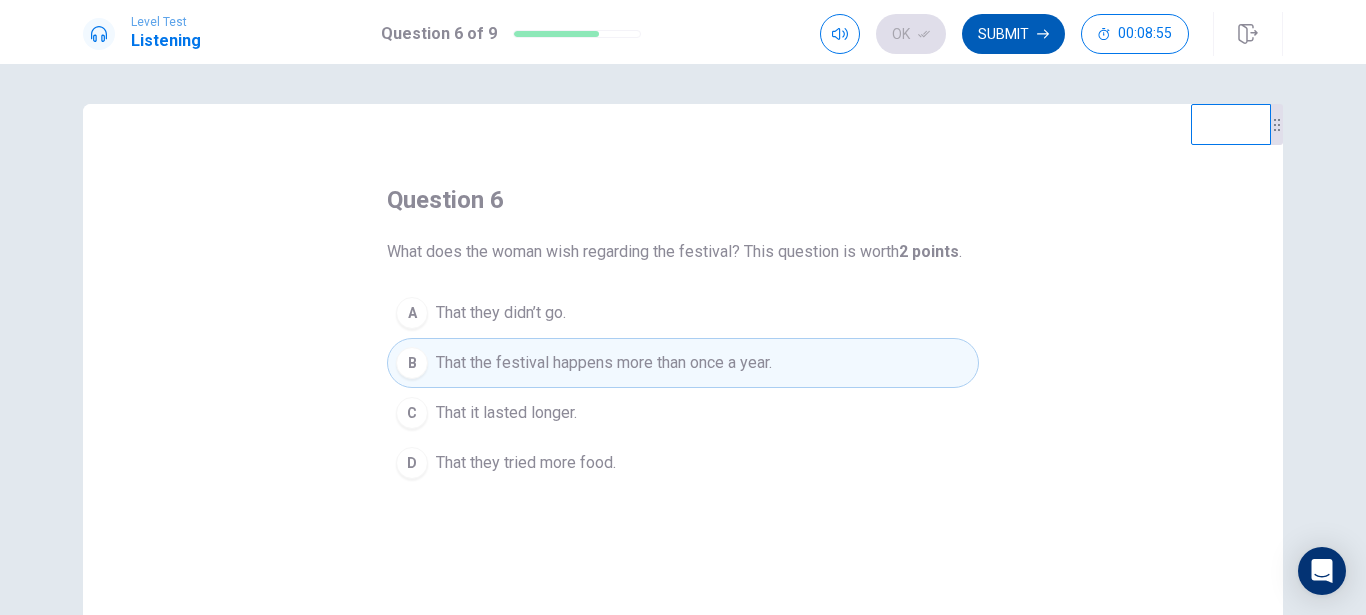 click on "Submit" at bounding box center (1013, 34) 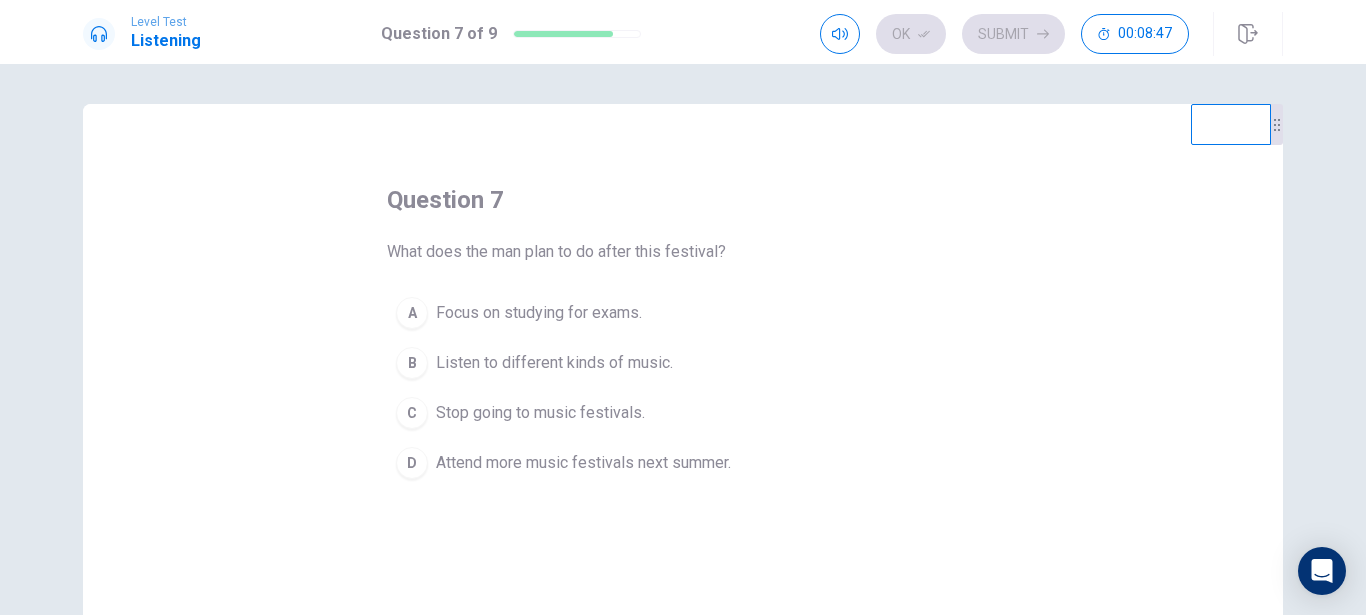 click on "B" at bounding box center [412, 363] 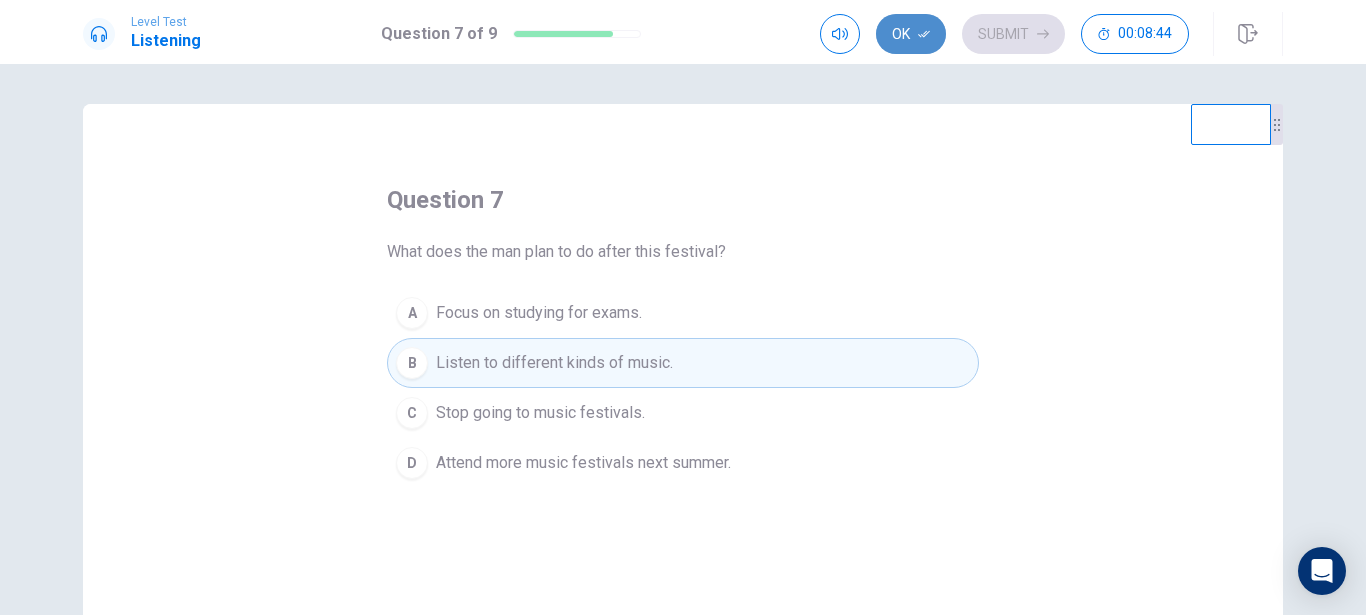 click 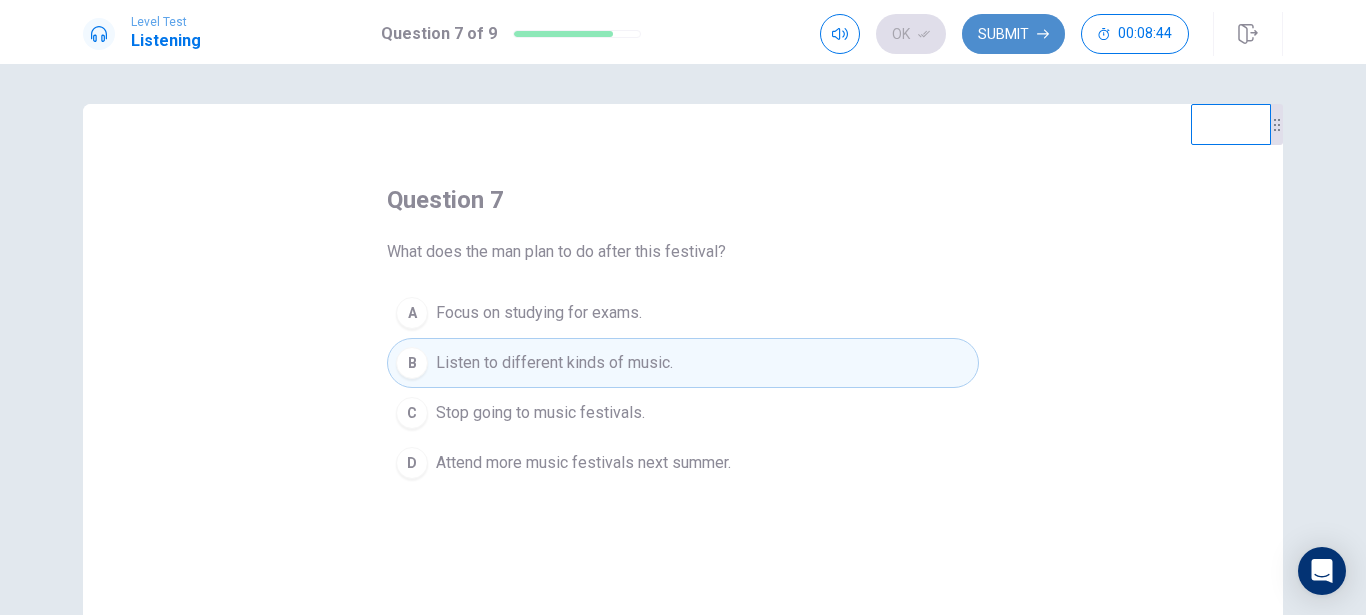 click on "Submit" at bounding box center (1013, 34) 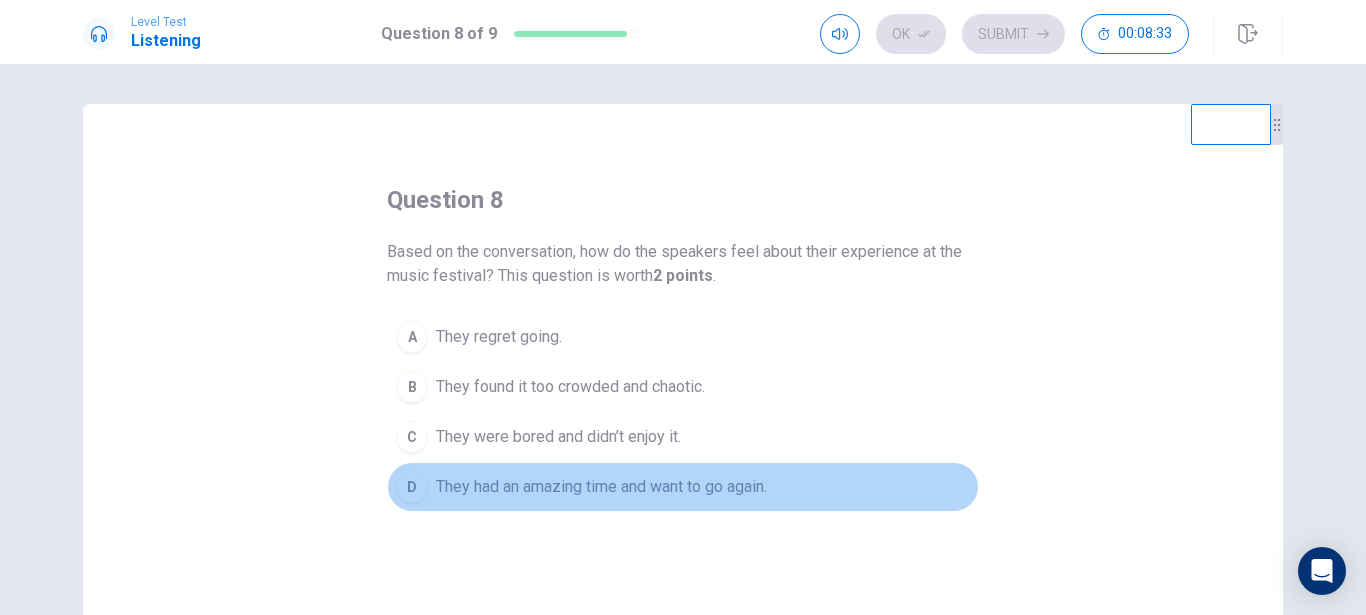 click on "D" at bounding box center [412, 487] 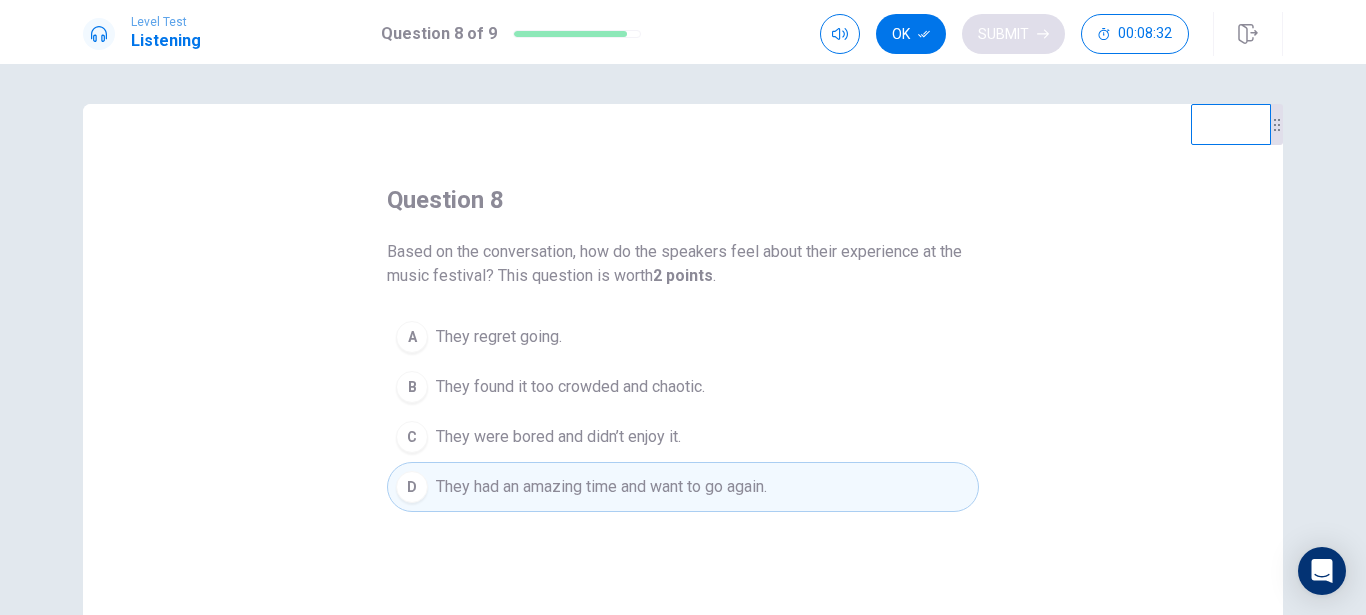 drag, startPoint x: 893, startPoint y: 39, endPoint x: 991, endPoint y: 29, distance: 98.50888 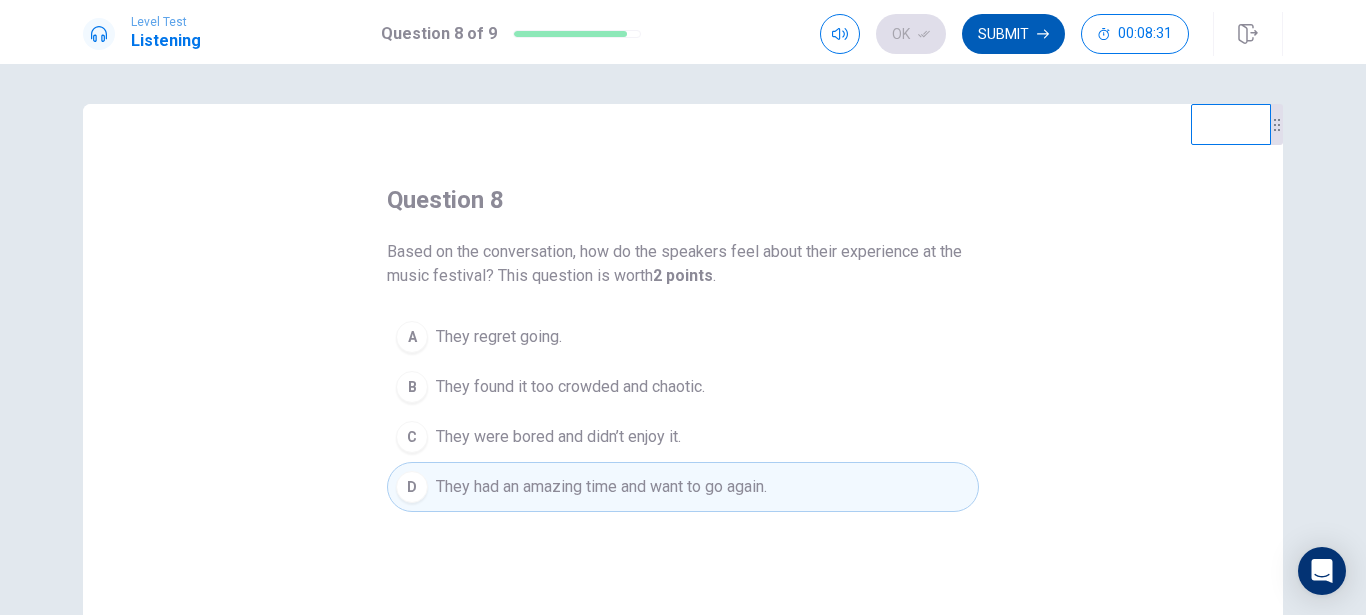 click on "Submit" at bounding box center (1013, 34) 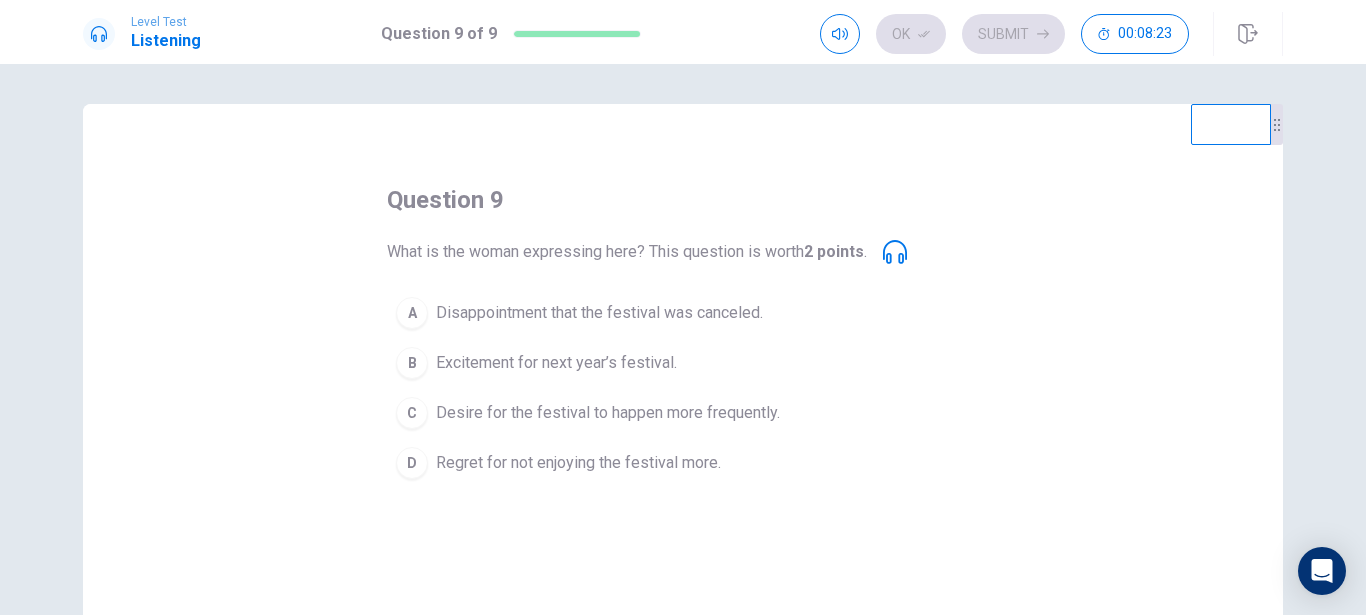 click on "C" at bounding box center [412, 413] 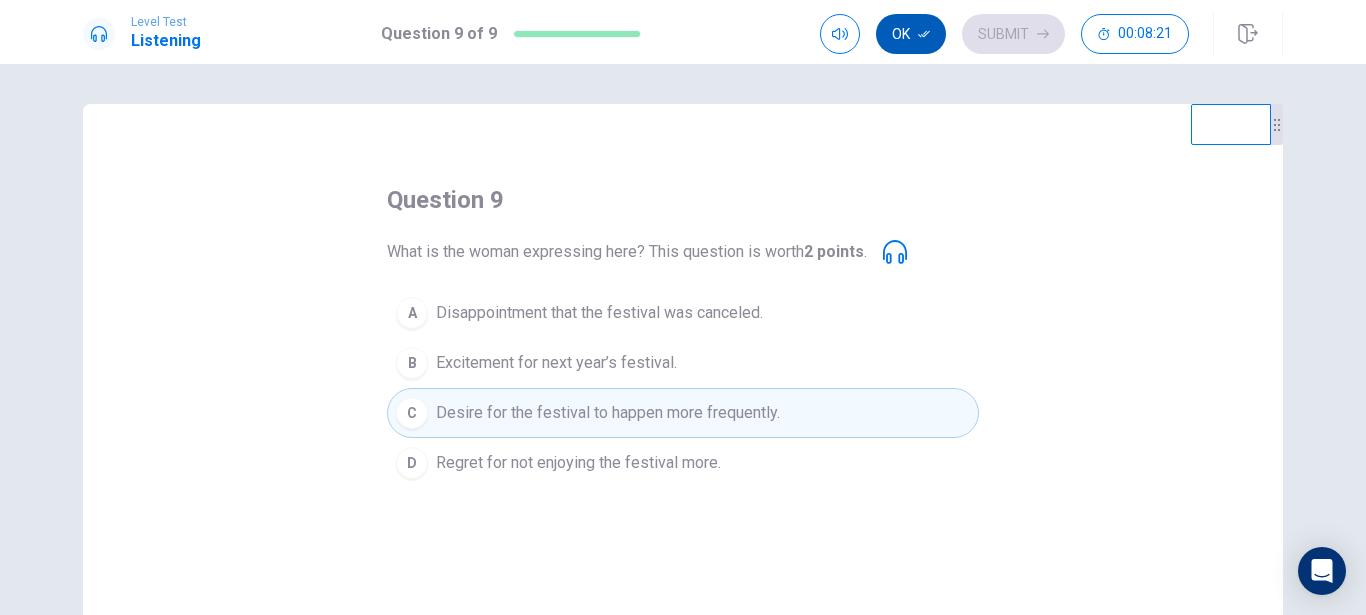 click 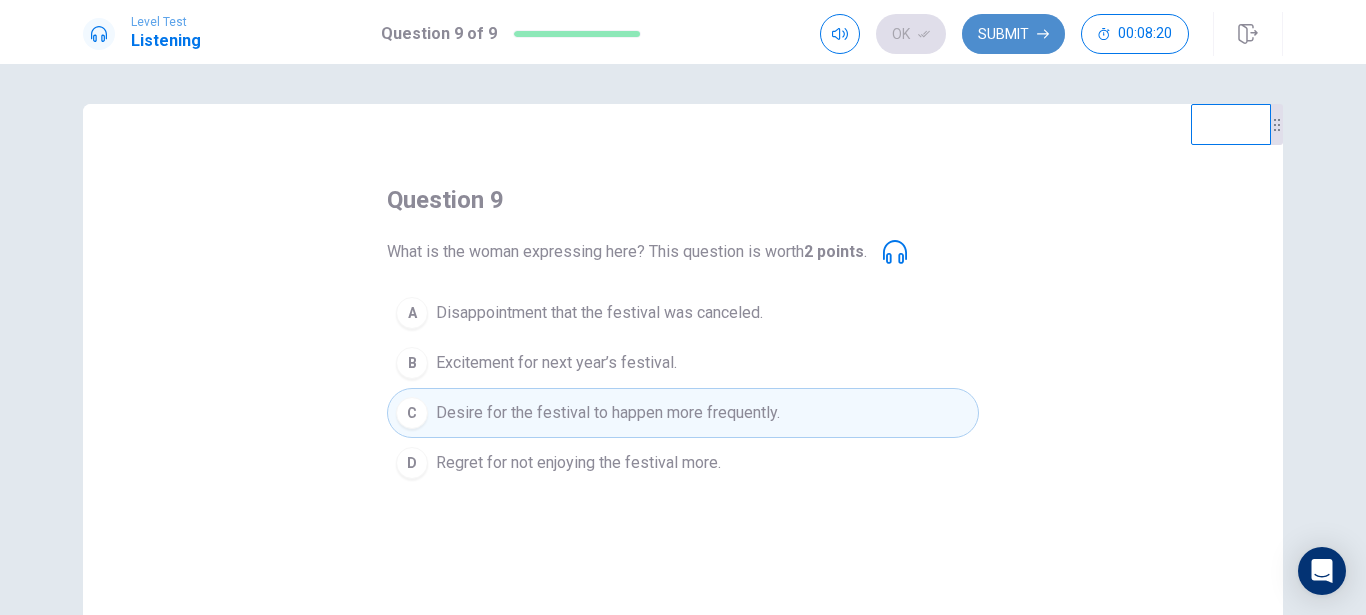 click on "Submit" at bounding box center (1013, 34) 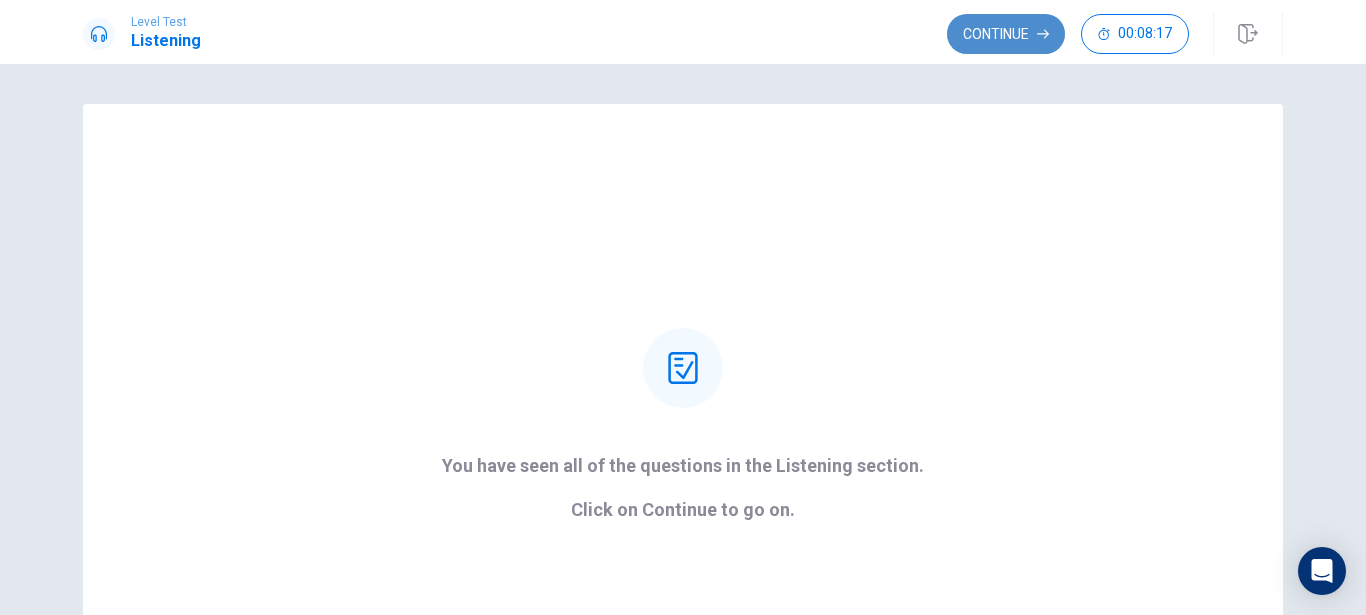 click on "Continue" at bounding box center (1006, 34) 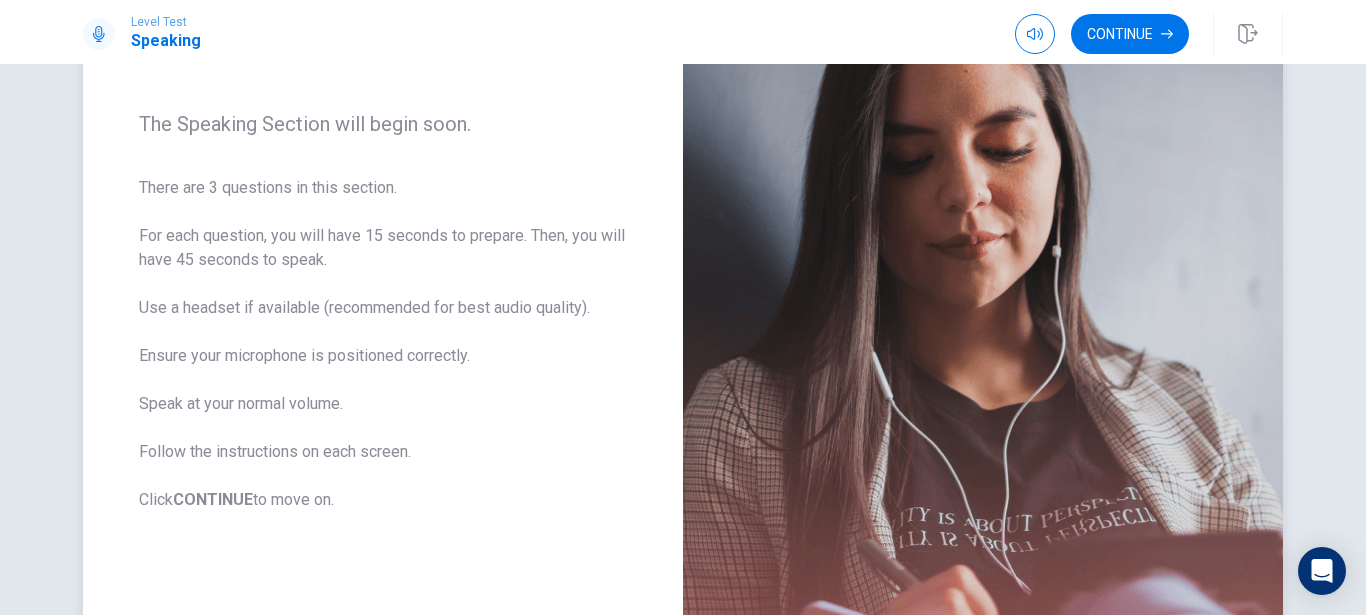 scroll, scrollTop: 342, scrollLeft: 0, axis: vertical 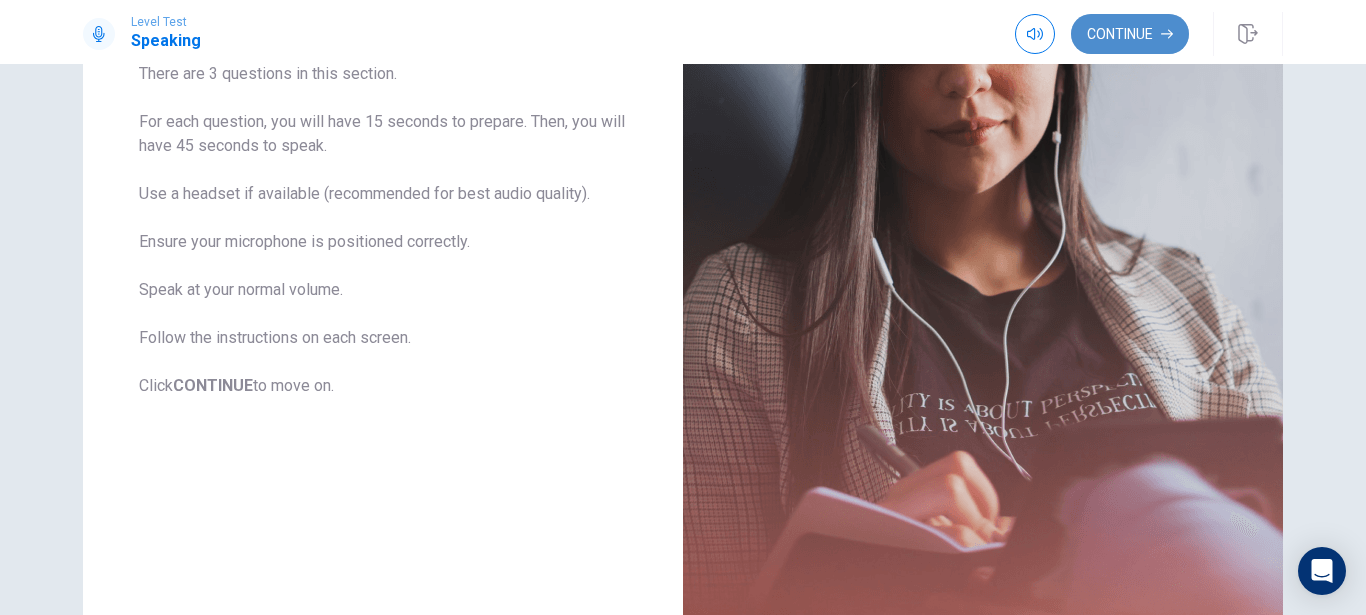click on "Continue" at bounding box center [1130, 34] 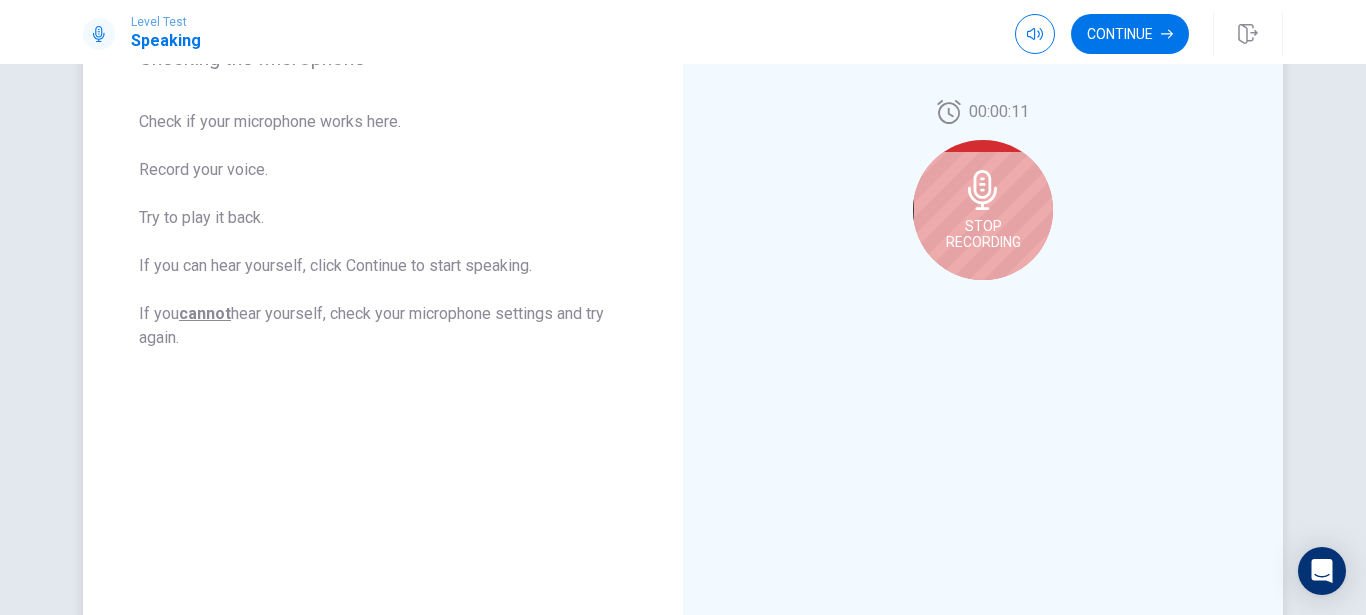 click 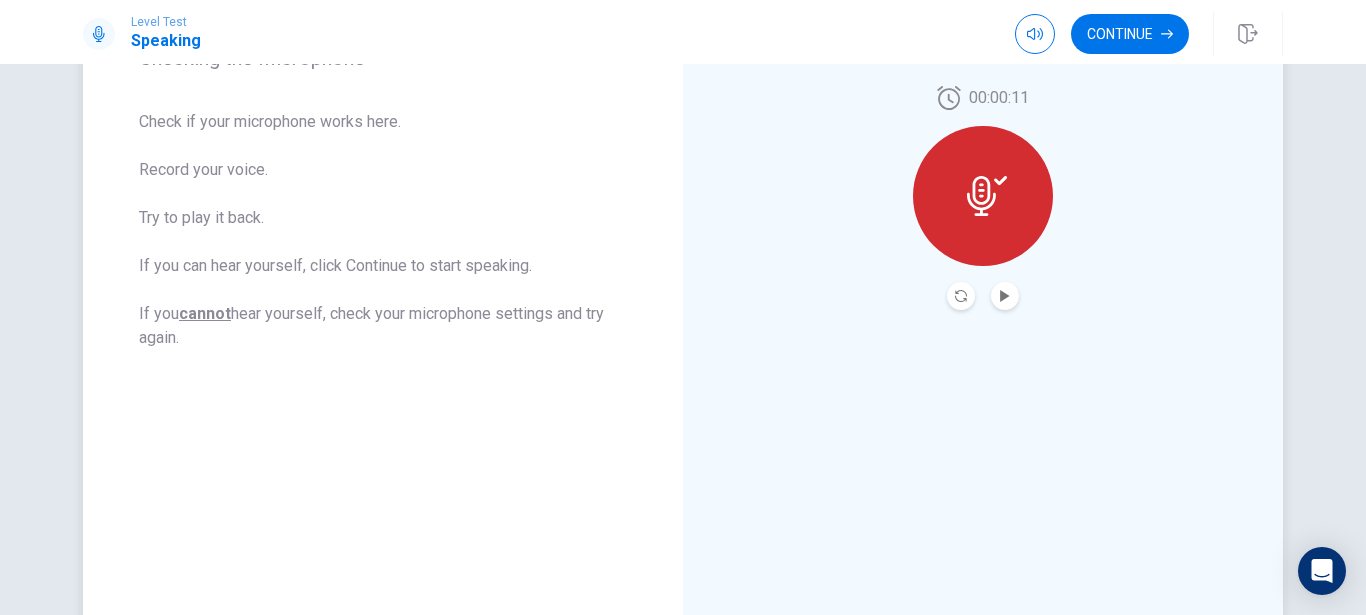 click 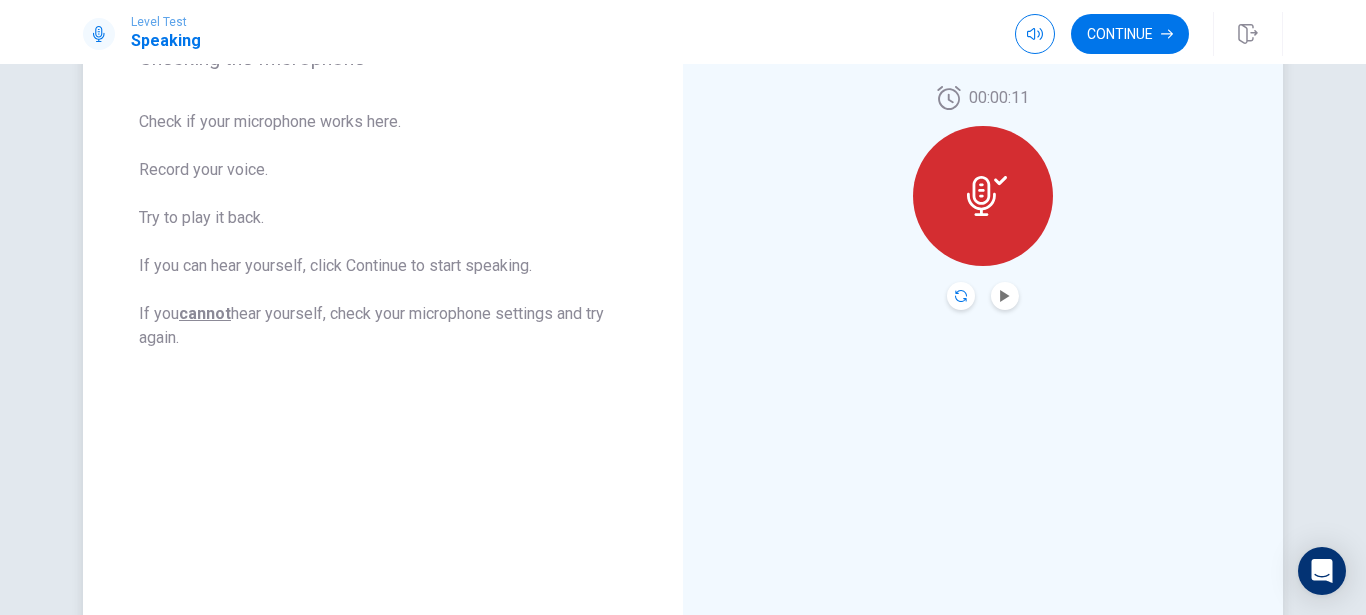 click 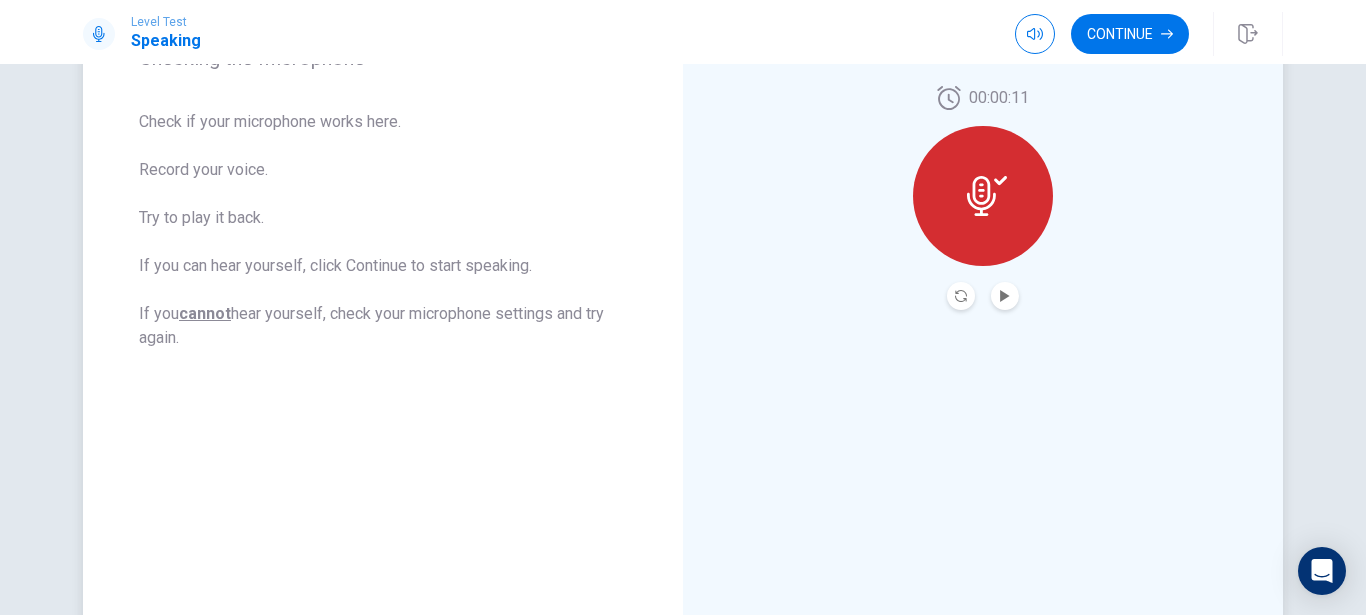 click 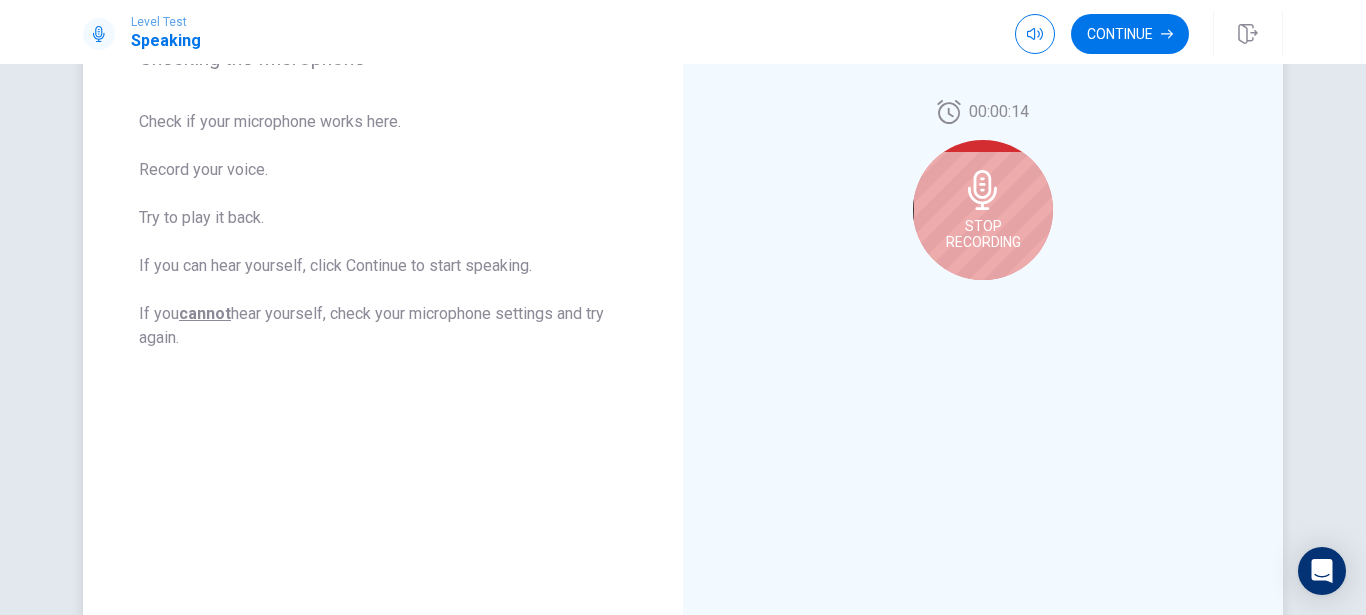 click on "Stop   Recording" at bounding box center (983, 234) 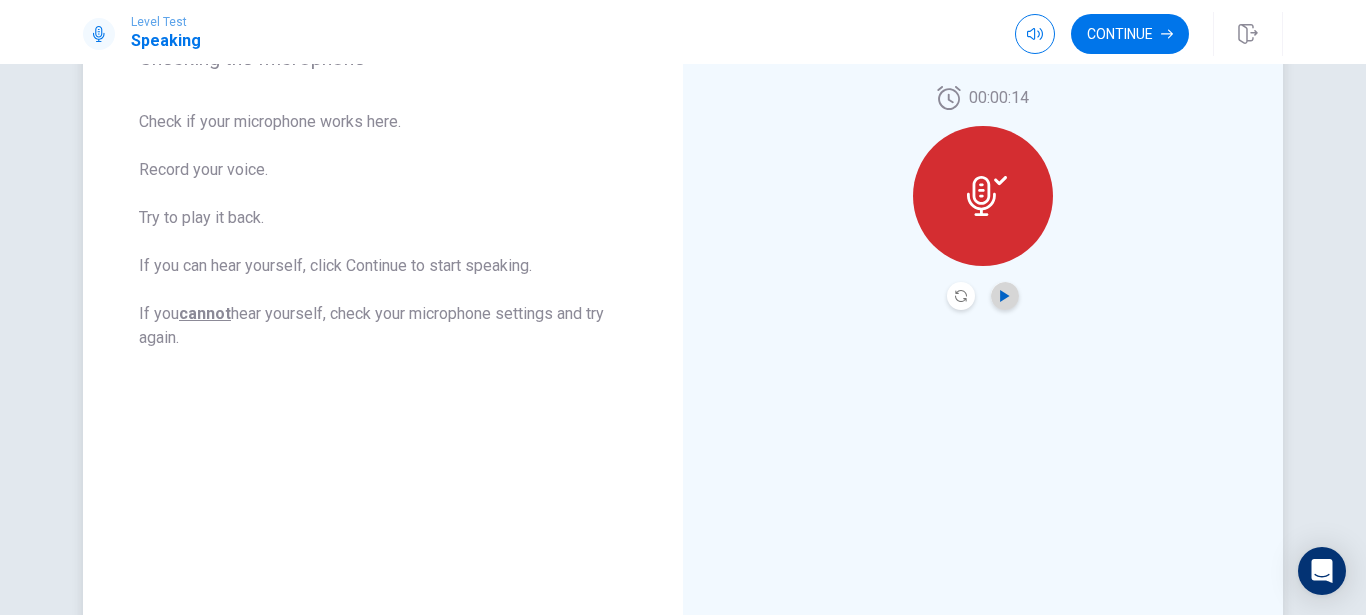 click 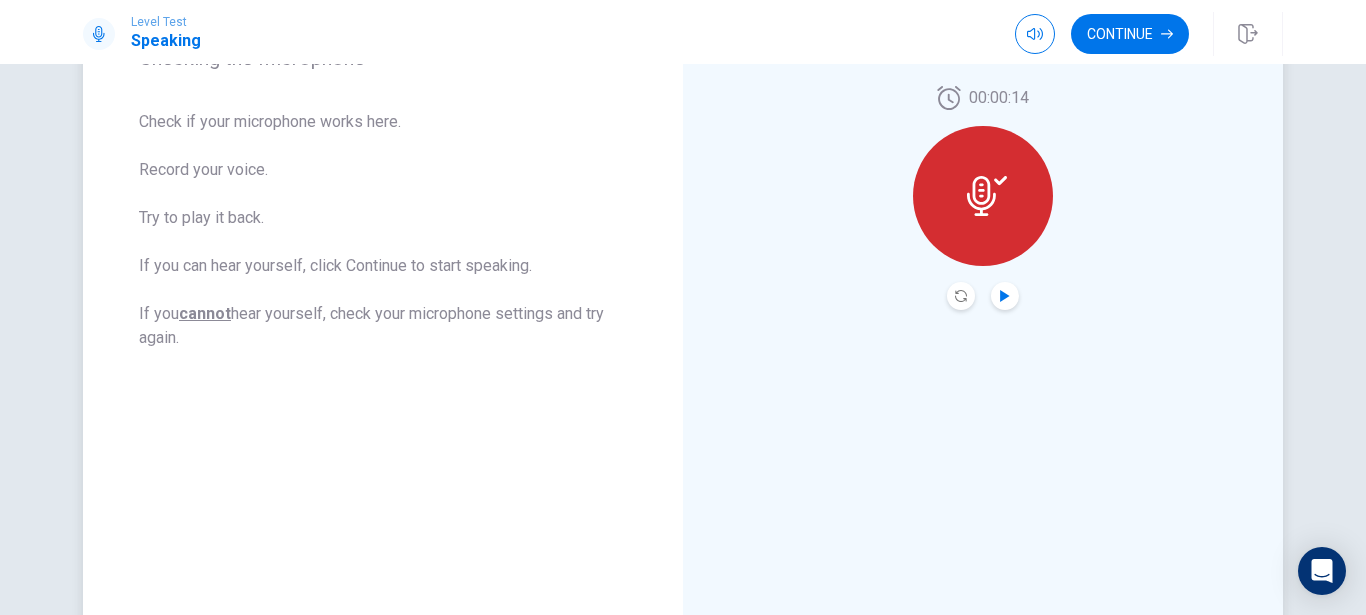 click on "Continue" at bounding box center (1130, 34) 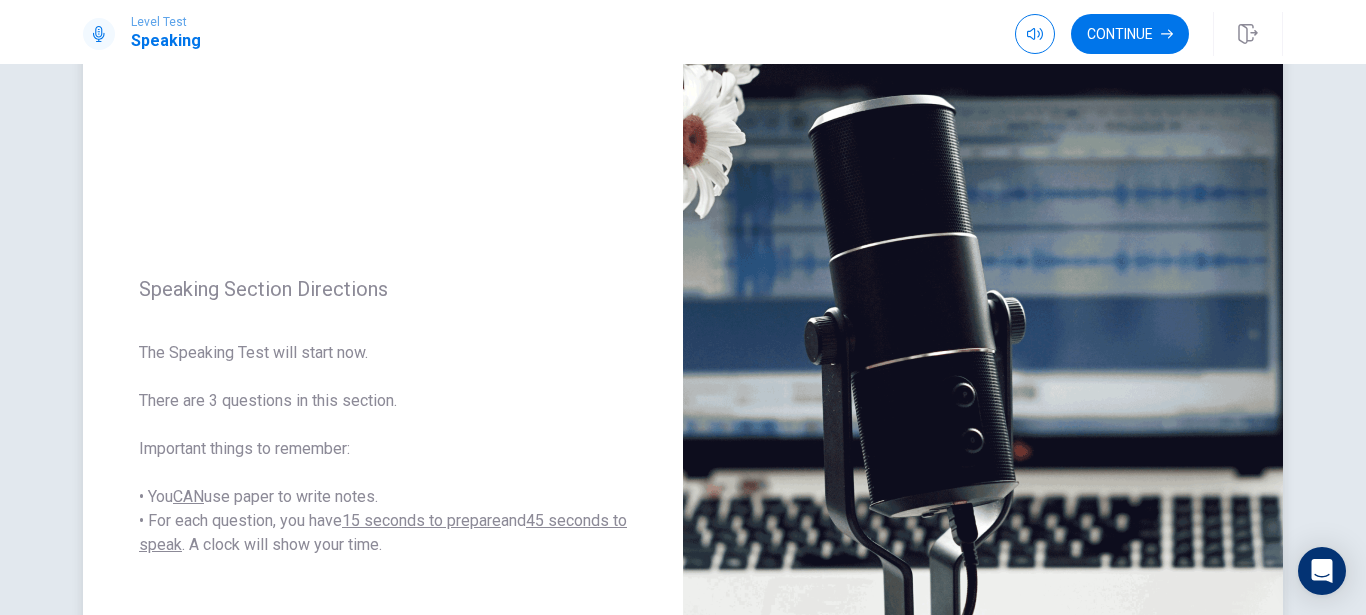 scroll, scrollTop: 0, scrollLeft: 0, axis: both 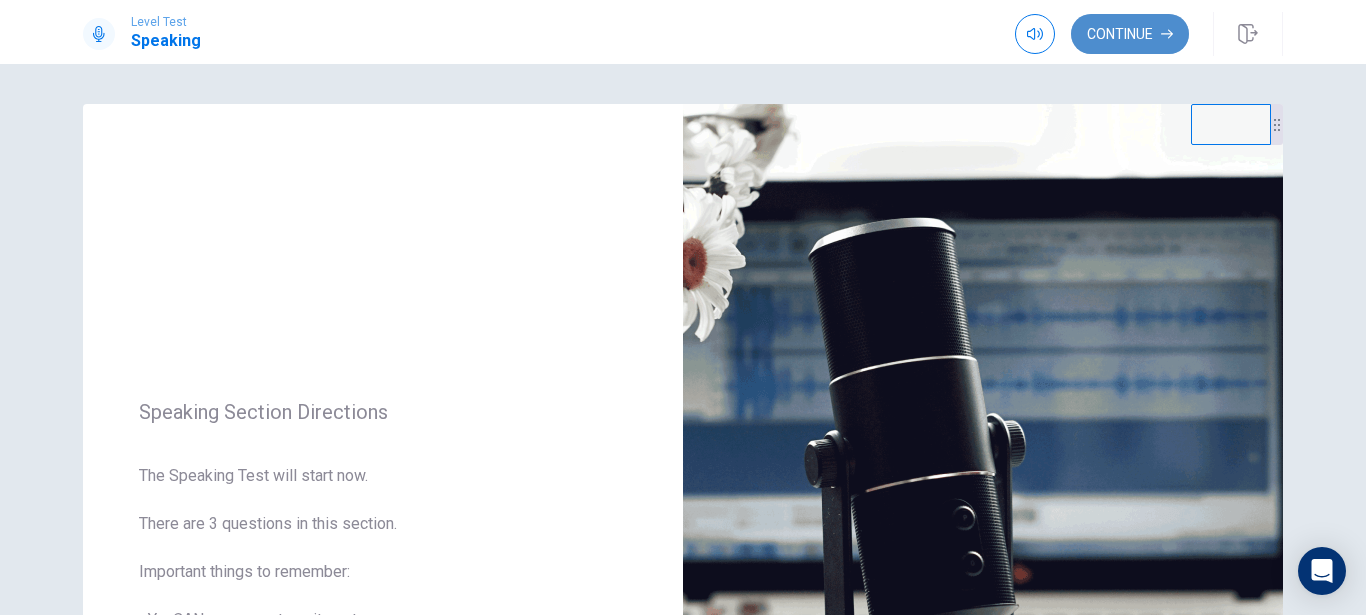 click on "Continue" at bounding box center (1130, 34) 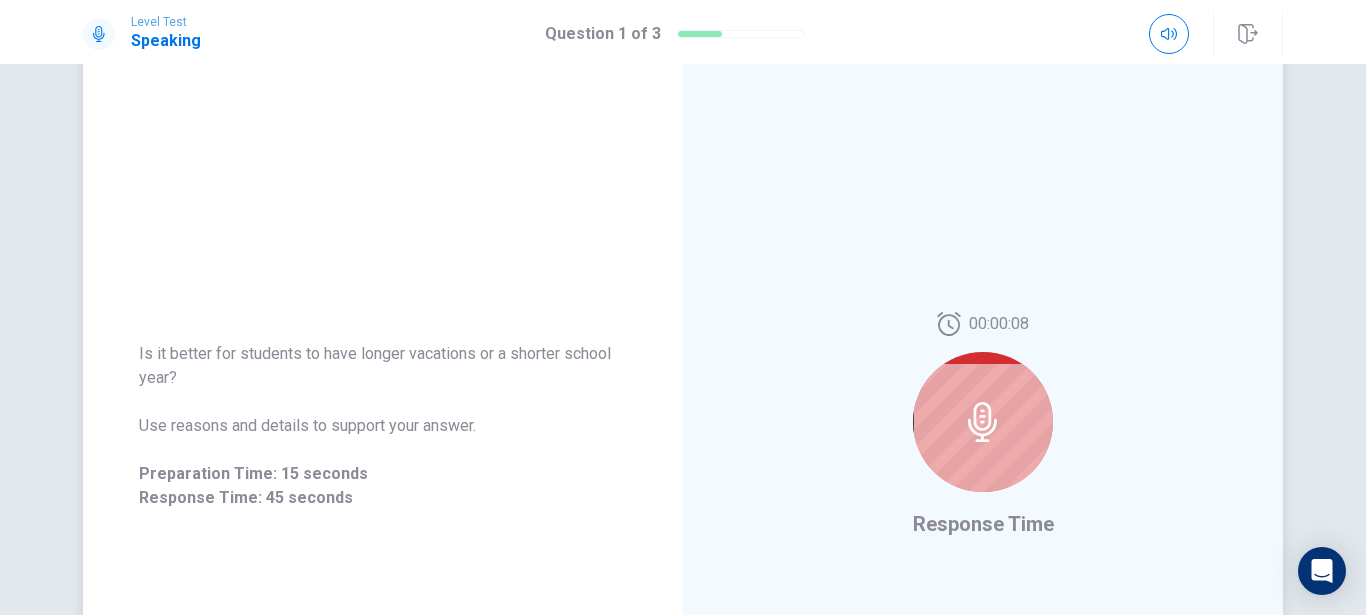 scroll, scrollTop: 228, scrollLeft: 0, axis: vertical 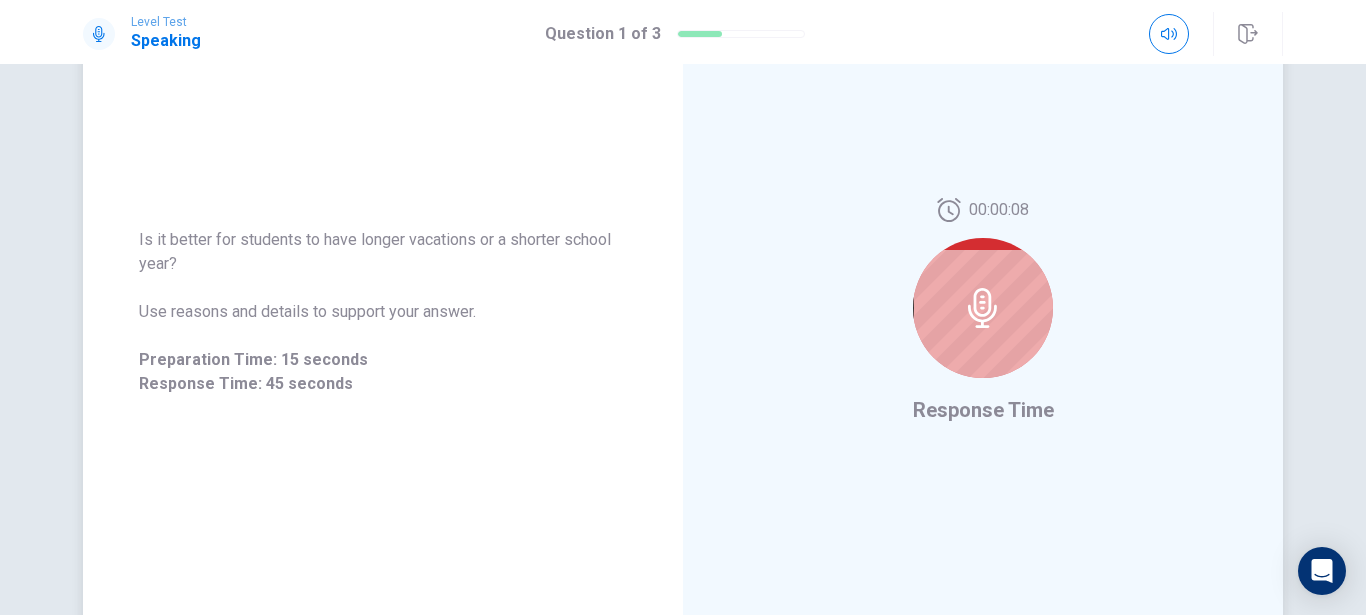 click 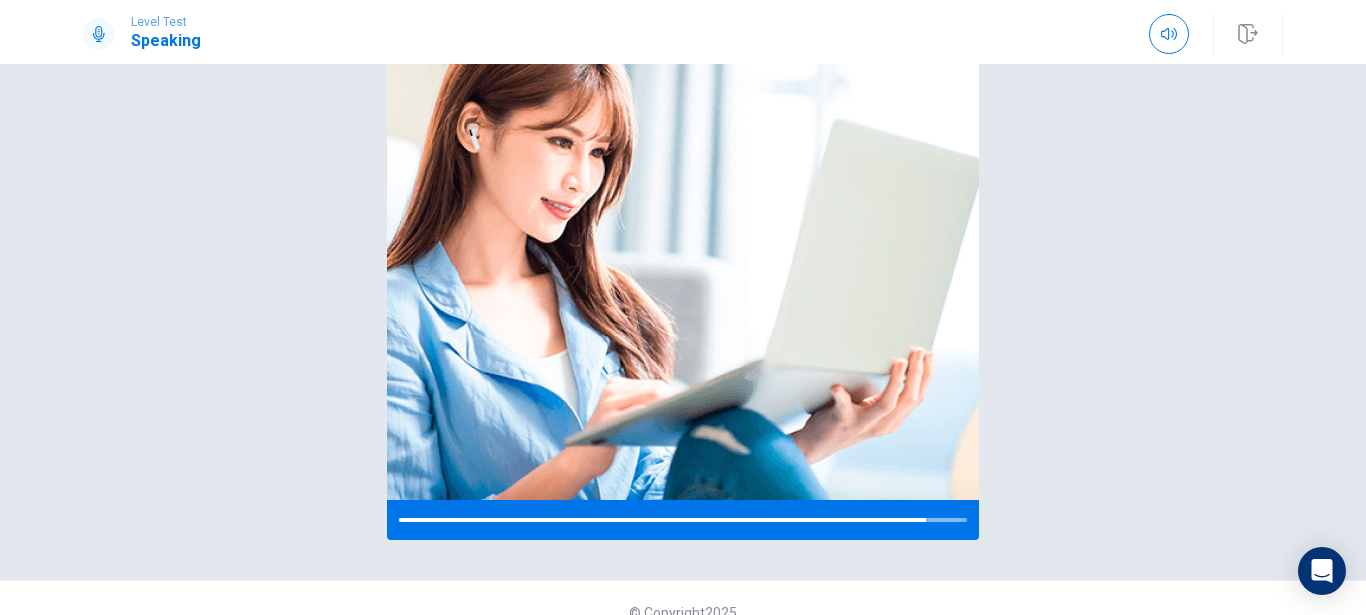 scroll, scrollTop: 262, scrollLeft: 0, axis: vertical 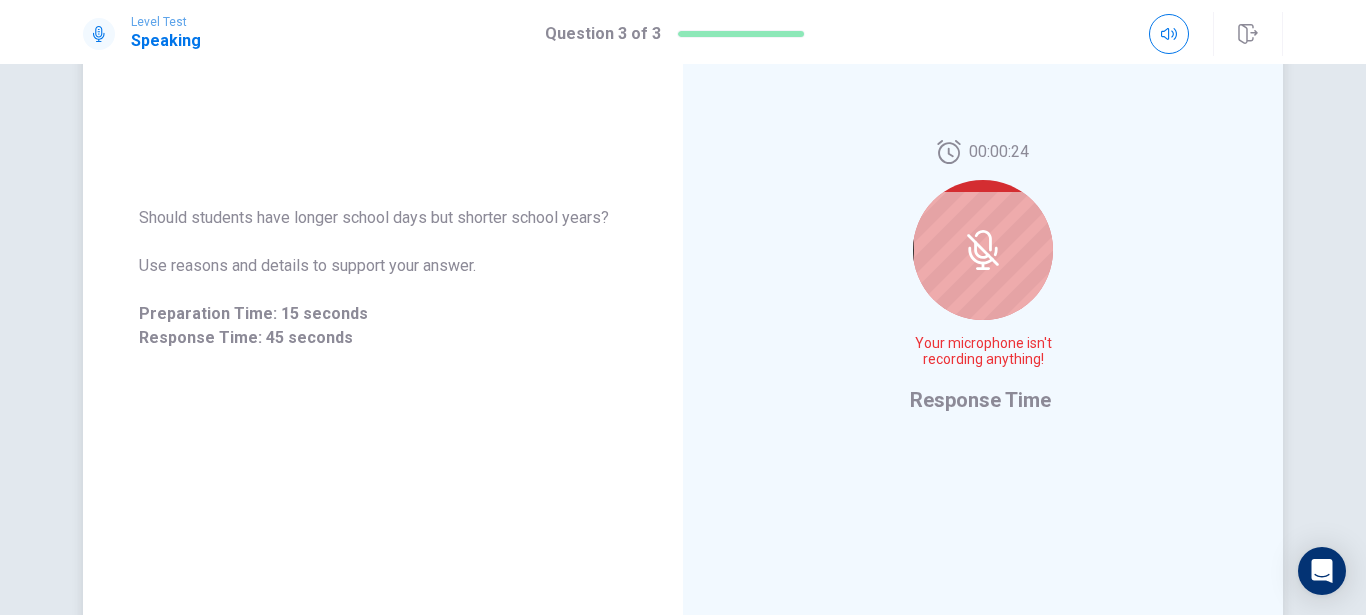 click 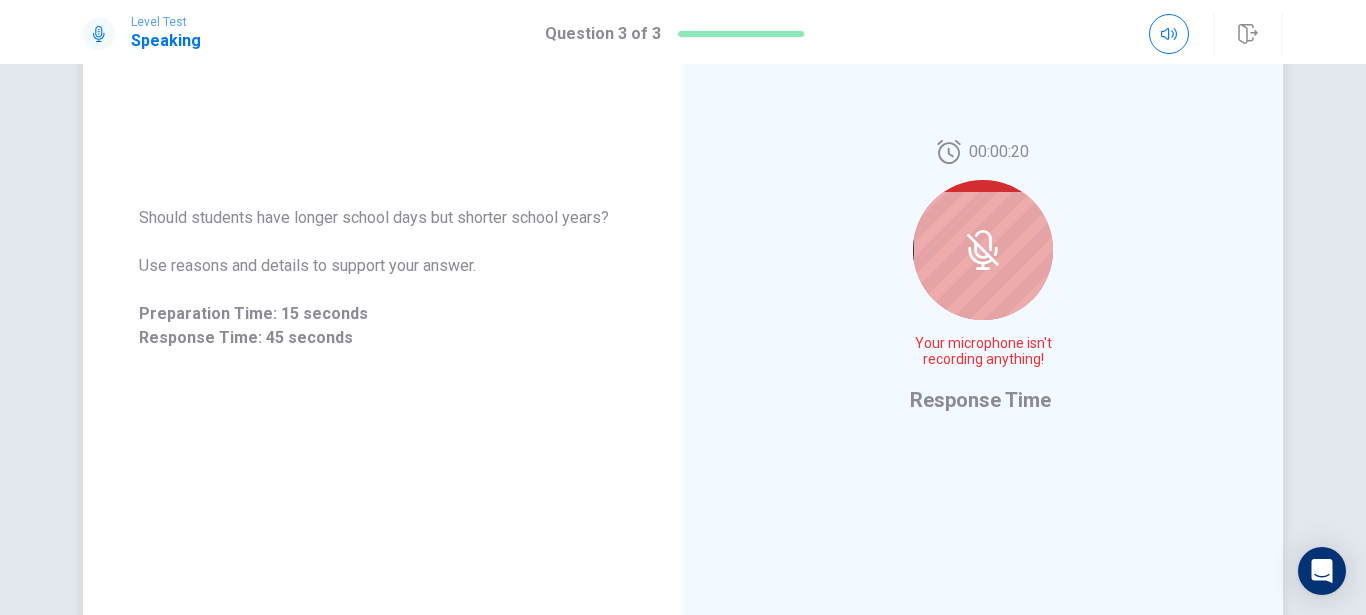 click 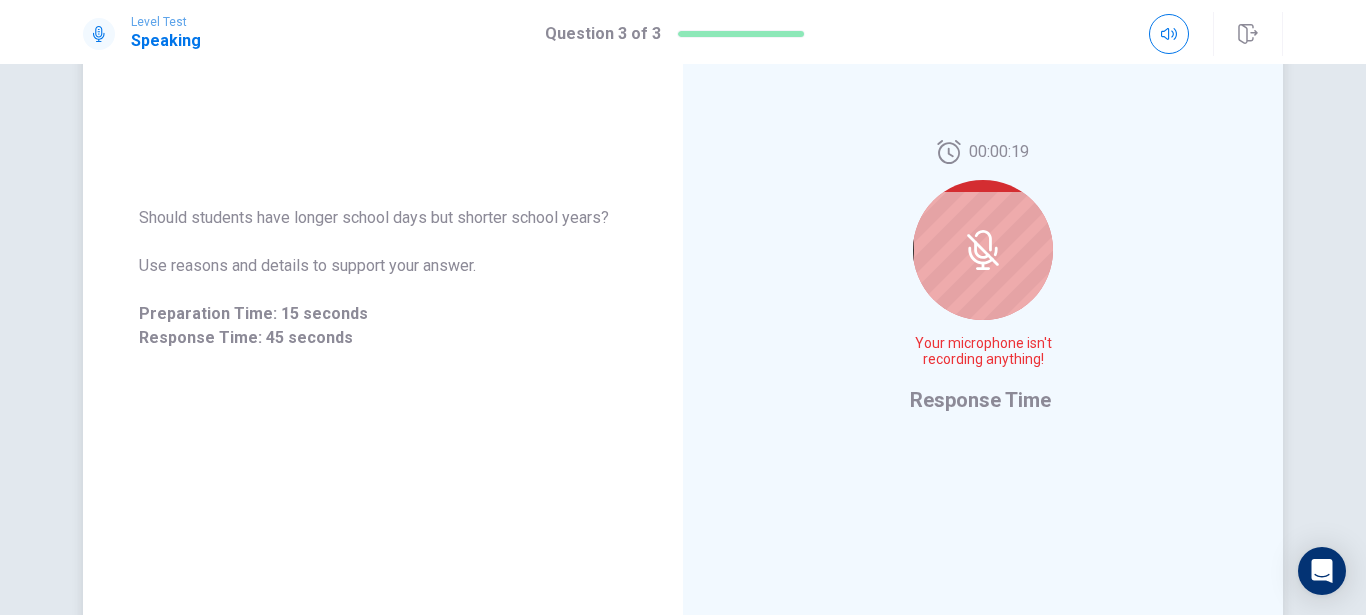 click on "00:00:19 Your microphone isn't recording anything! Response Time" at bounding box center (983, 278) 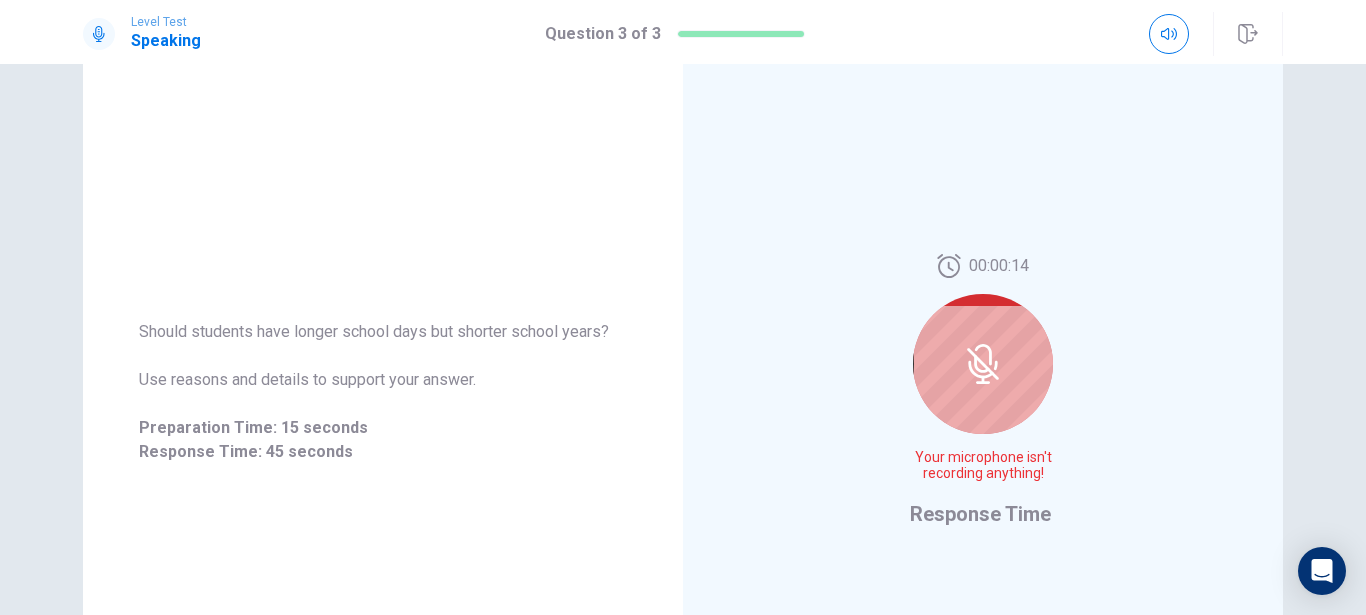 scroll, scrollTop: 342, scrollLeft: 0, axis: vertical 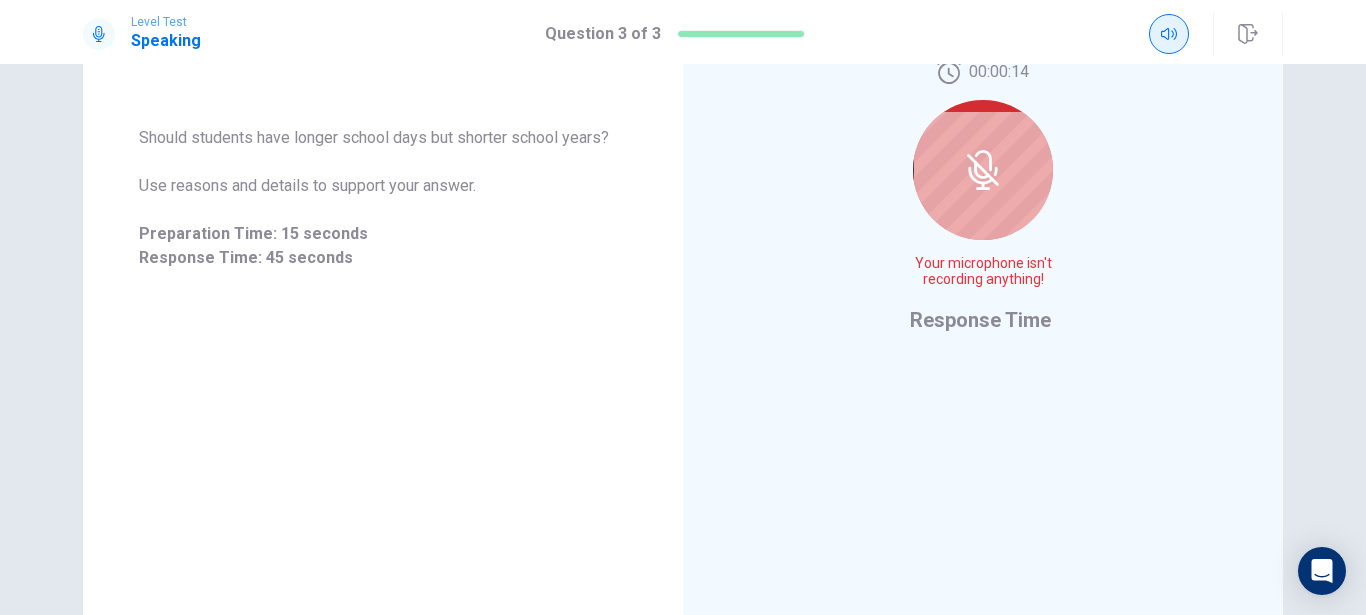 click 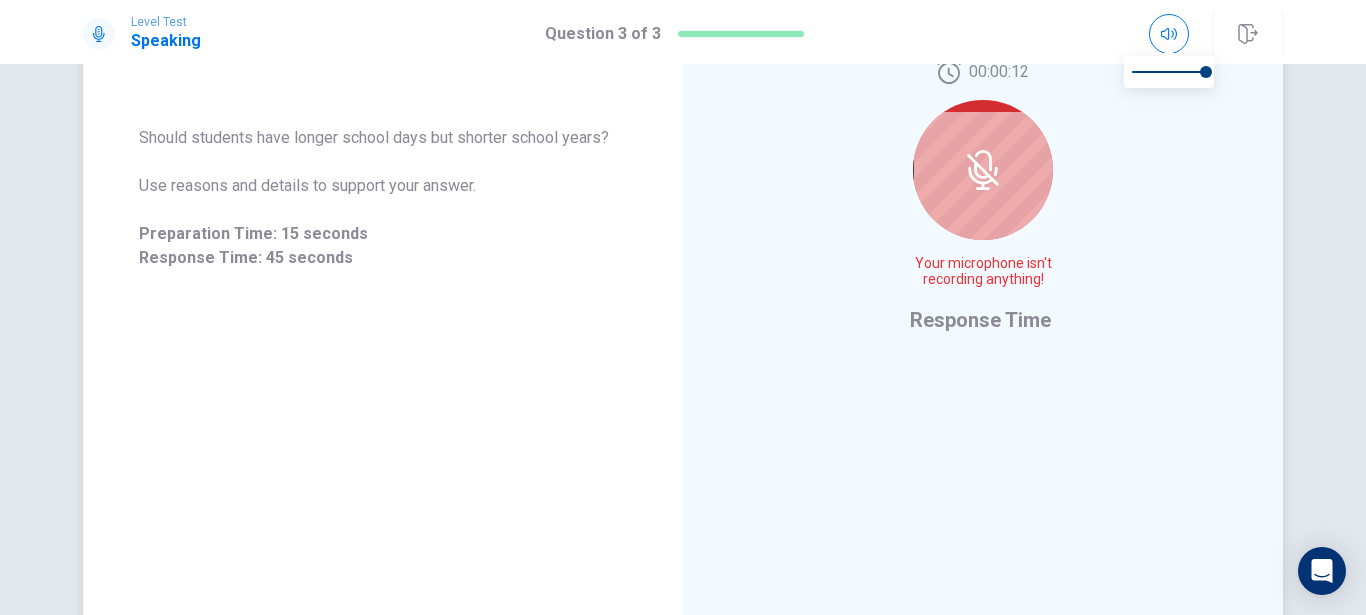 click 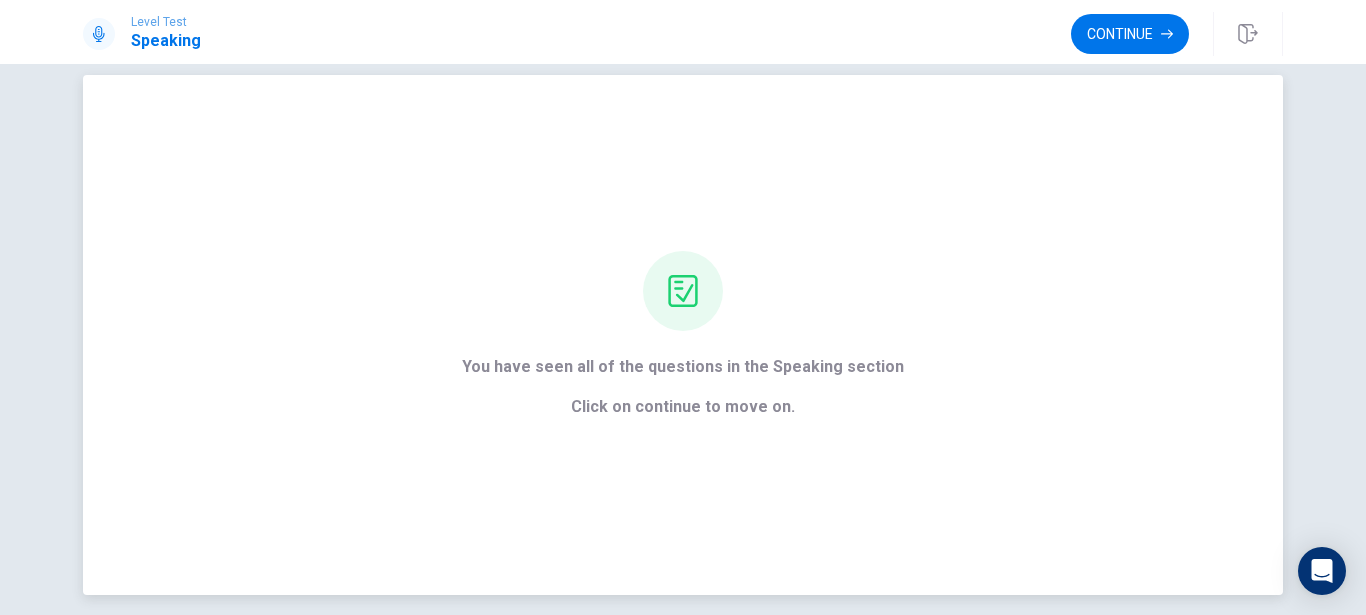 scroll, scrollTop: 0, scrollLeft: 0, axis: both 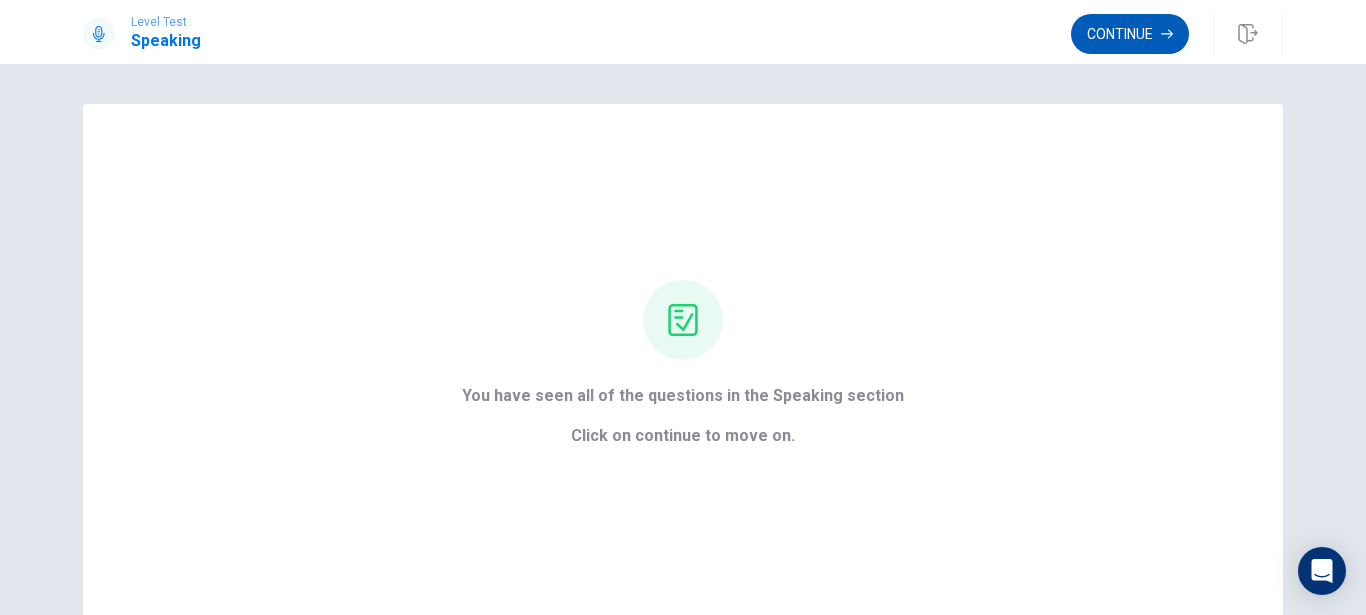 click on "Continue" at bounding box center [1130, 34] 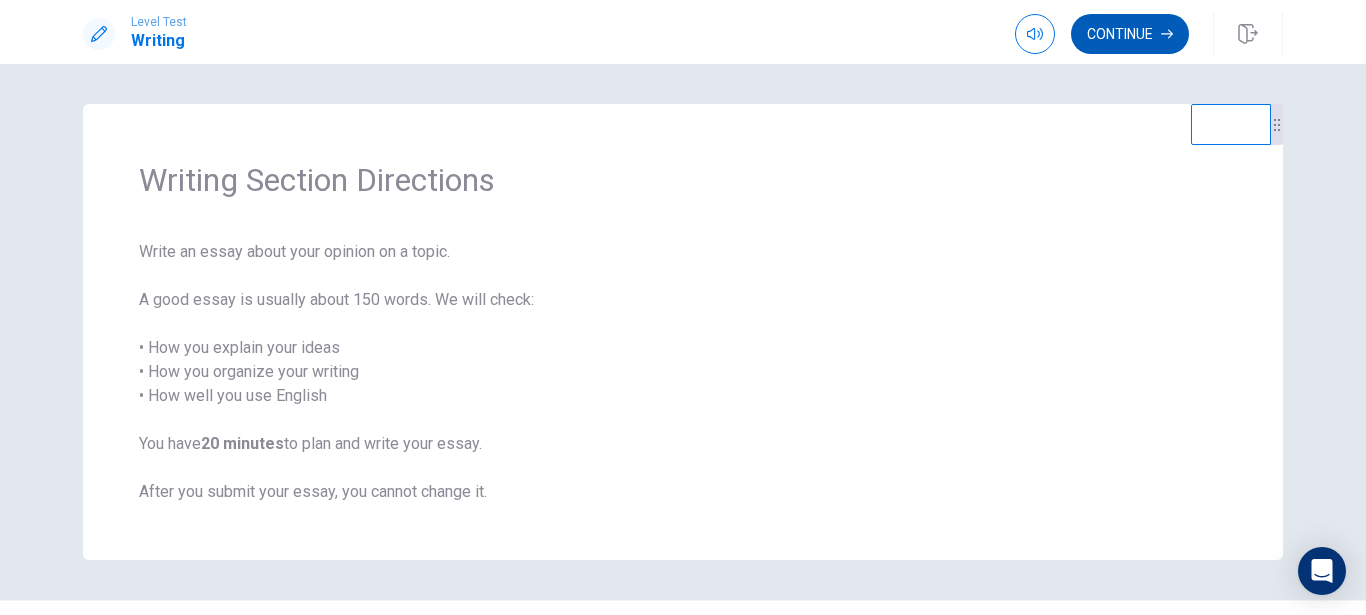 click on "Continue" at bounding box center (1130, 34) 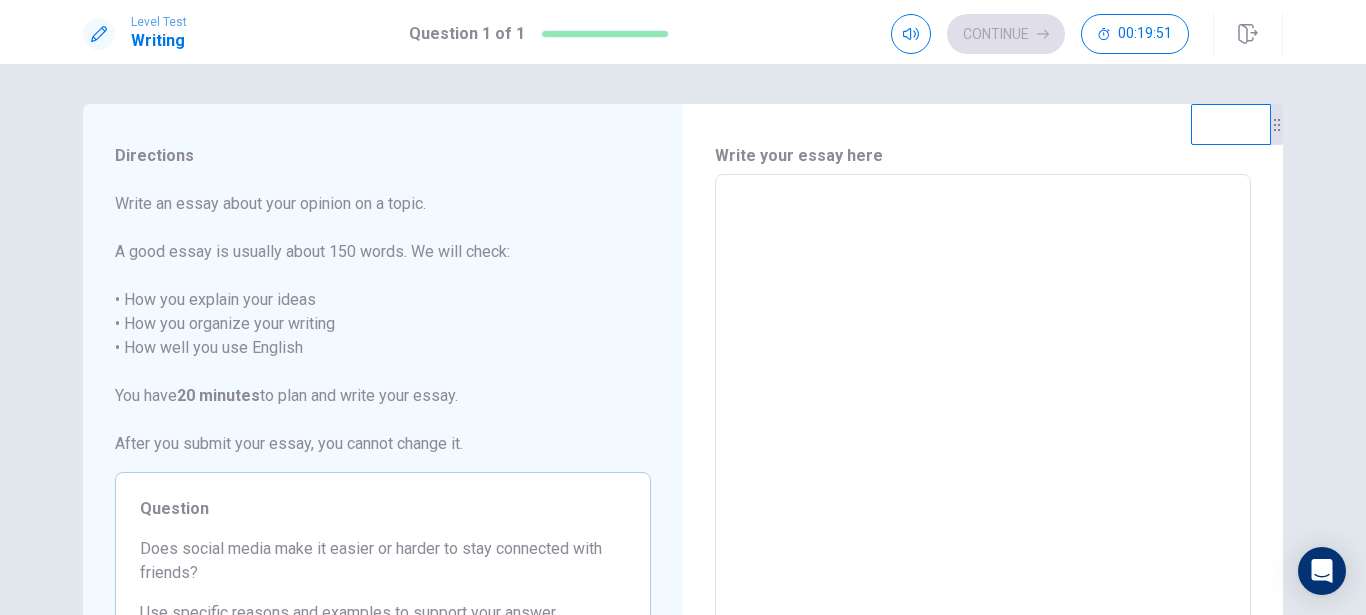 scroll, scrollTop: 114, scrollLeft: 0, axis: vertical 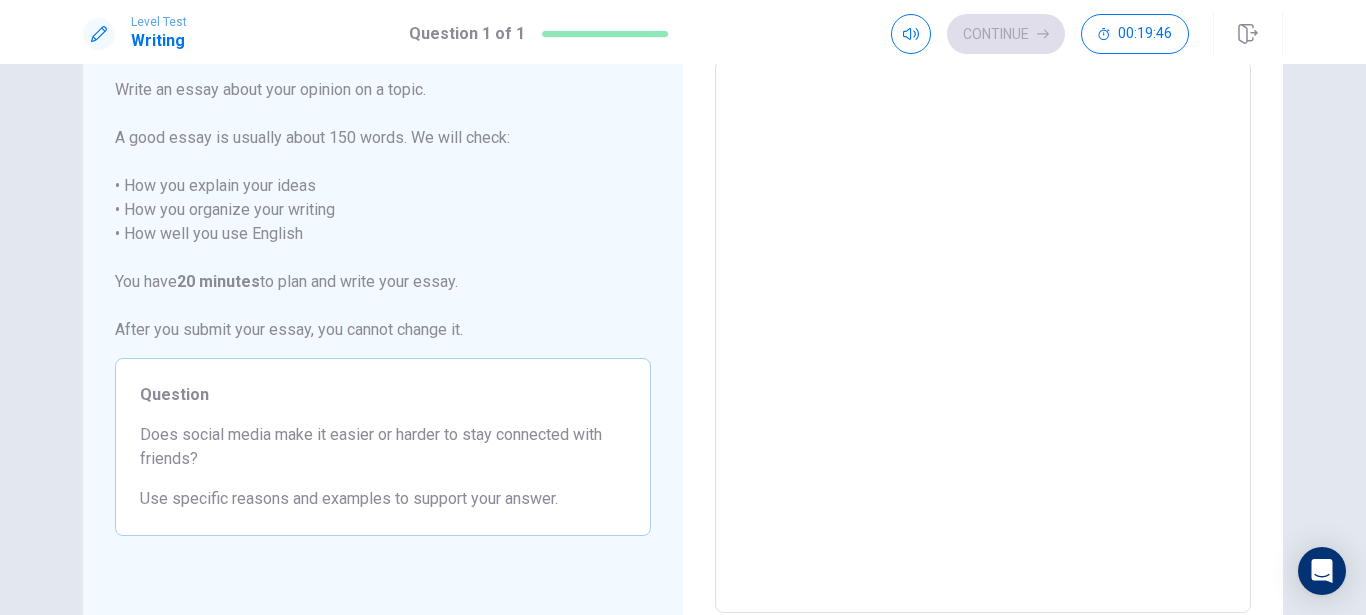 click at bounding box center (983, 337) 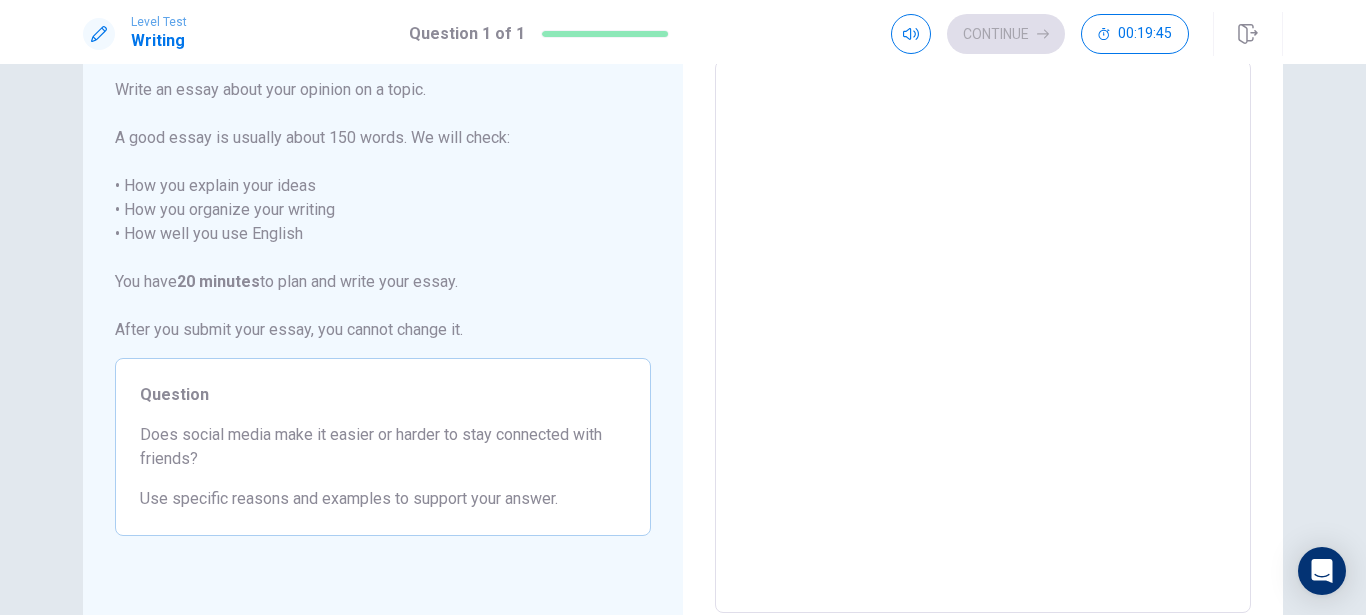scroll, scrollTop: 0, scrollLeft: 0, axis: both 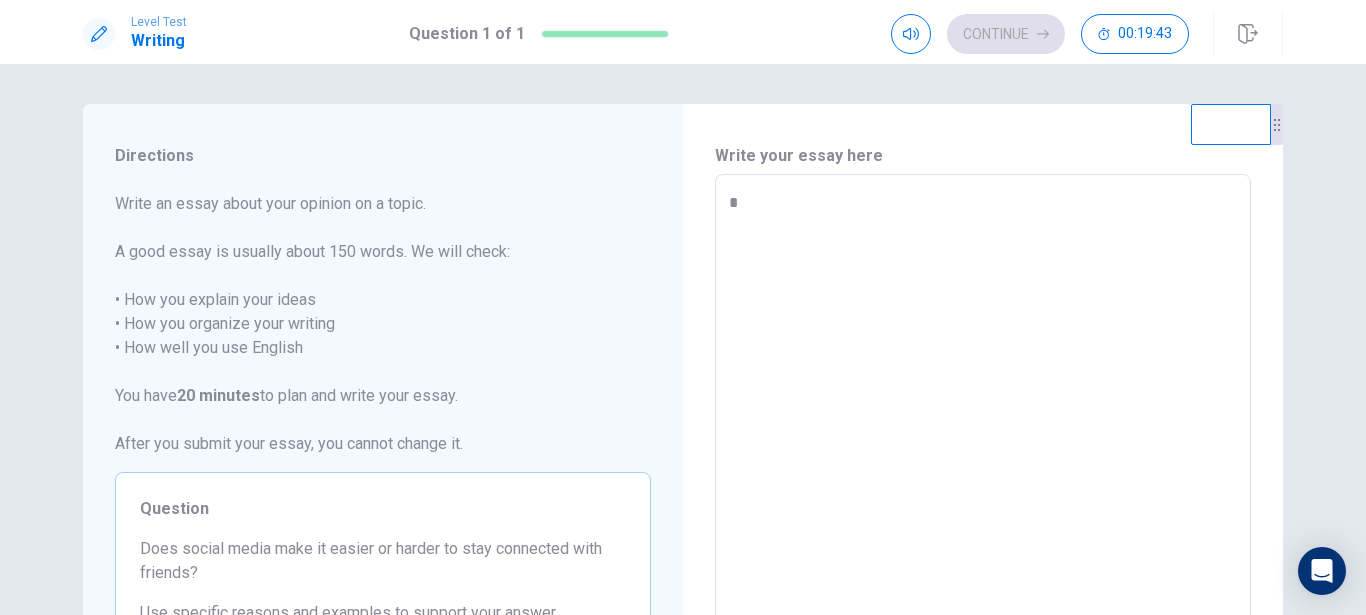 type on "**" 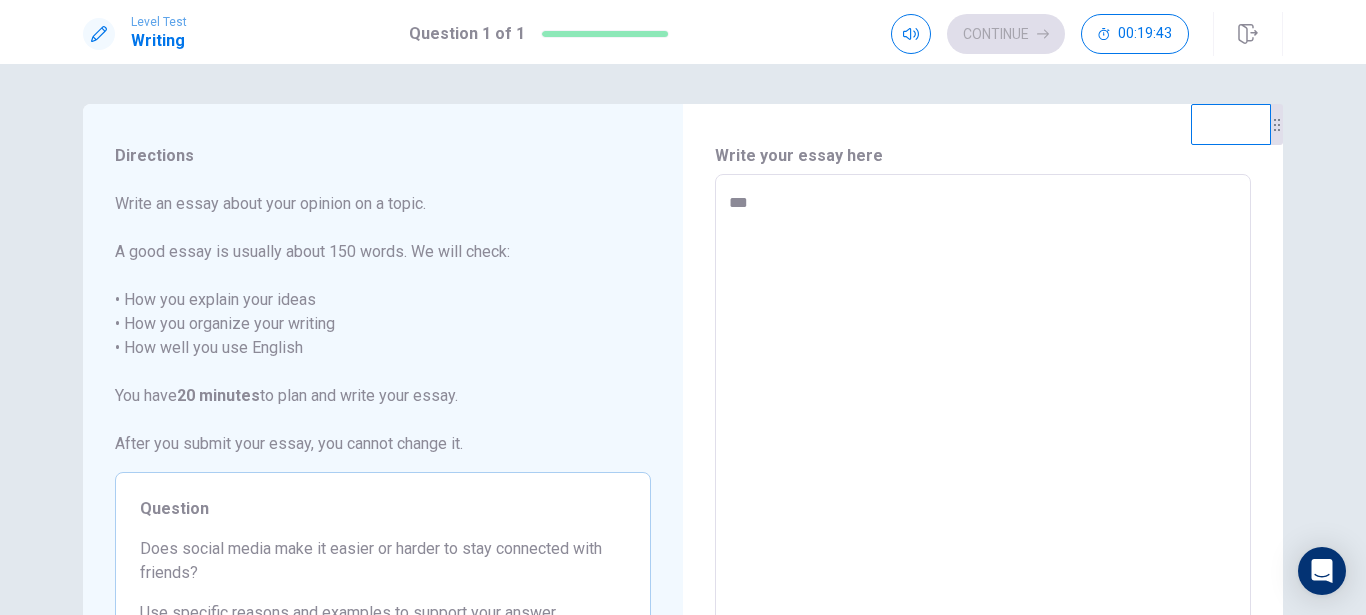 type on "****" 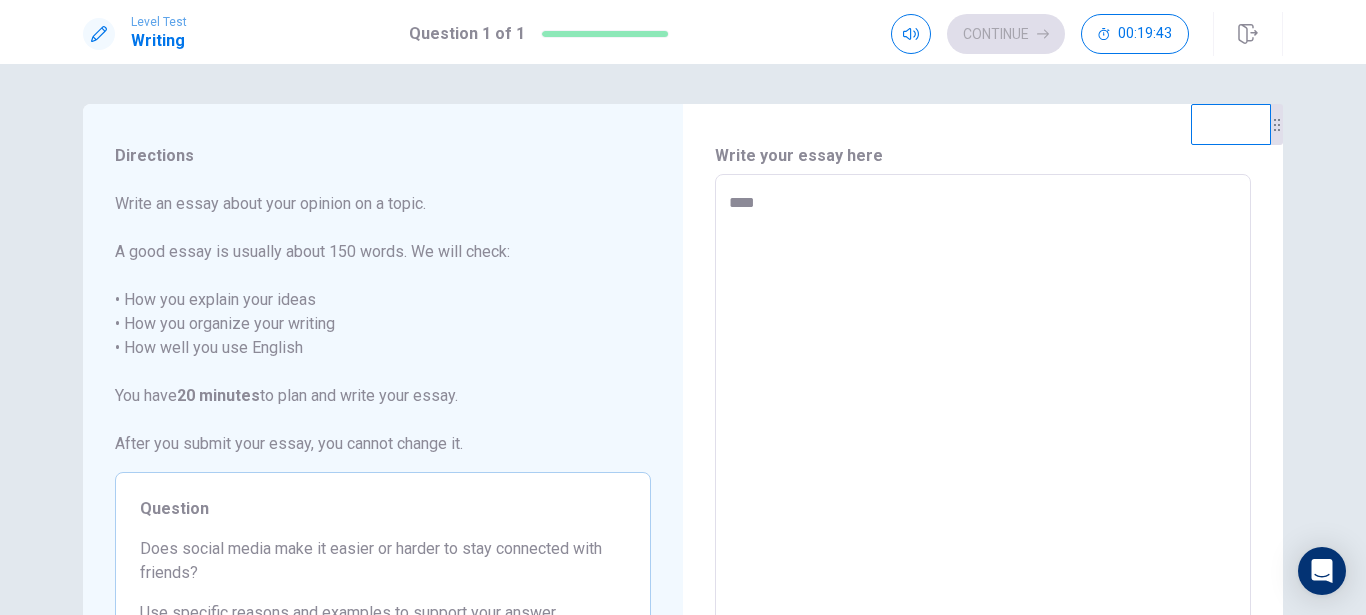 type on "*" 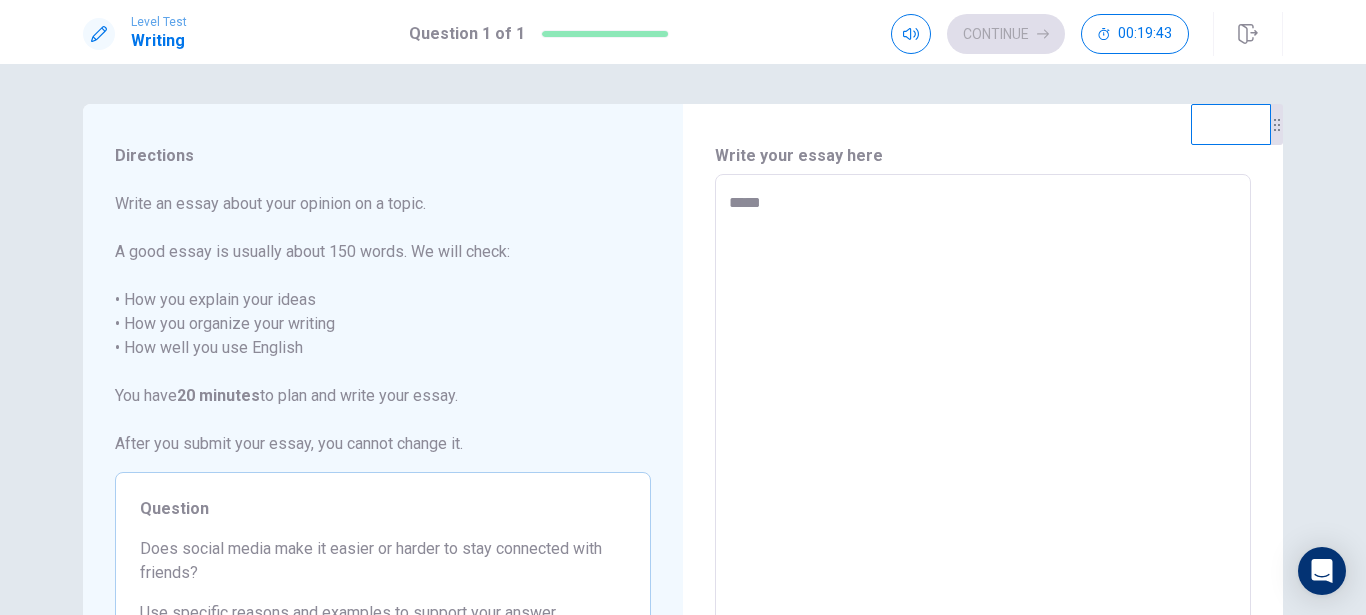 type on "*****" 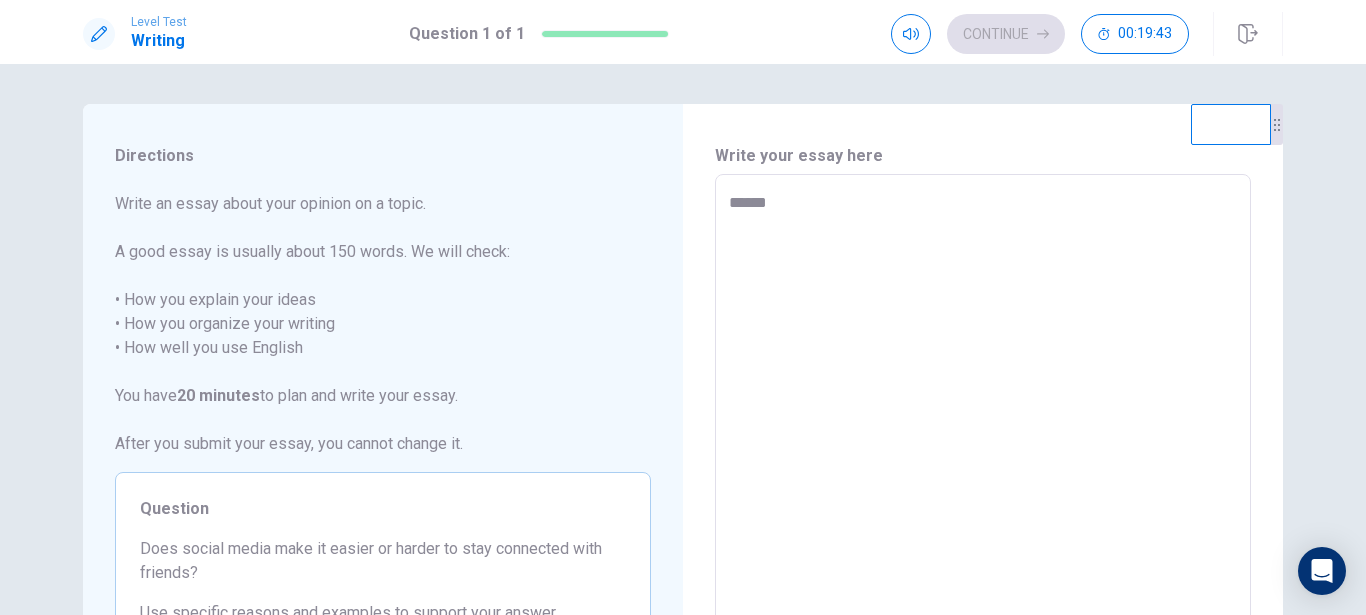 type on "*" 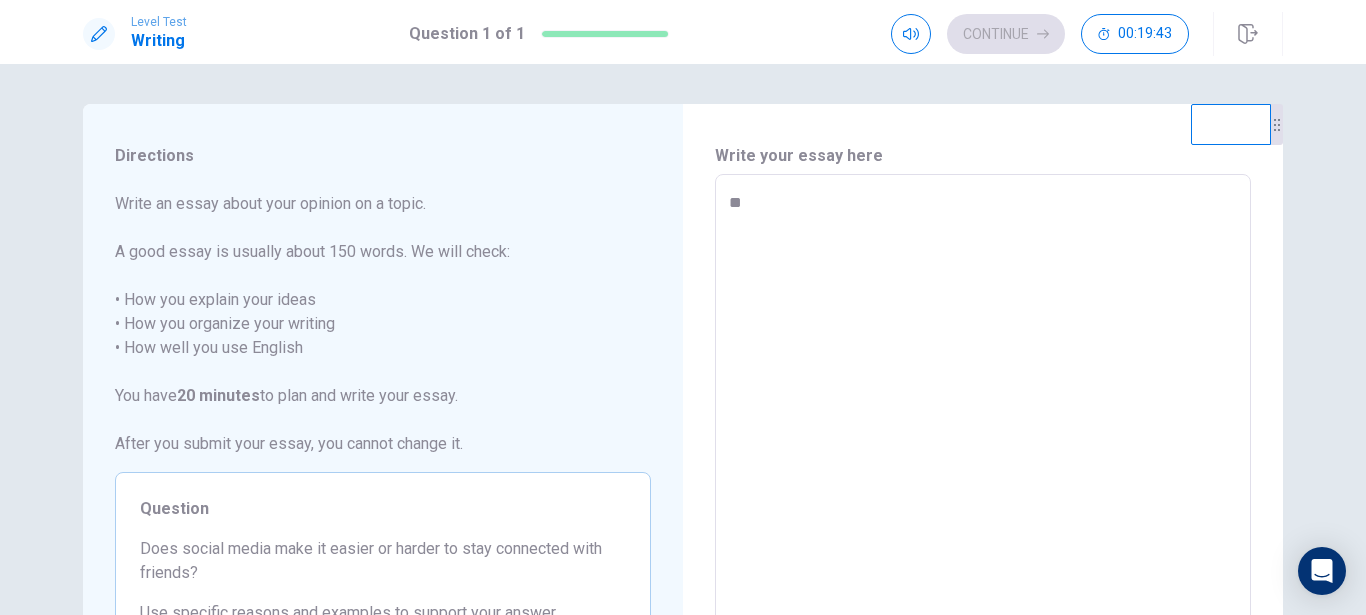 type on "*" 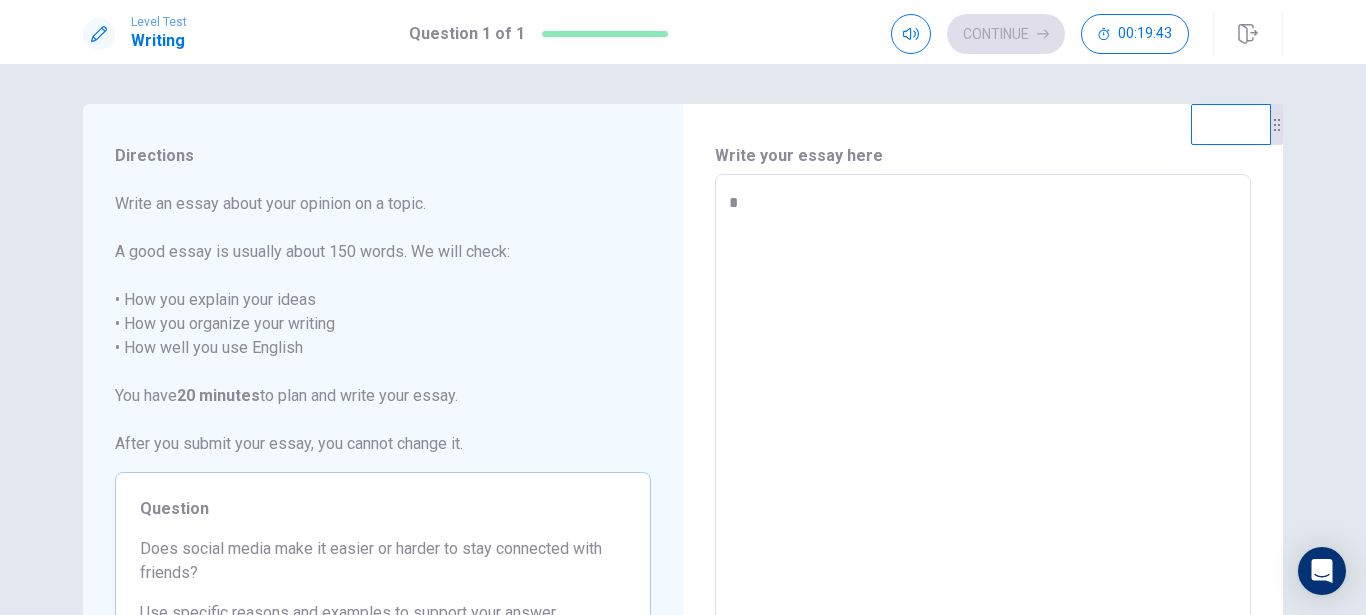 type on "*" 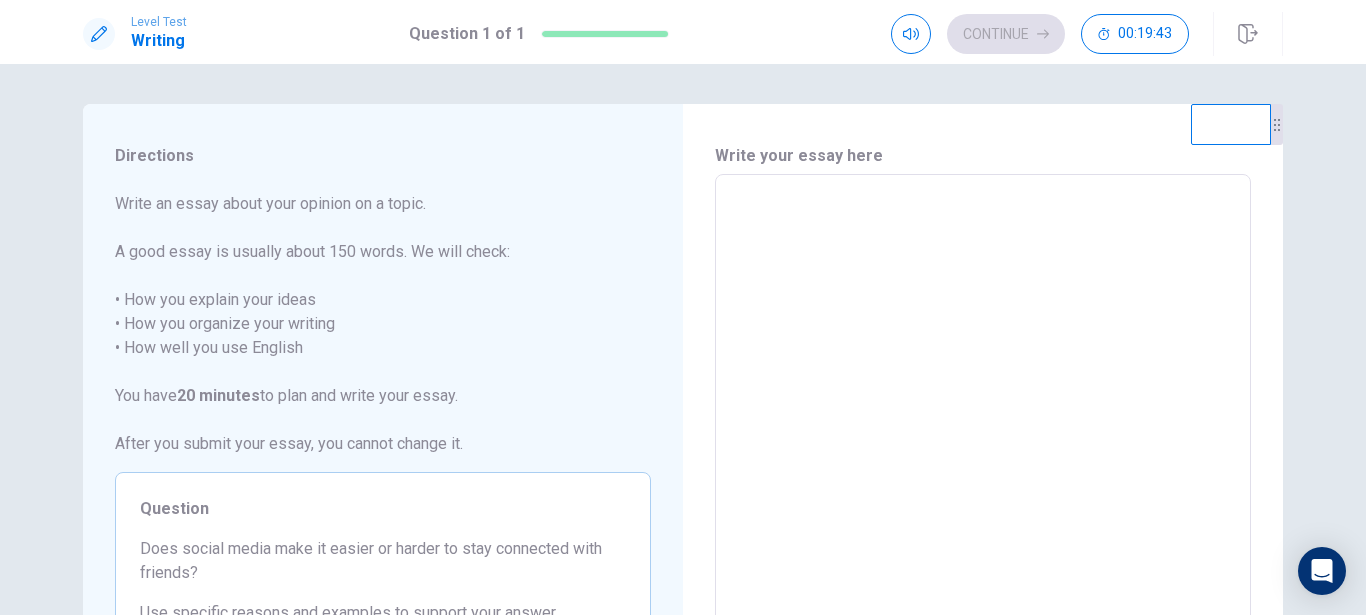 type on "*" 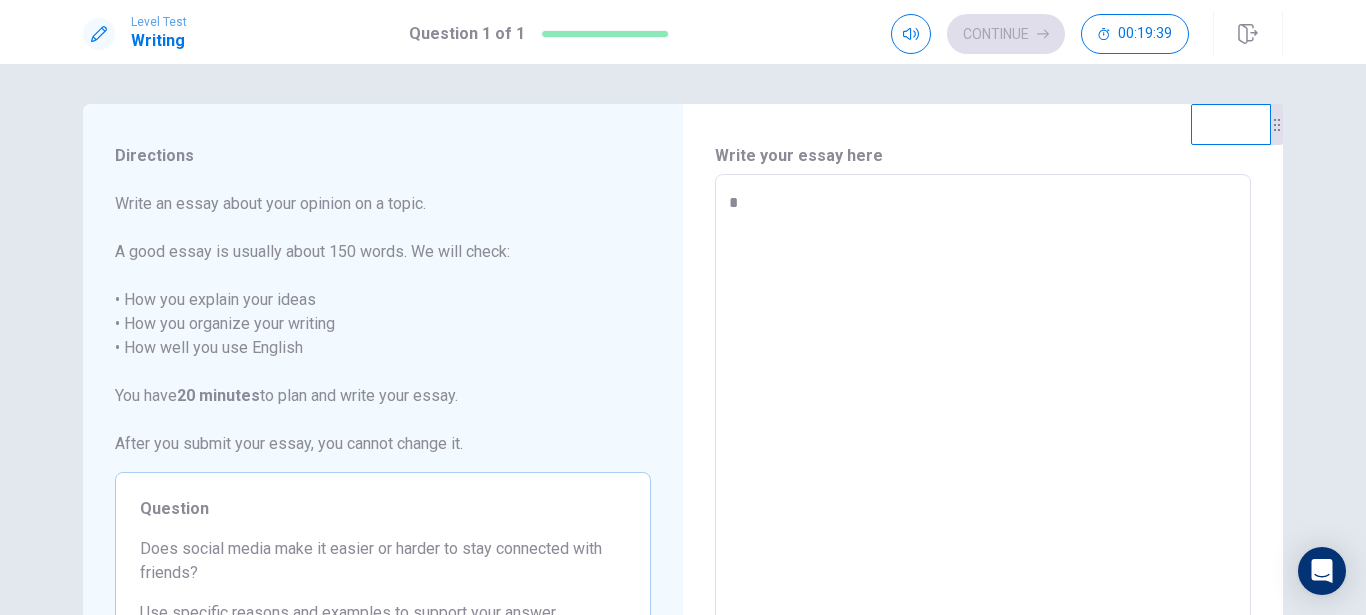 type on "*" 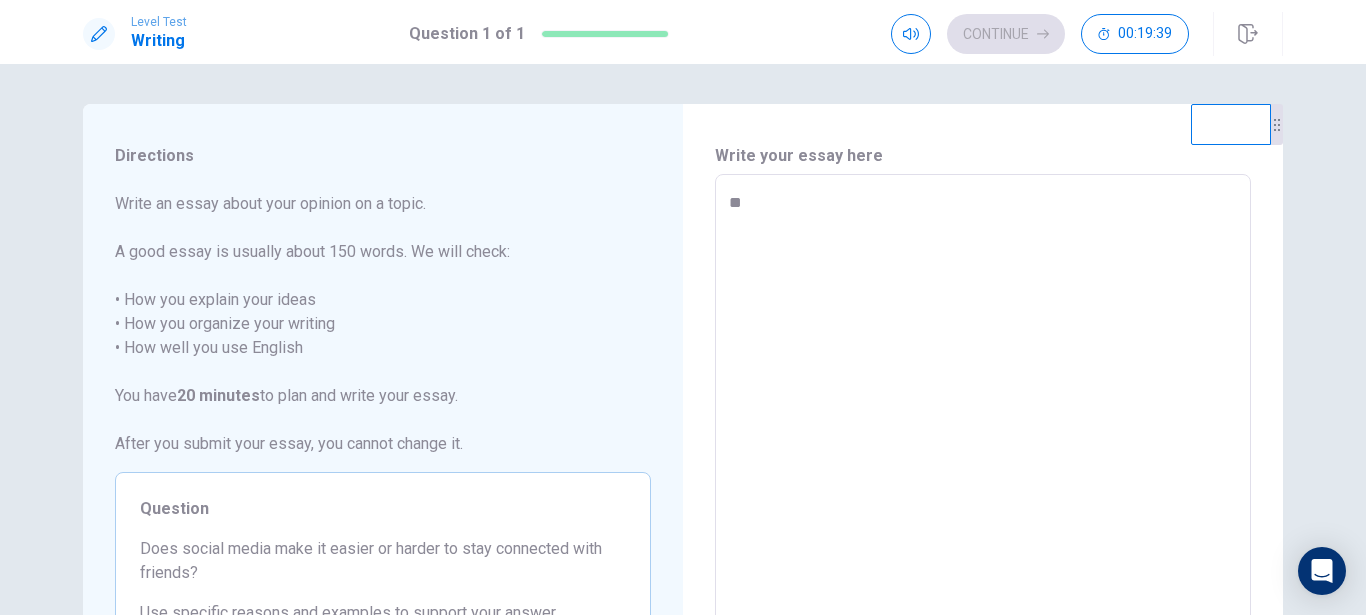 type on "**" 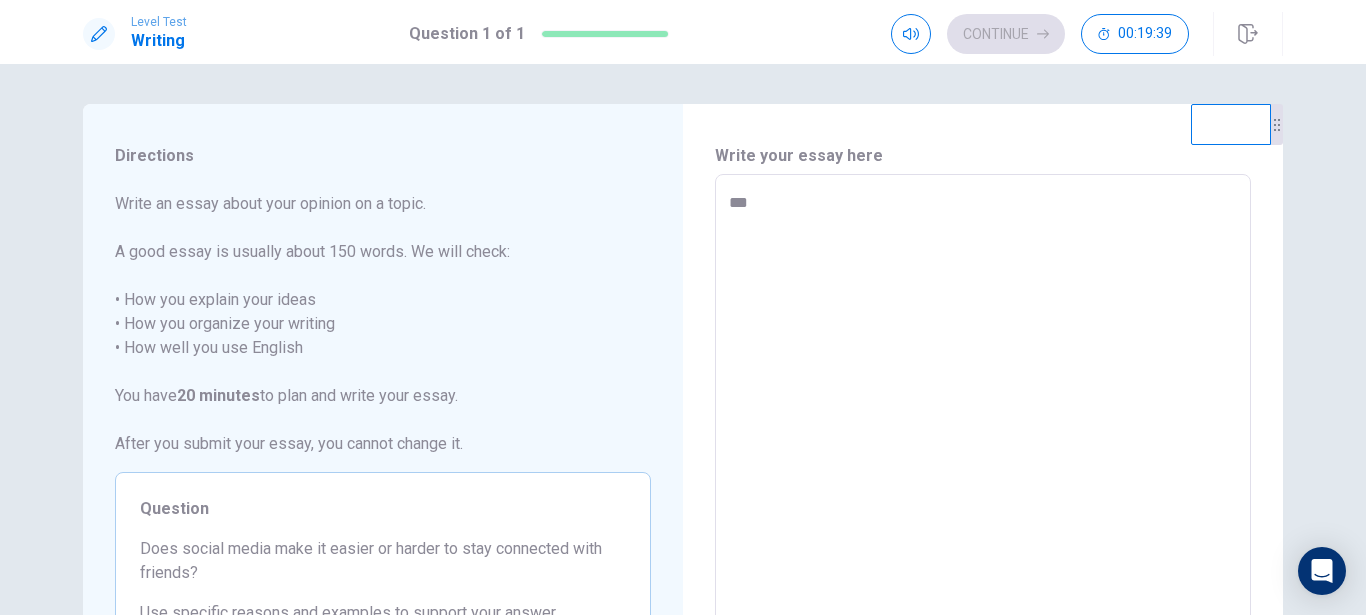 type on "*" 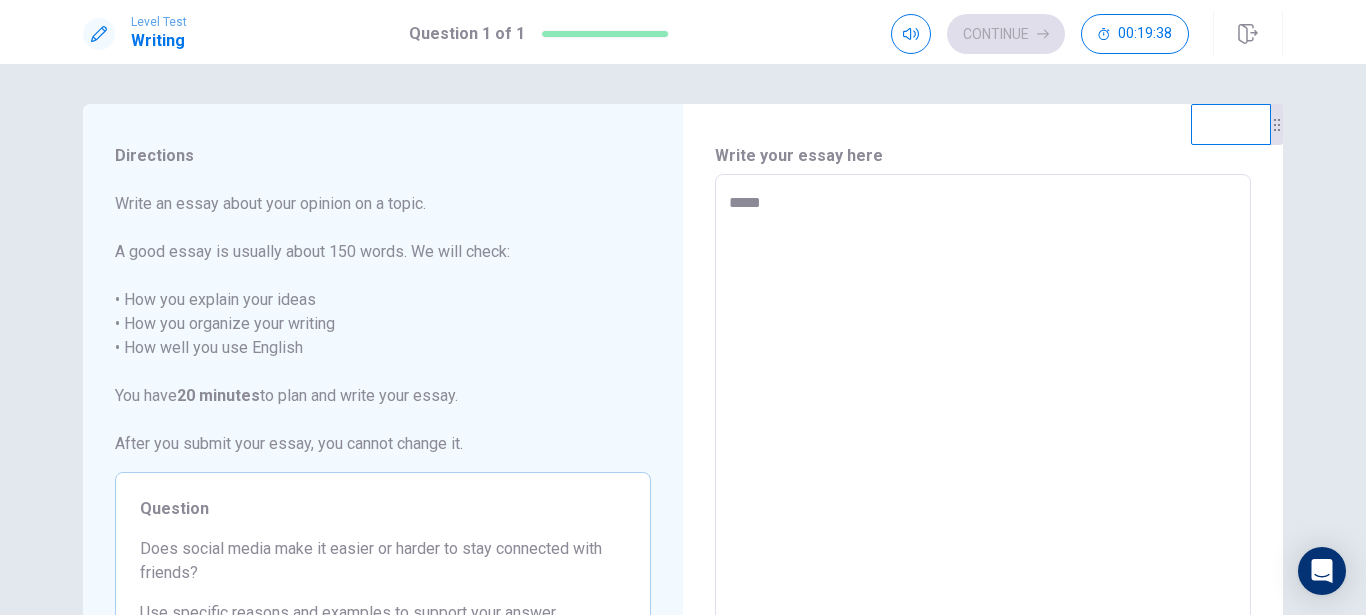 type on "******" 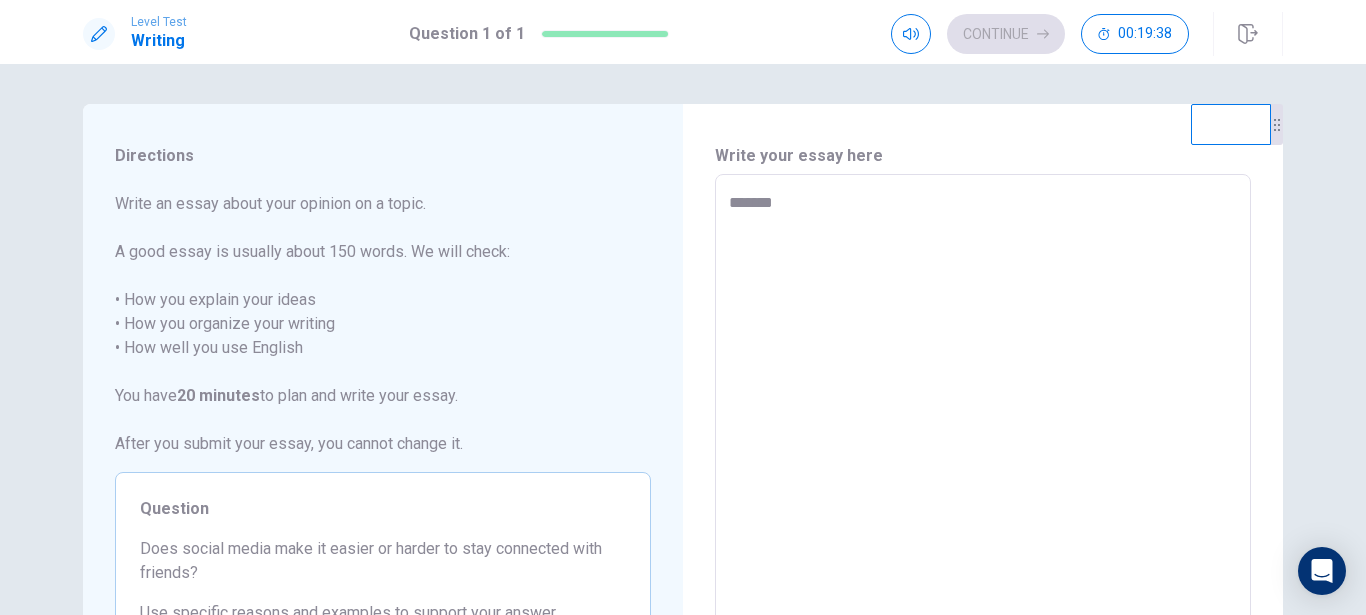 type on "********" 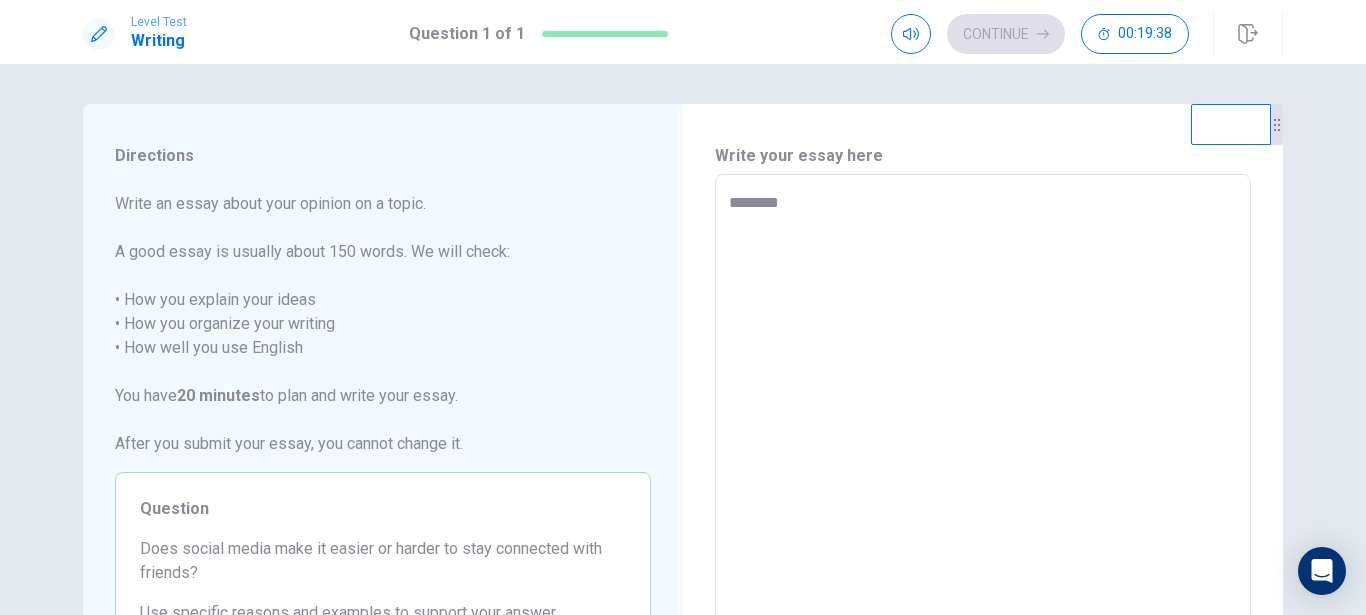 type on "*" 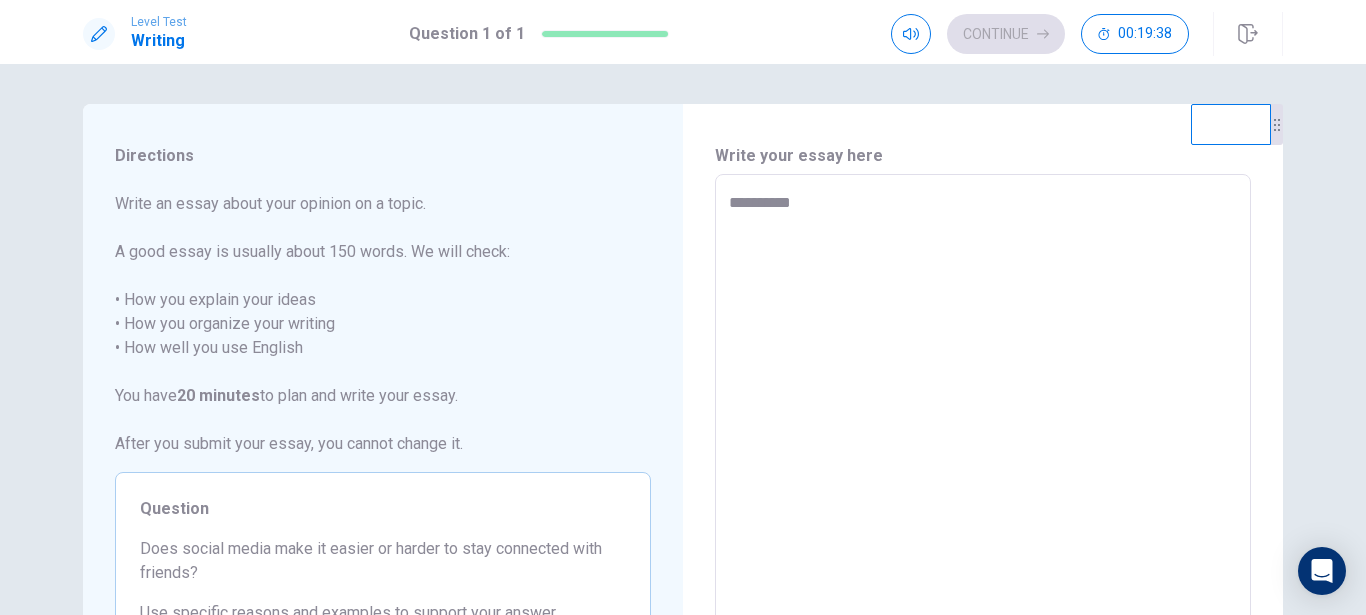 type on "**********" 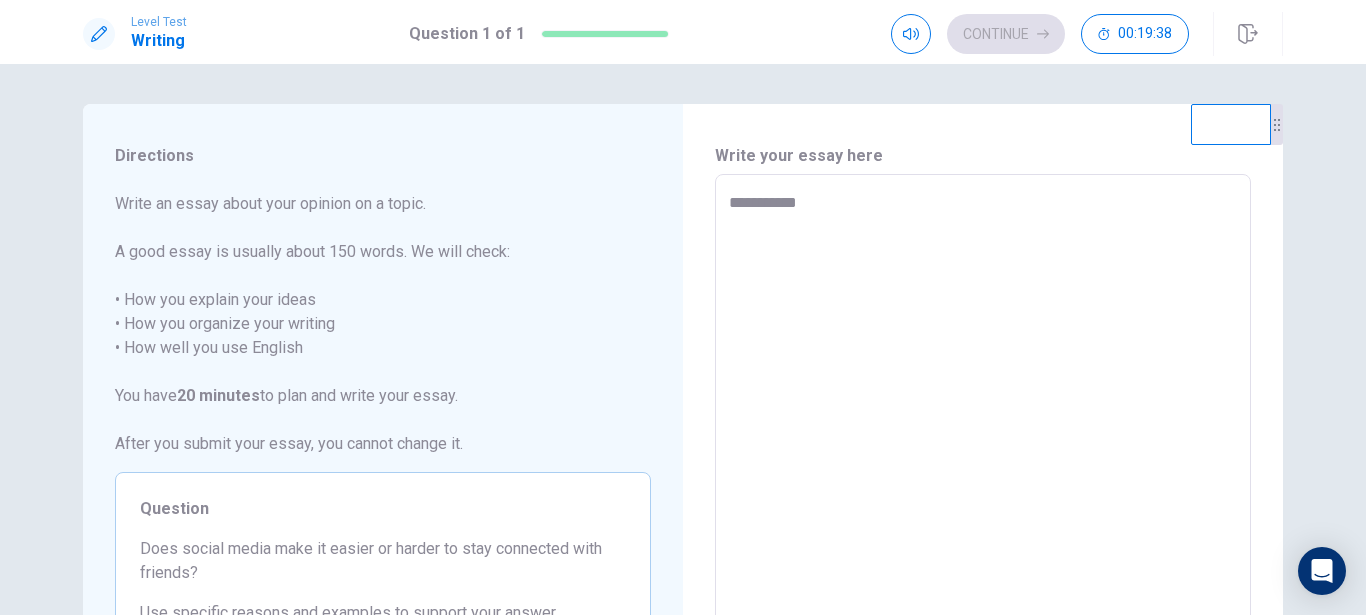 type on "**********" 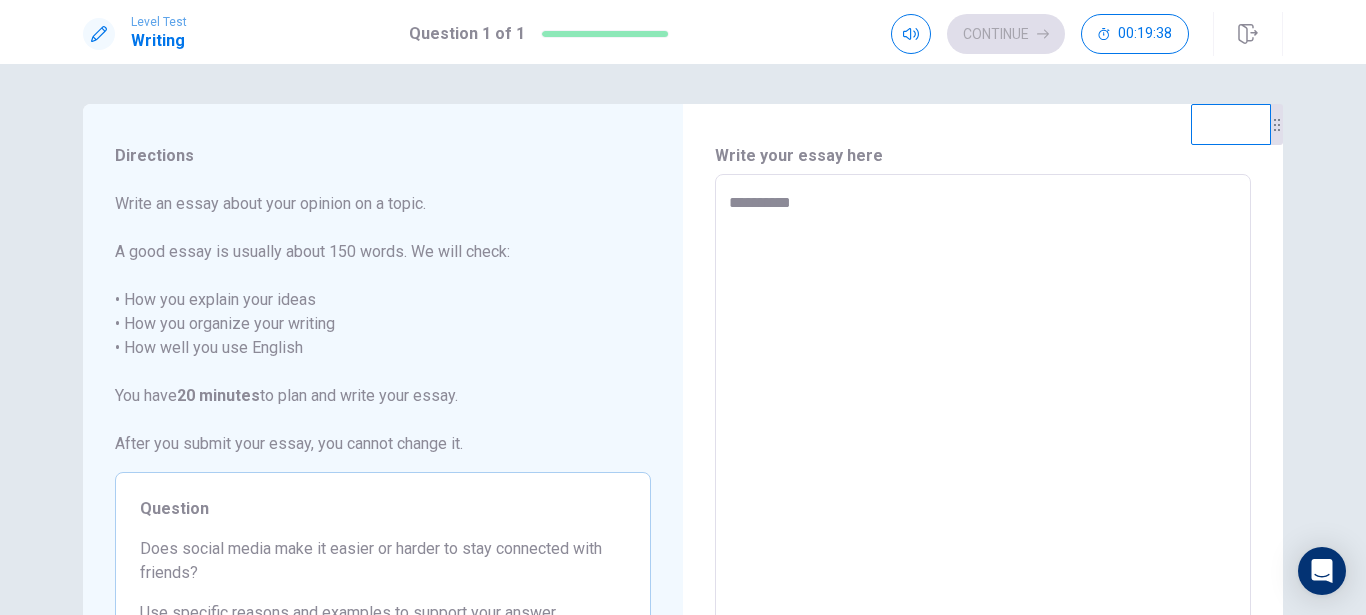 type on "*" 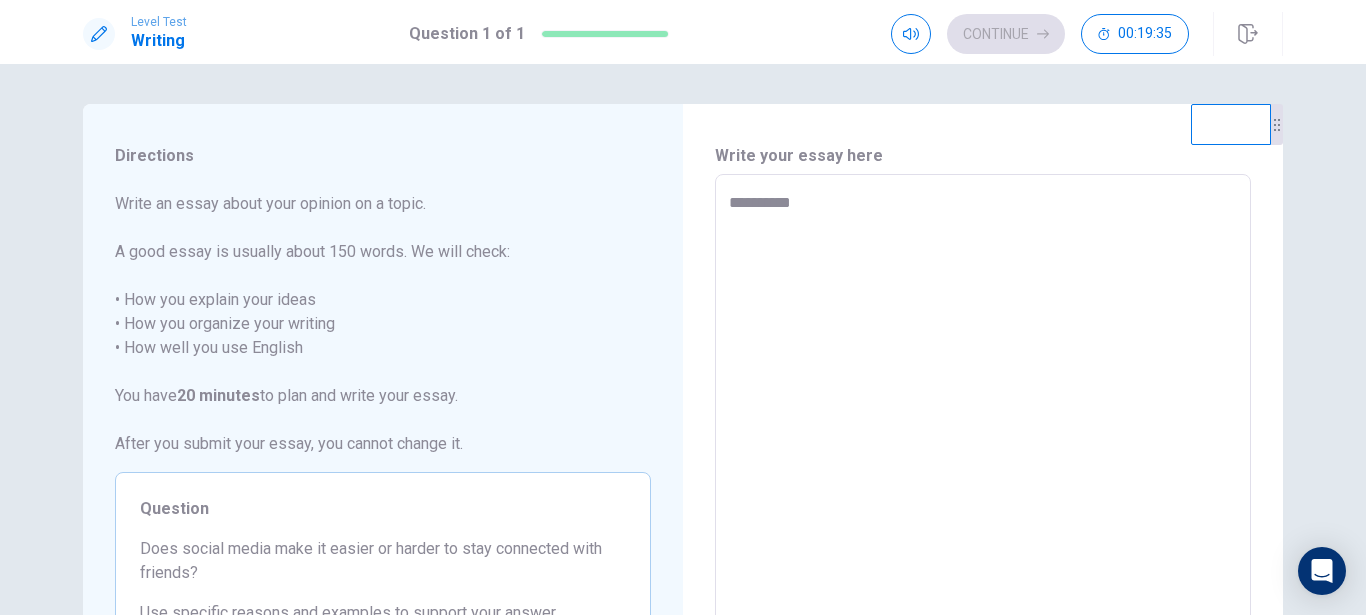 type on "*********" 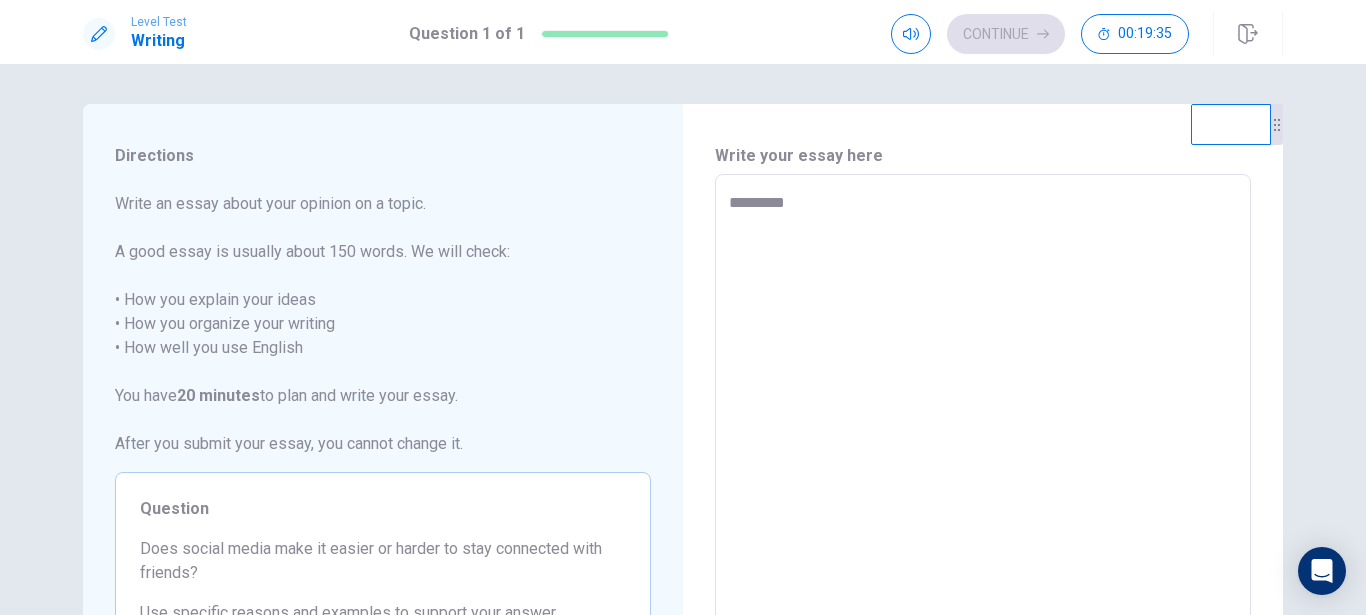 type on "*" 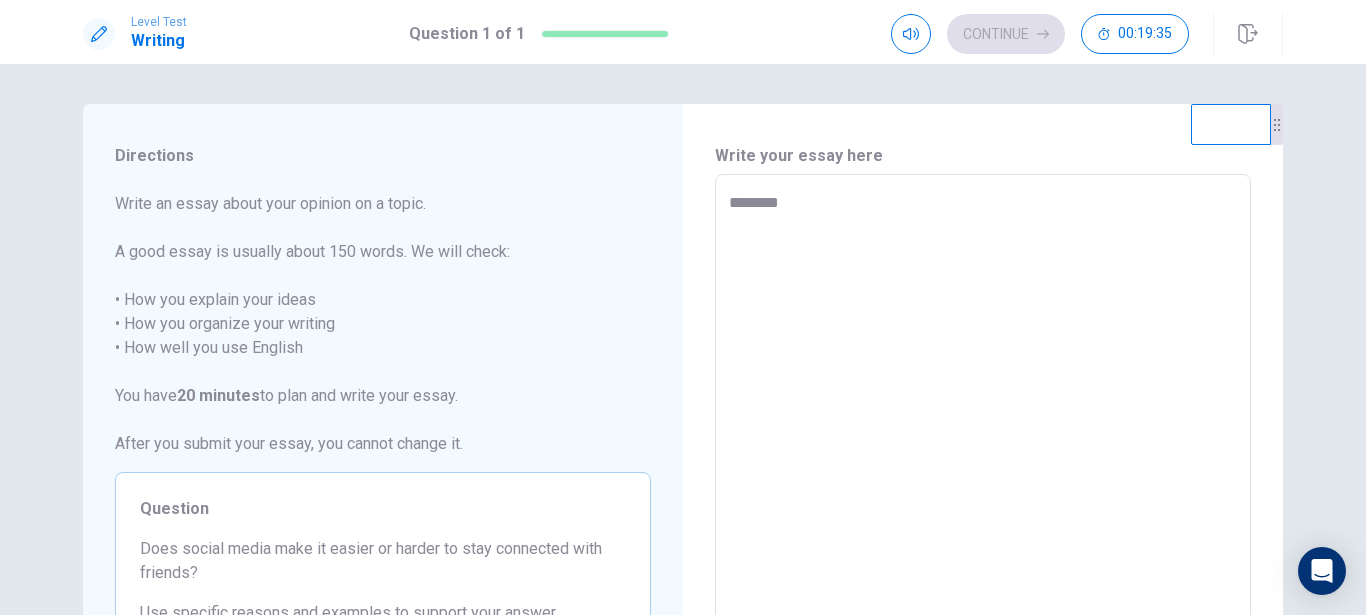 type on "*" 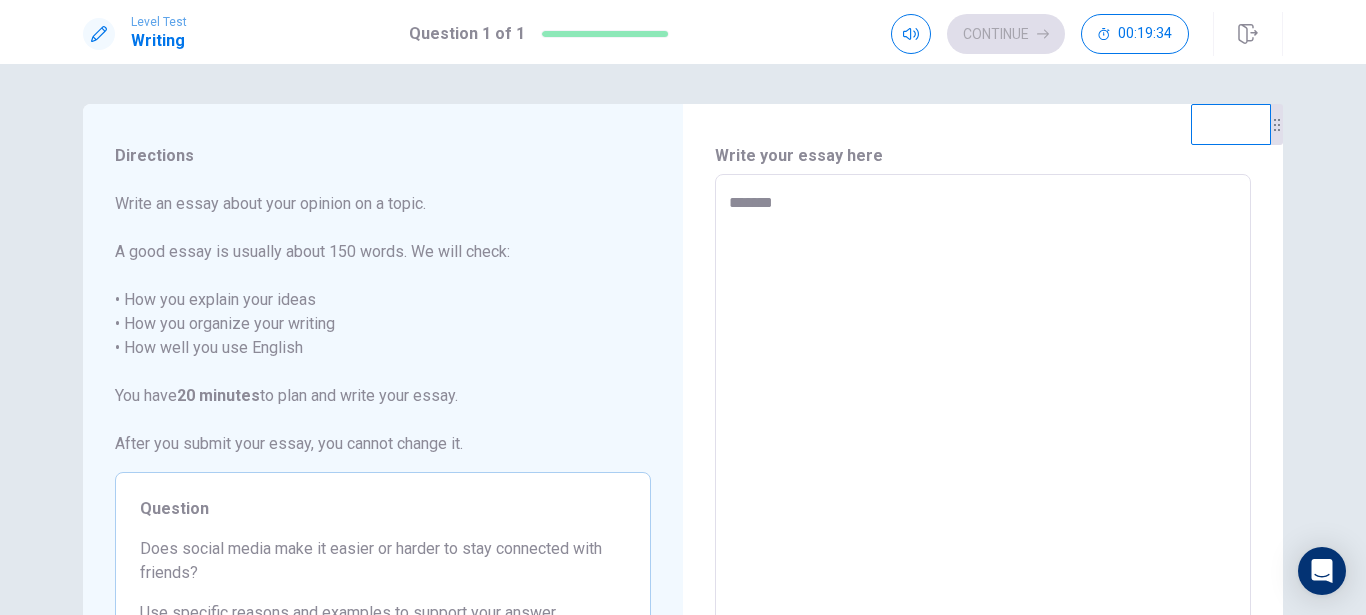 type on "*" 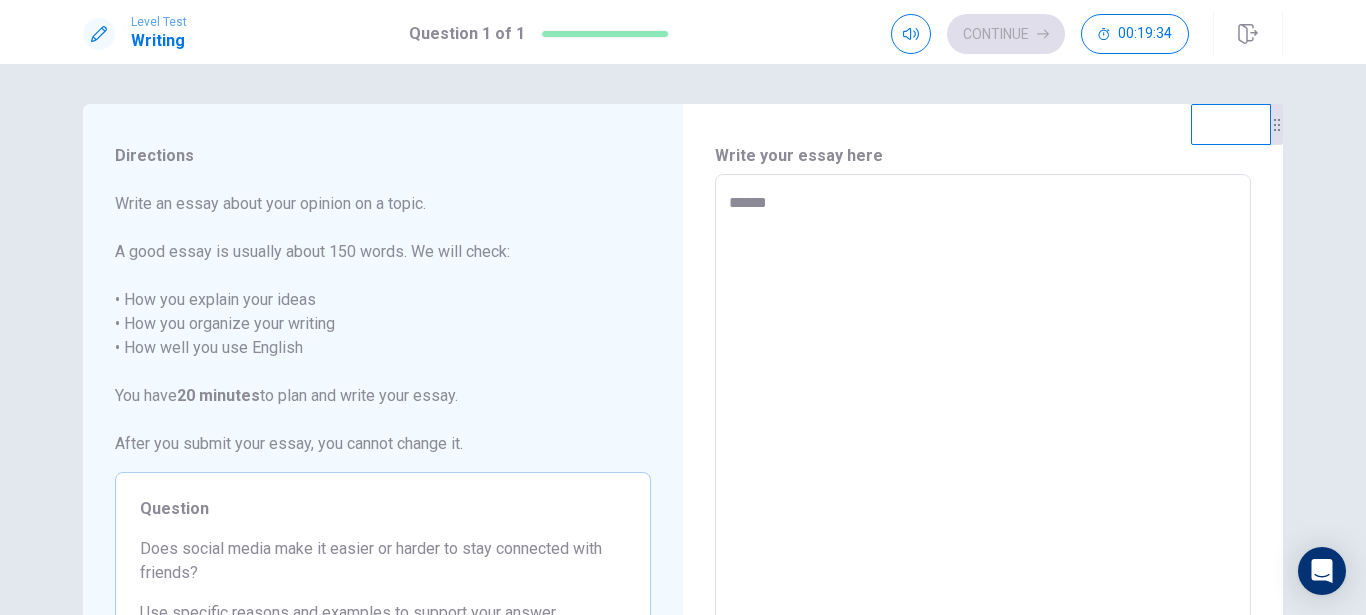 type on "****" 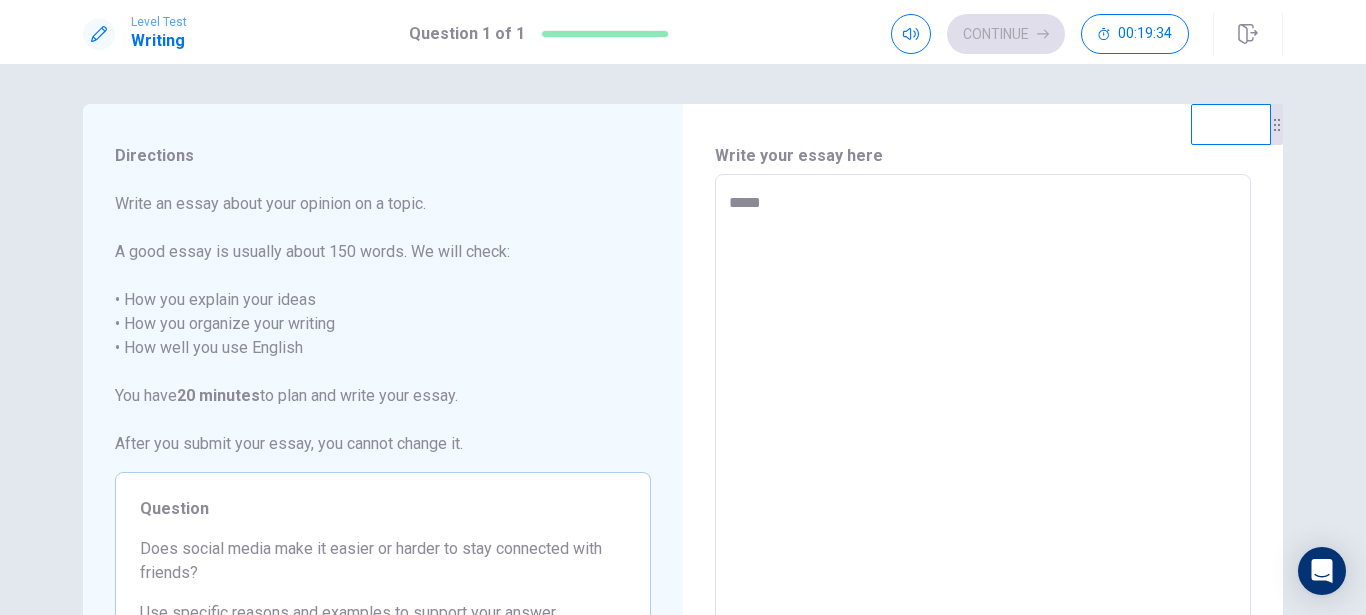 type on "*" 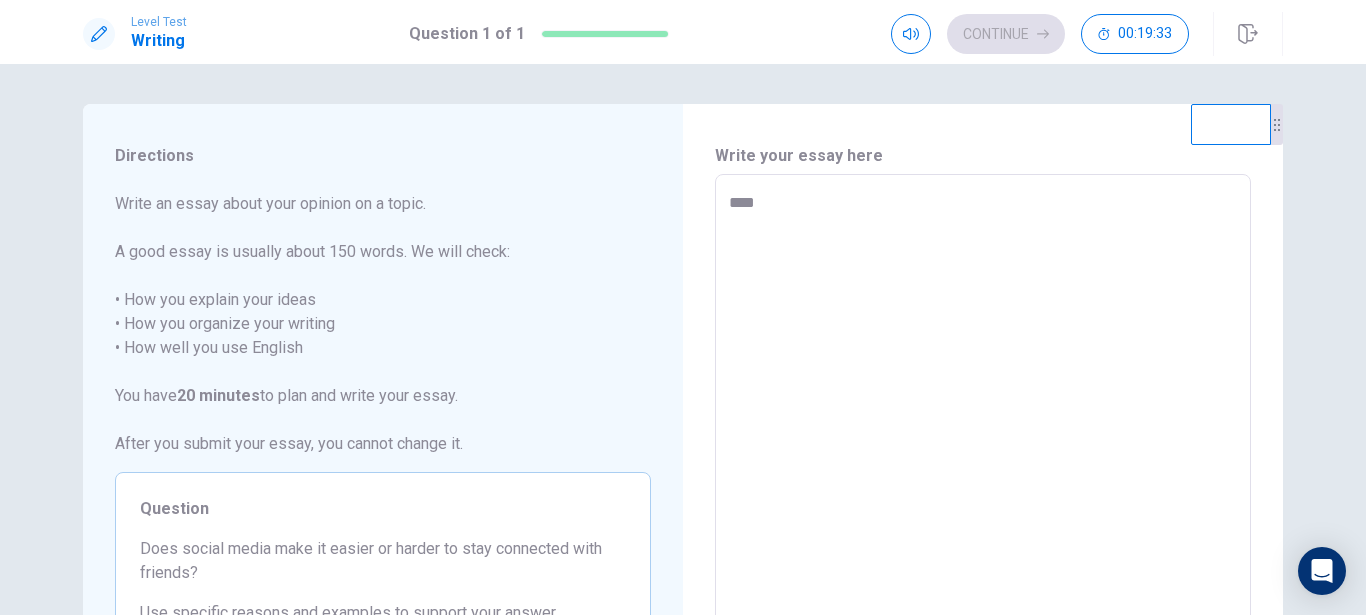 type on "*" 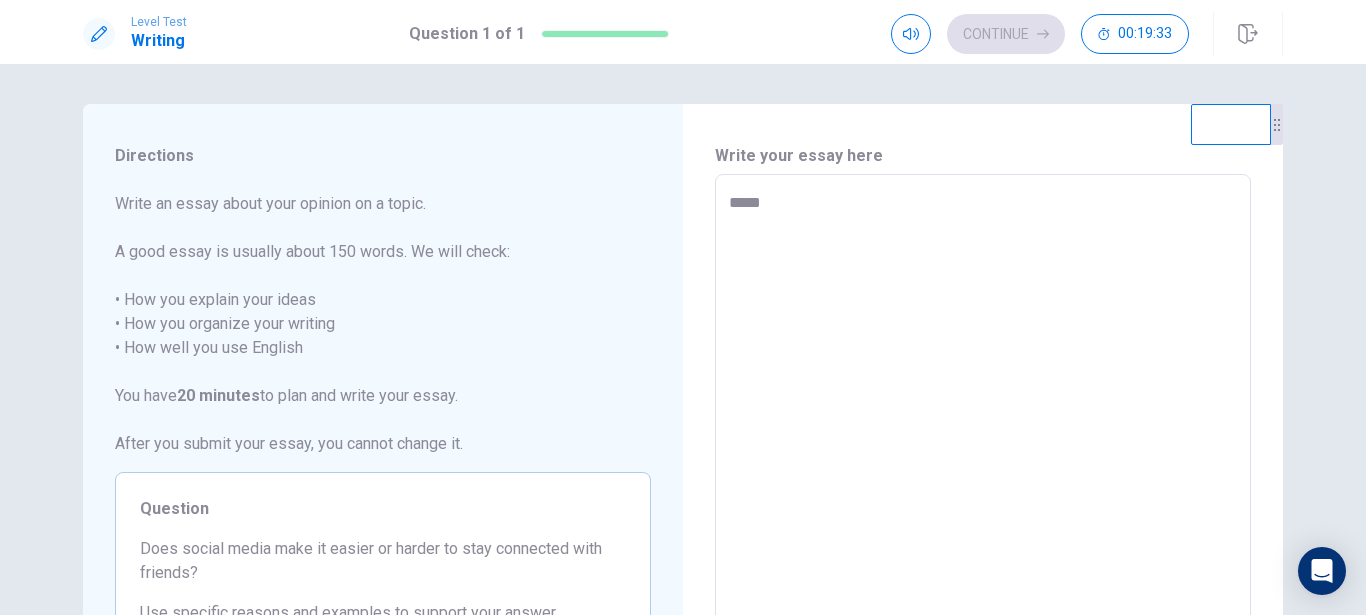 type on "*****" 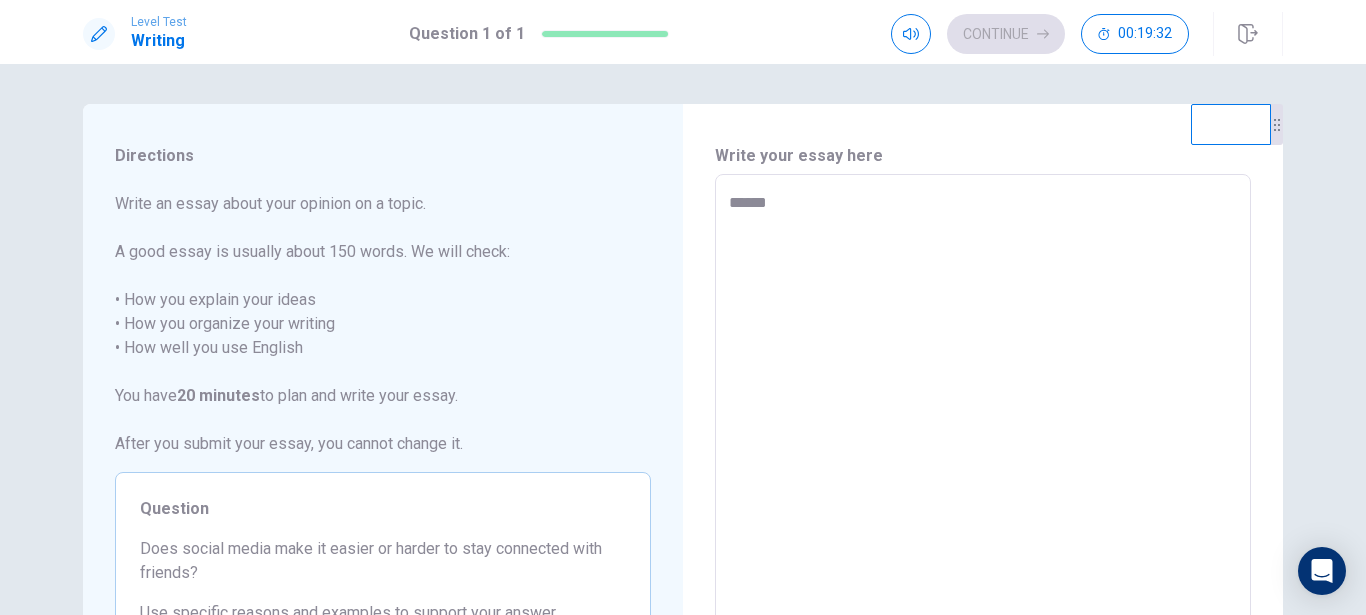 type on "*" 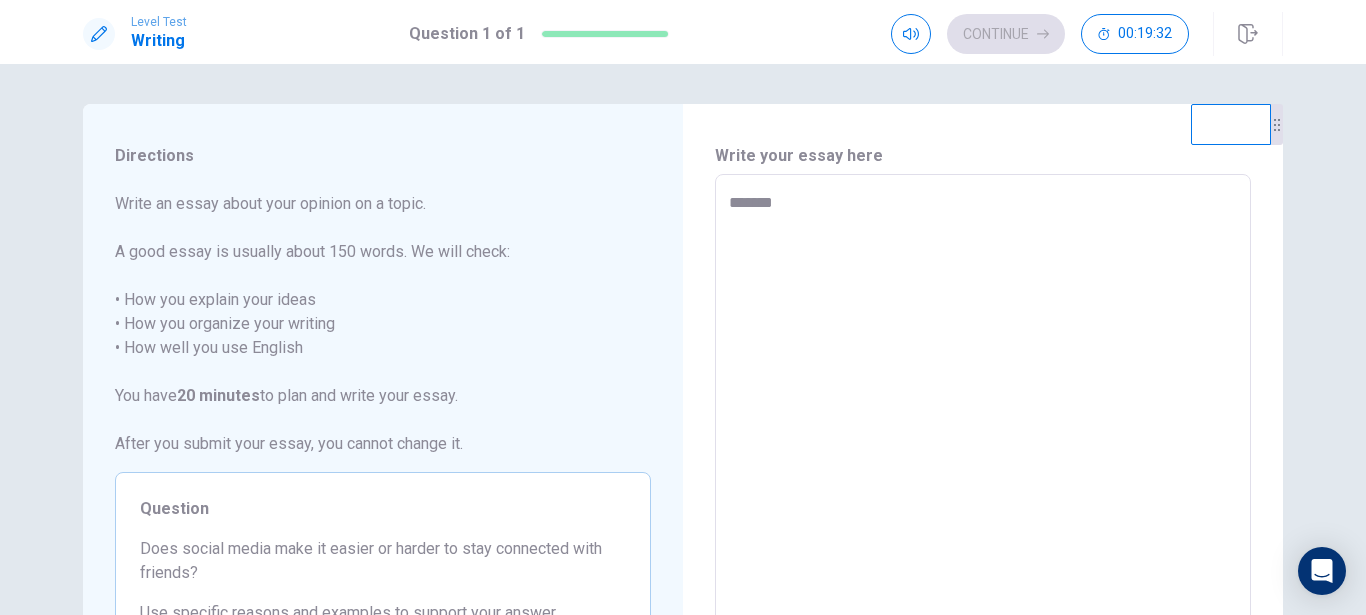type on "********" 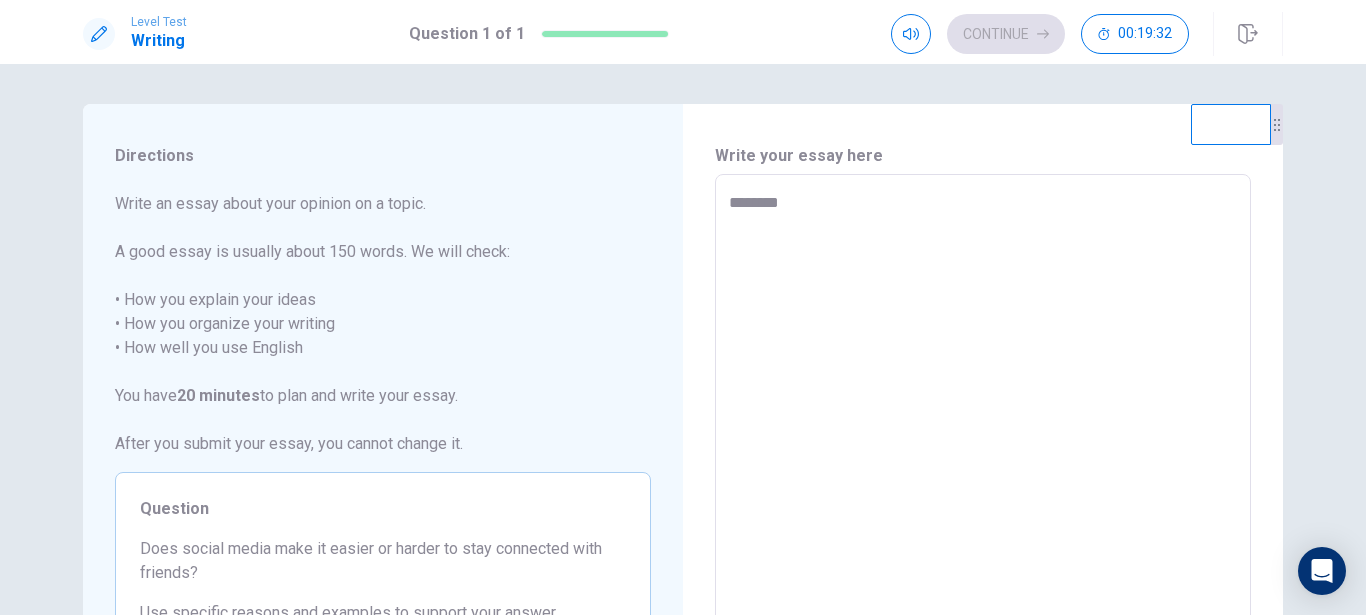 type on "*" 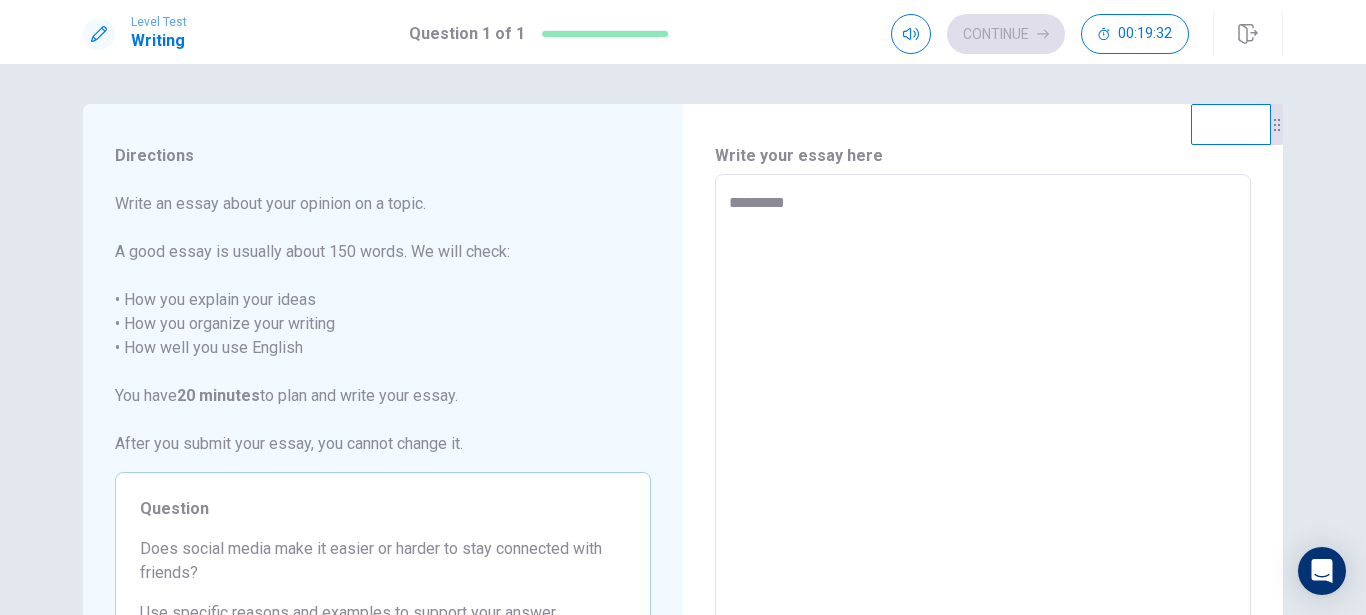type on "**********" 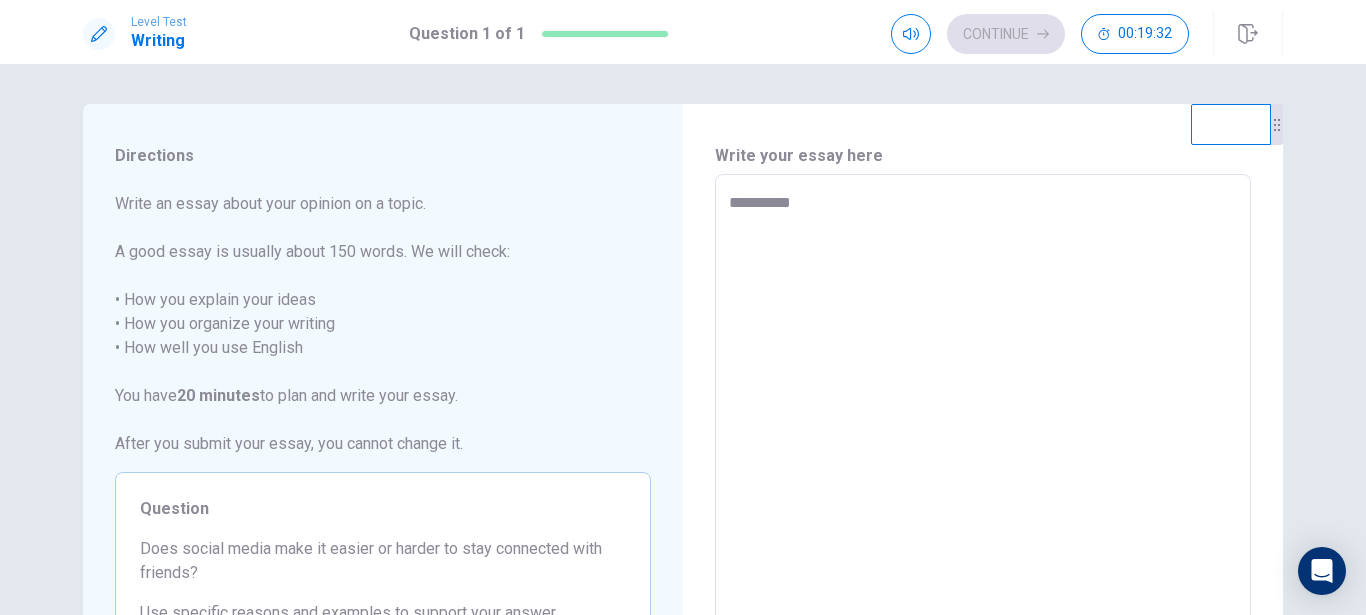 type on "*" 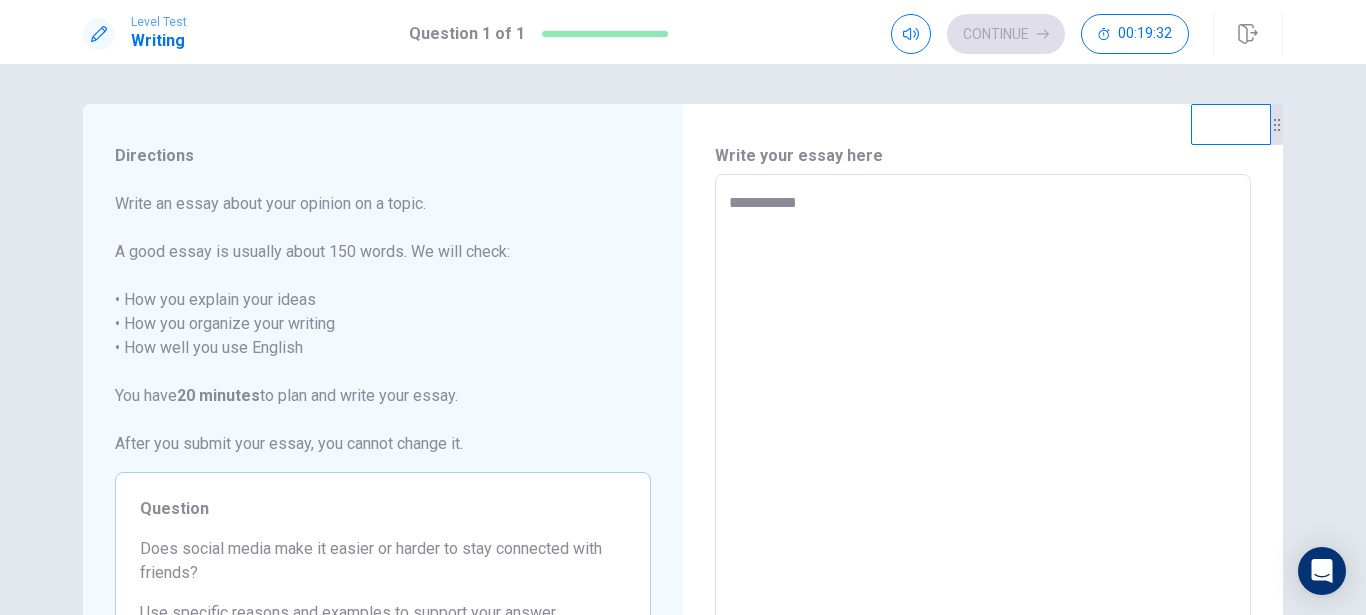 type on "*" 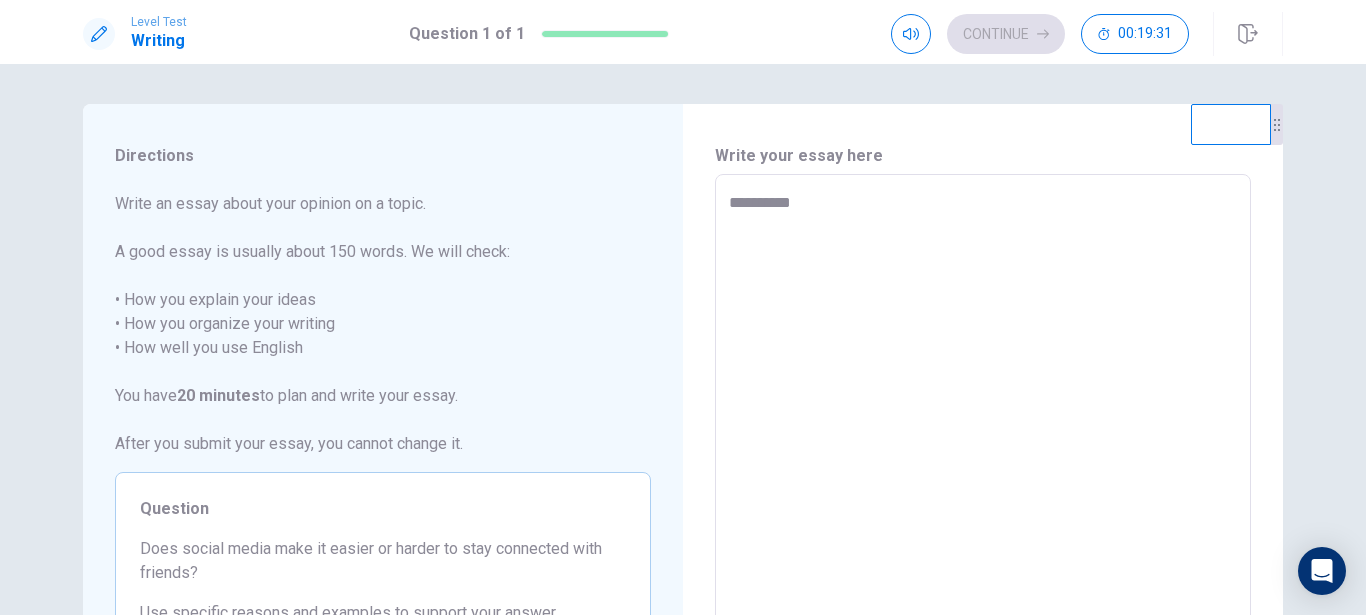 type on "*********" 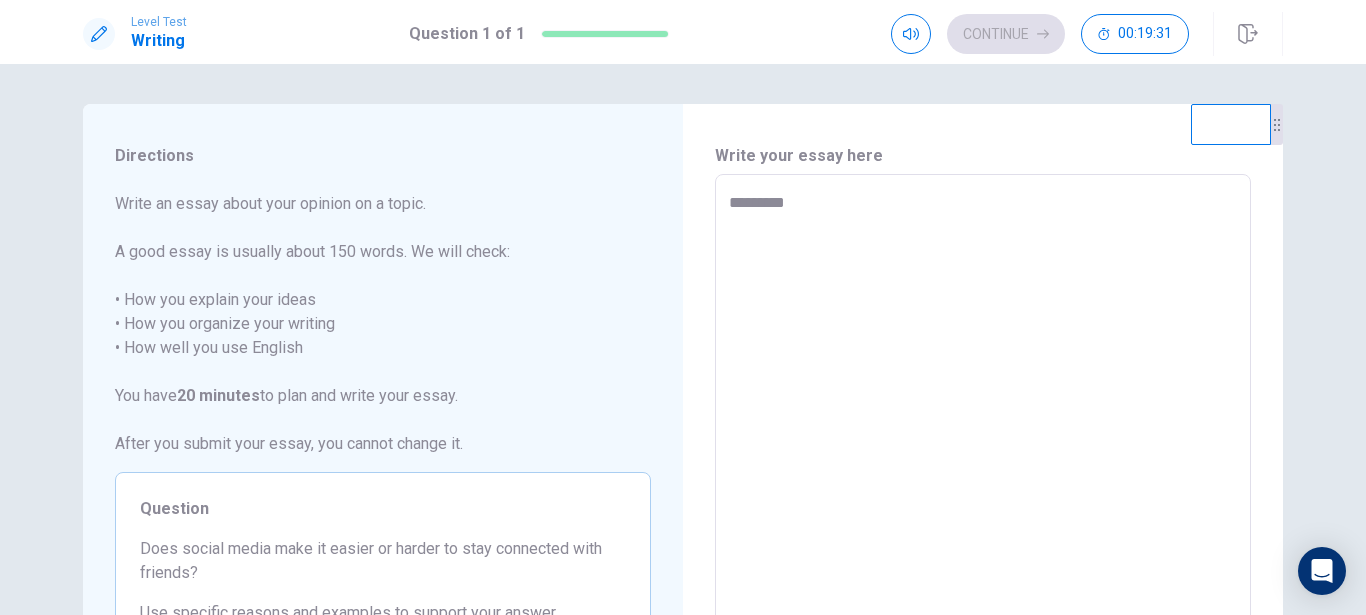 type on "*" 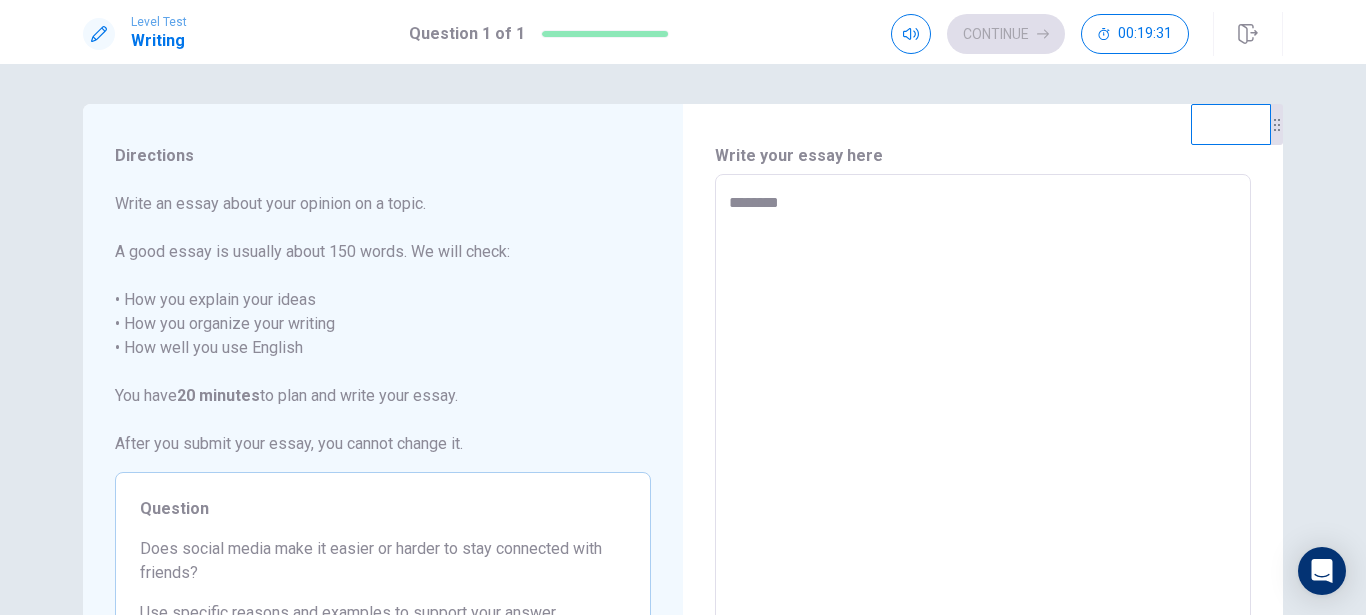 type on "*" 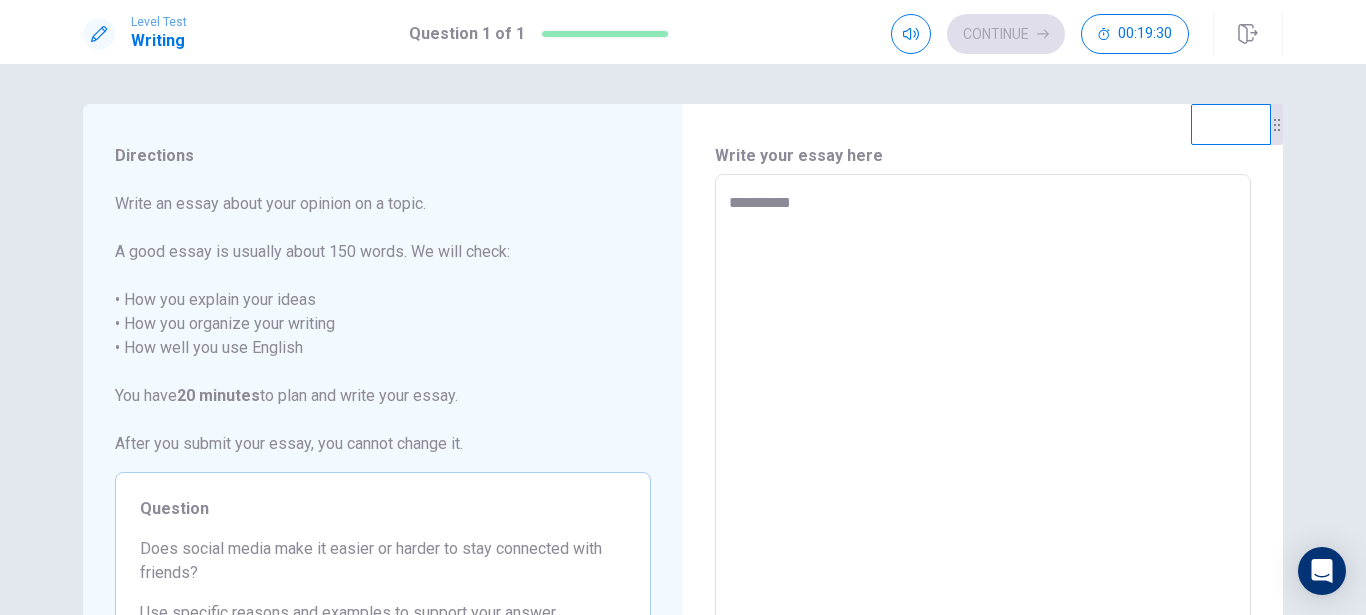 type on "**********" 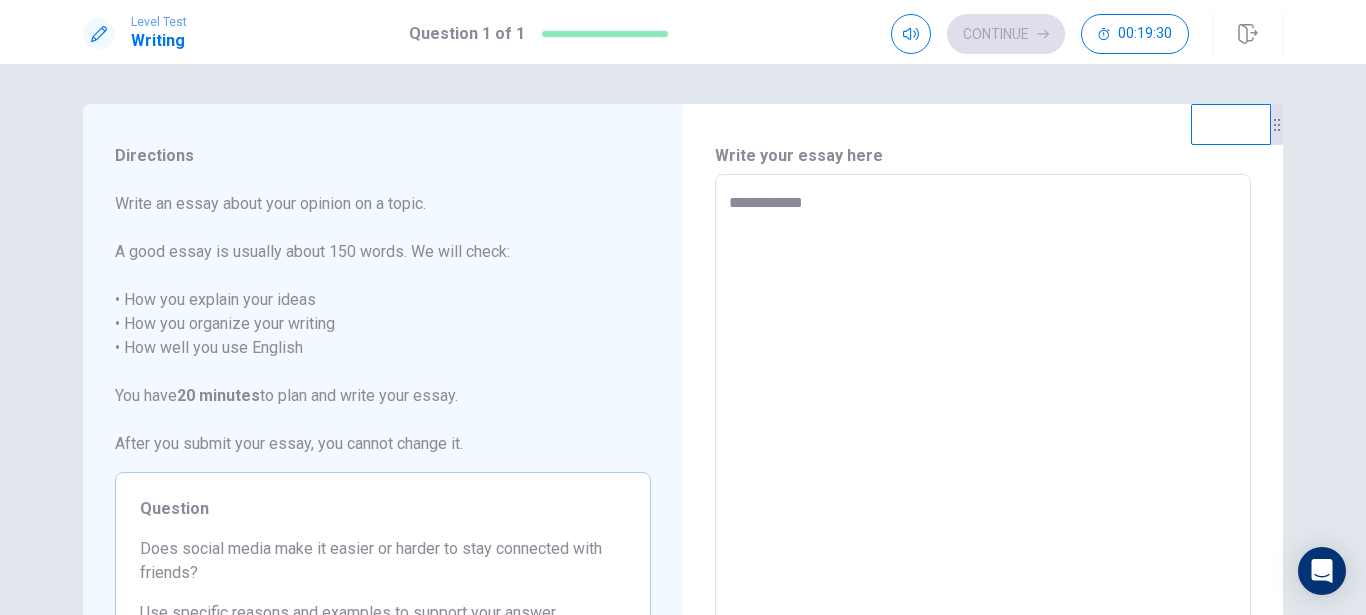 type on "**********" 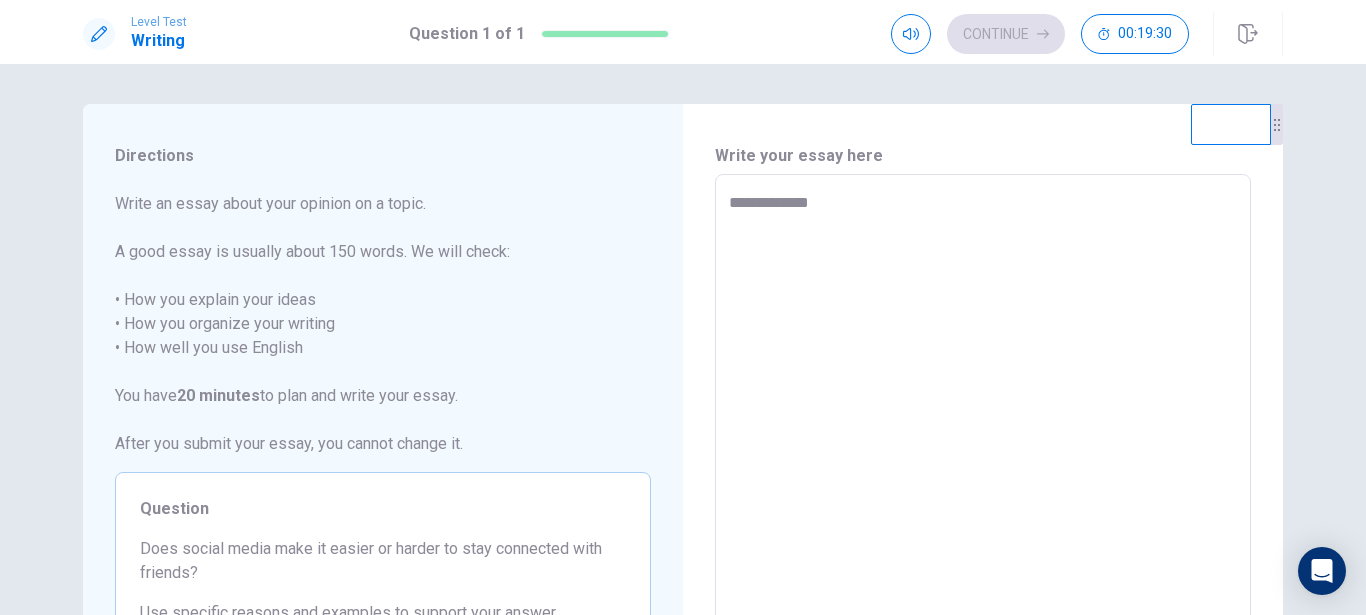 type on "*" 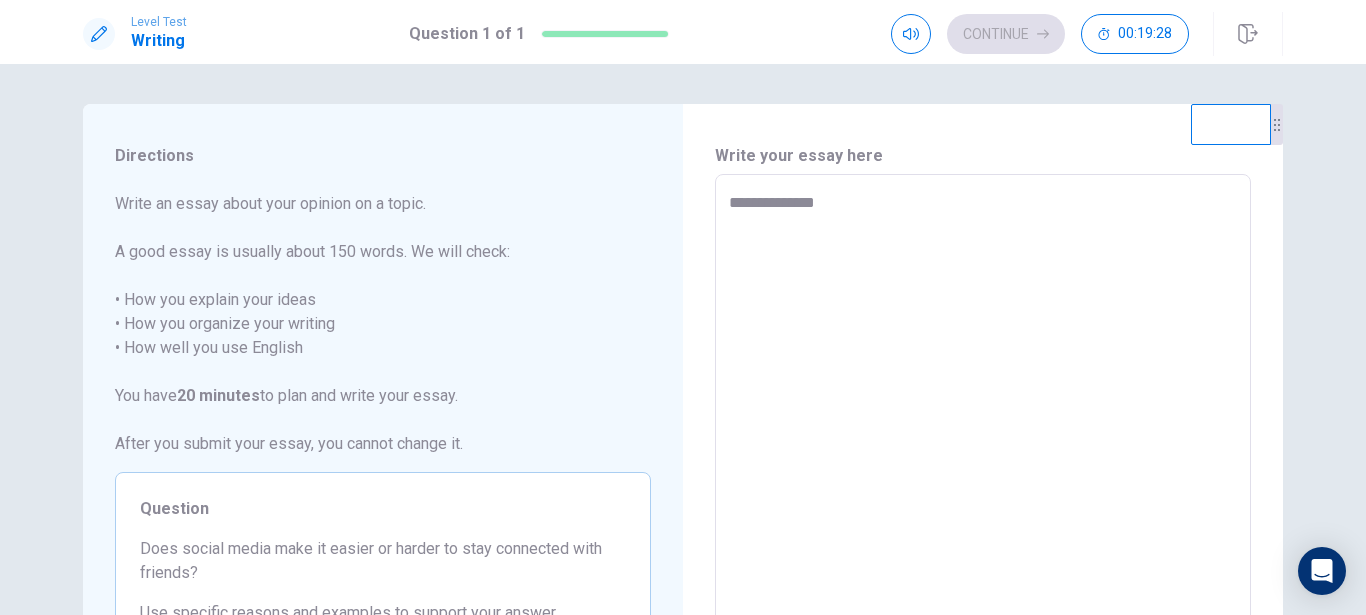 type on "*" 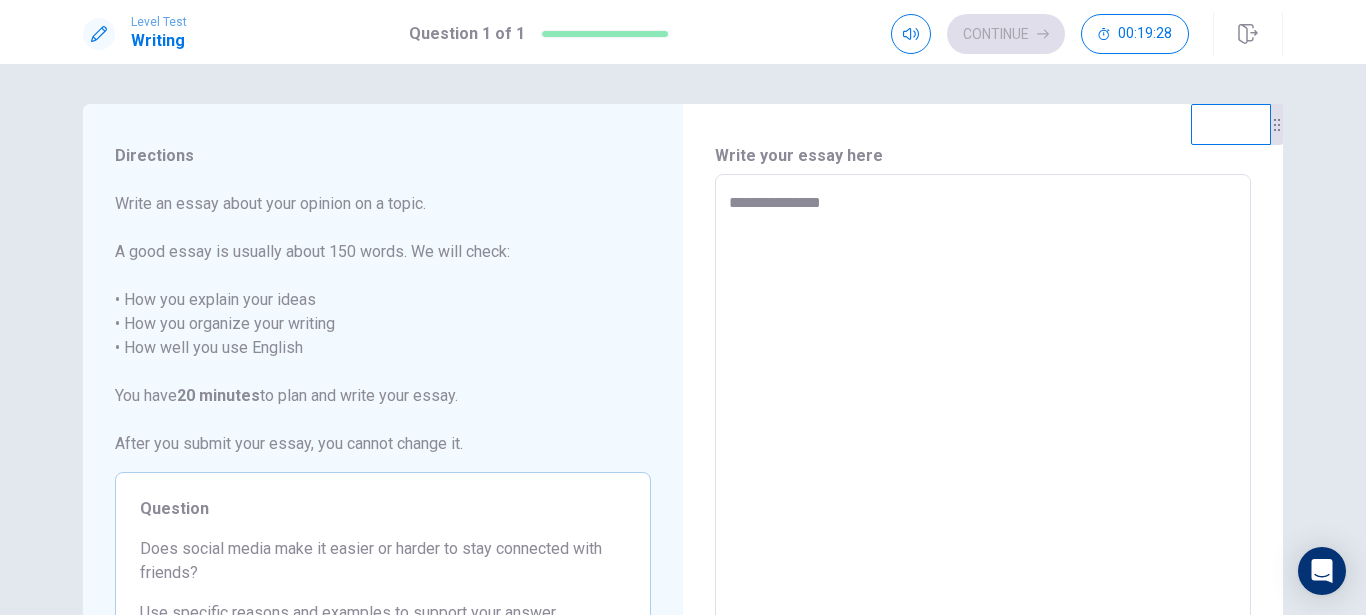 type on "*" 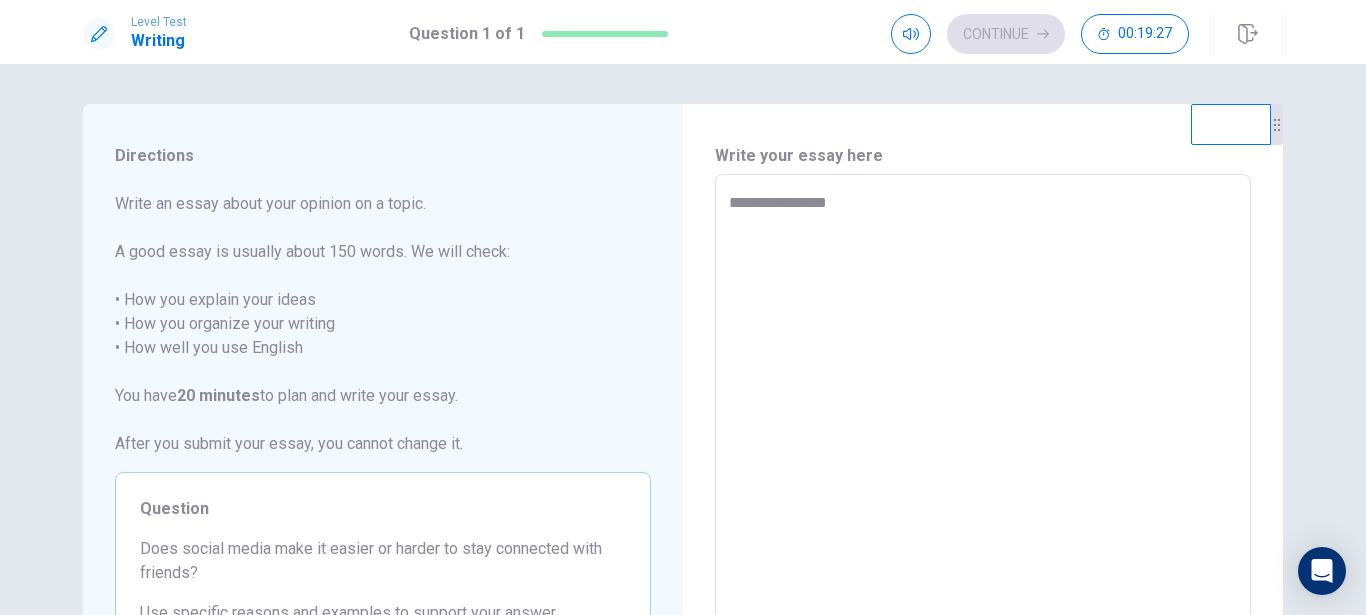 type on "**********" 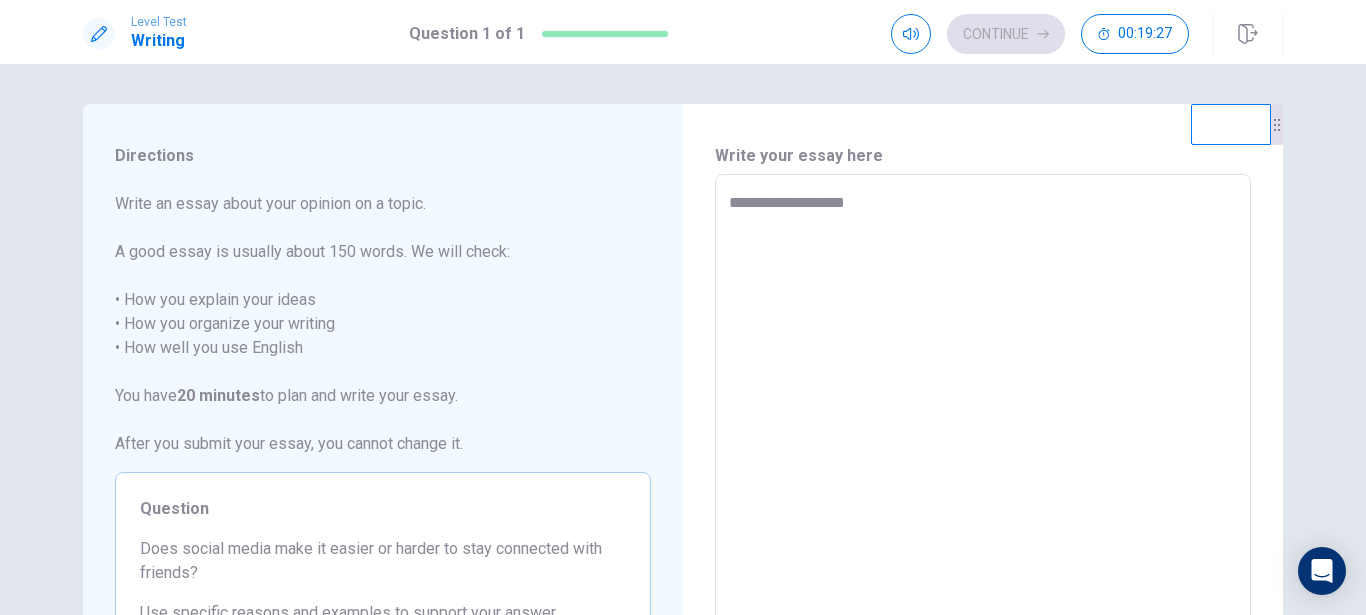 type on "**********" 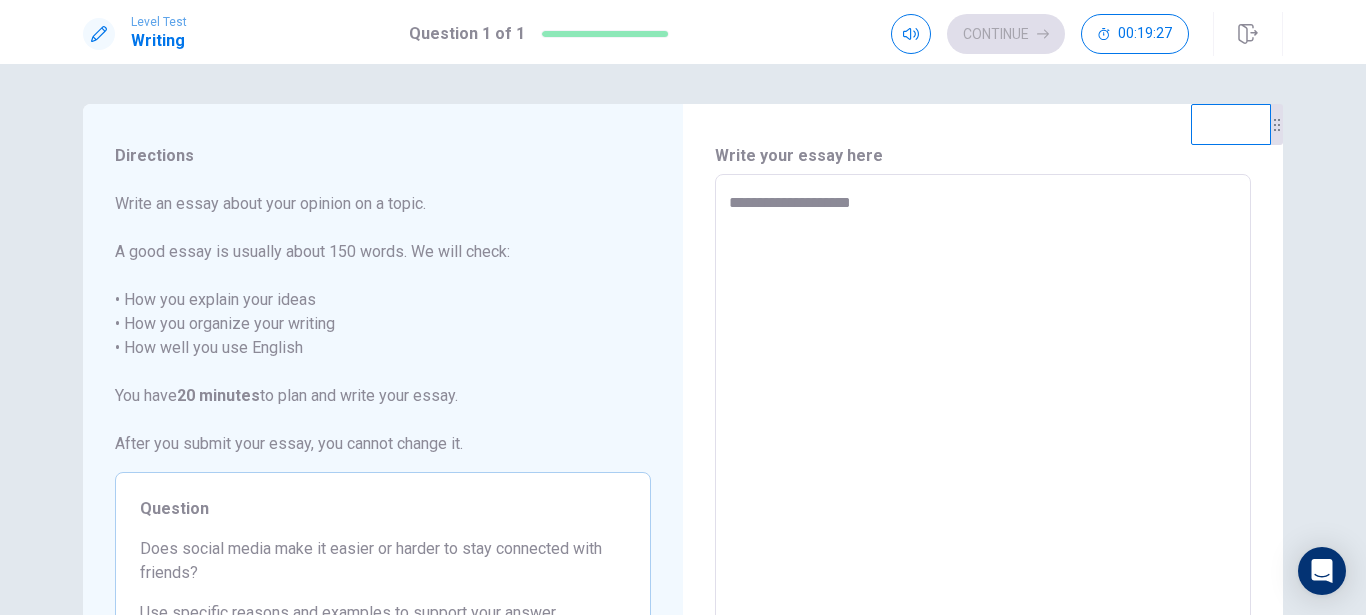 type on "*" 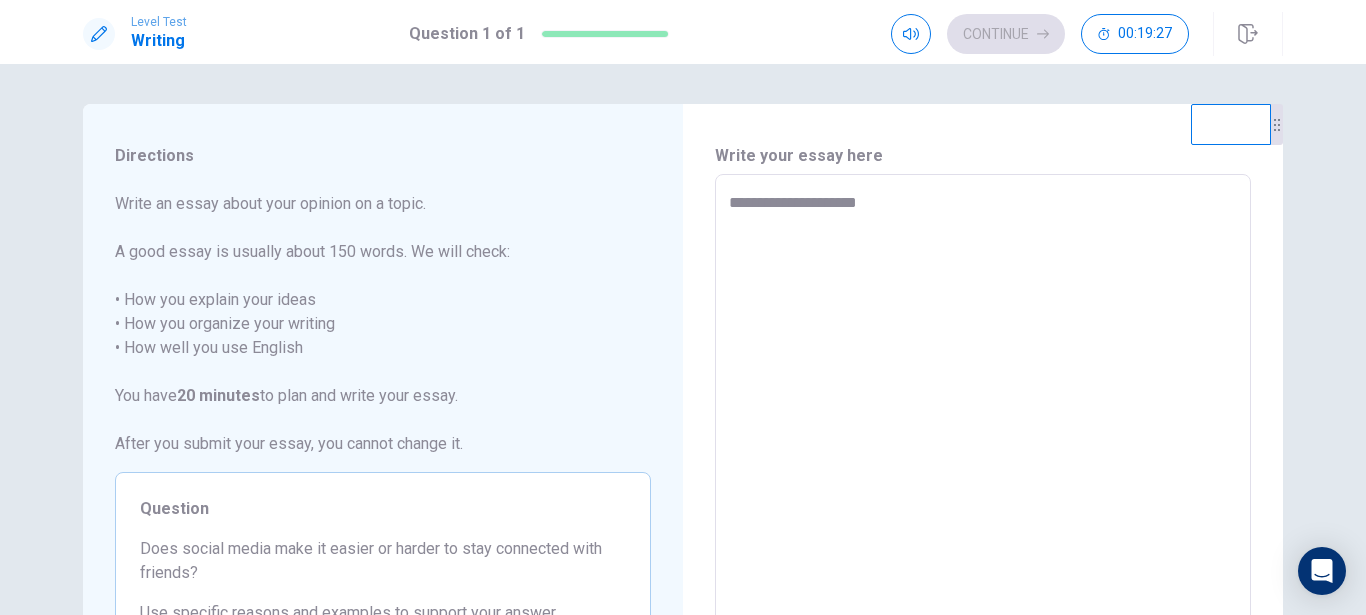 type on "**********" 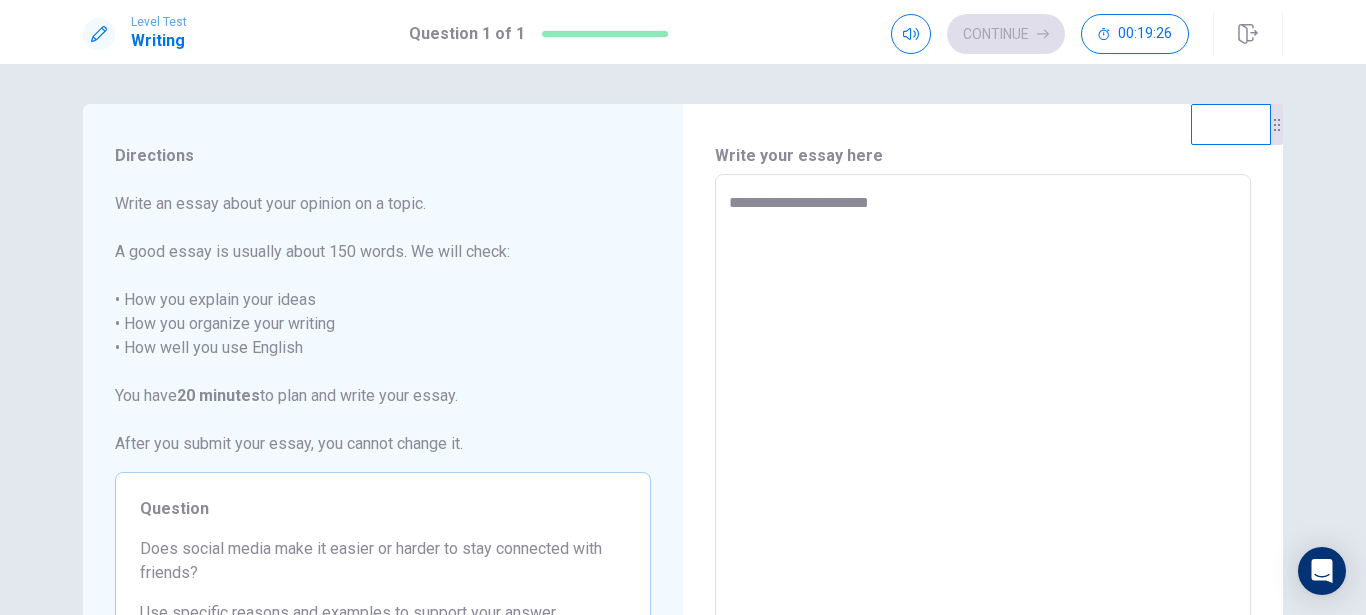 type on "**********" 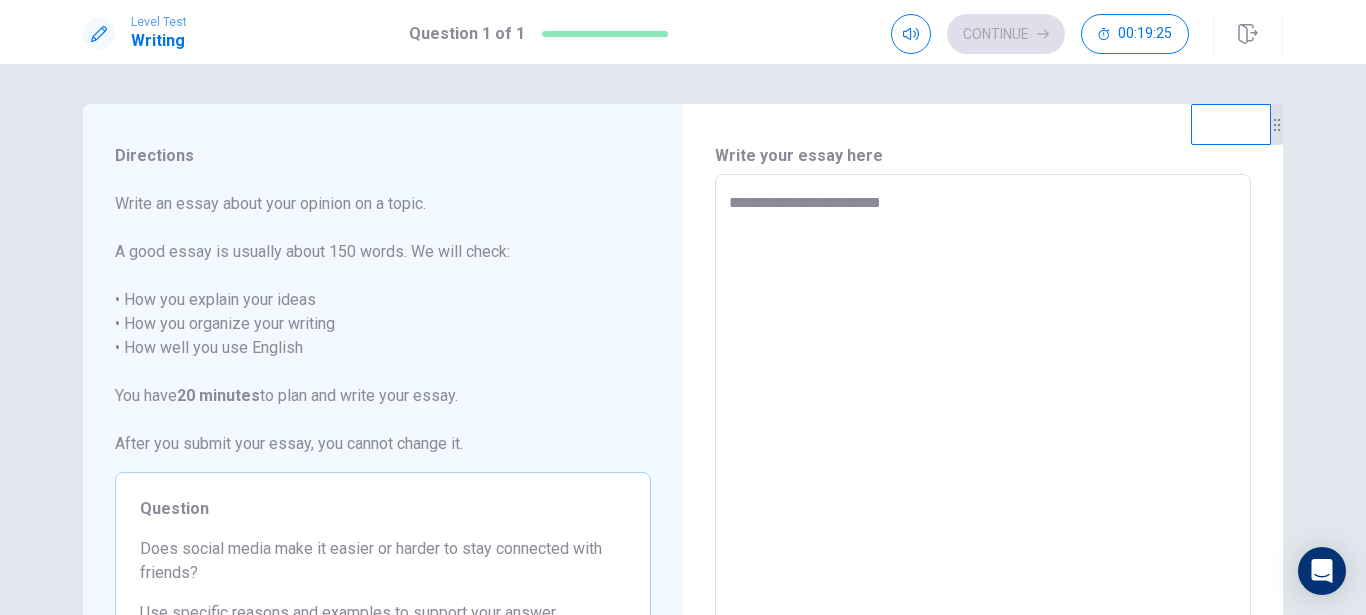 type on "**********" 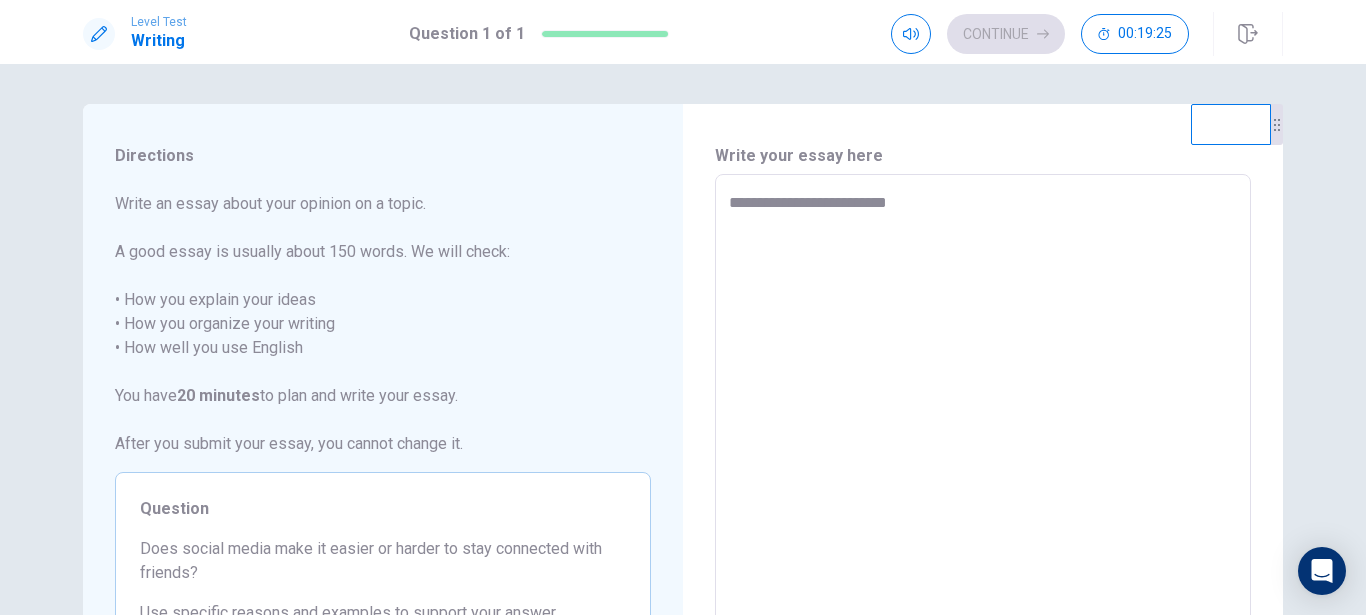 type on "*" 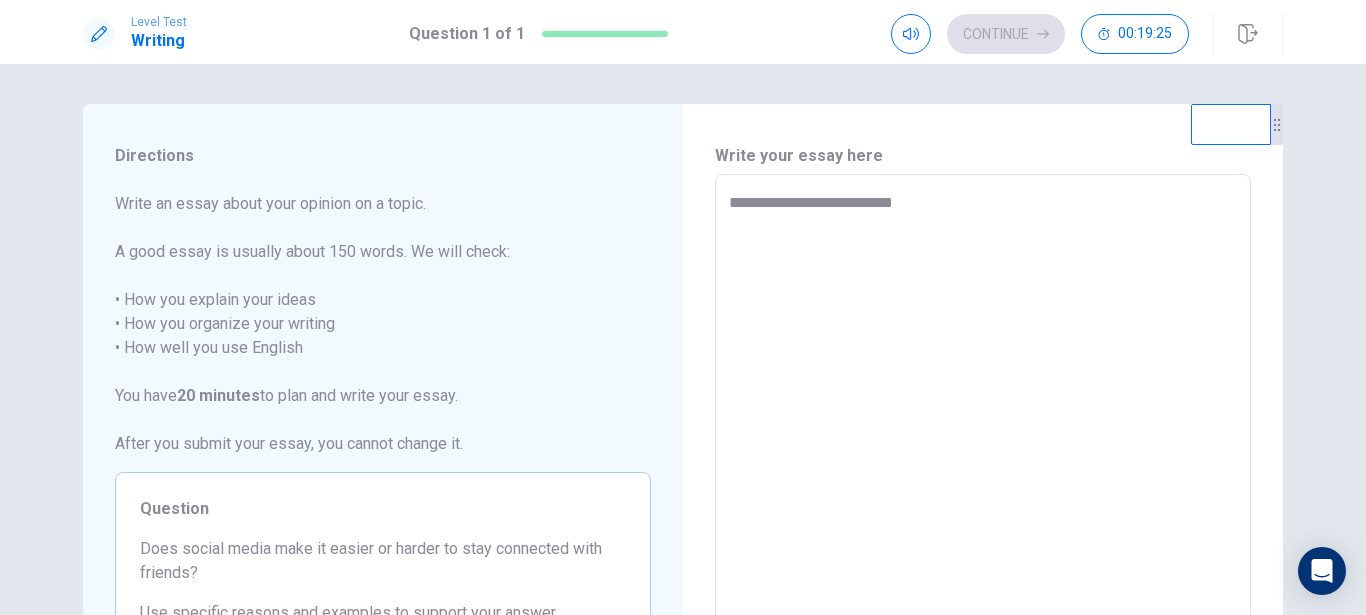 type on "**********" 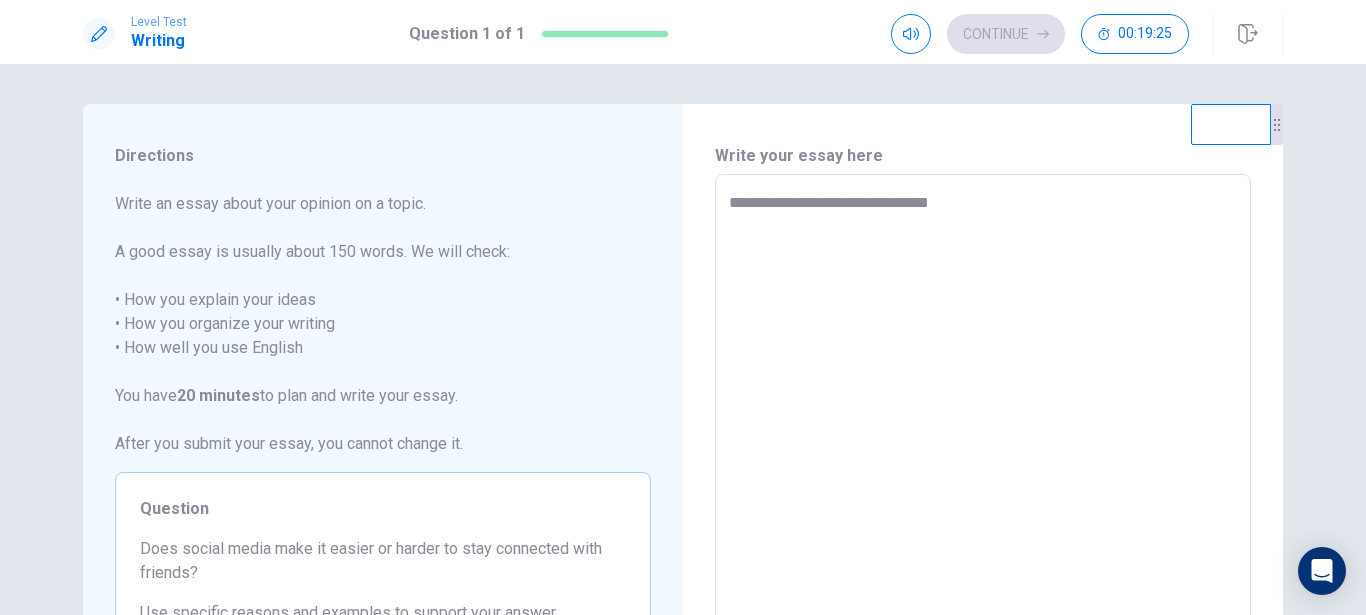 type on "**********" 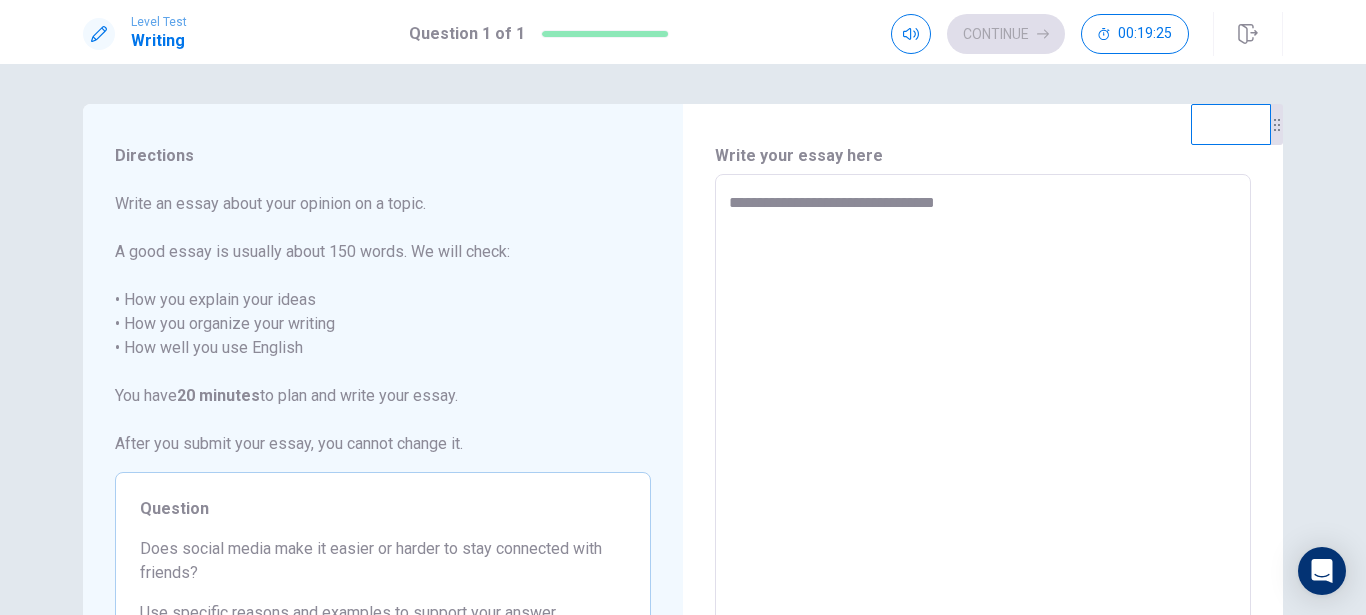 type on "*" 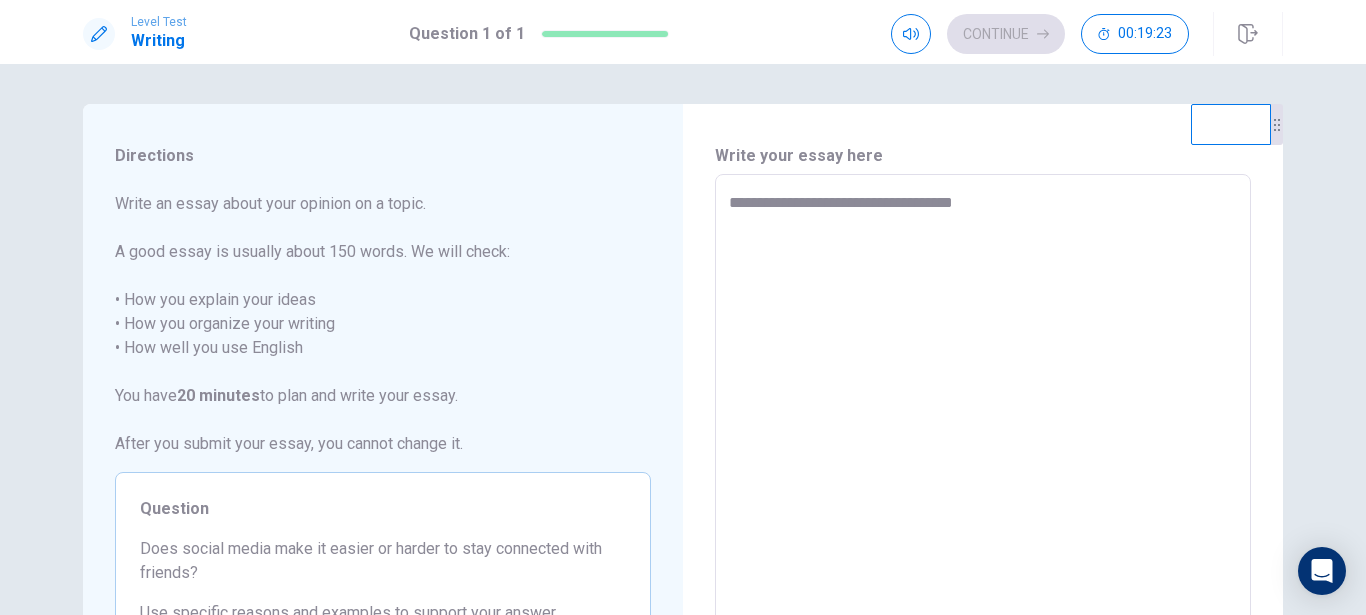 type on "**********" 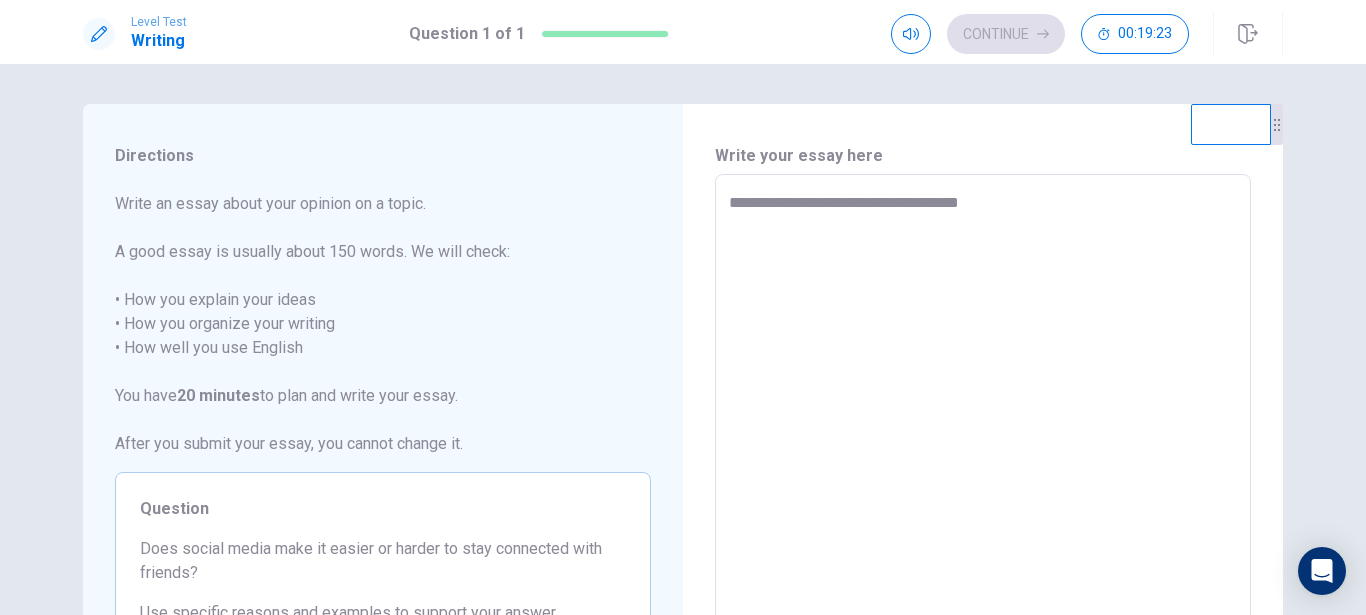 type on "*" 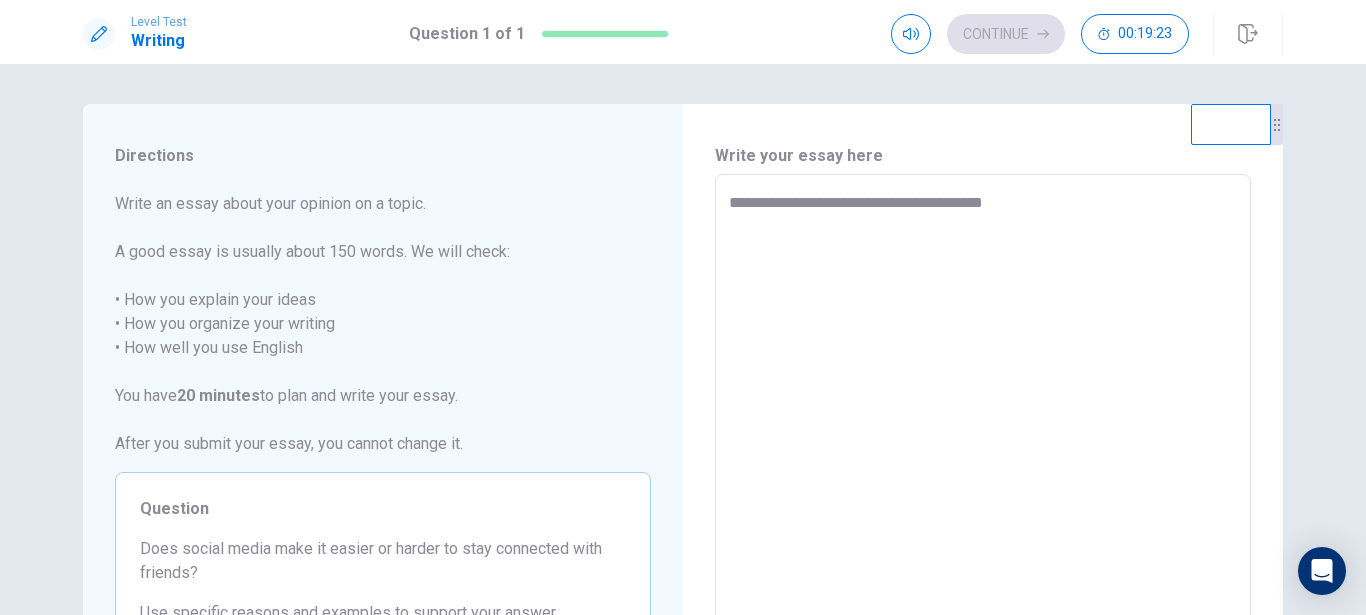type on "**********" 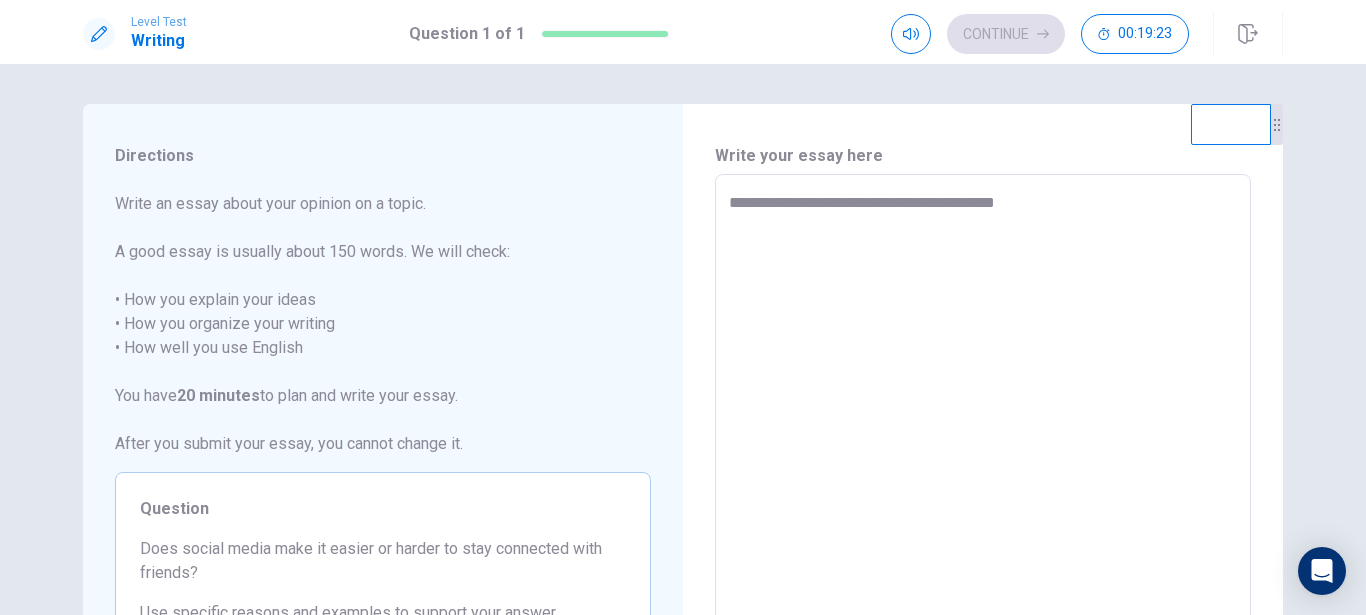 type on "**********" 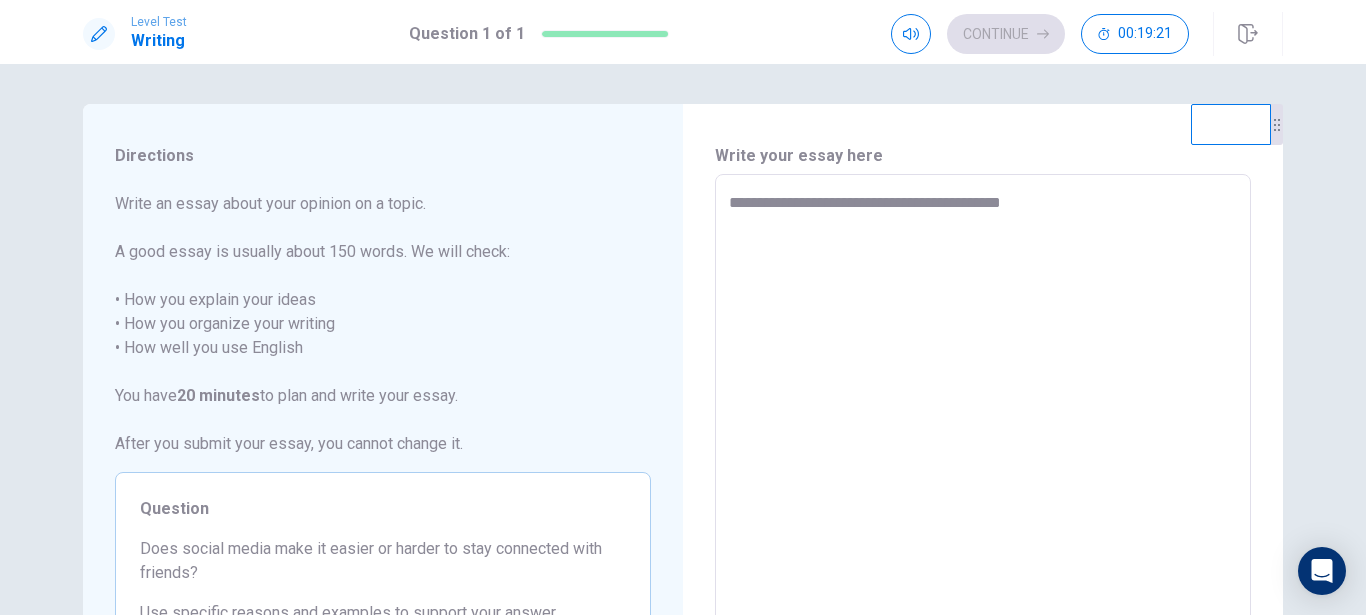 type on "*" 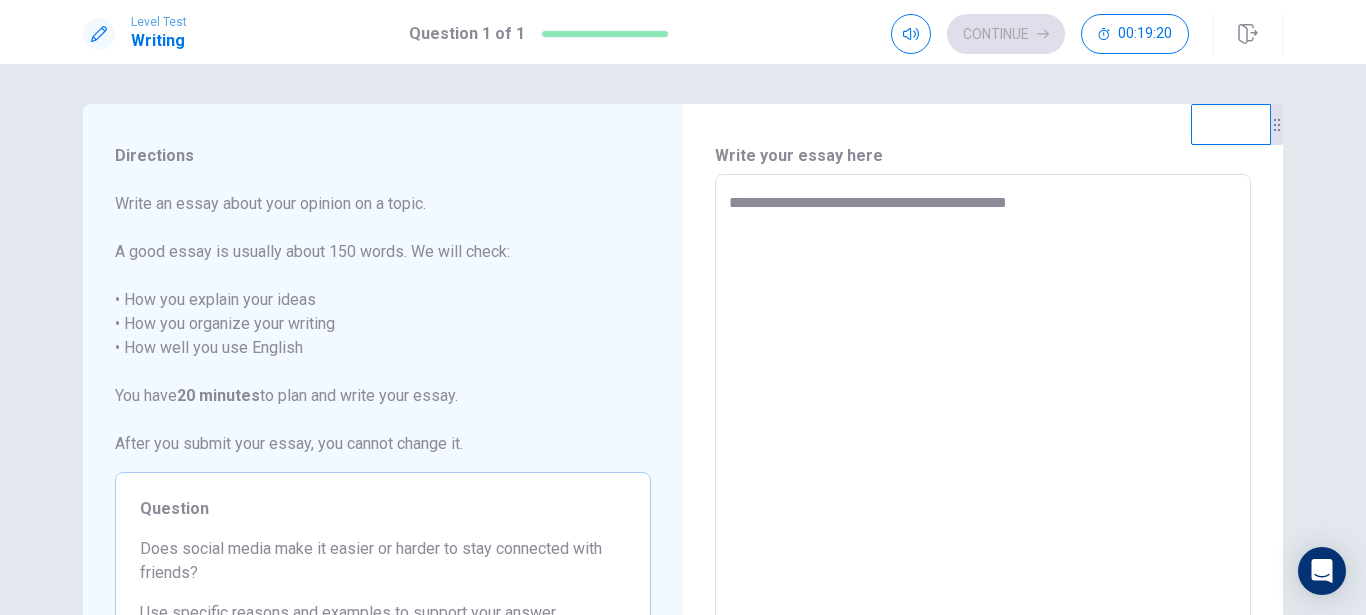 type on "*" 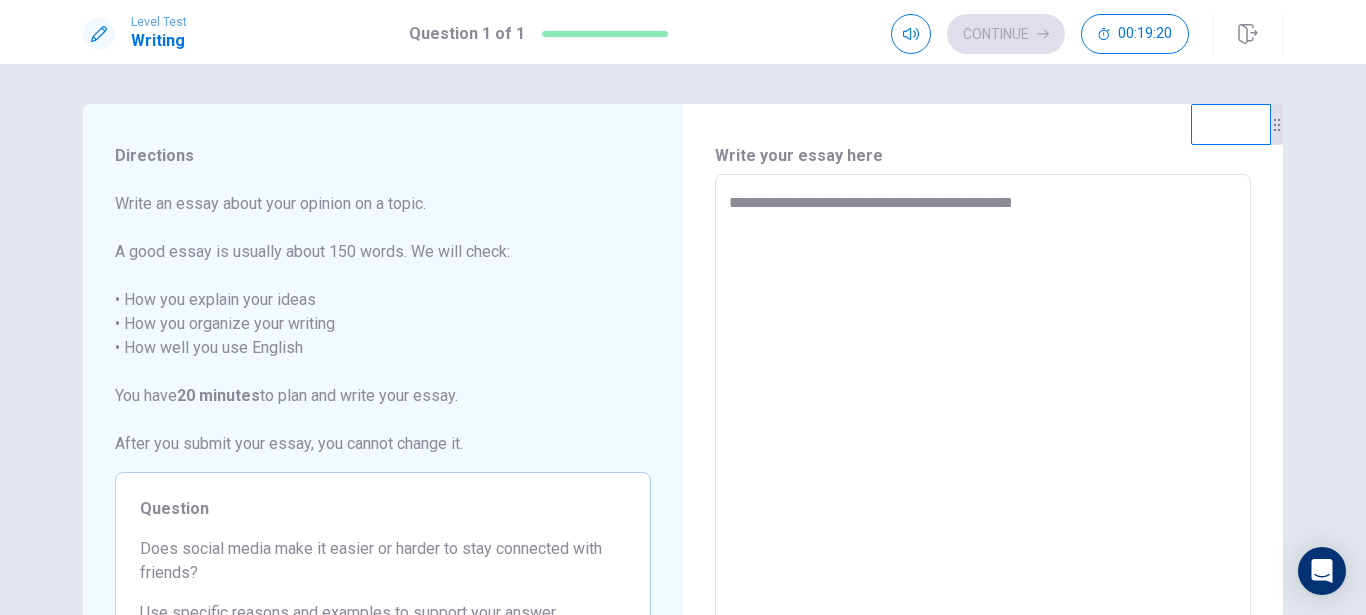 type on "**********" 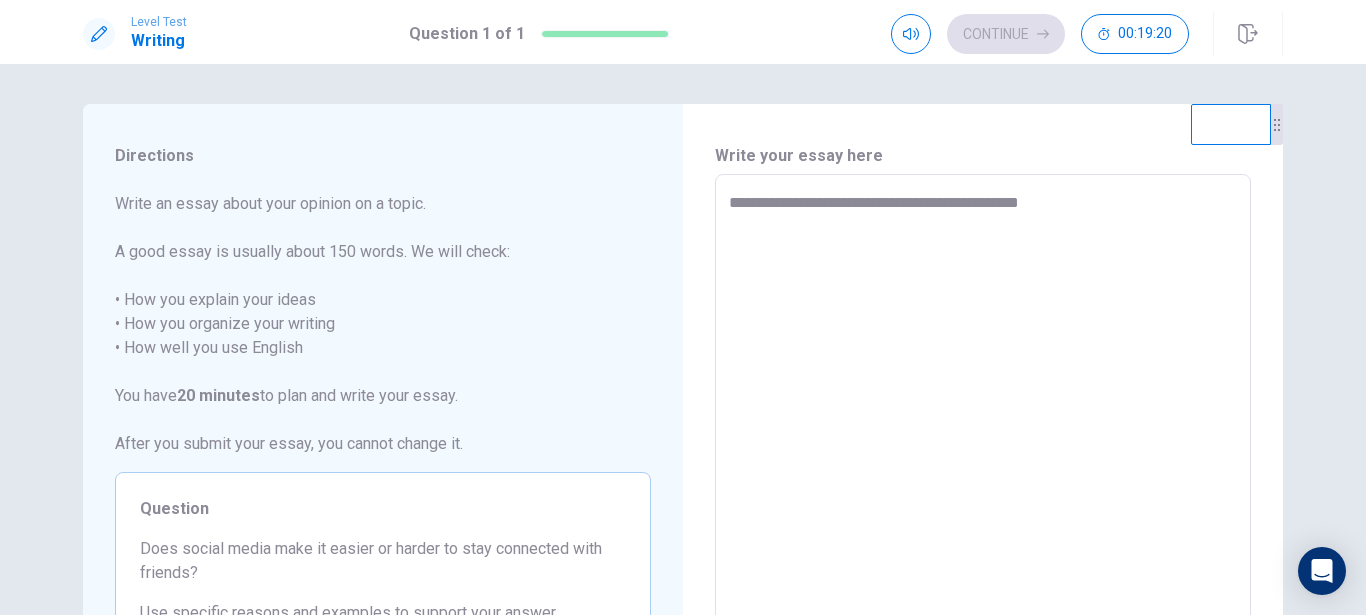 type on "*" 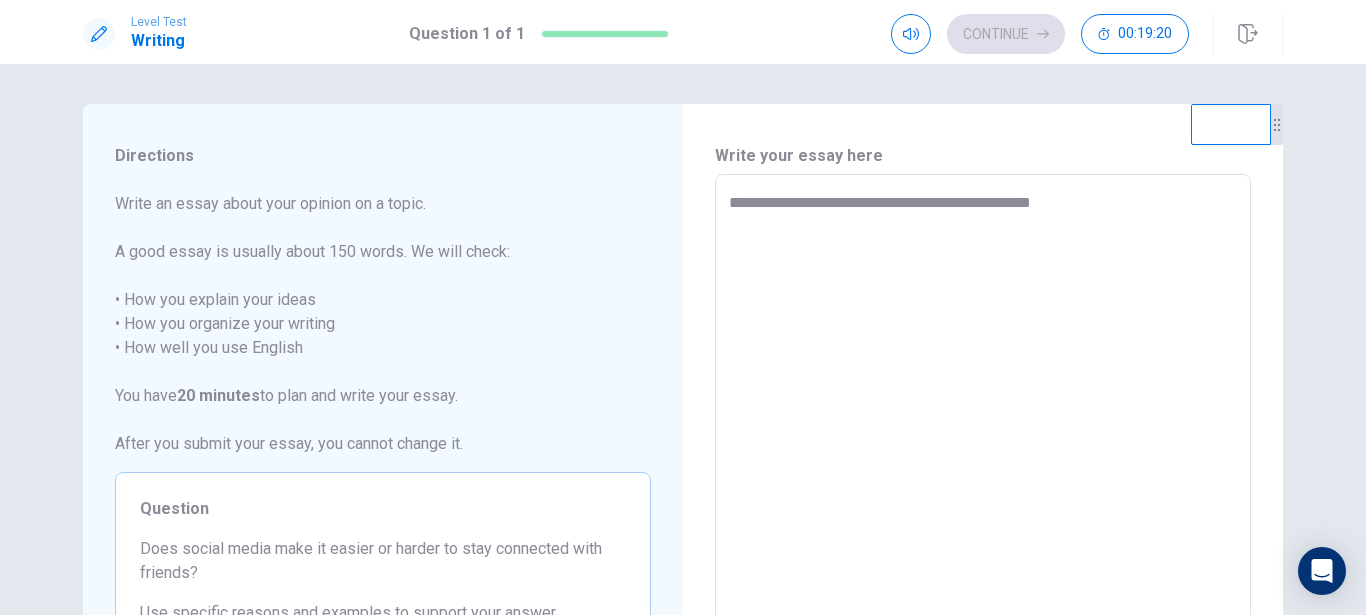 type on "**********" 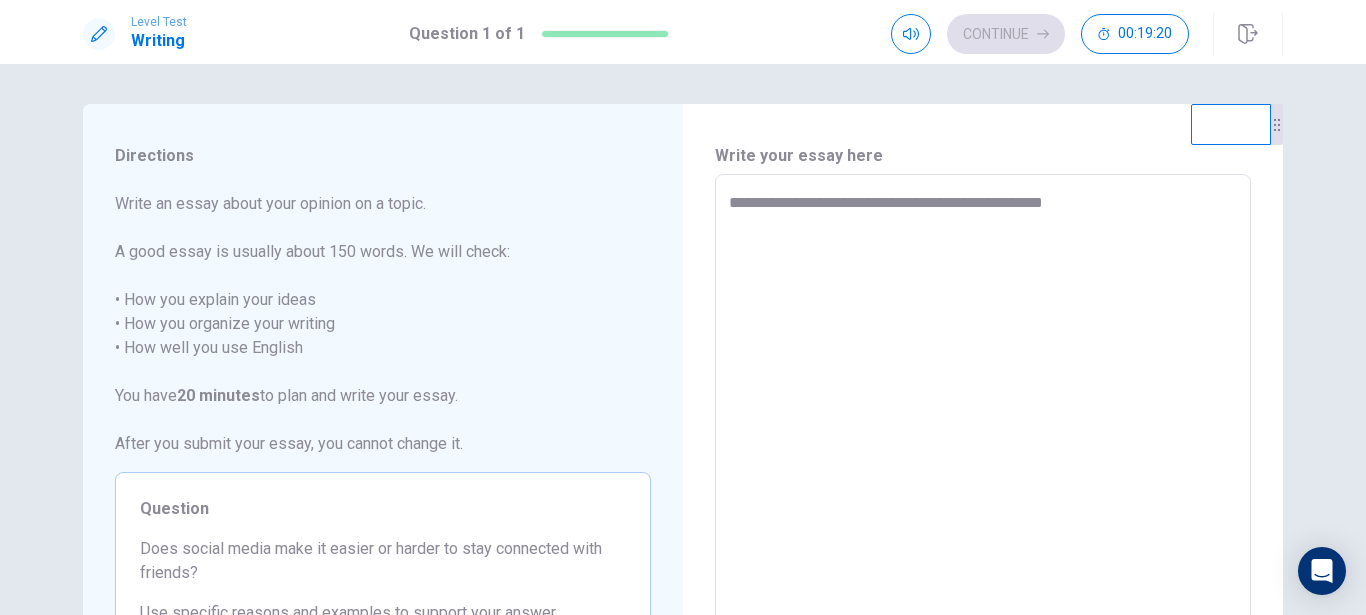 type on "**********" 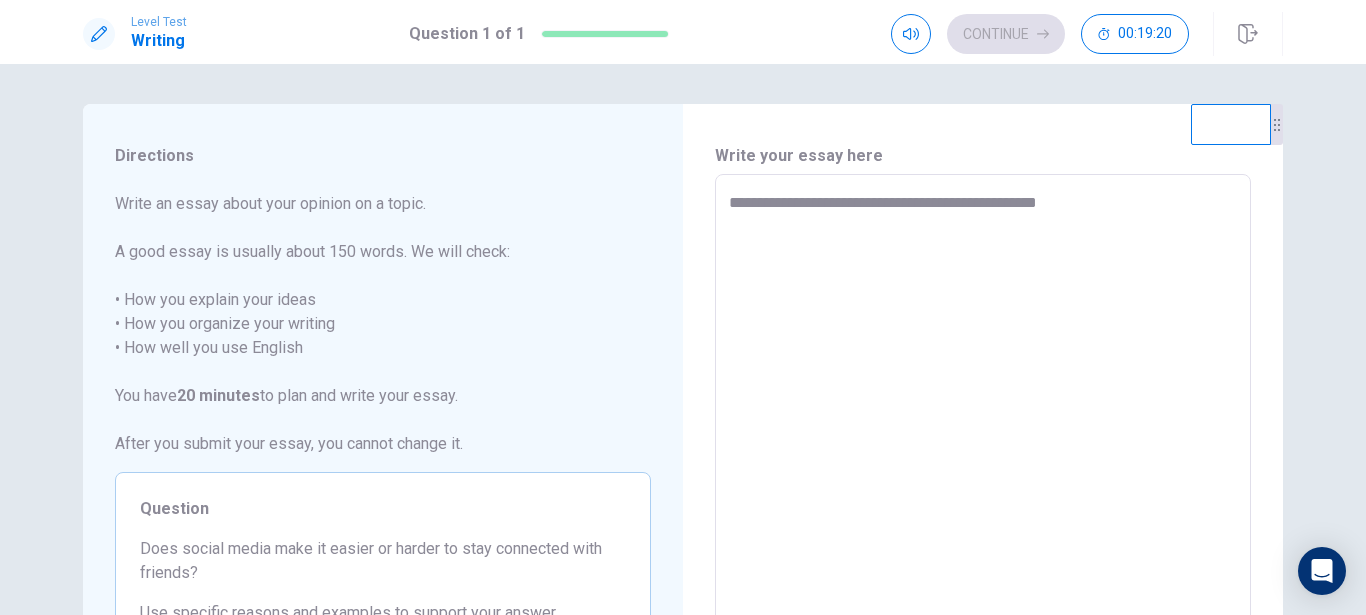 type on "*" 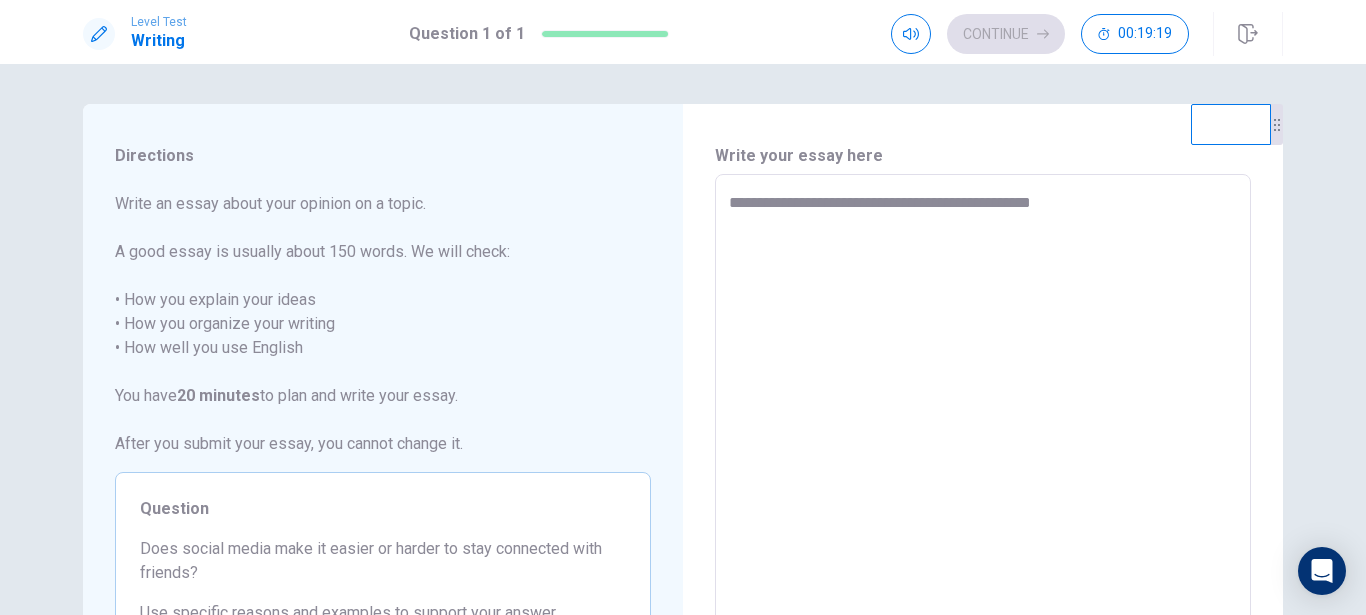 type on "**********" 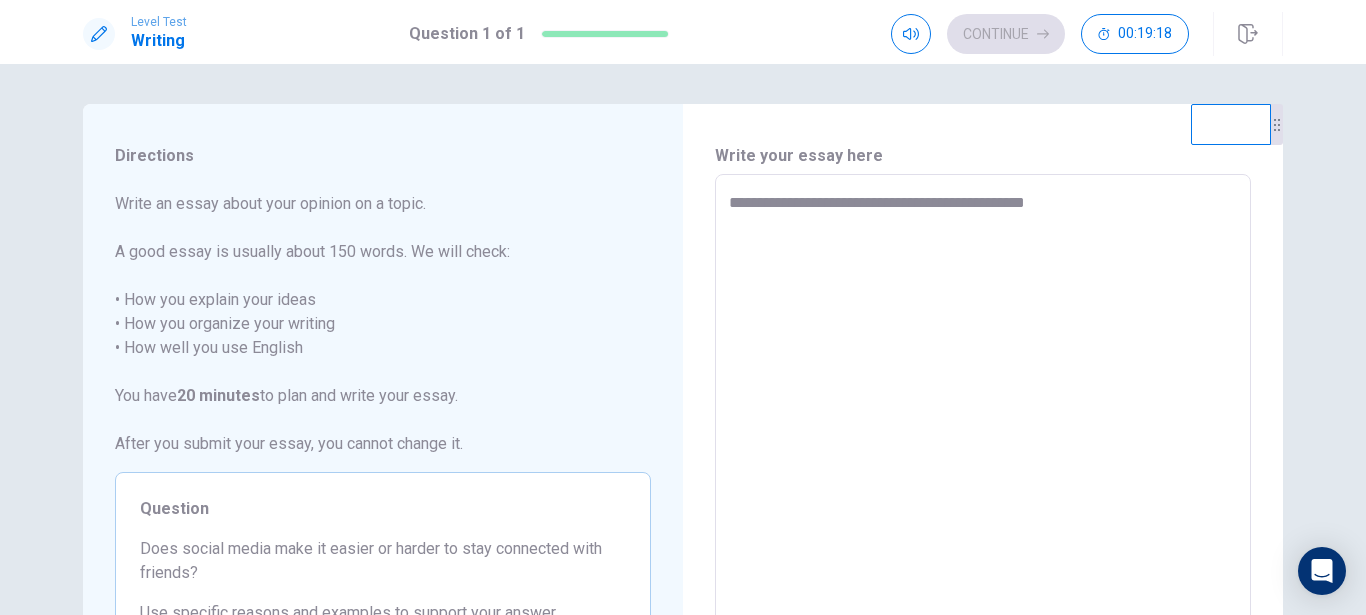 type on "*" 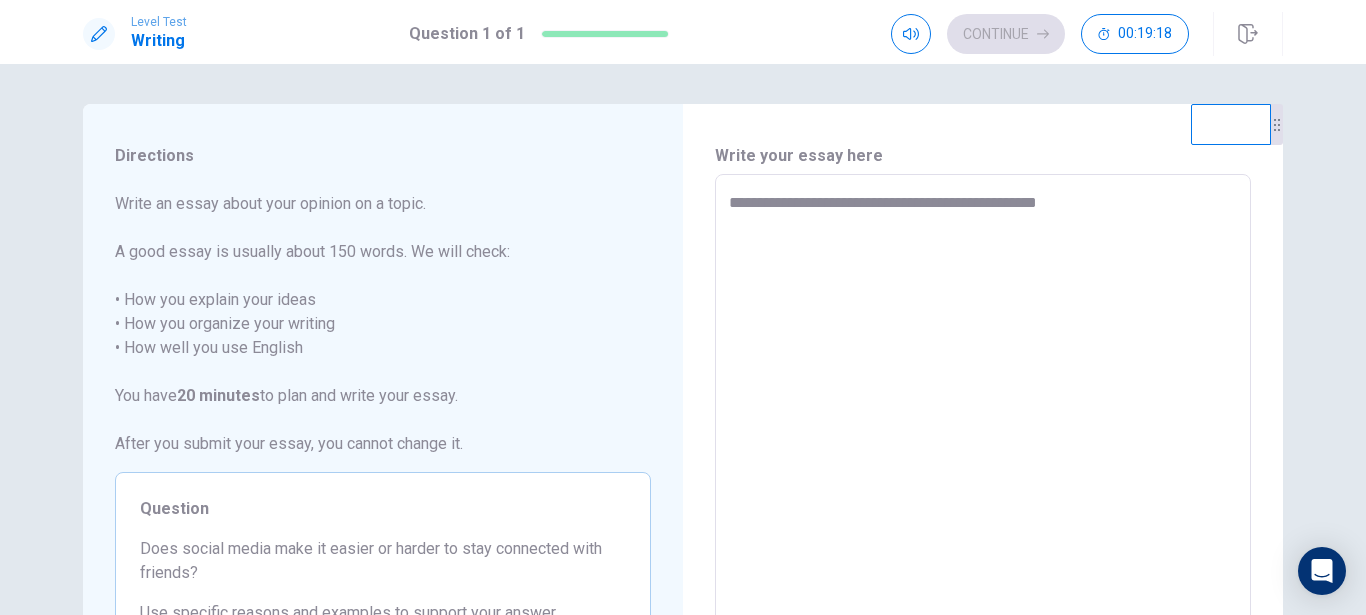 type on "**********" 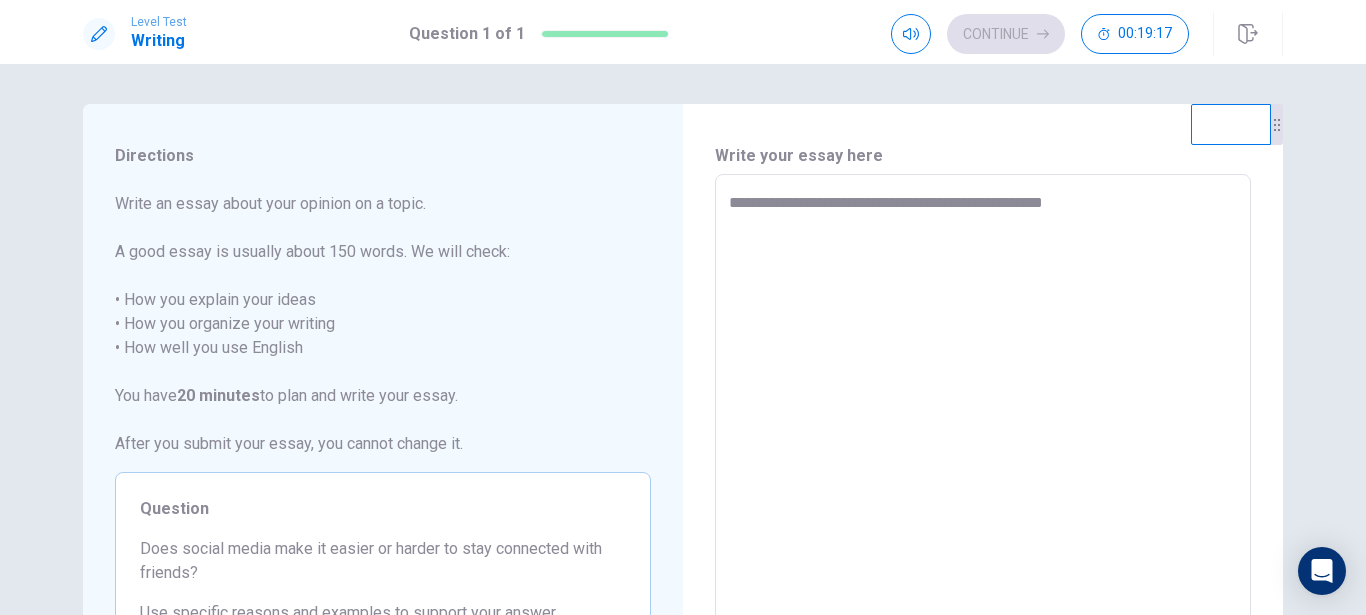 type on "*" 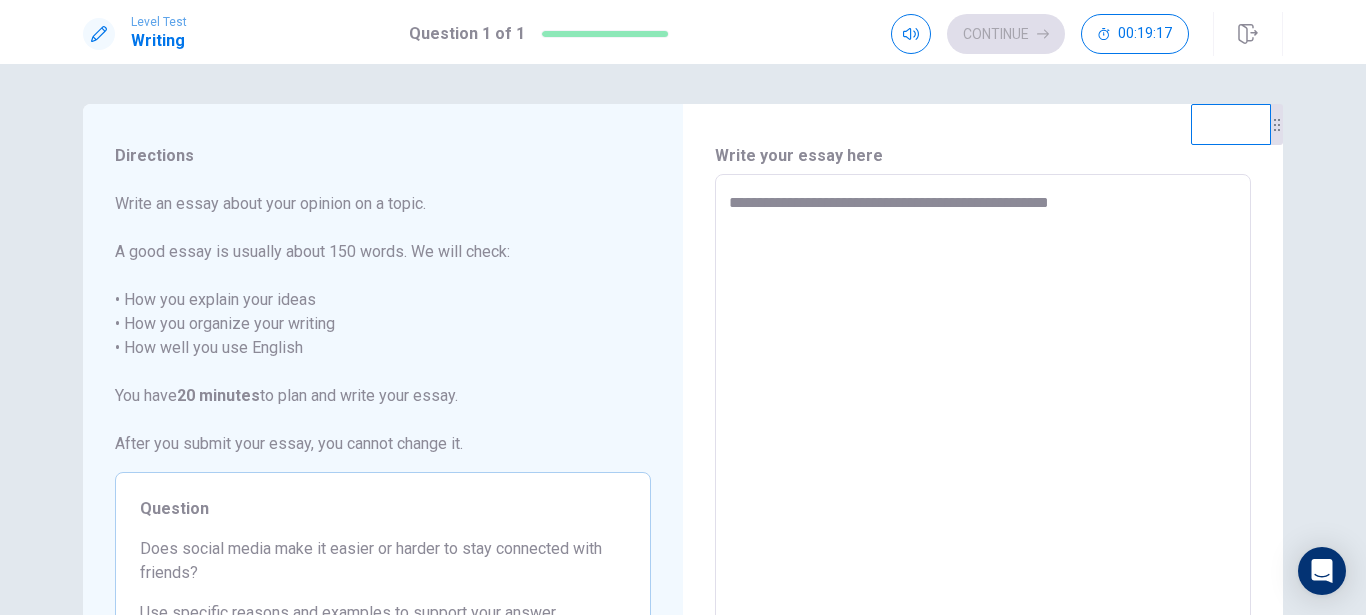type on "**********" 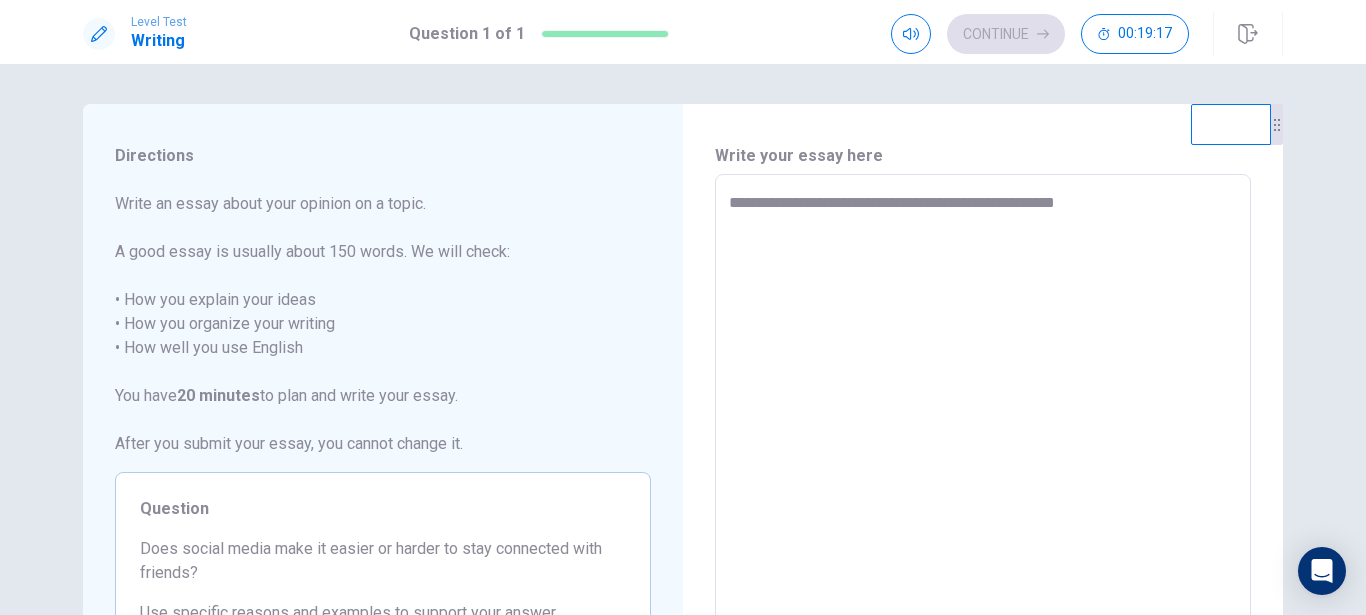 type on "*" 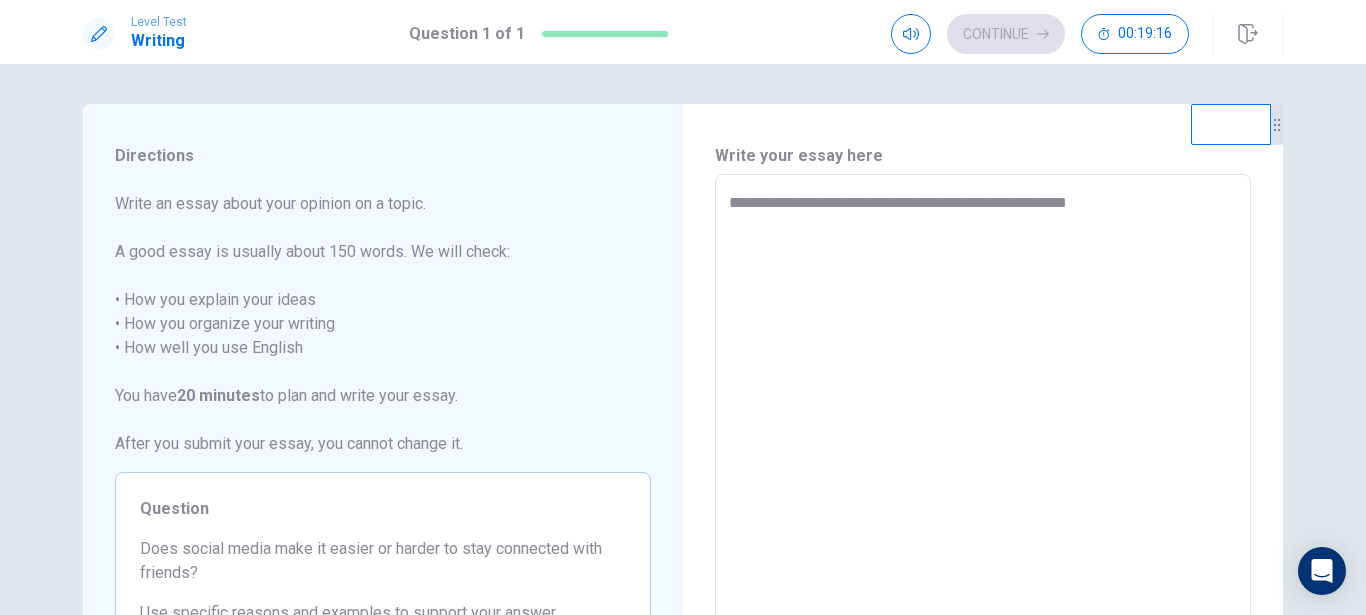 type on "**********" 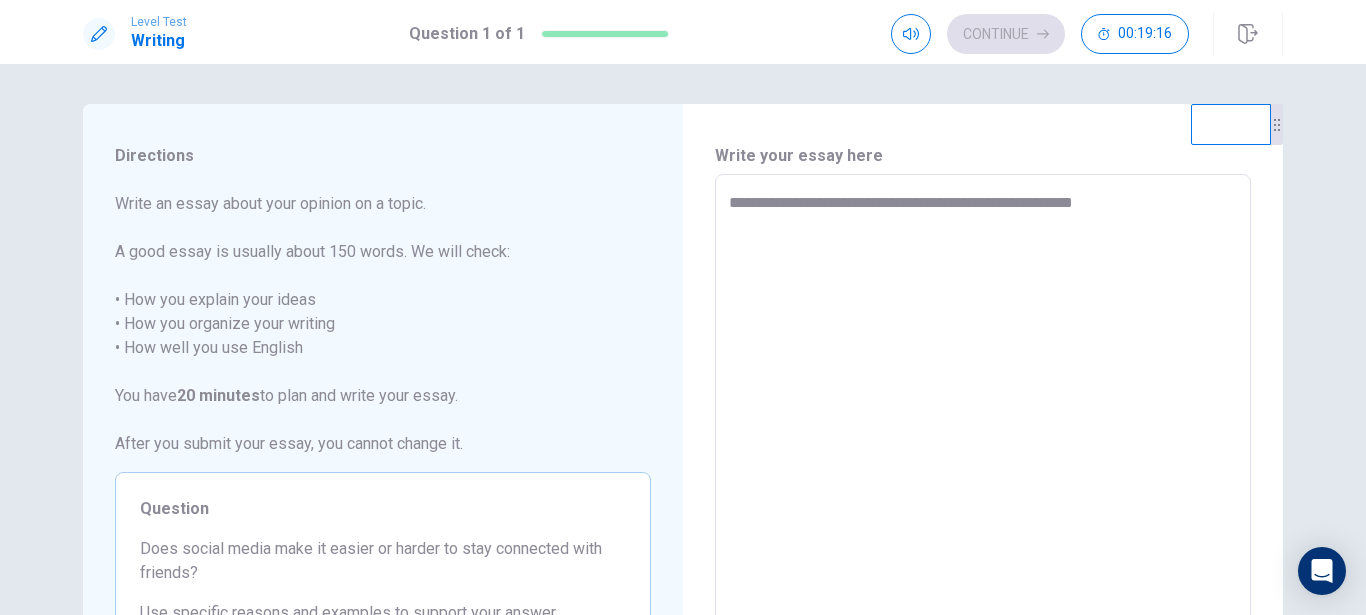 type on "**********" 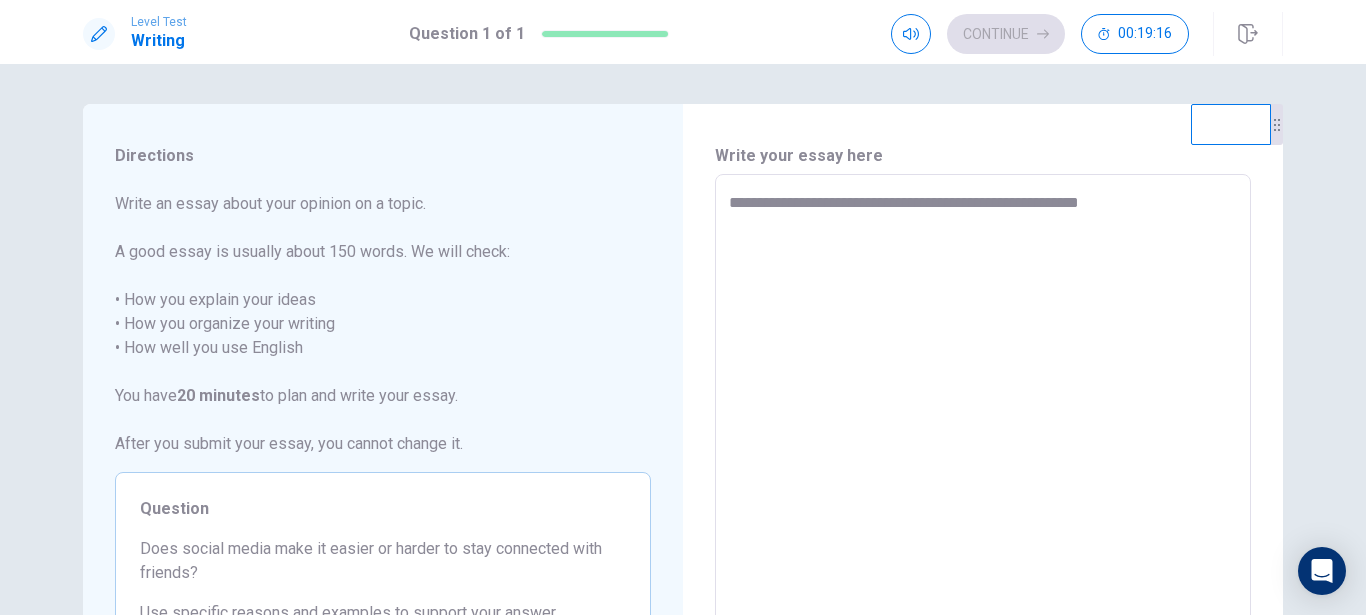 type on "*" 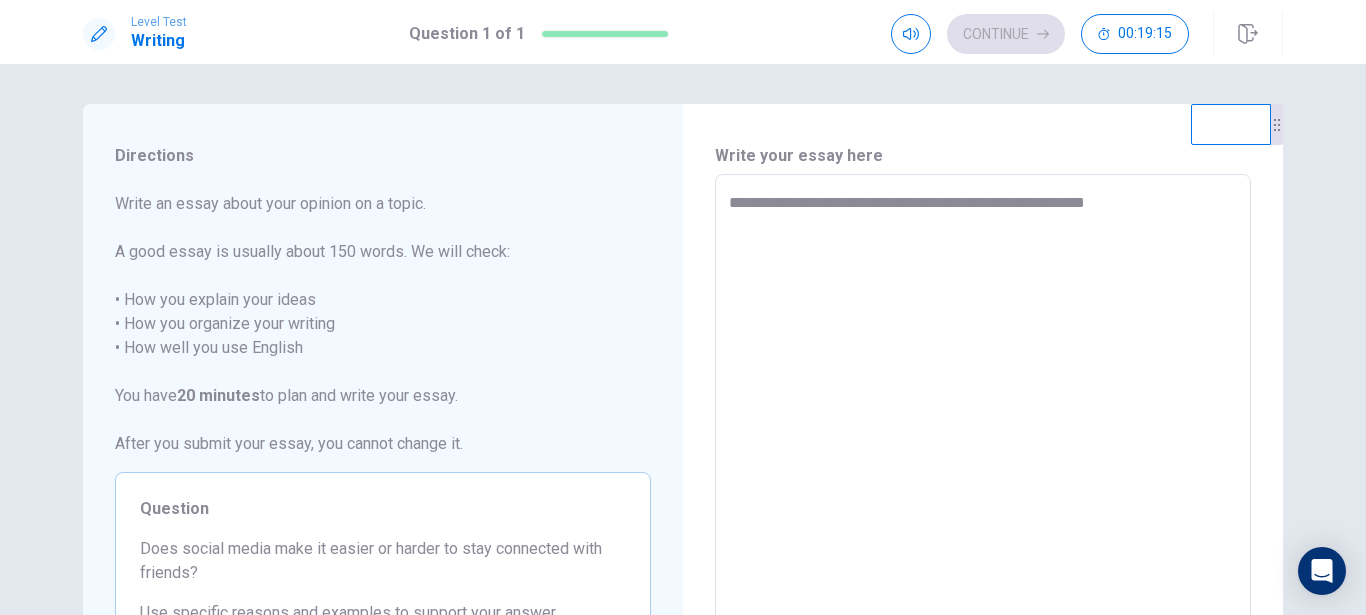 type on "*" 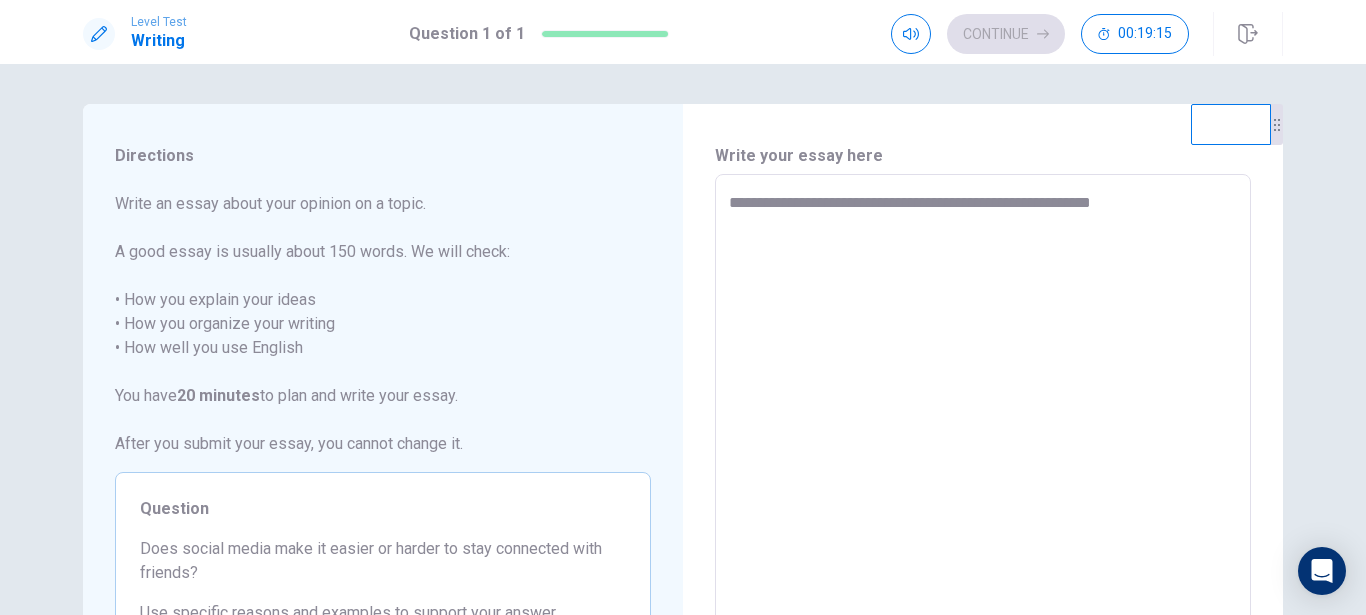 type on "*" 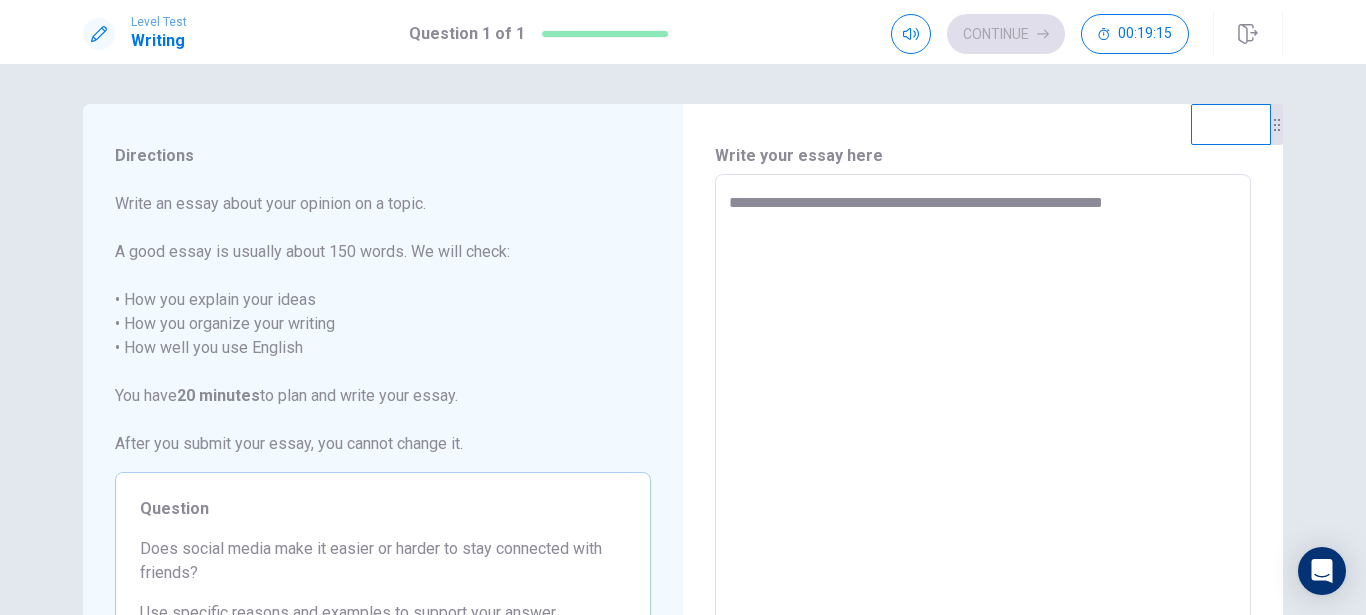 type on "**********" 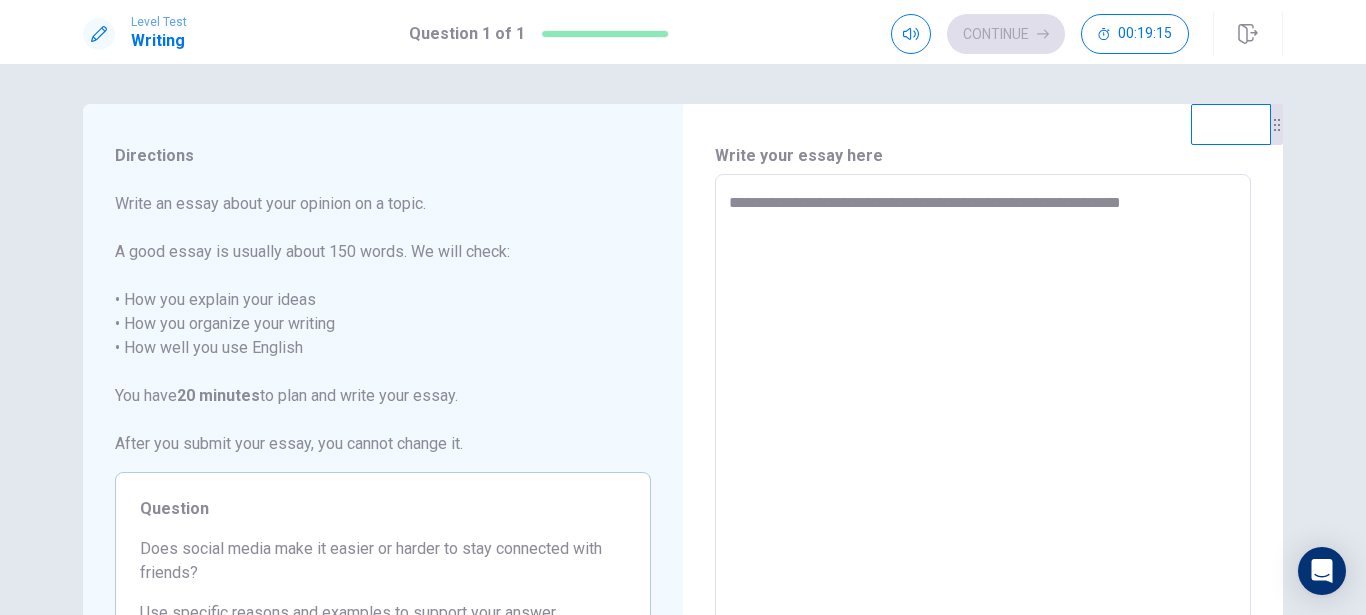 type on "**********" 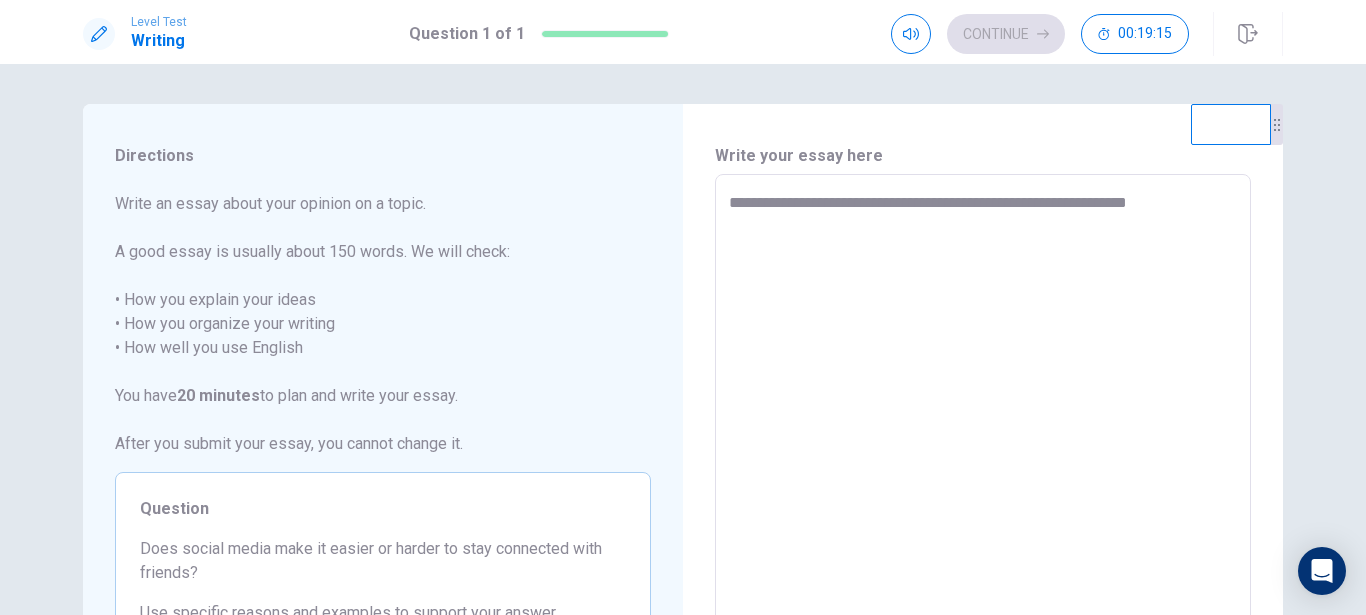 type on "*" 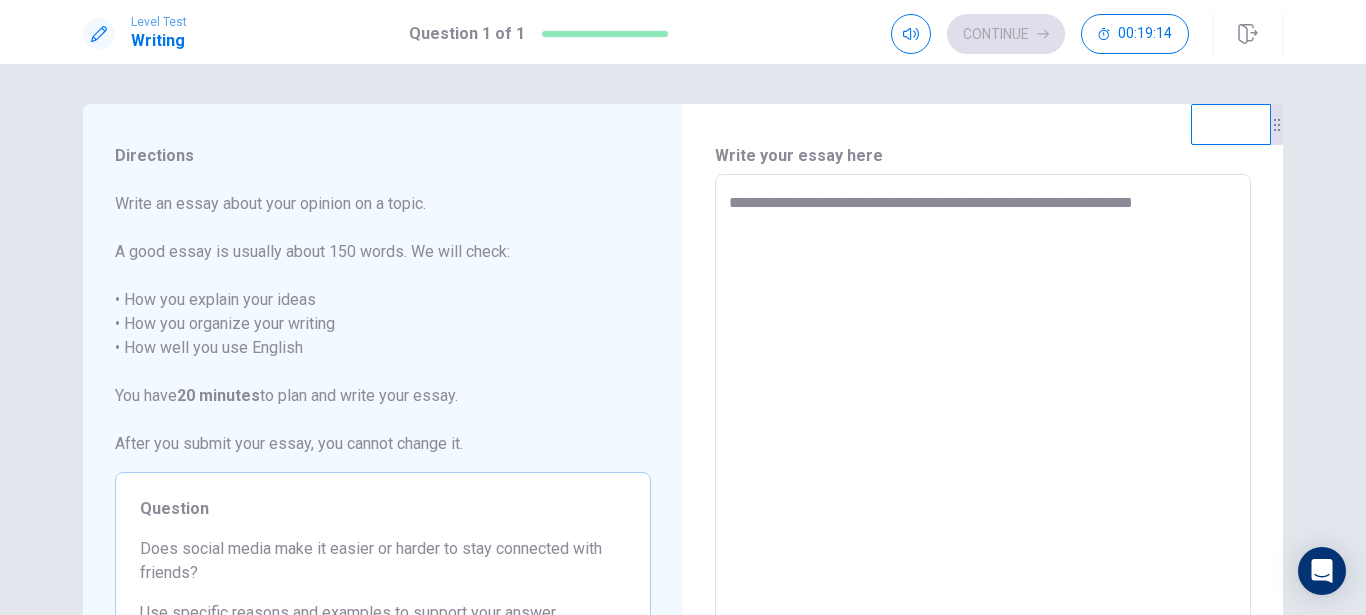type on "**********" 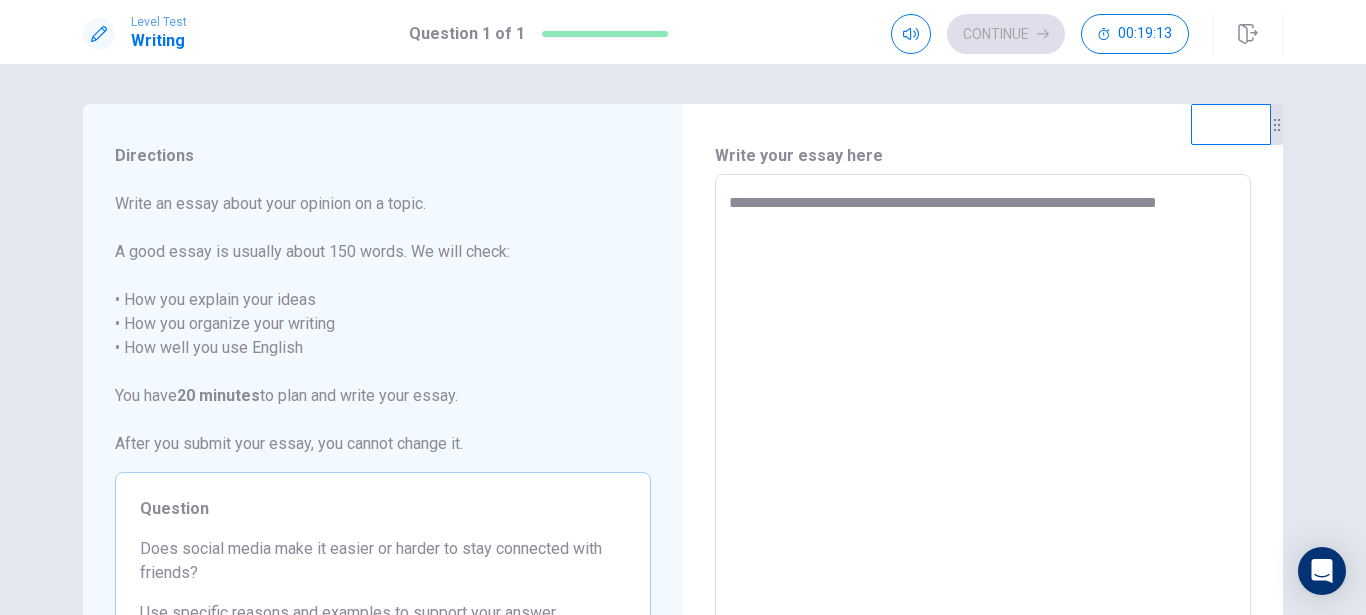 type on "**********" 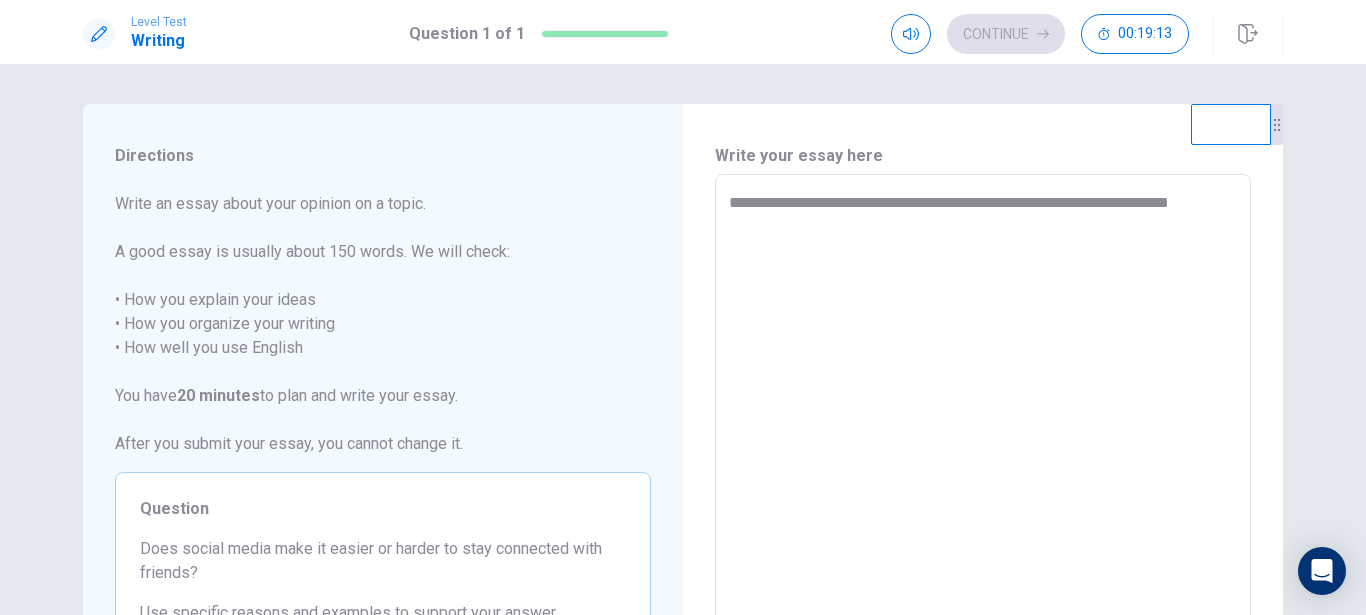 type on "**********" 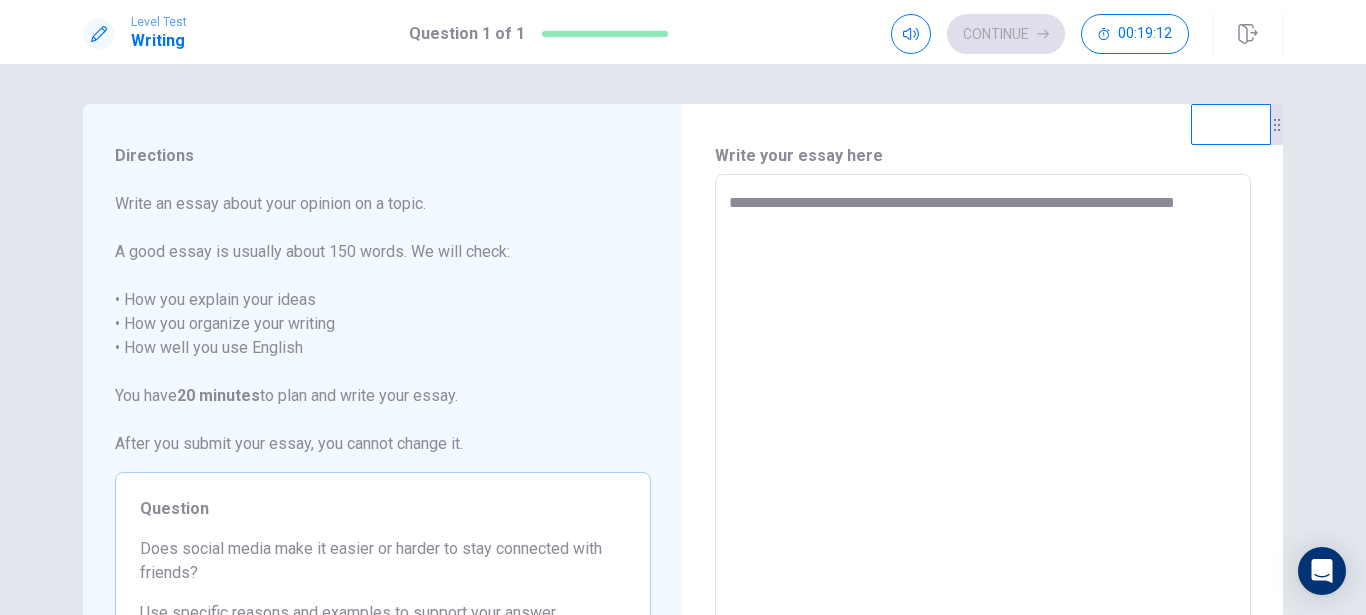 type on "*" 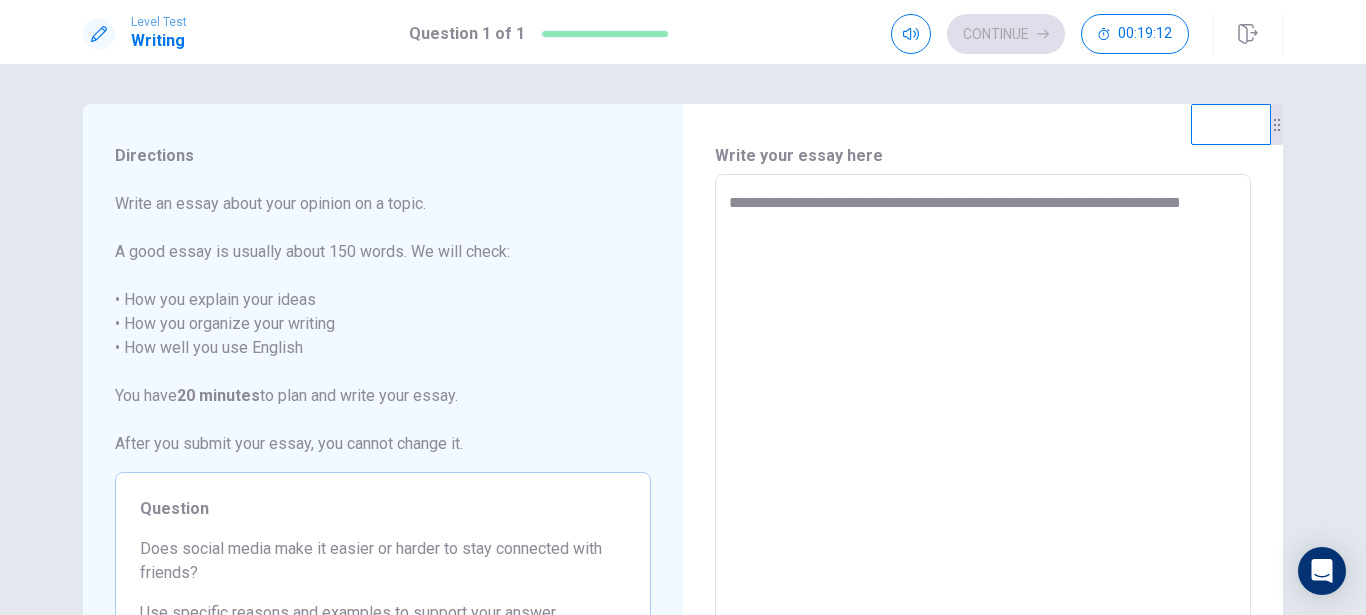 type on "*" 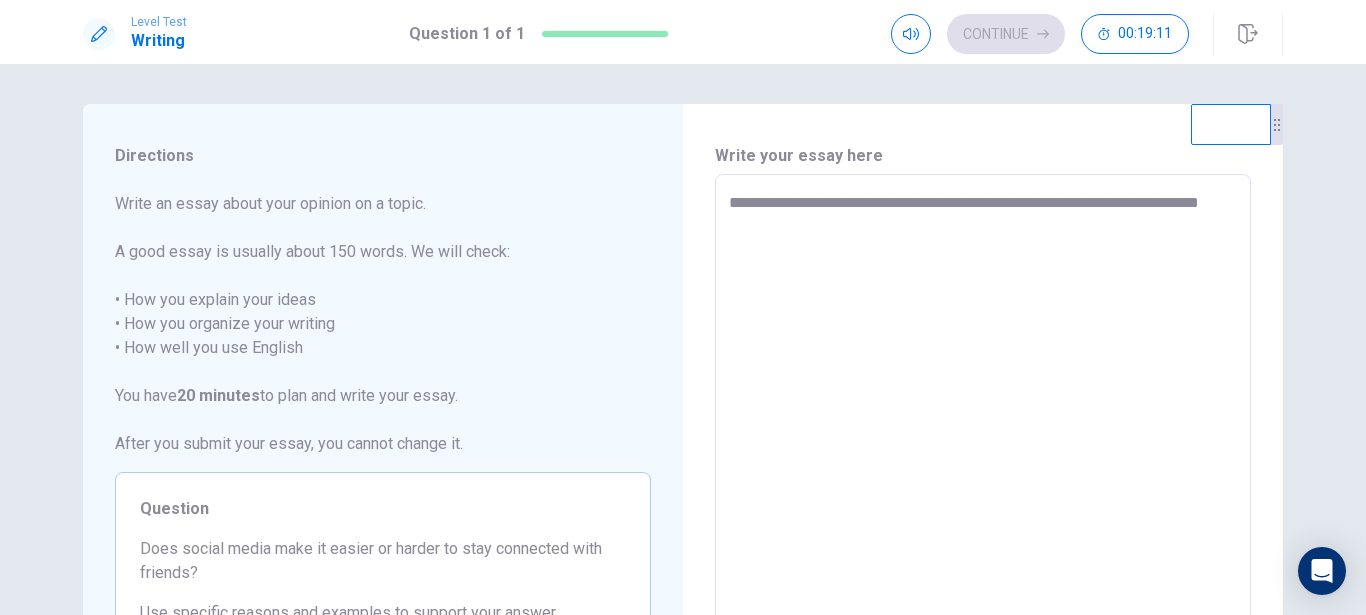 type on "**********" 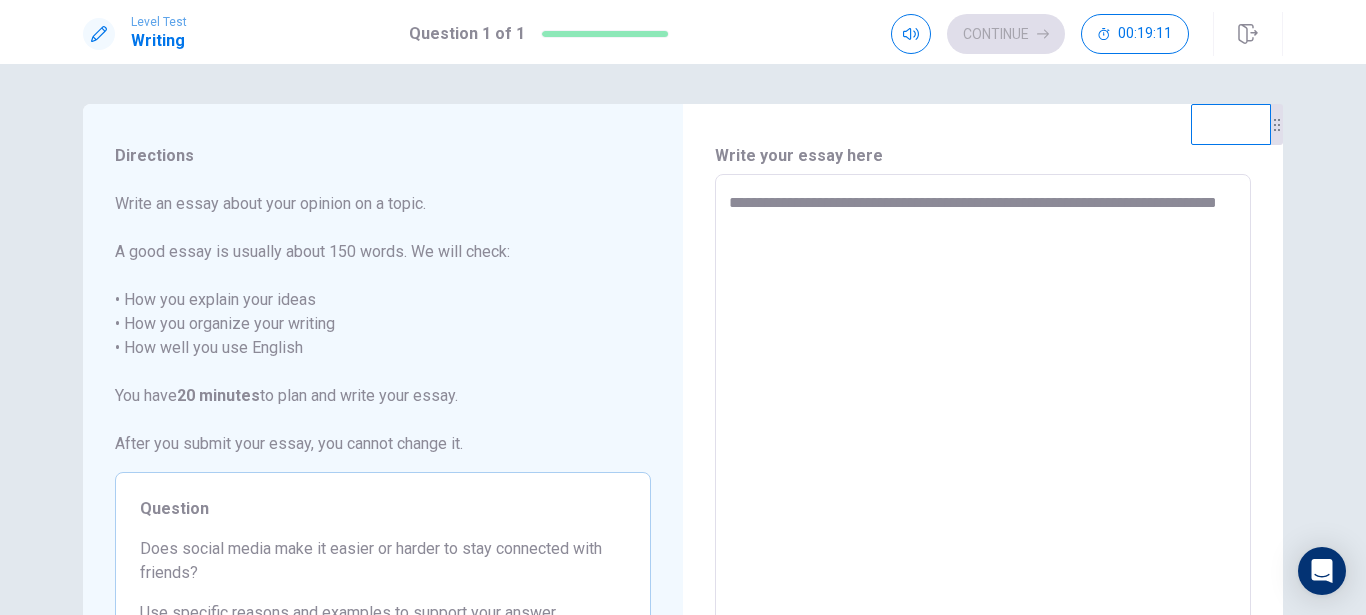 type on "**********" 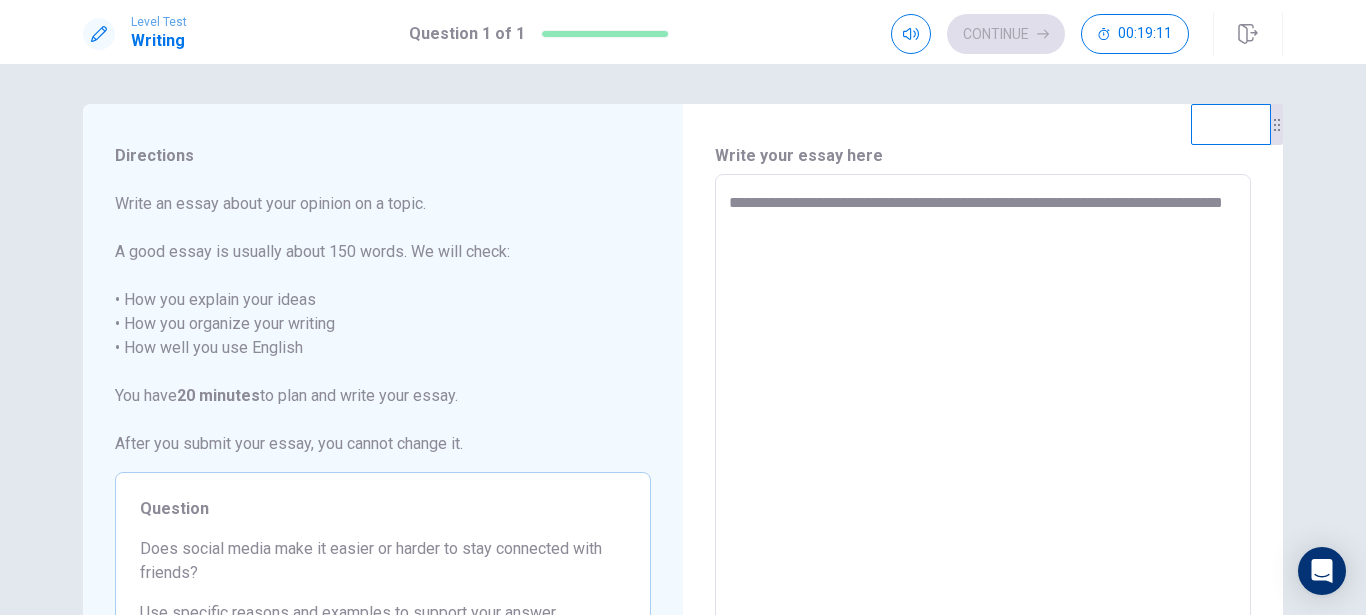 type on "*" 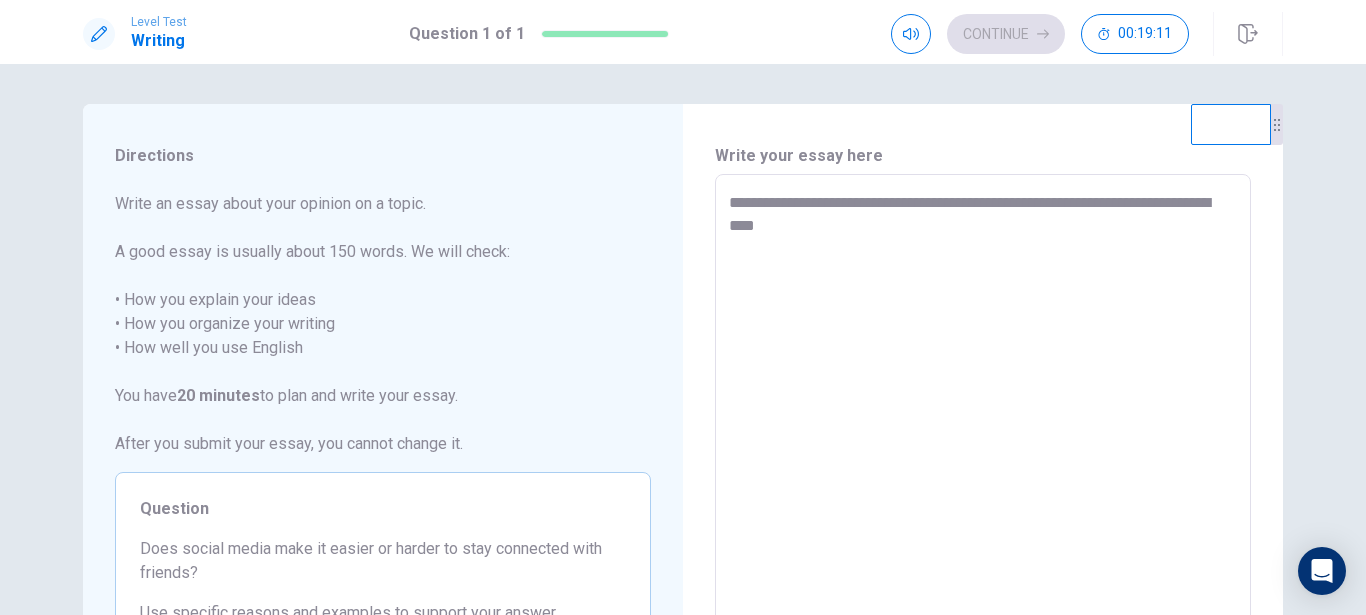 type on "**********" 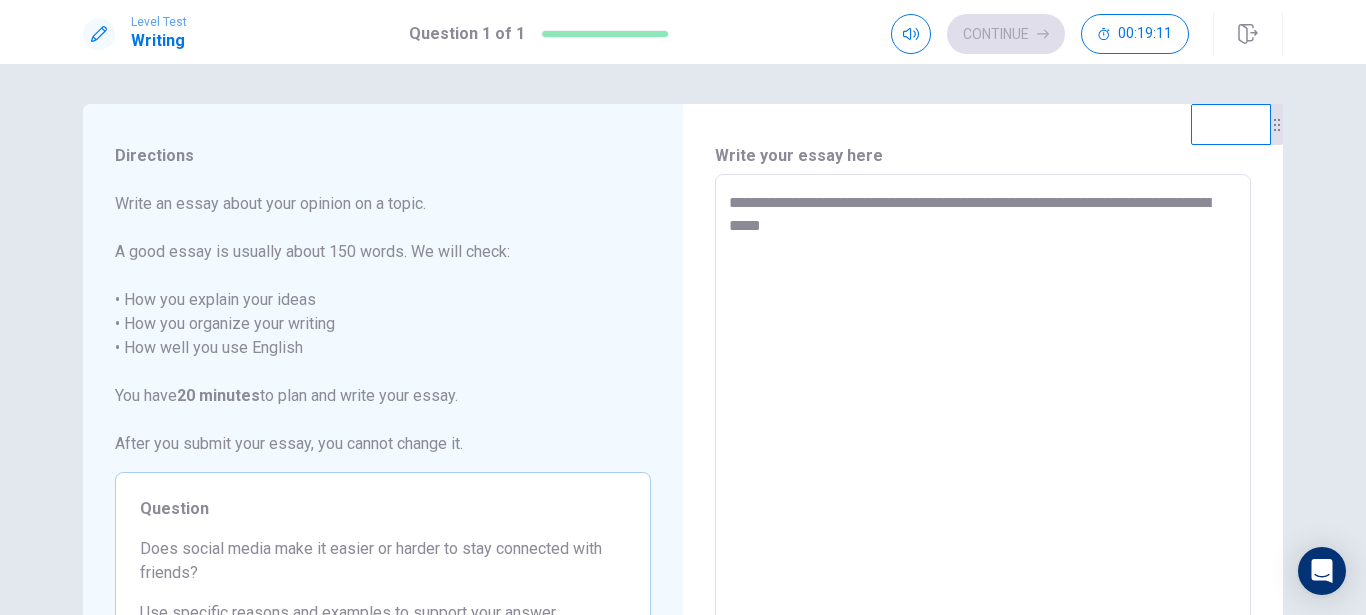 type on "*" 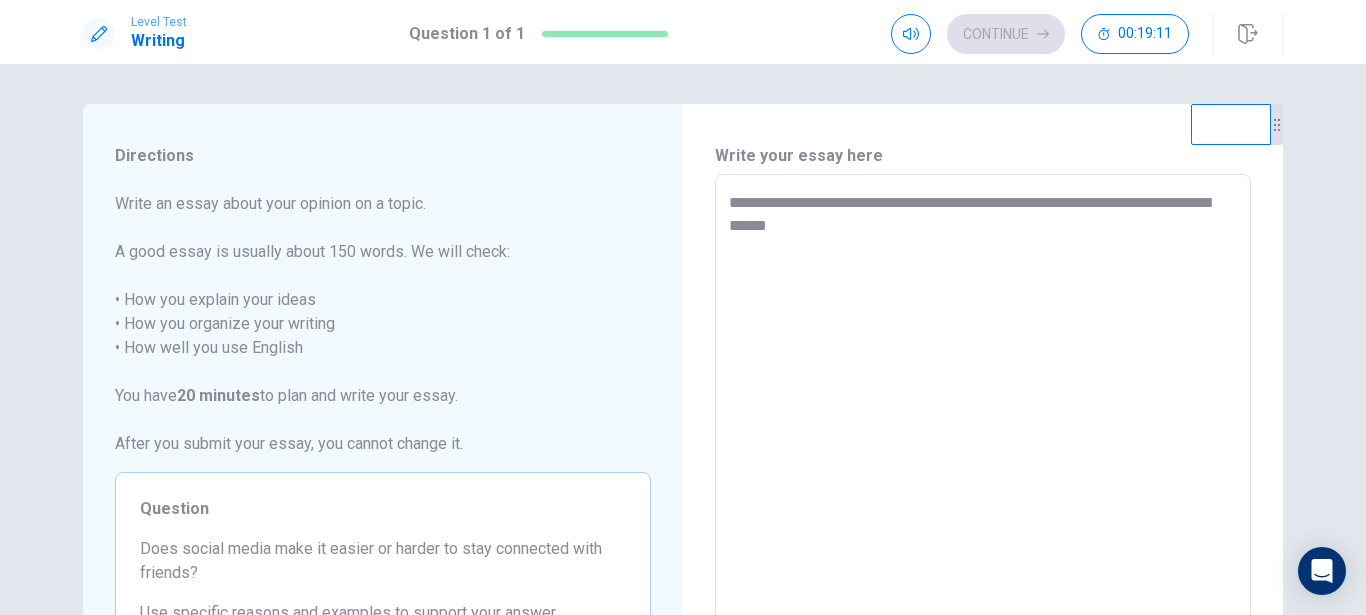 type on "**********" 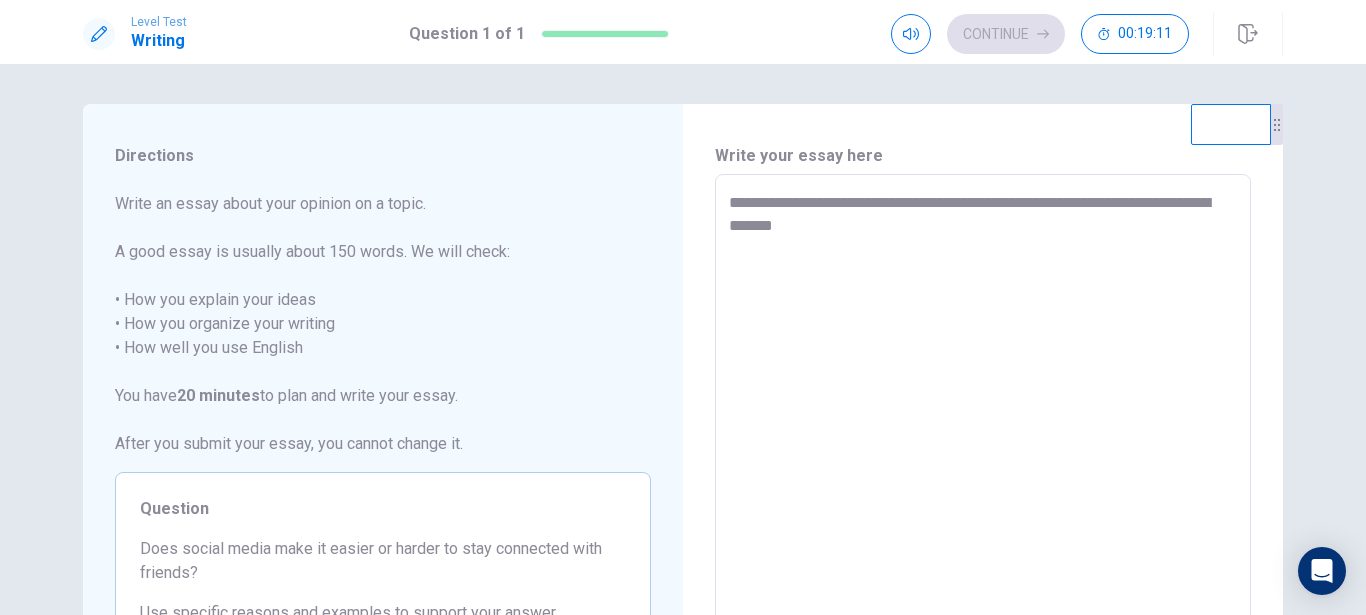 type on "*" 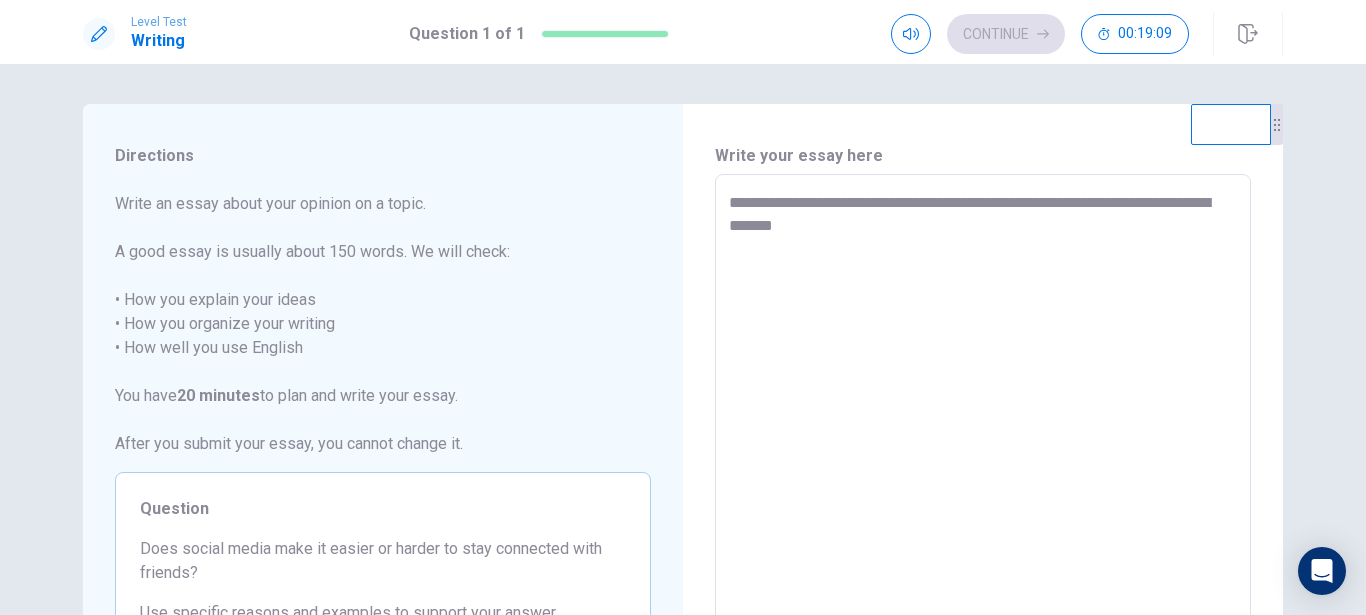 type on "**********" 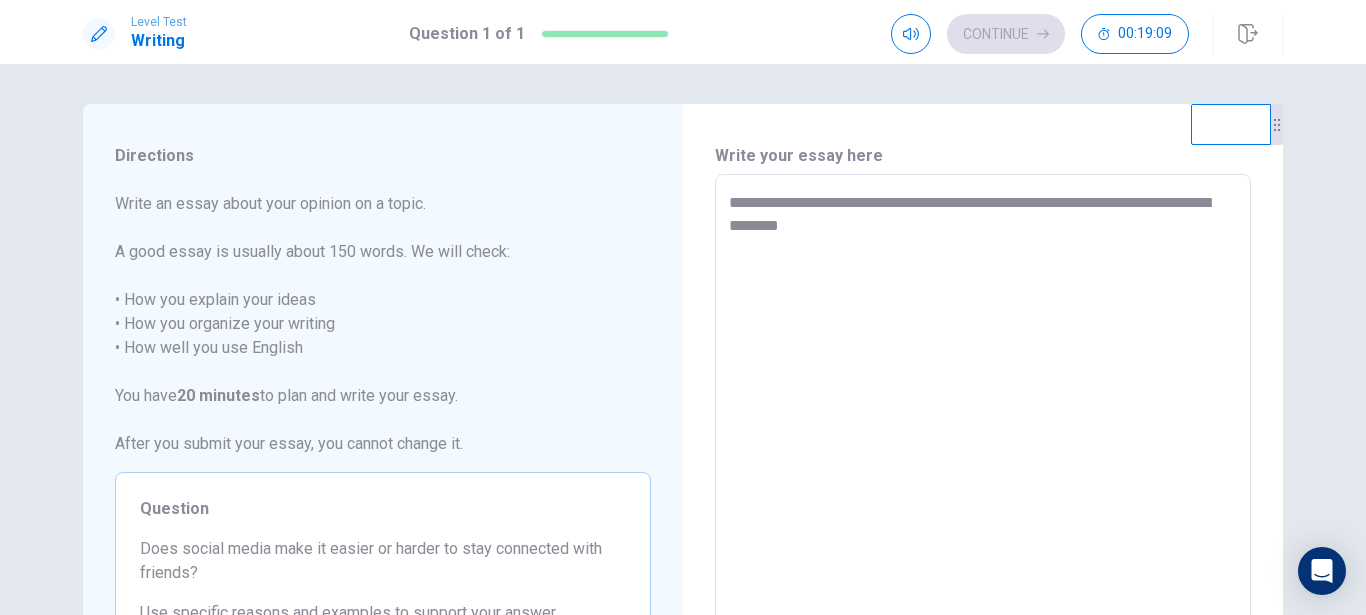 type on "*" 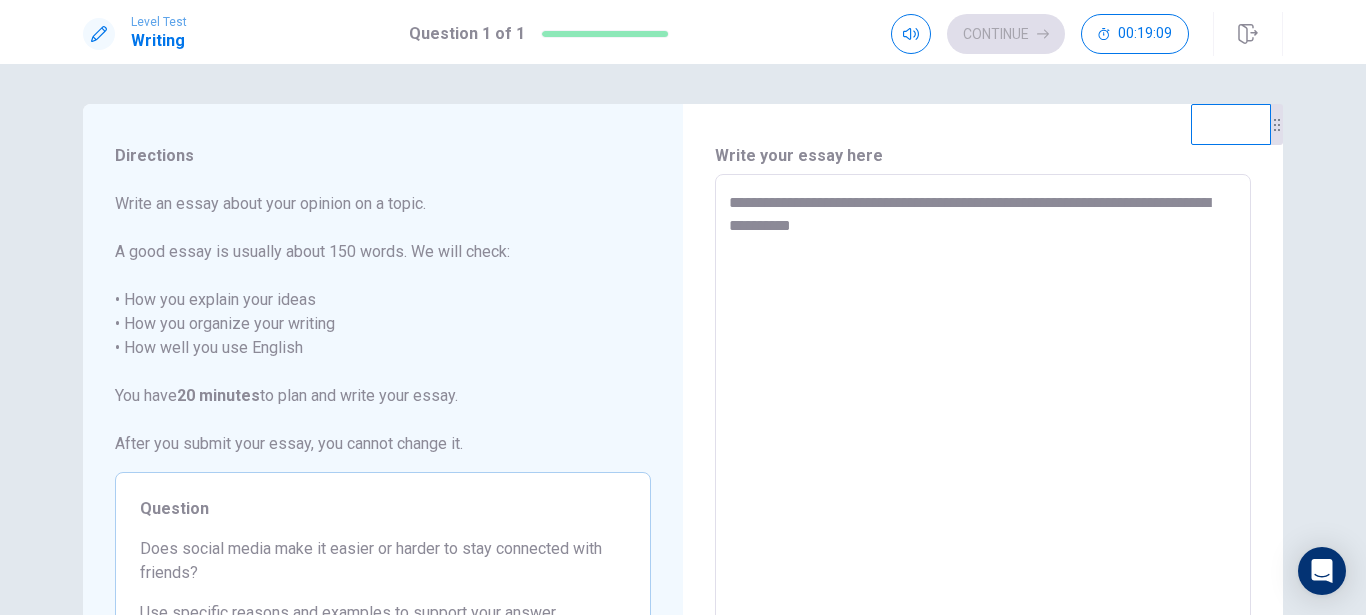 type on "**********" 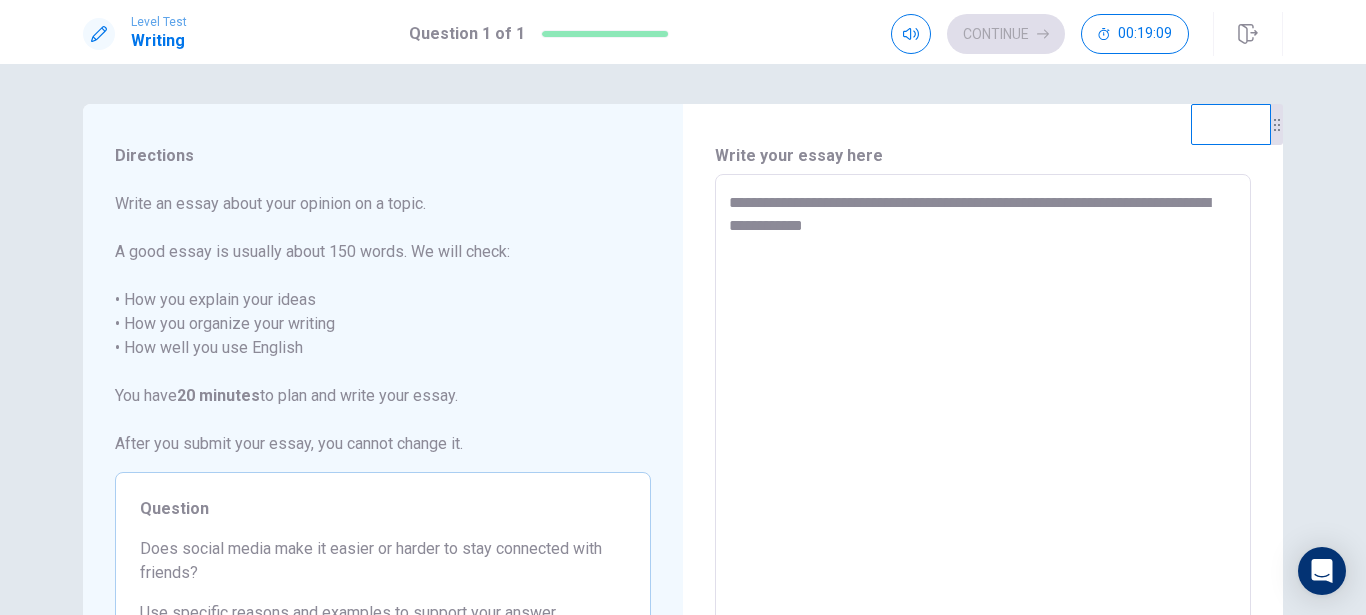 type on "**********" 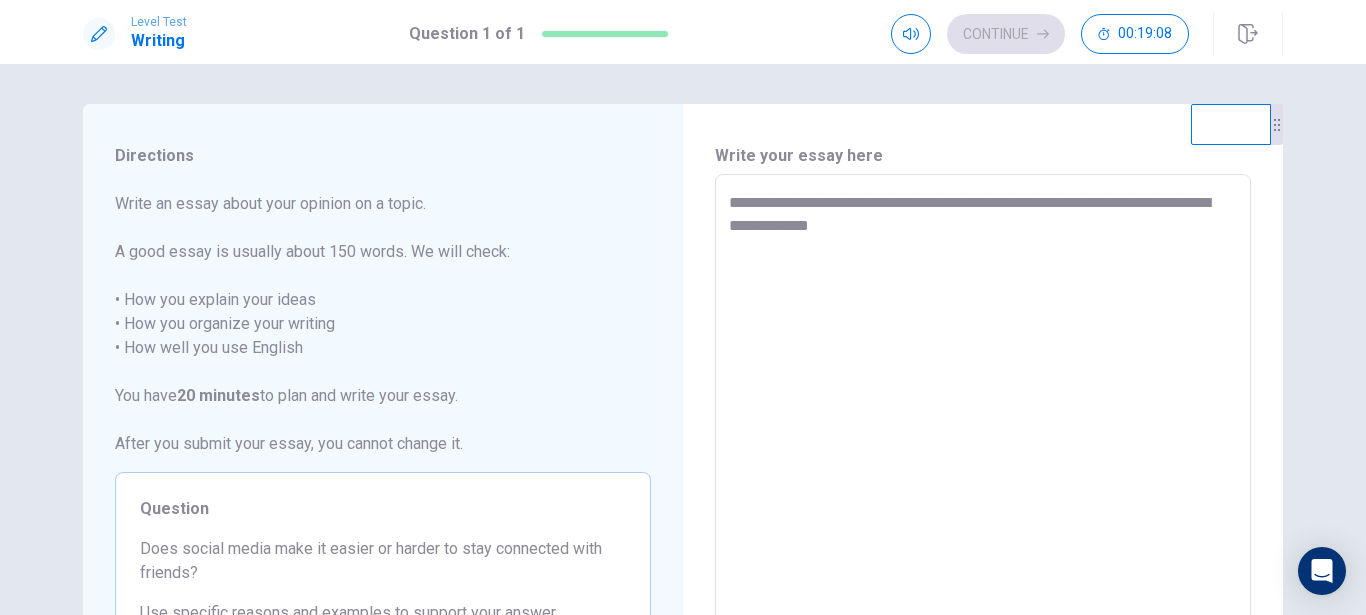 type on "**********" 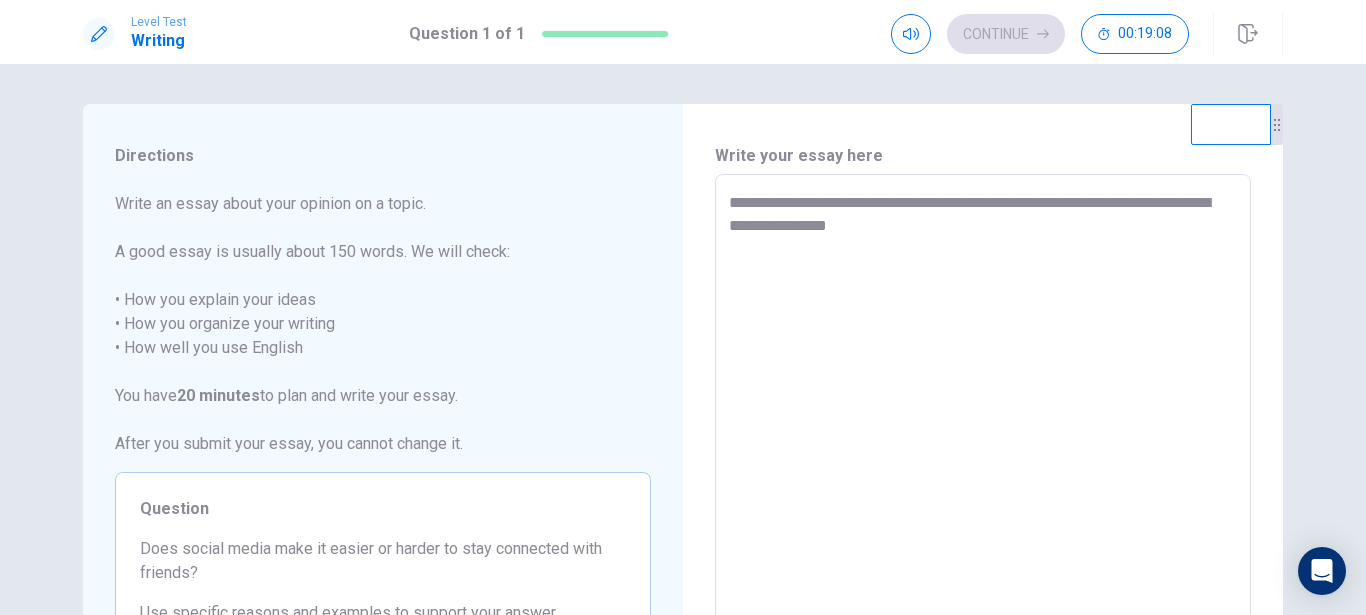 type on "**********" 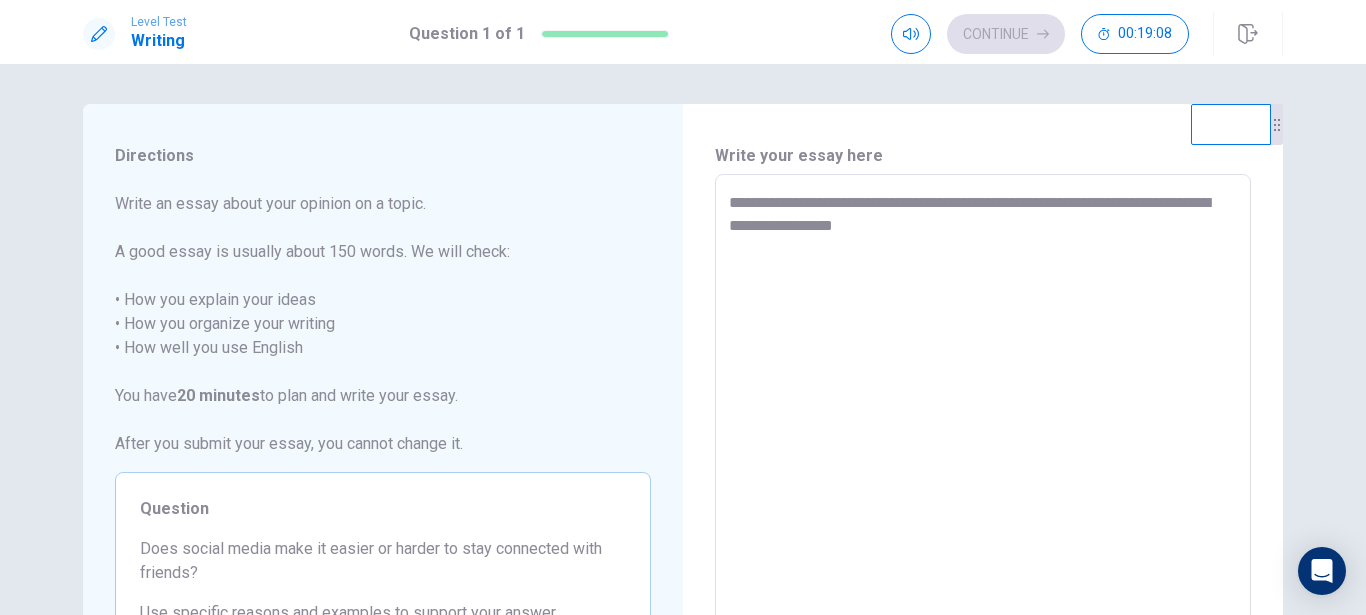 type on "*" 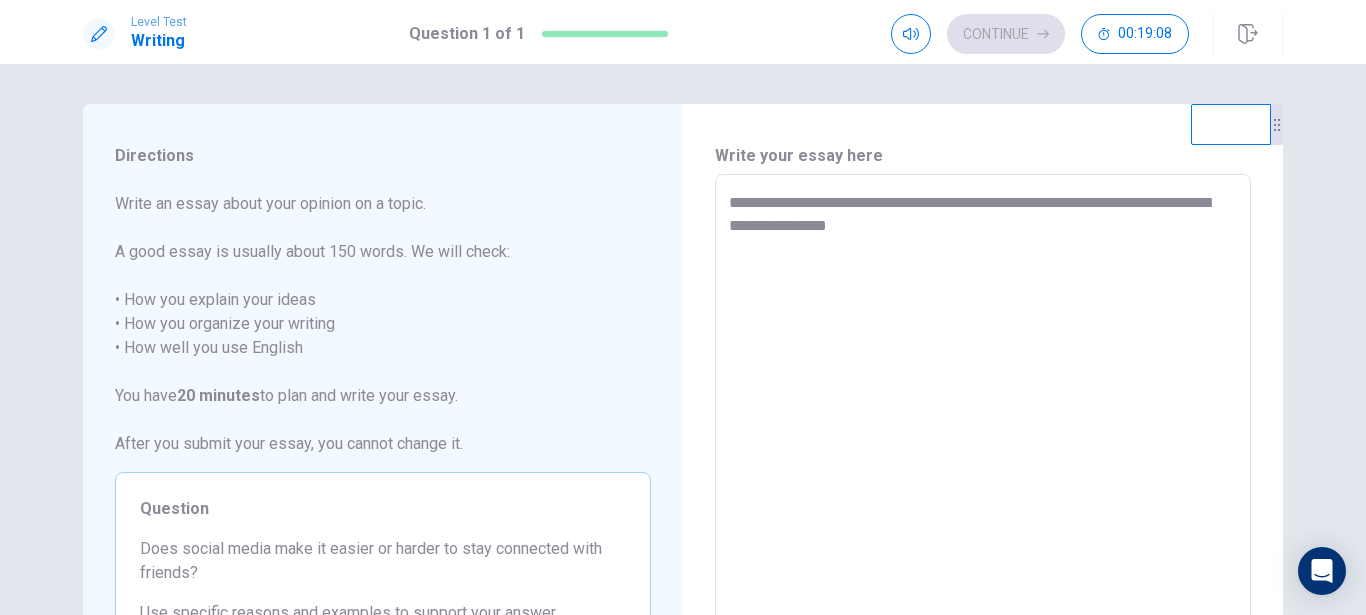 type on "*" 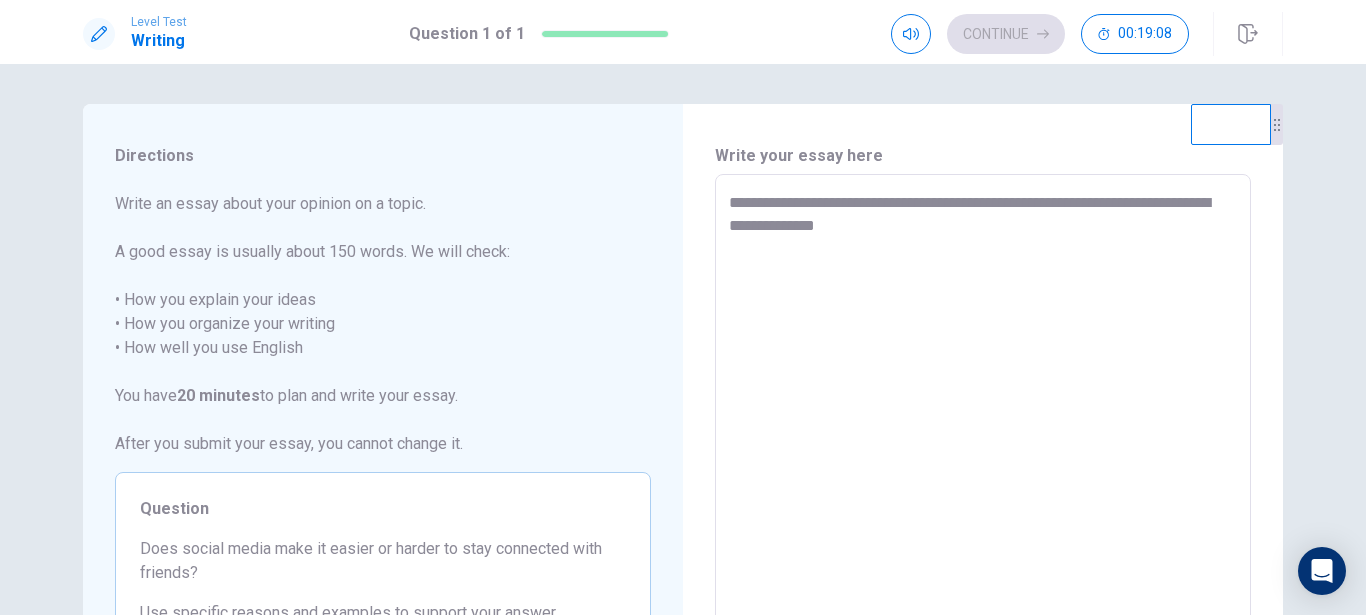 type on "**********" 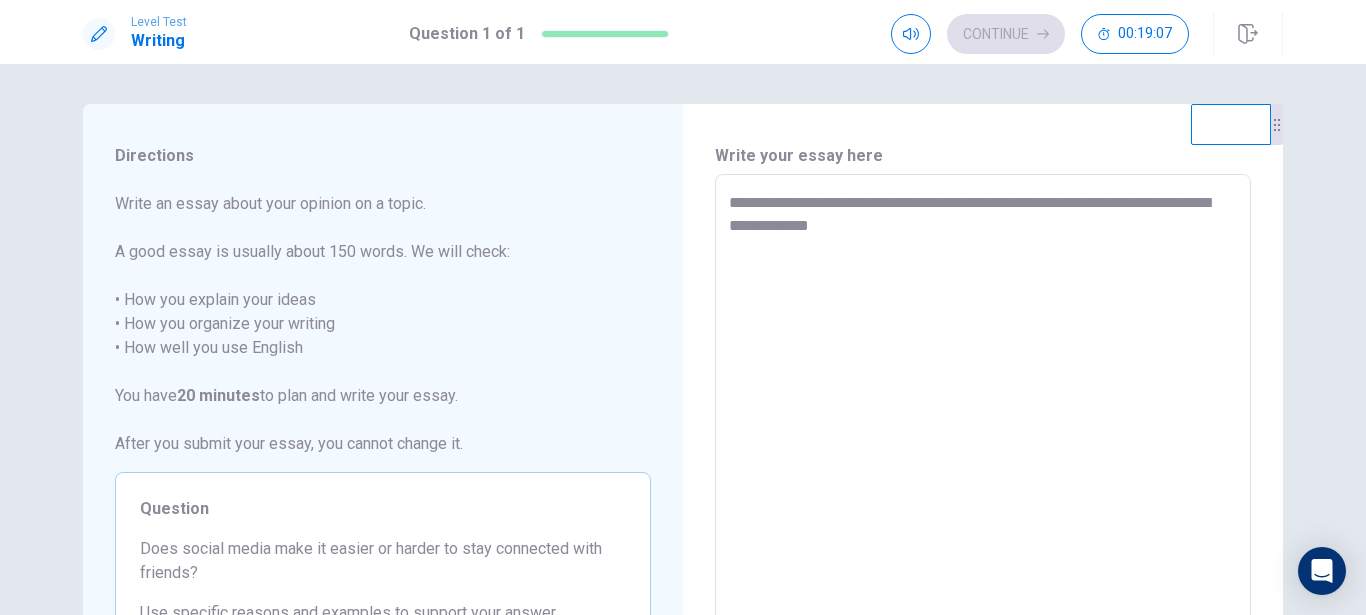 type on "**********" 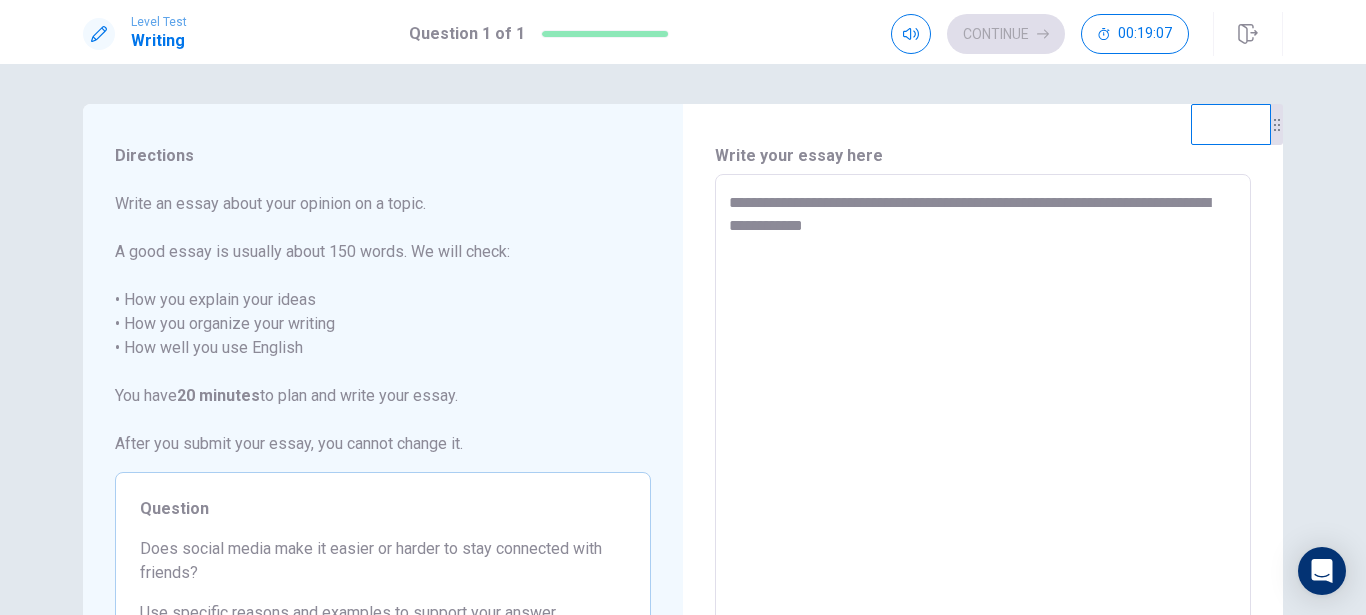 type on "*" 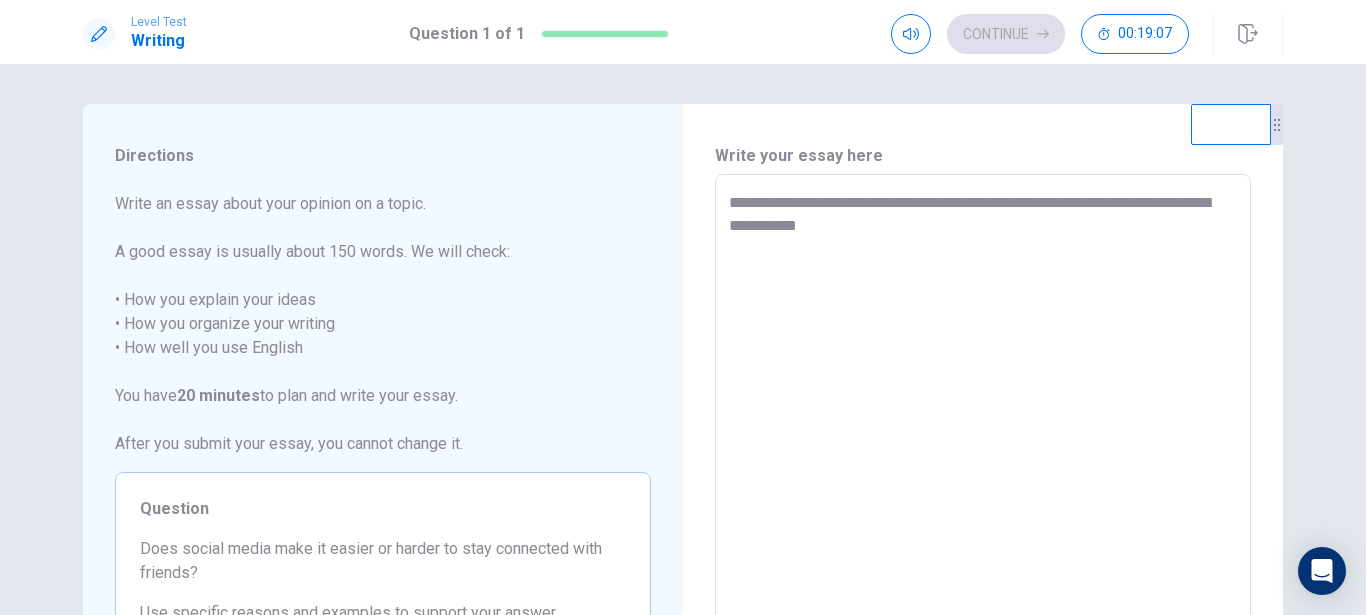 type on "*" 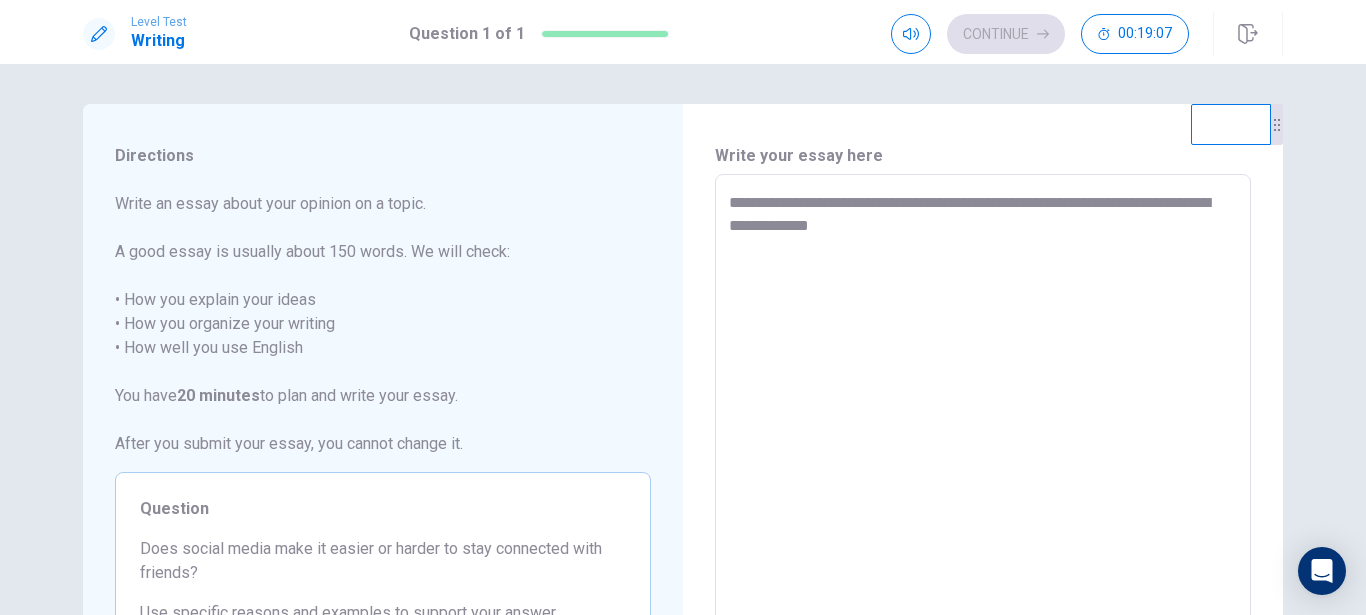 type on "**********" 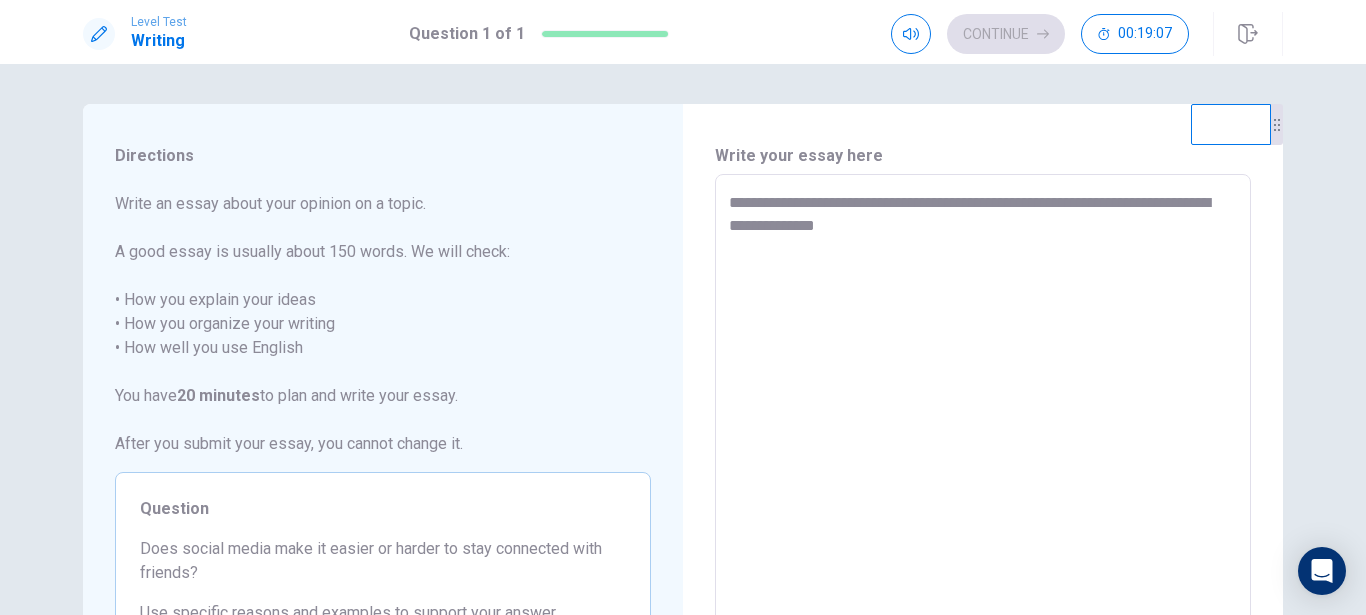 type on "*" 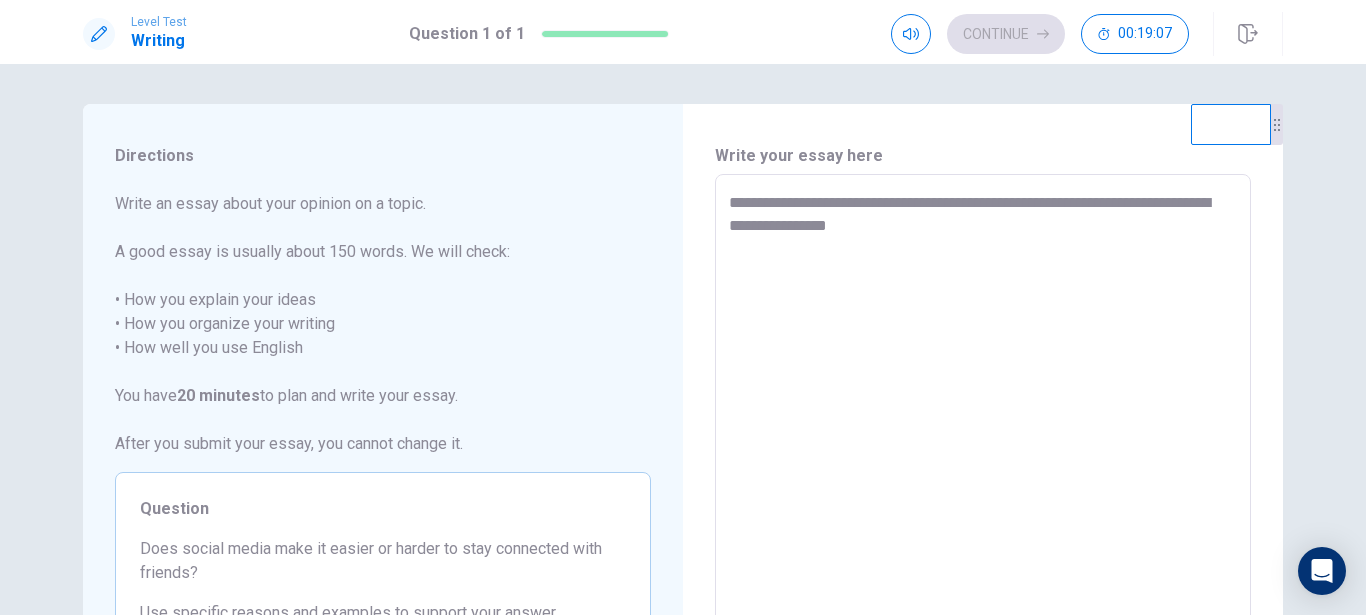 type on "**********" 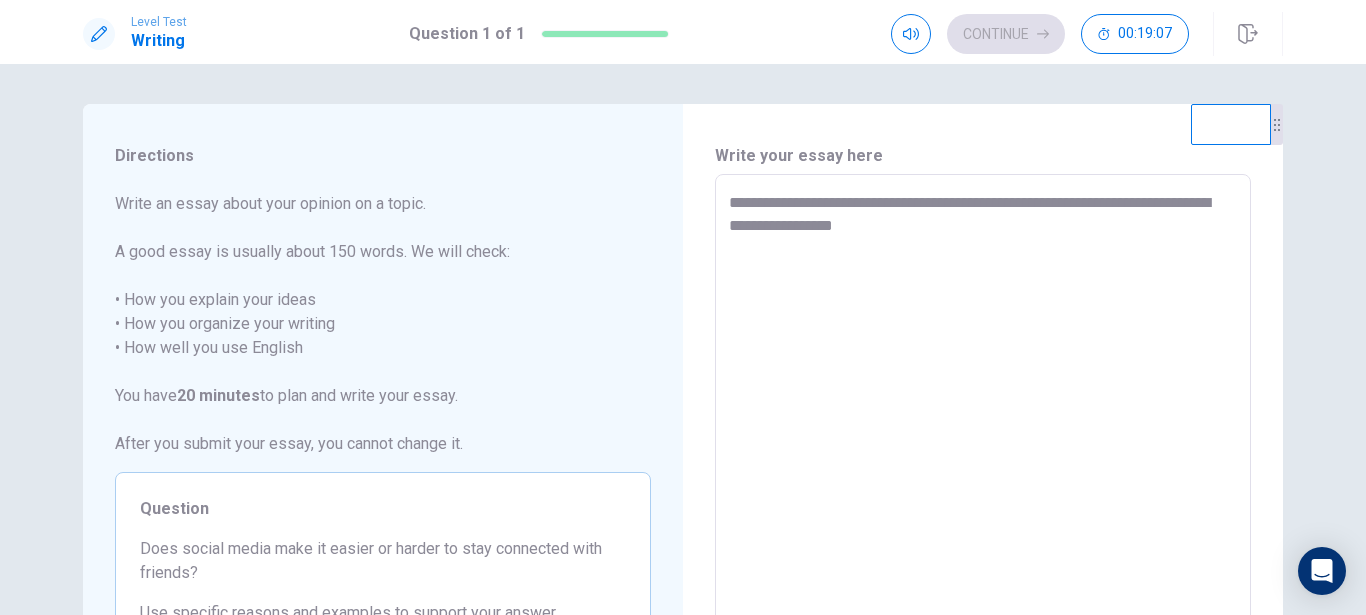 type on "*" 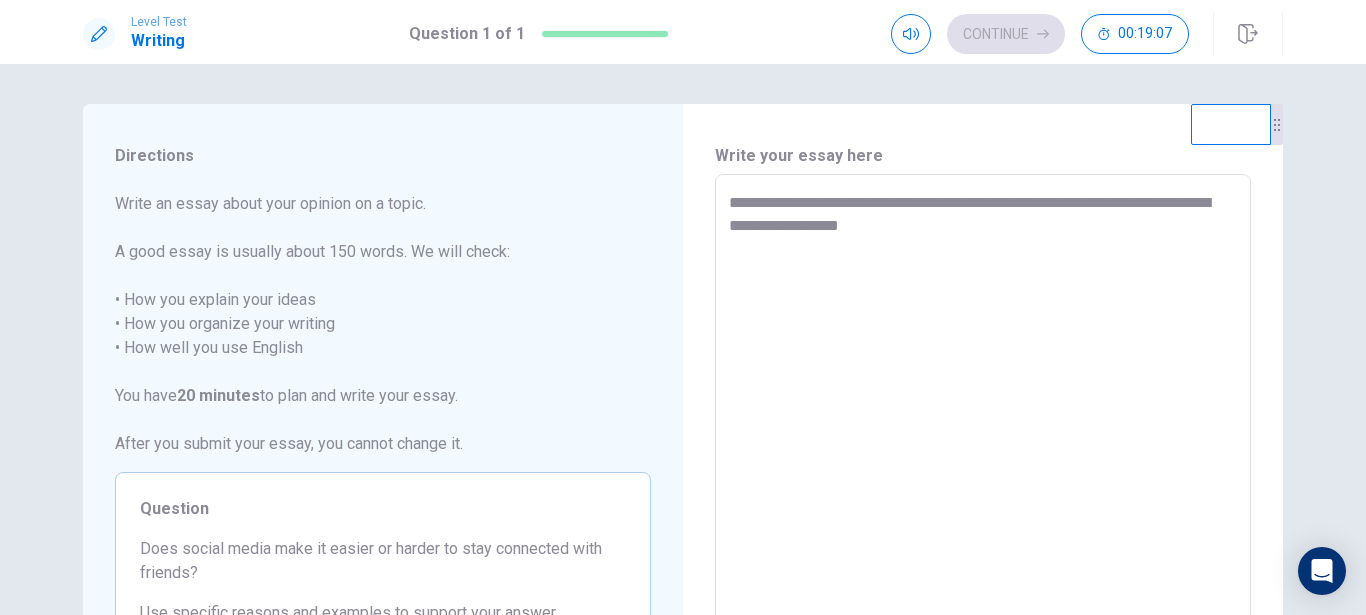 type on "**********" 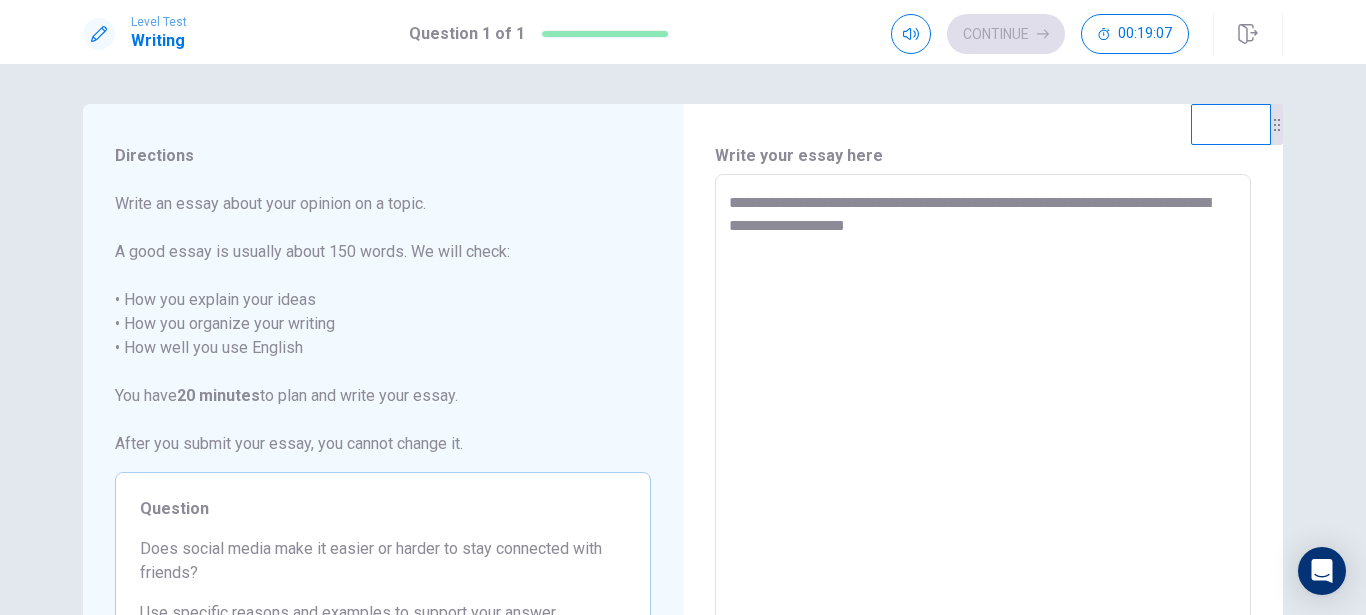 type on "*" 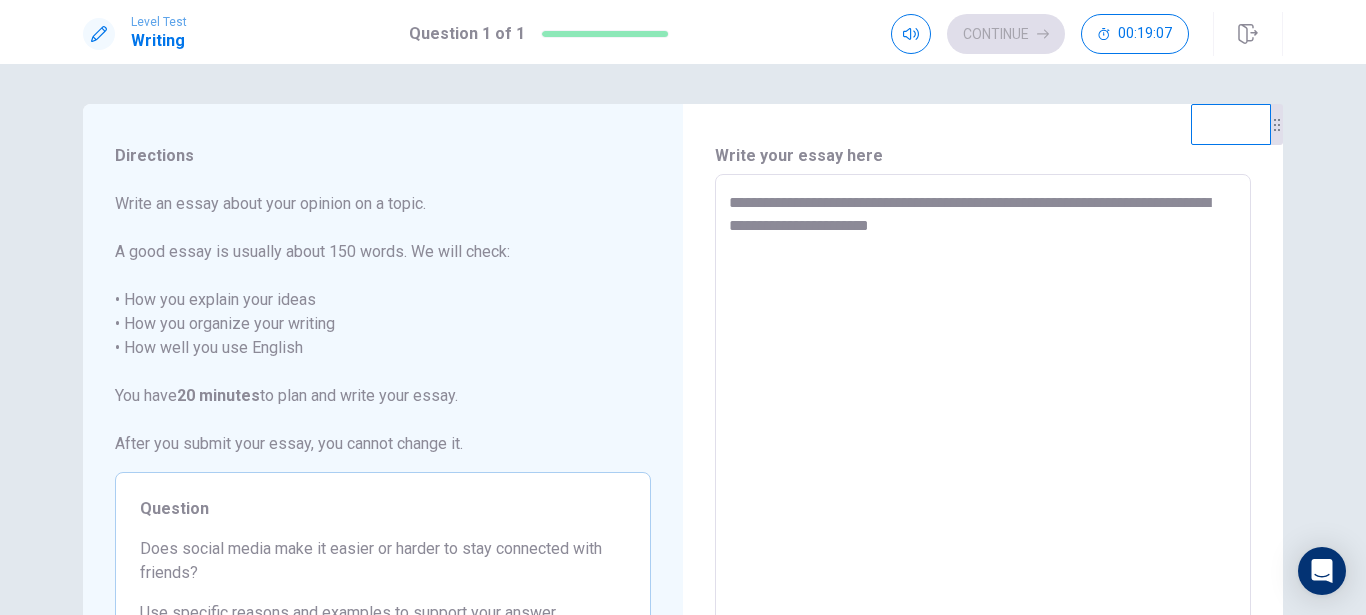 type on "**********" 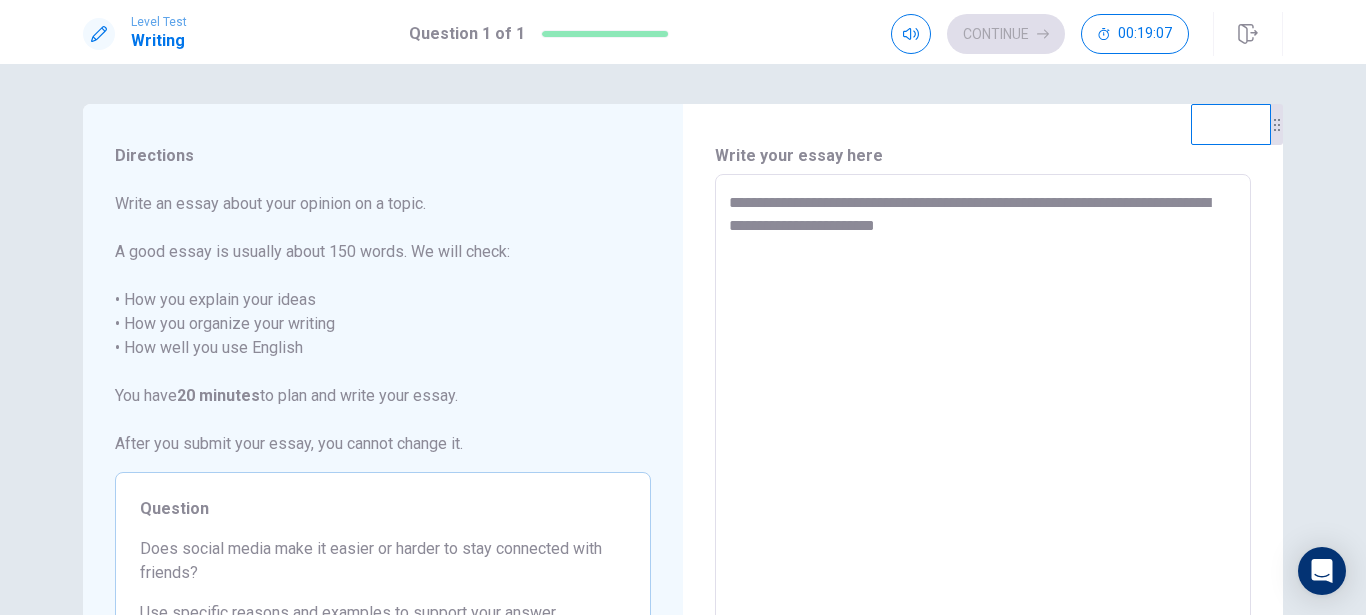 type on "*" 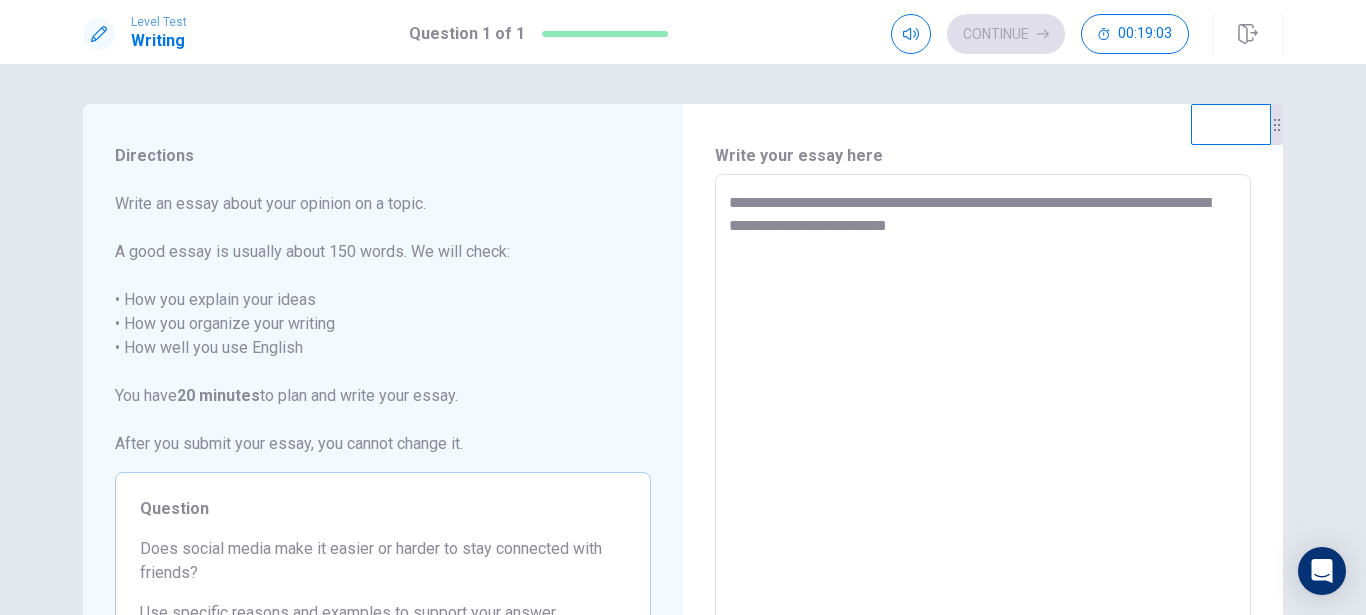 type on "**********" 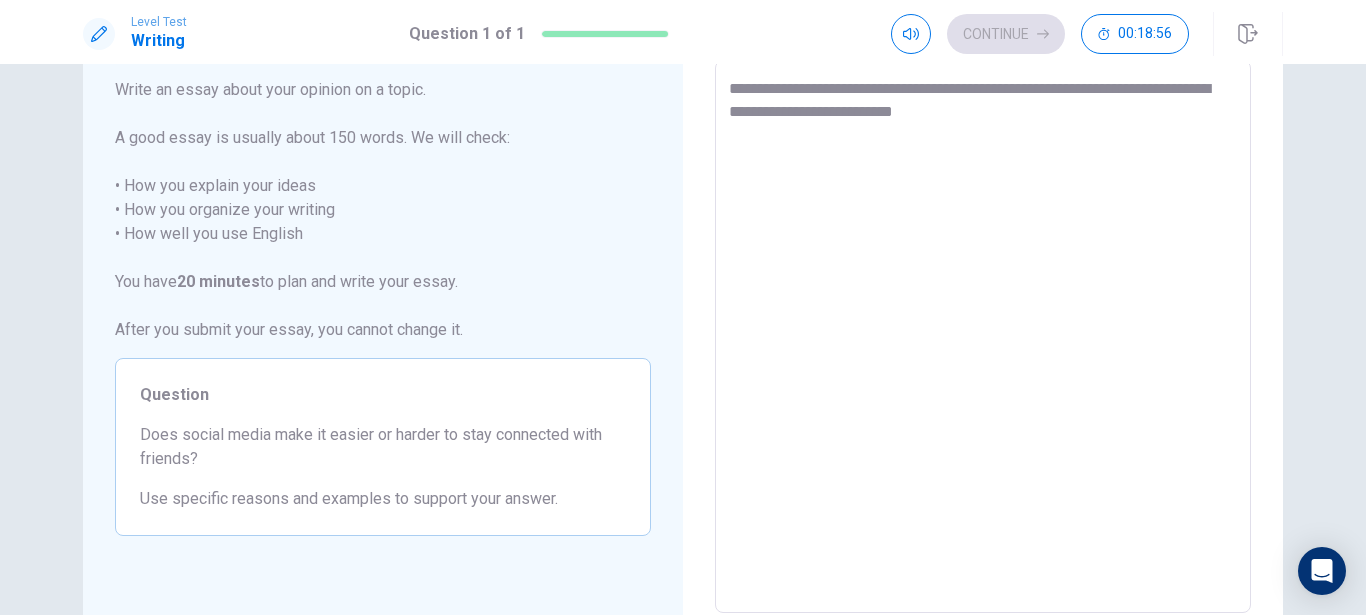 scroll, scrollTop: 0, scrollLeft: 0, axis: both 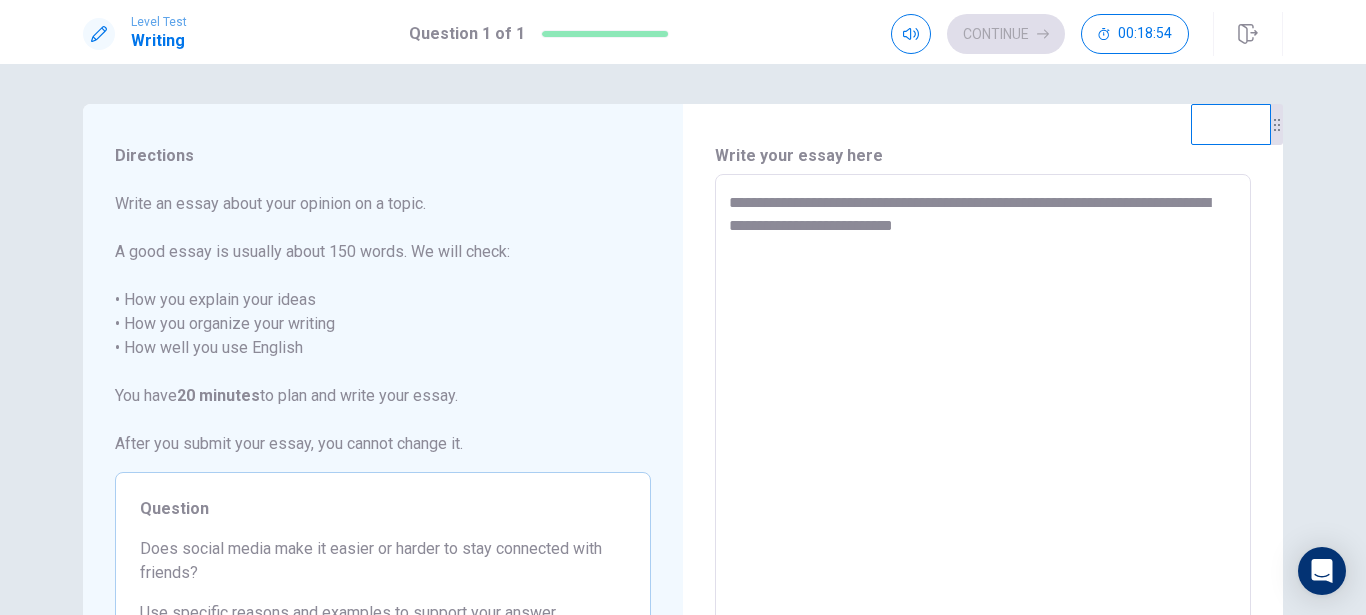 click on "**********" at bounding box center [983, 451] 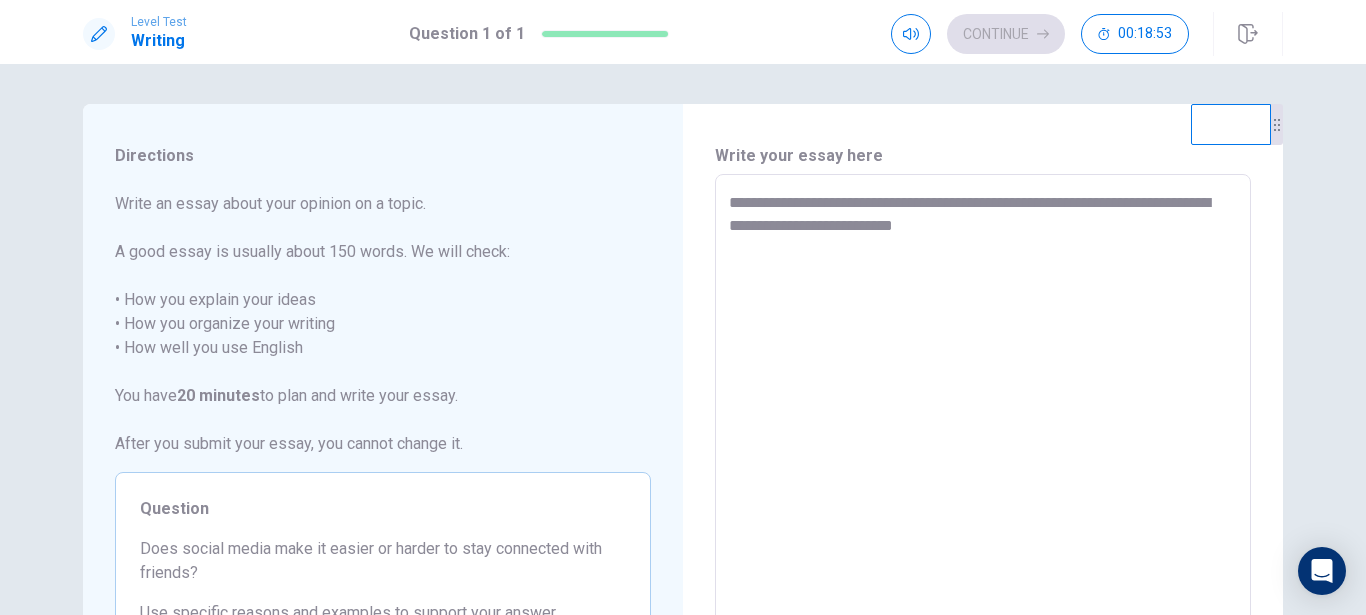 type on "**********" 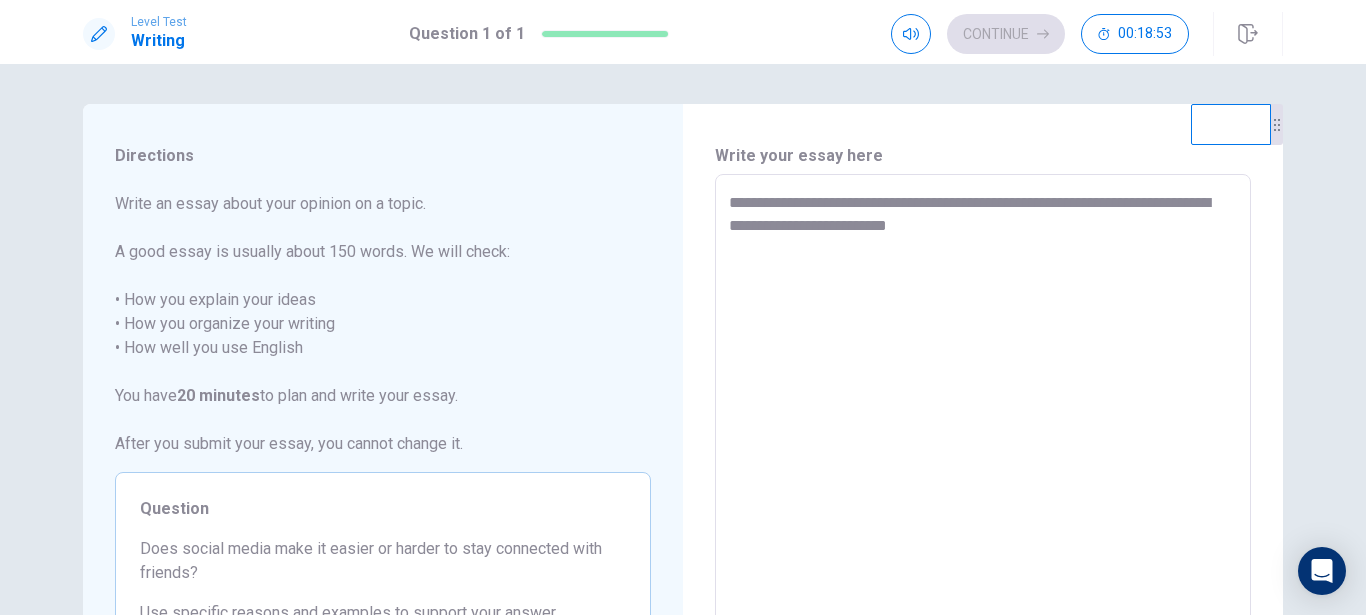 type on "*" 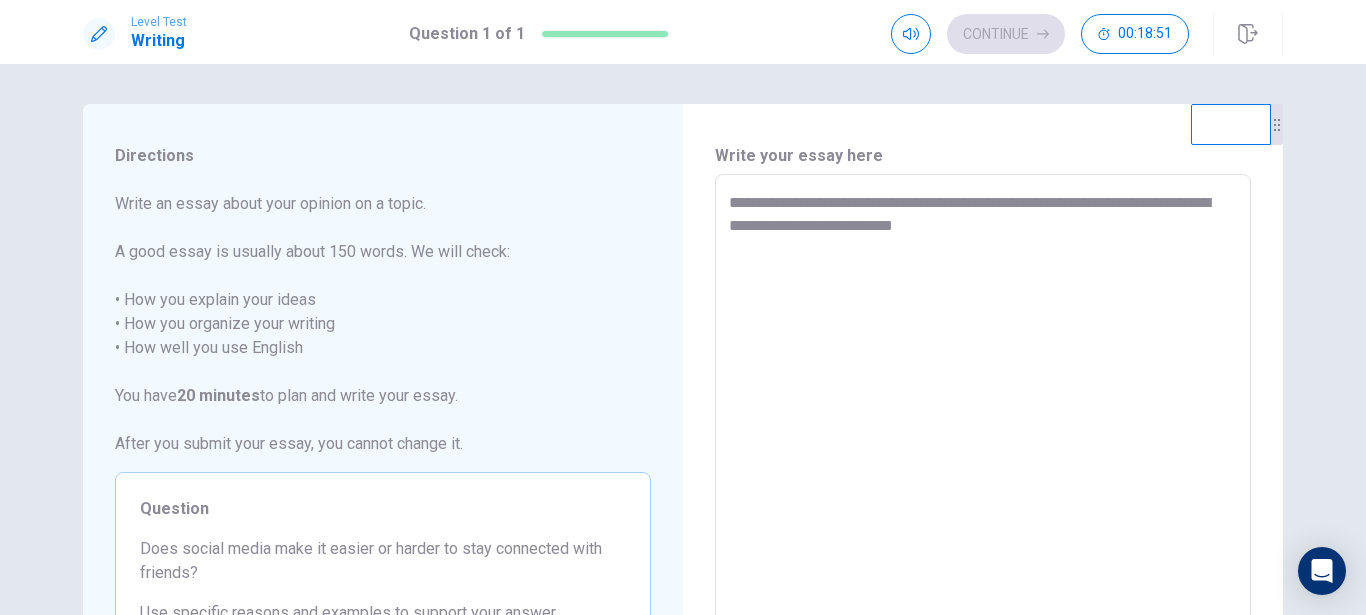 type on "*" 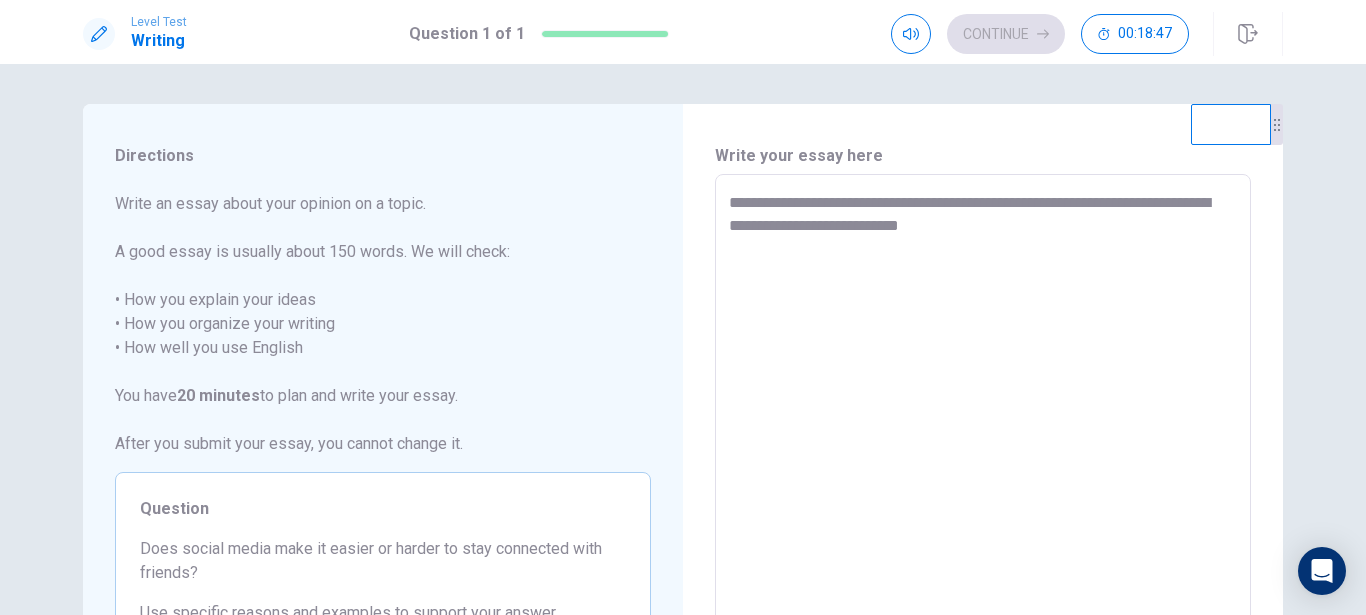 click on "**********" at bounding box center (983, 451) 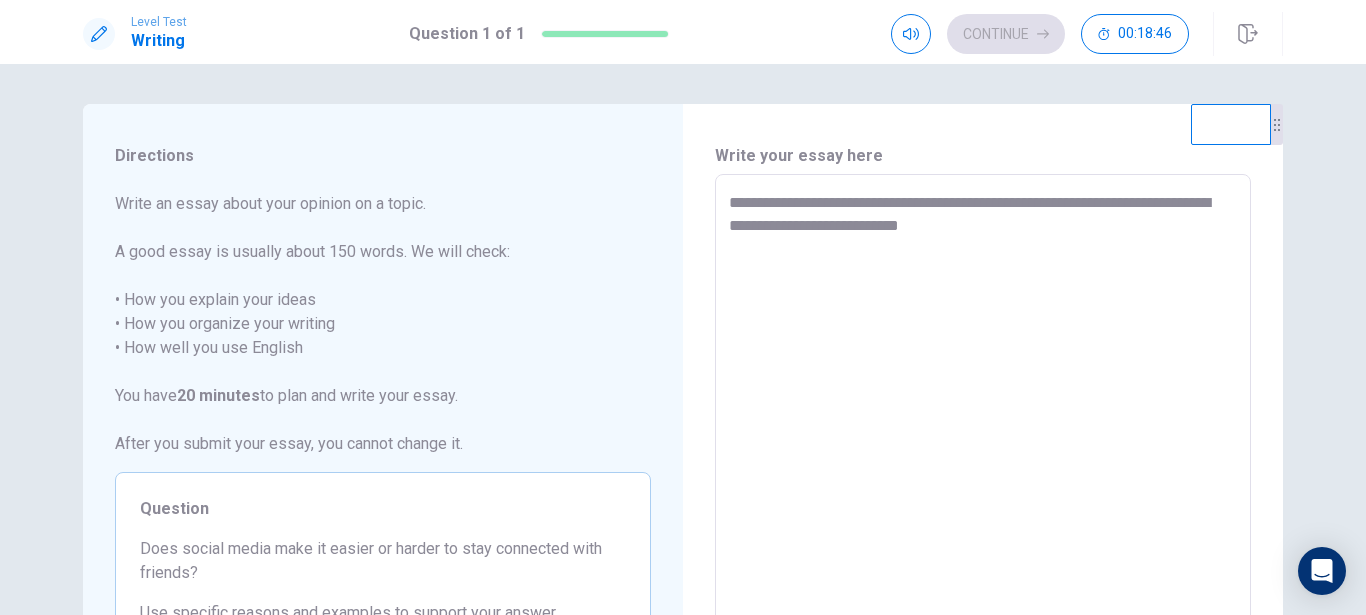 type on "*" 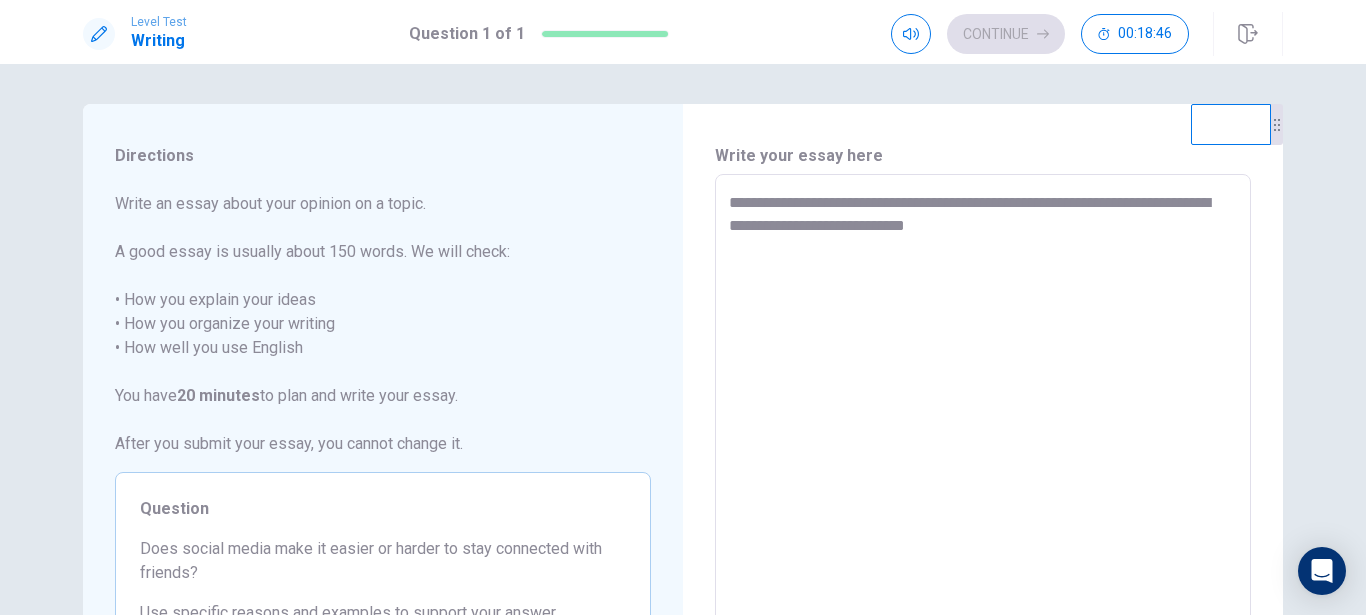 type on "*" 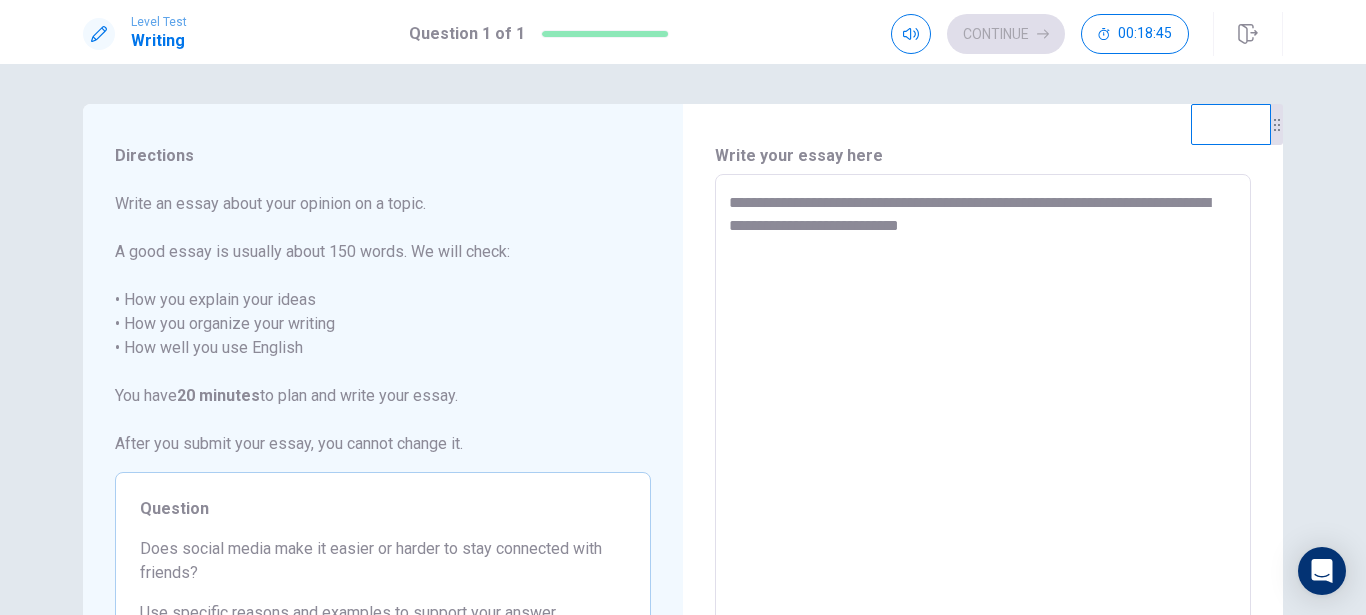 type on "*" 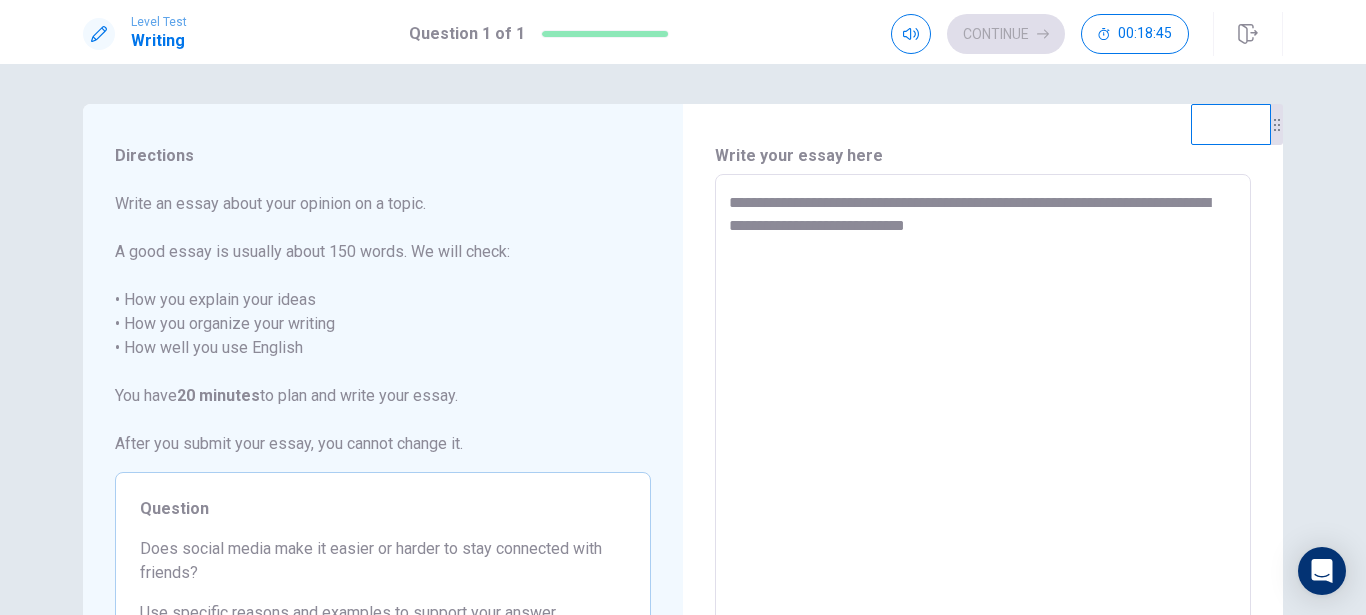 type on "*" 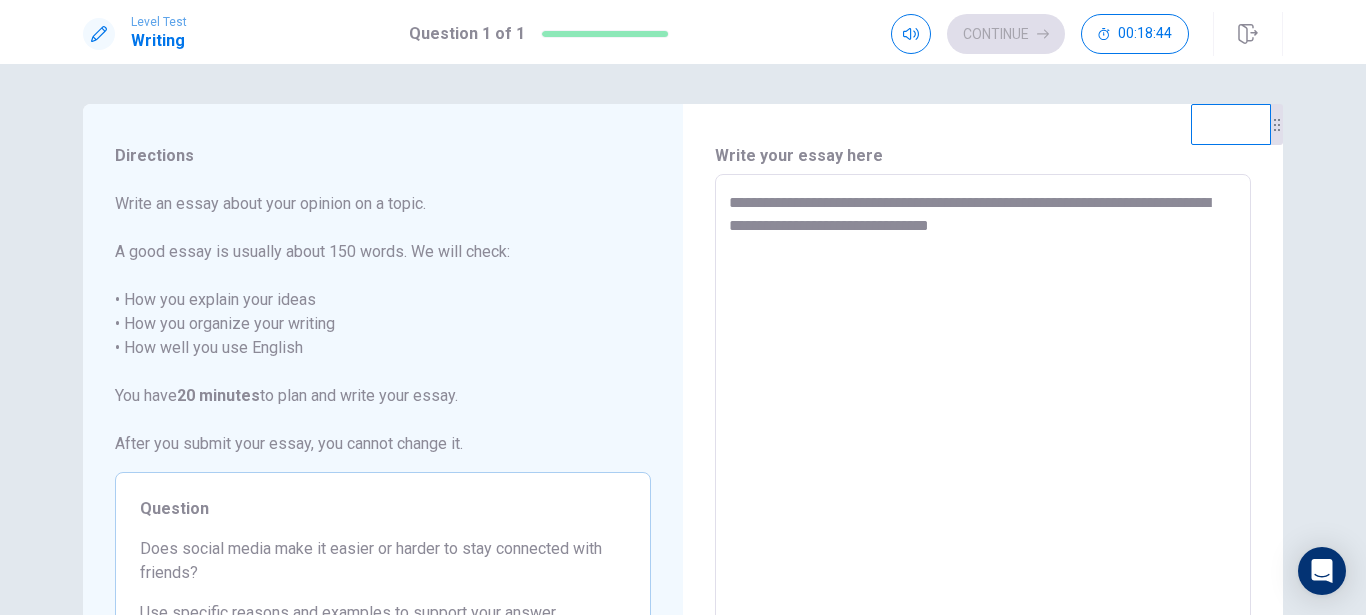 type on "**********" 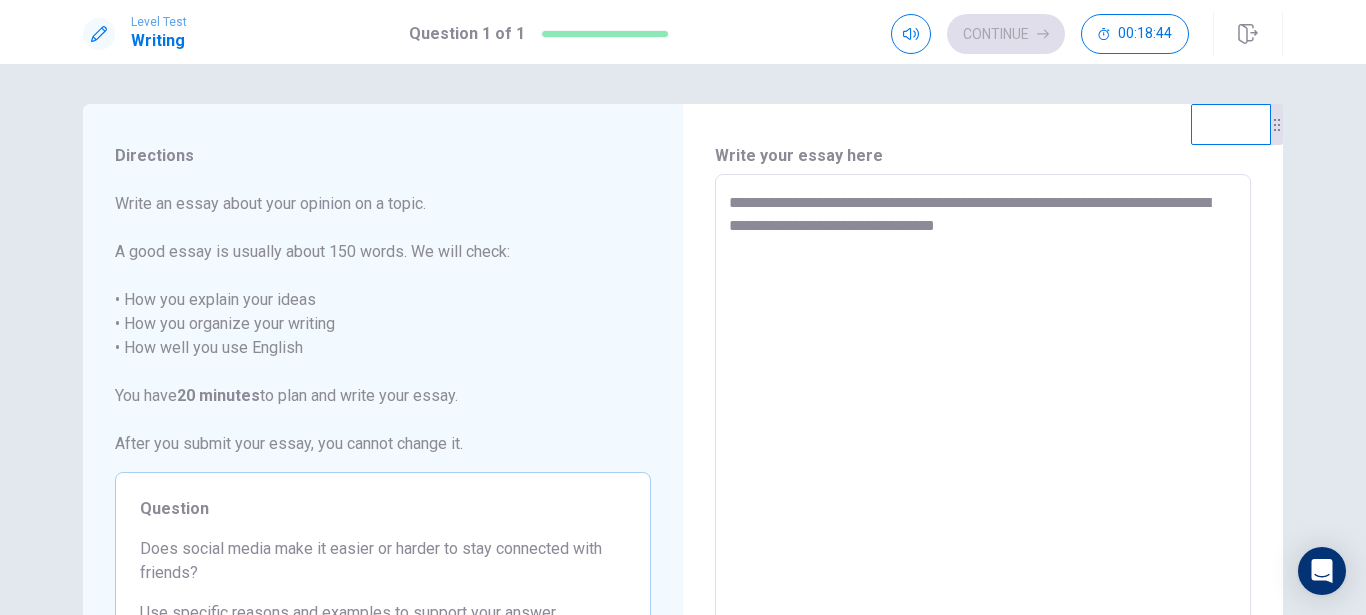 type on "*" 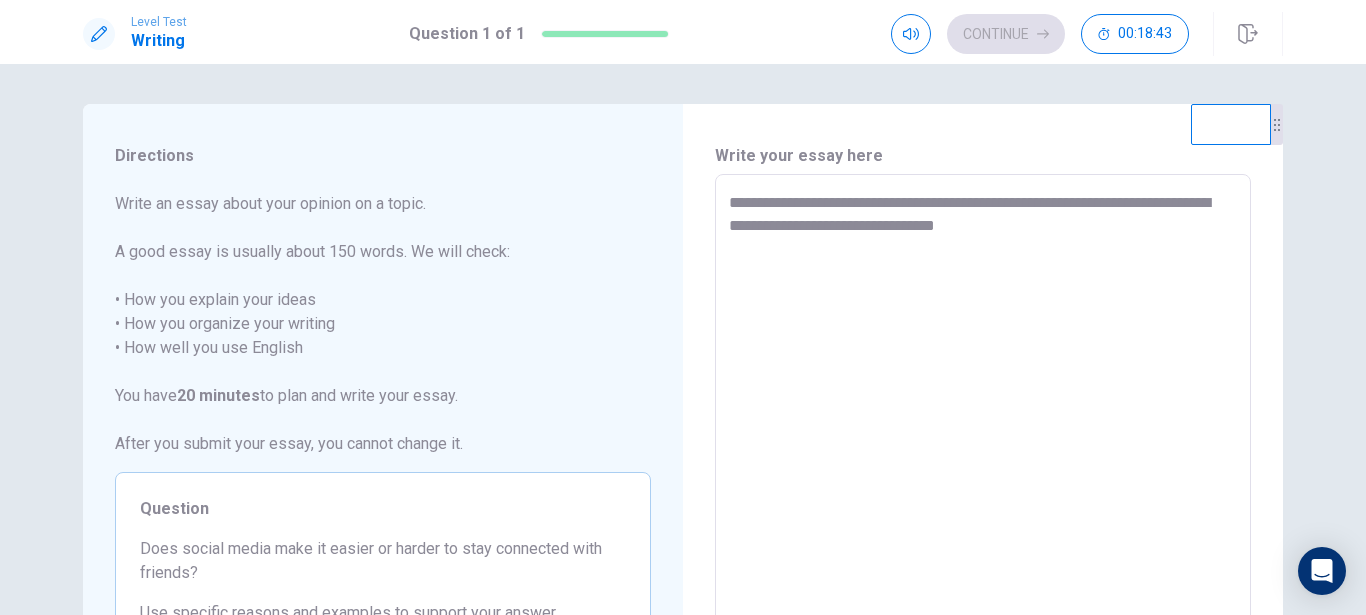 type on "**********" 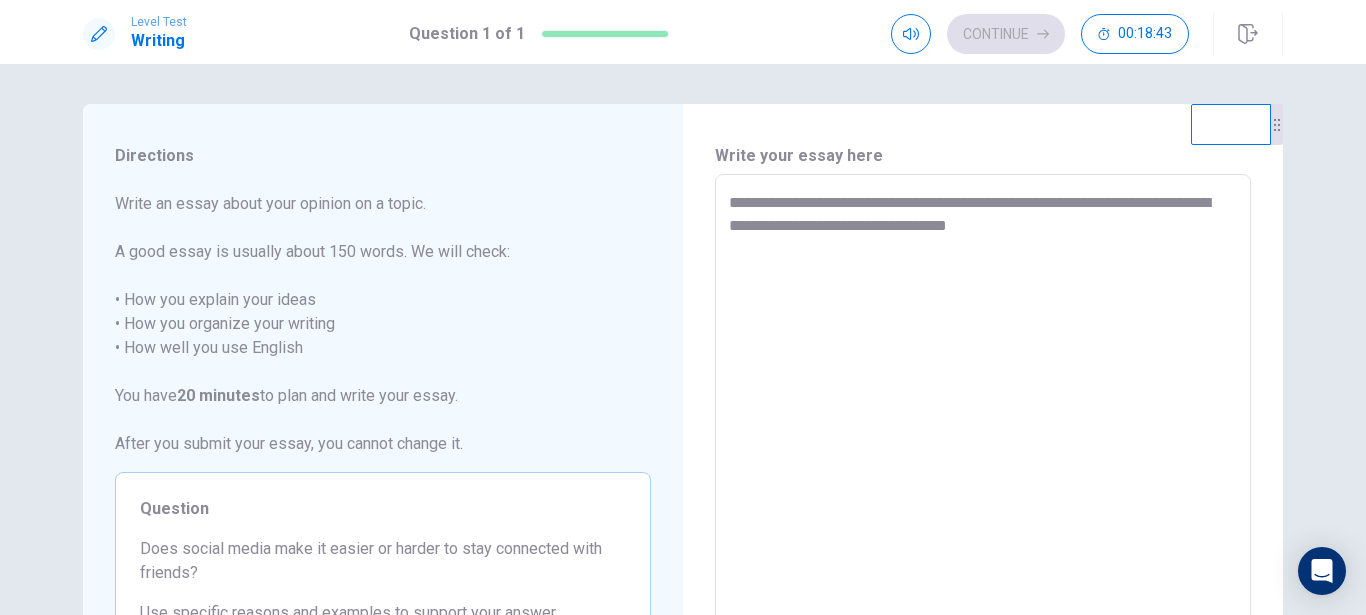 type on "**********" 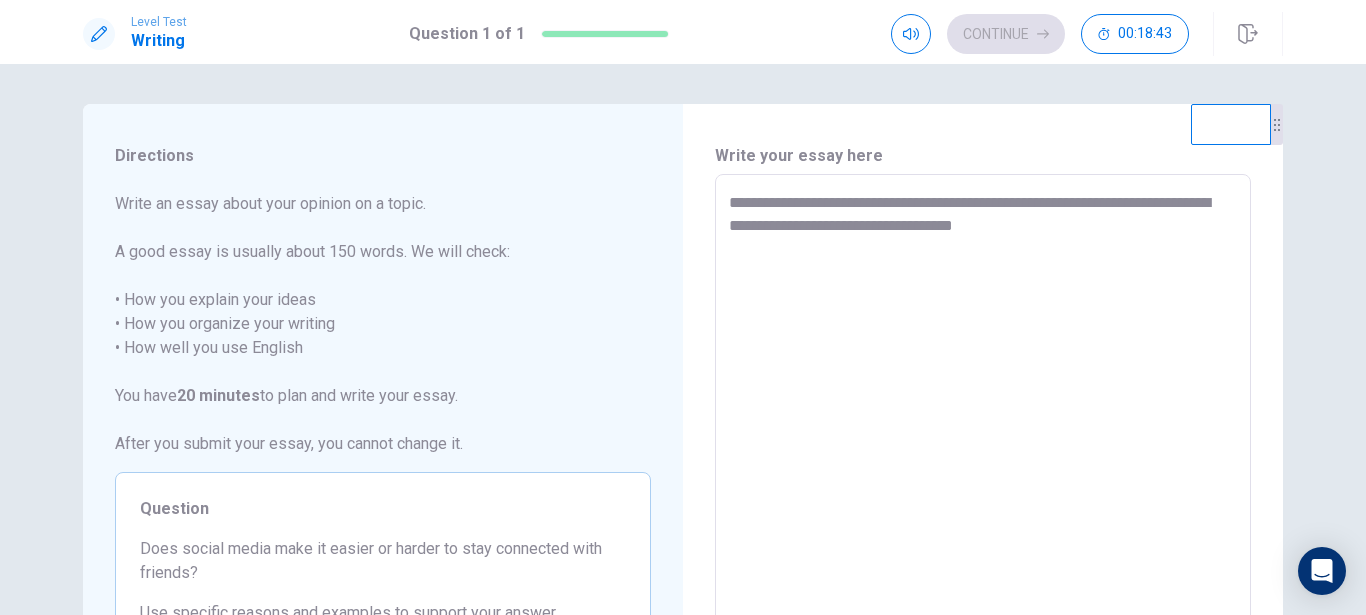 type on "*" 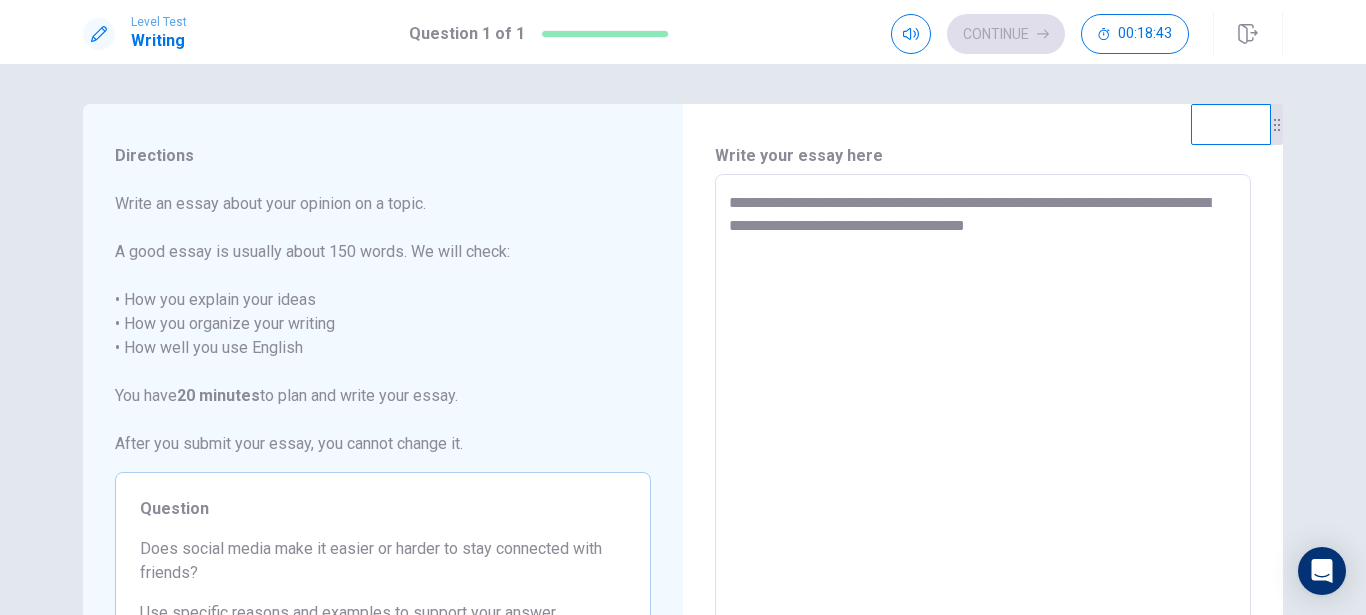 type on "**********" 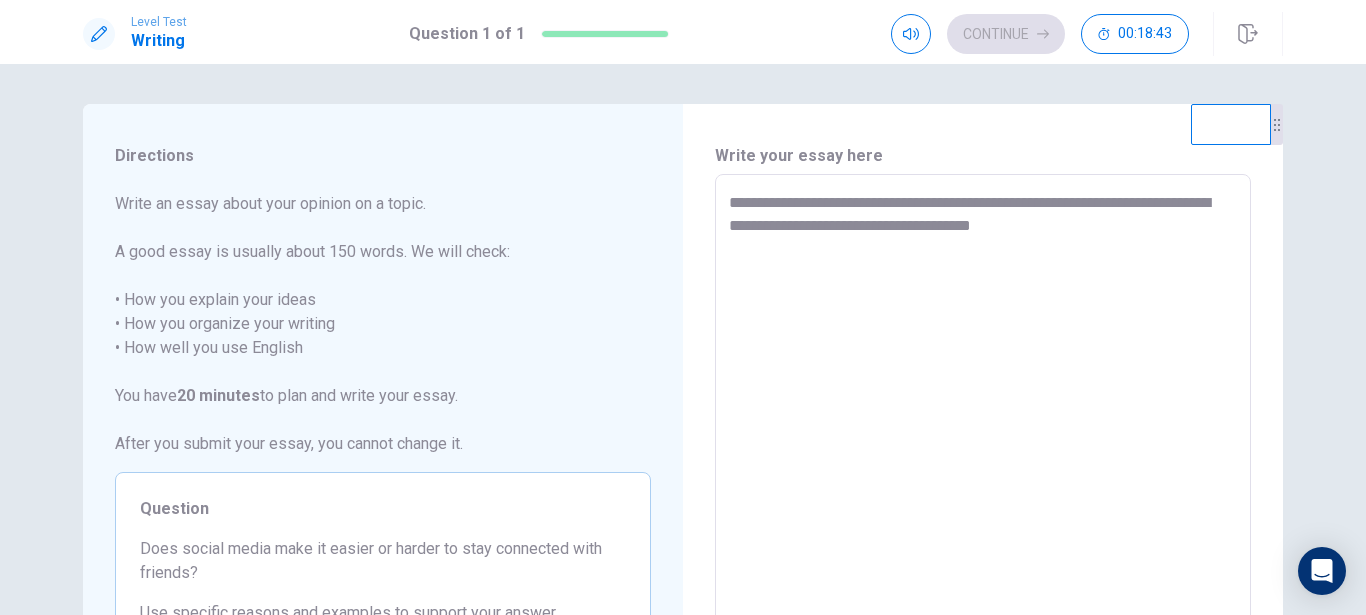 type on "*" 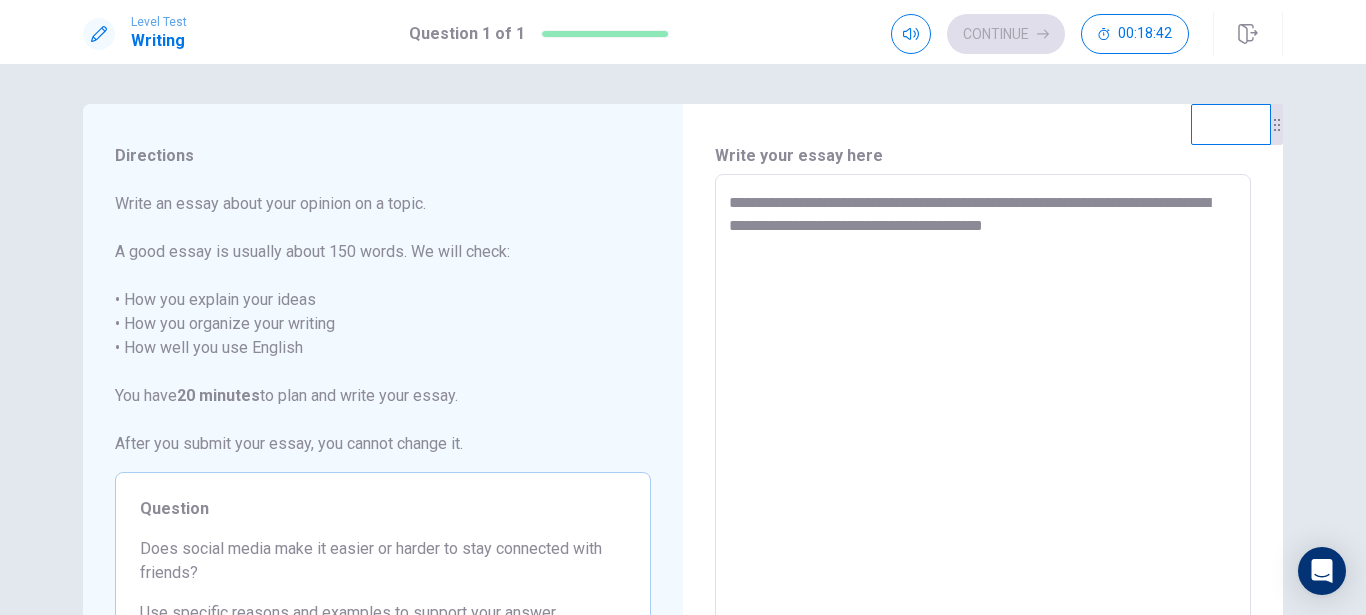 type on "**********" 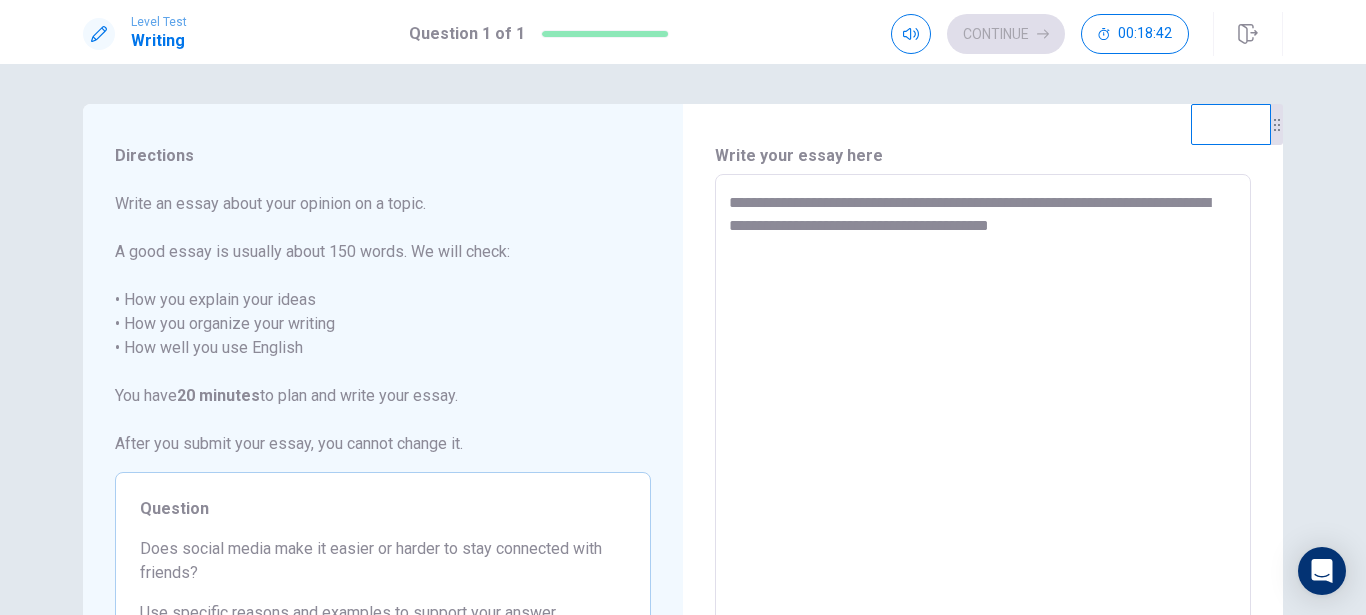 type on "*" 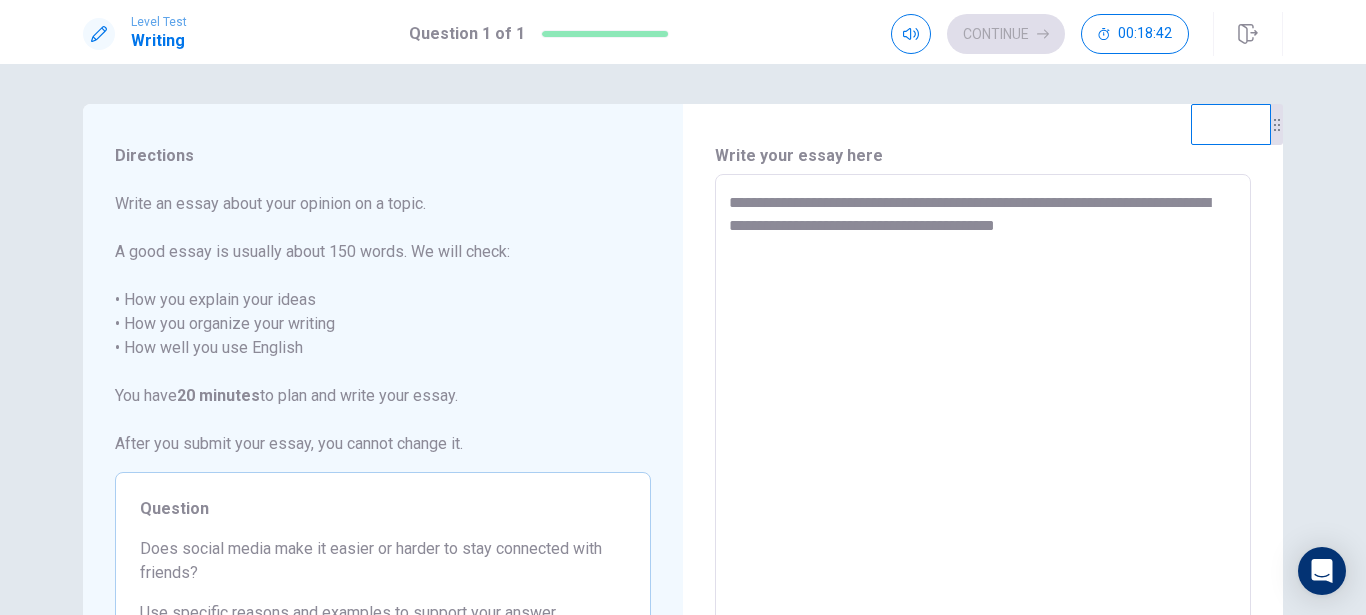 type on "**********" 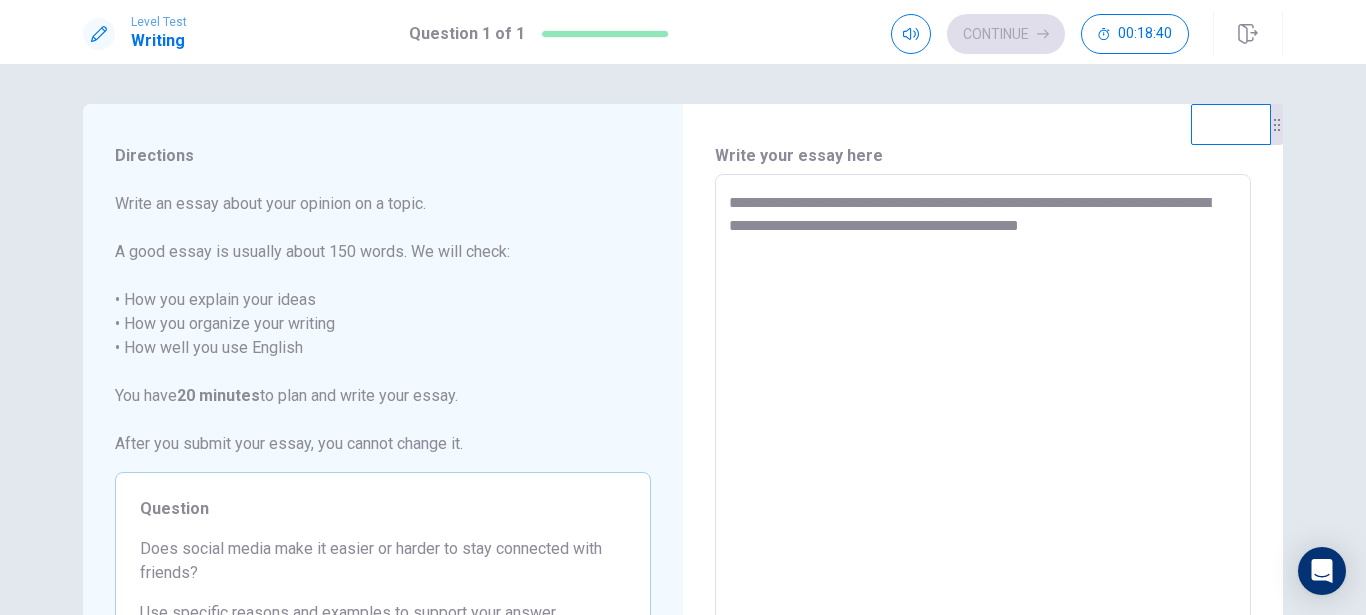 type on "**********" 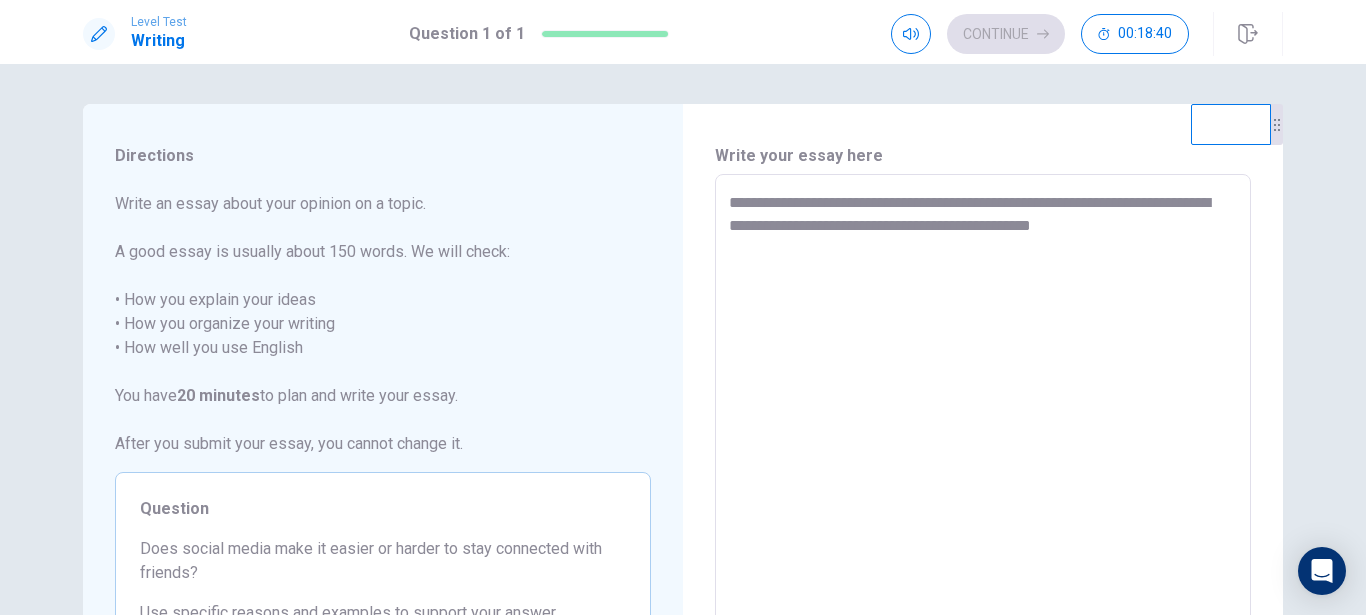 type on "**********" 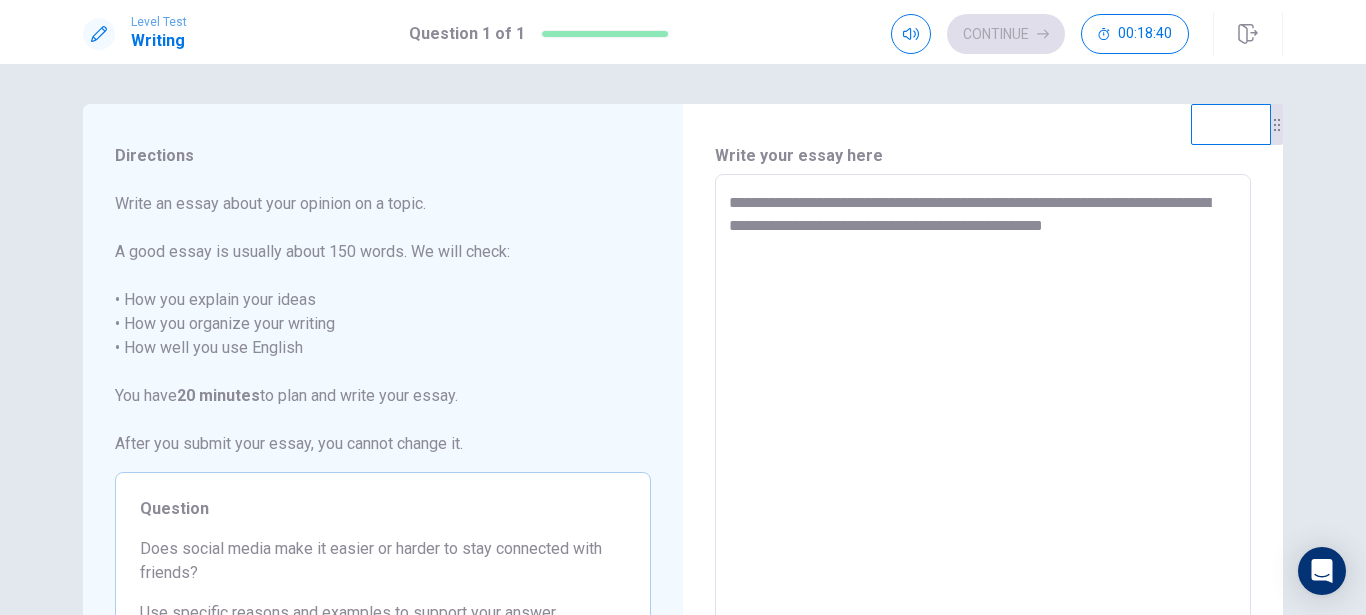 type on "**********" 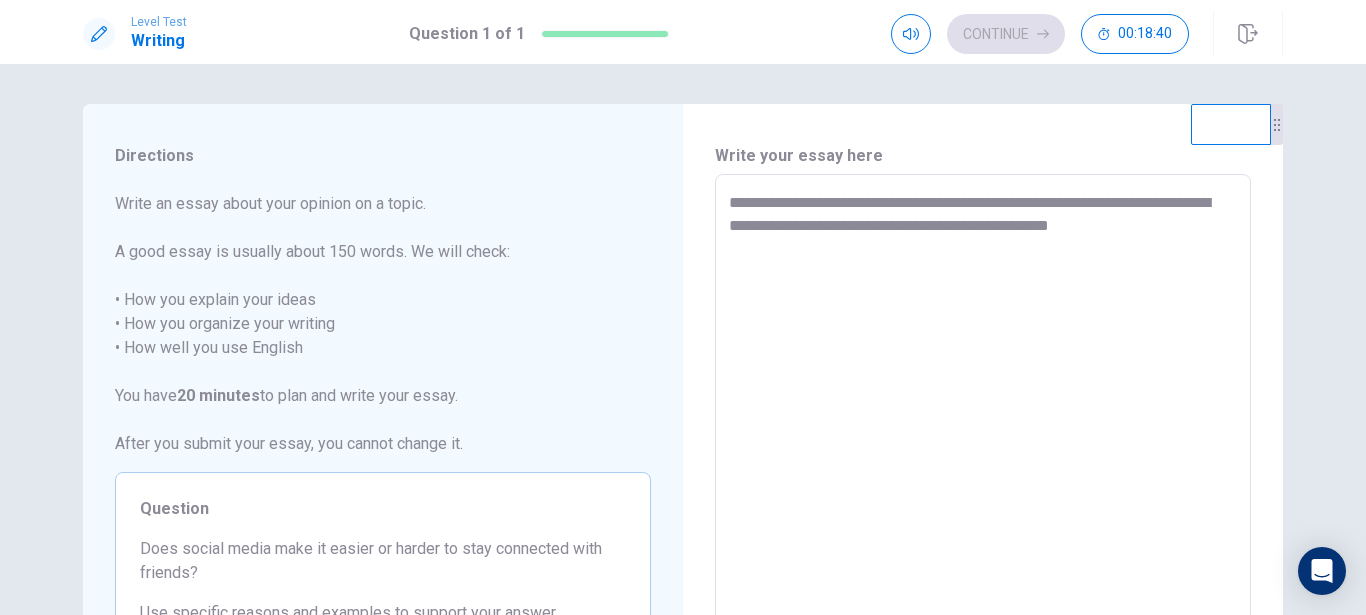 type on "**********" 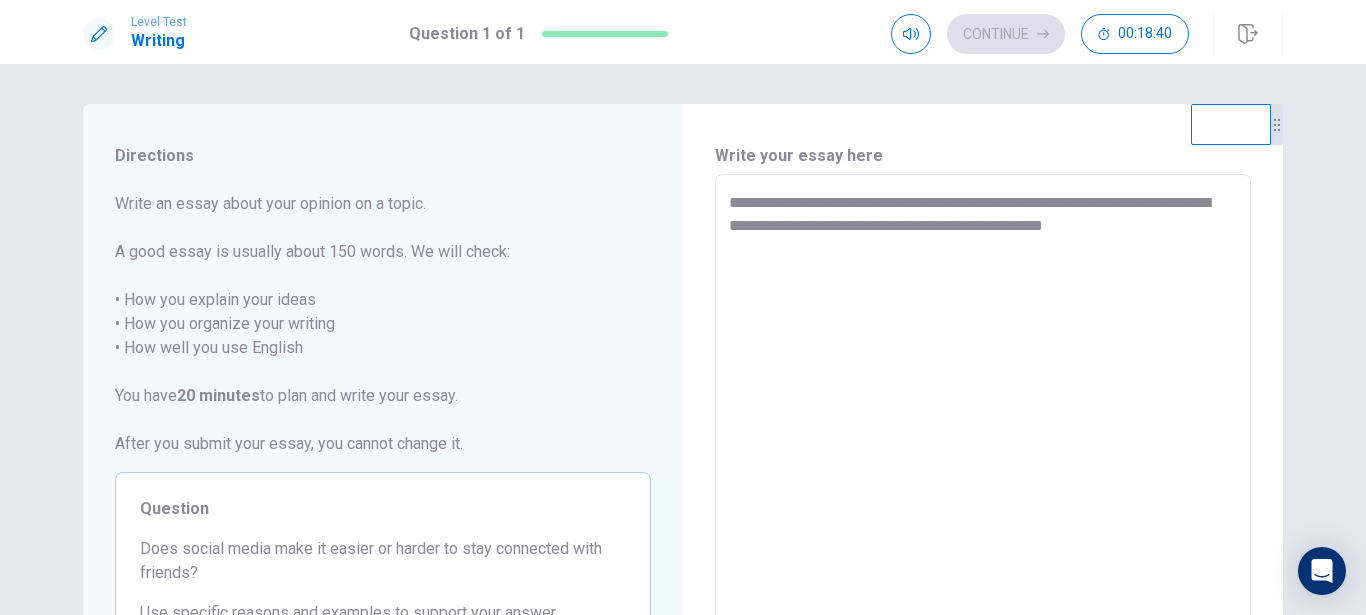type on "*" 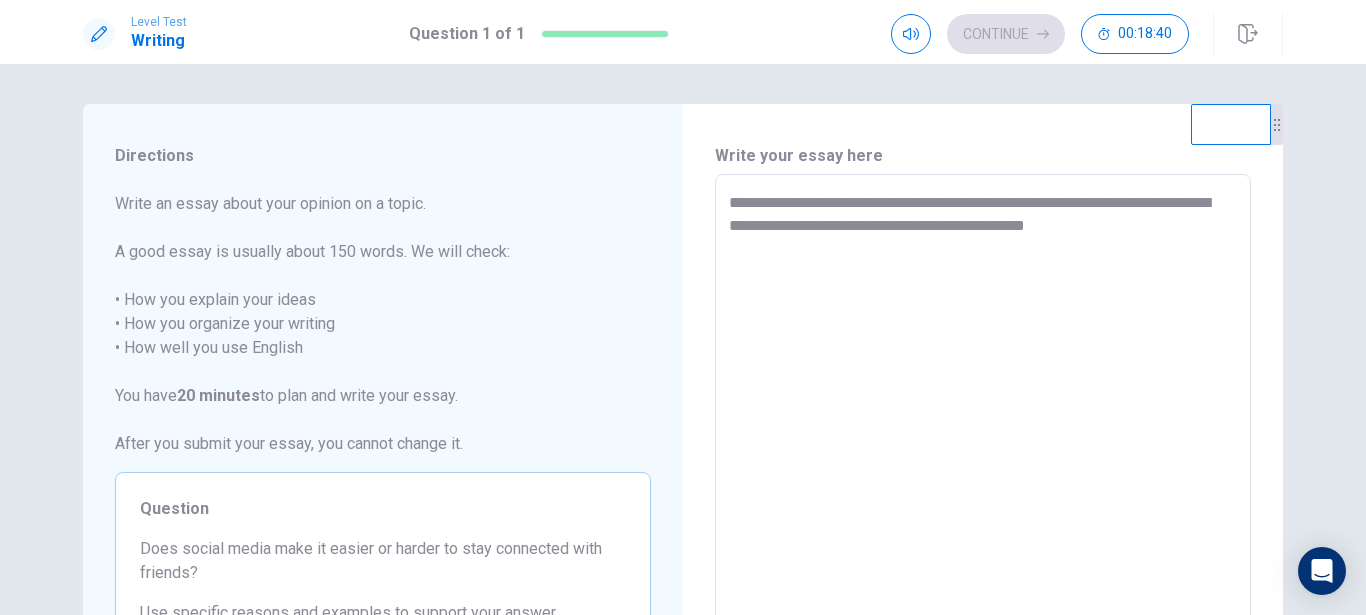type on "**********" 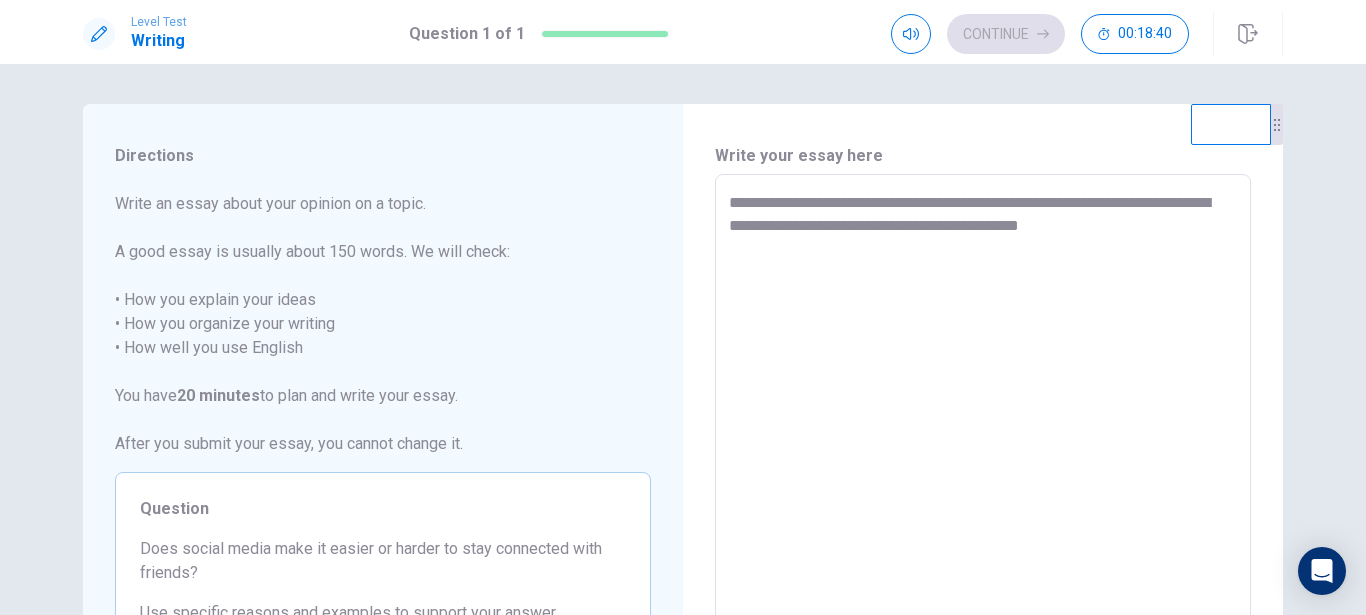 type on "*" 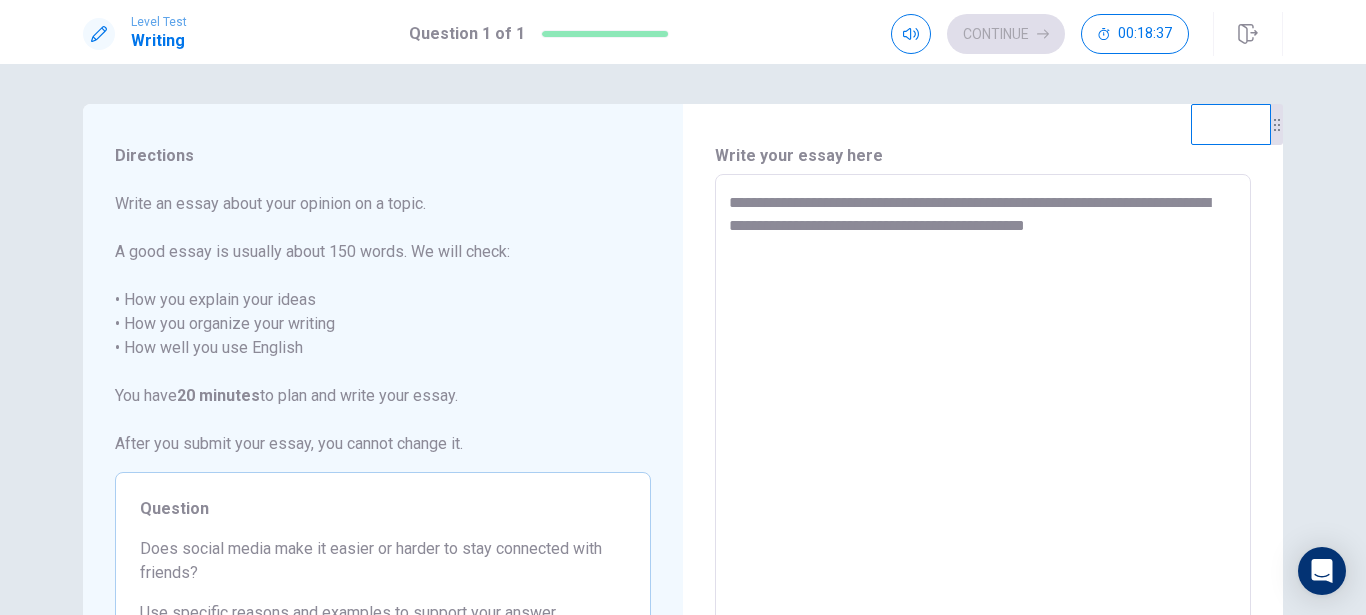 type on "**********" 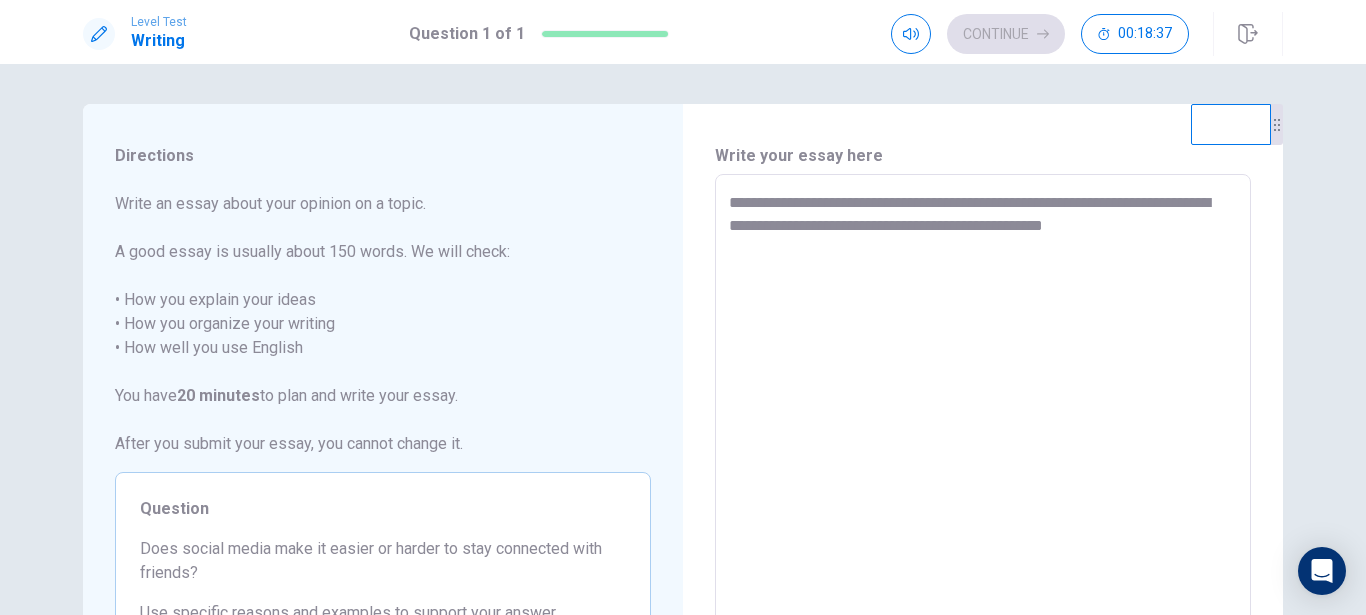 type on "**********" 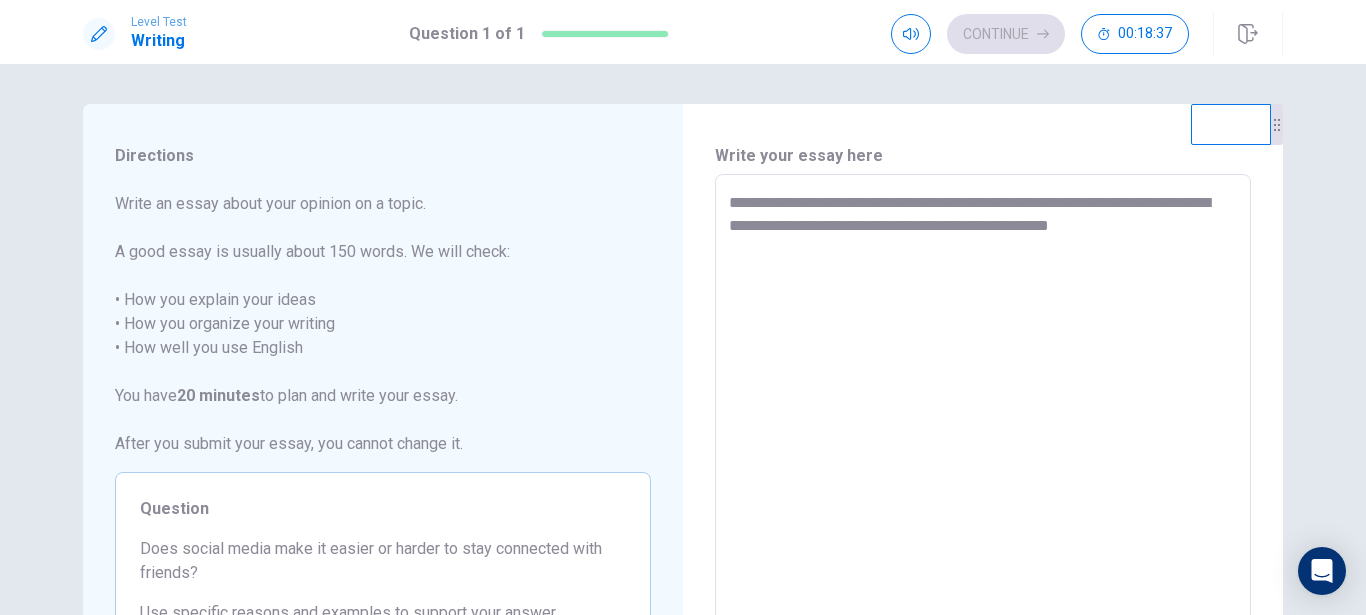 type on "*" 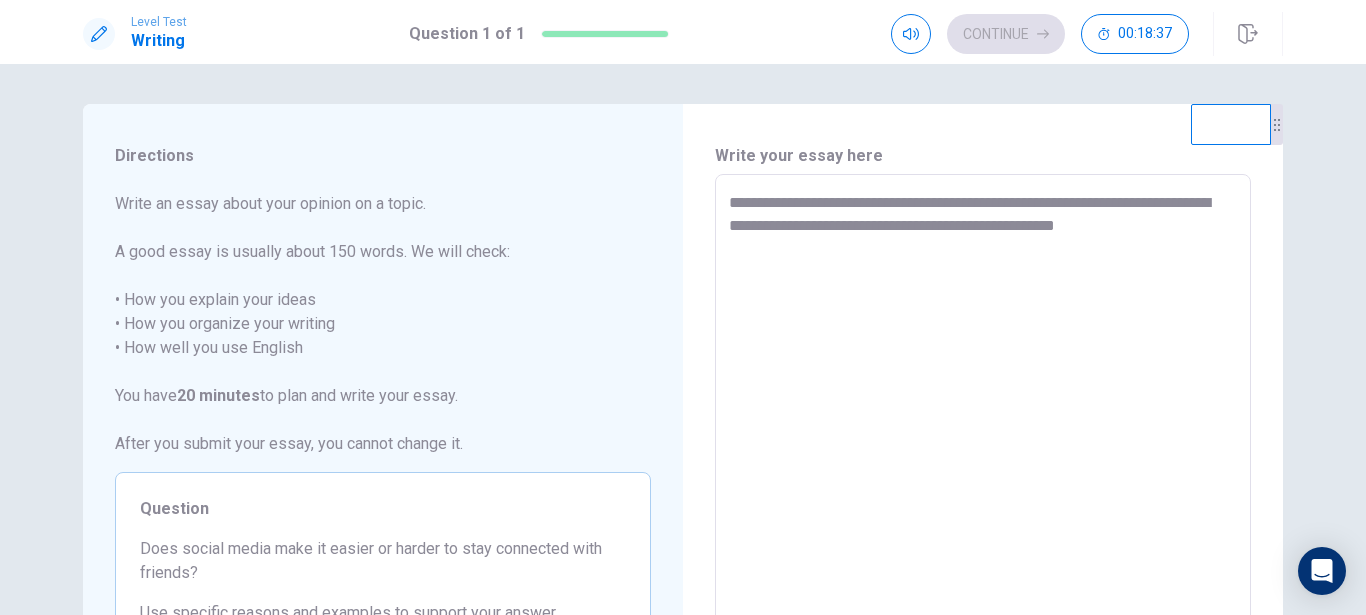 type on "**********" 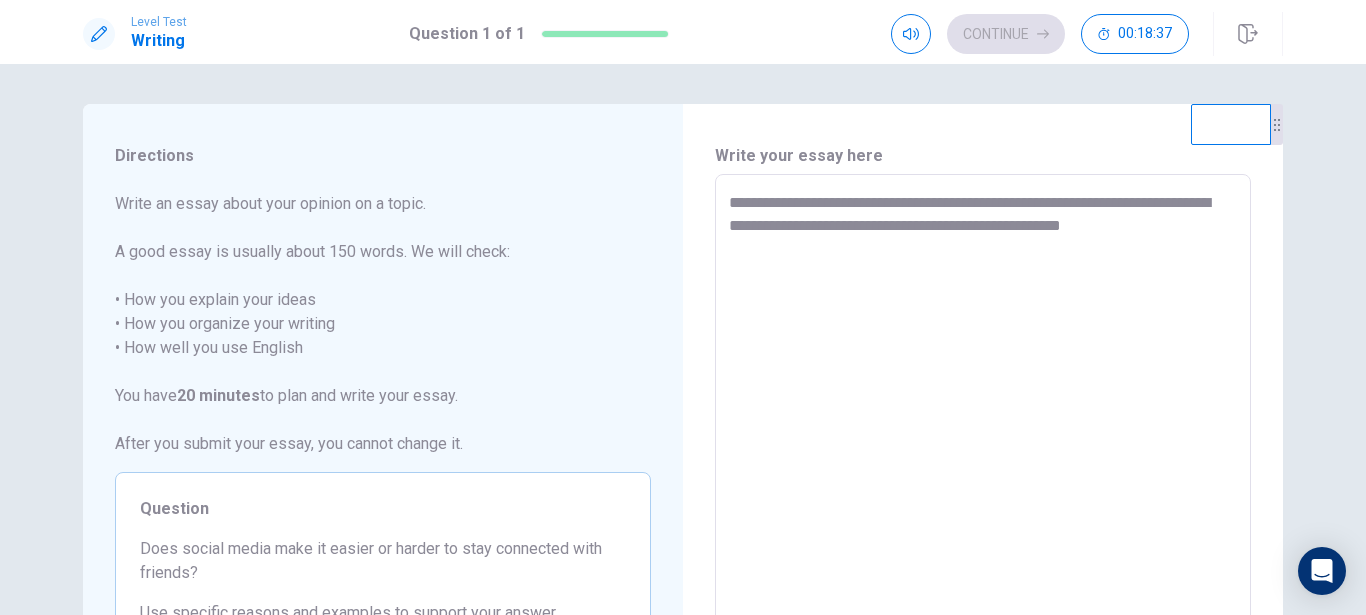 type on "*" 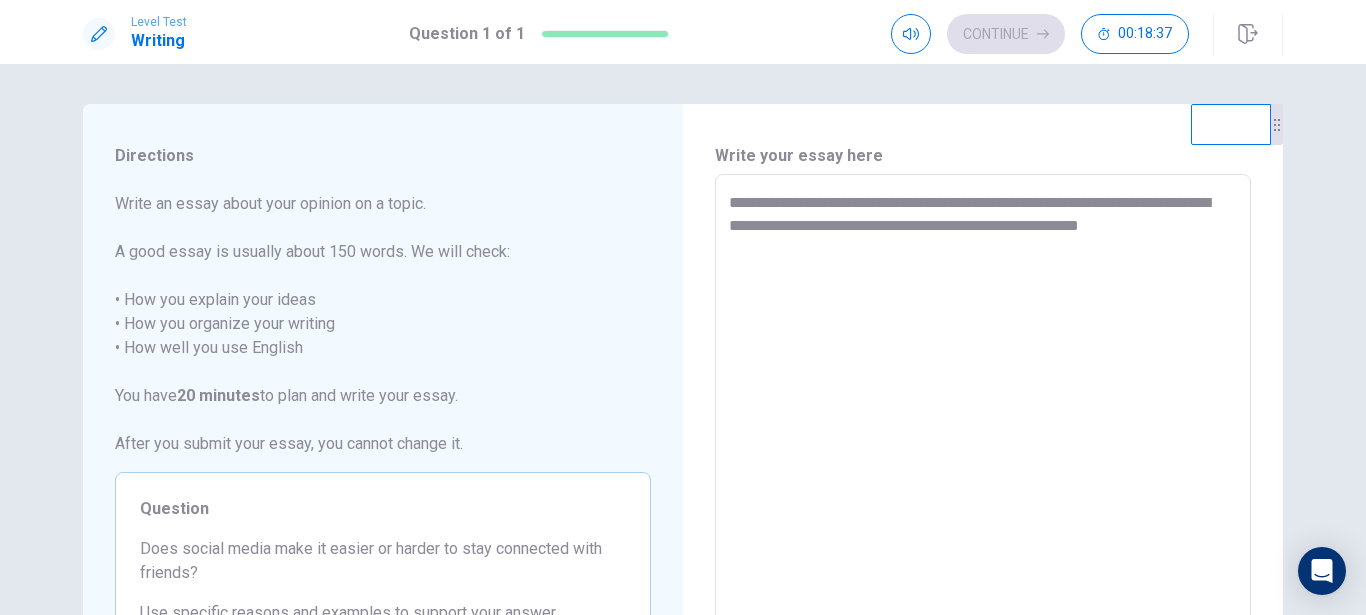 type on "**********" 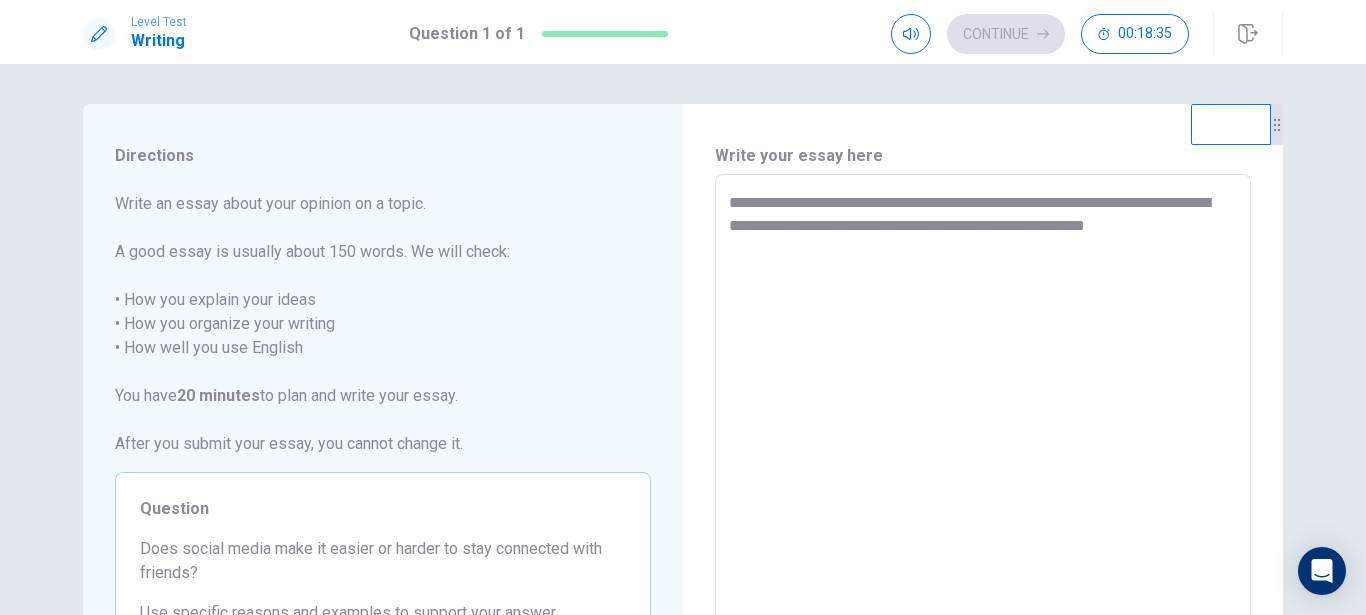 type on "*" 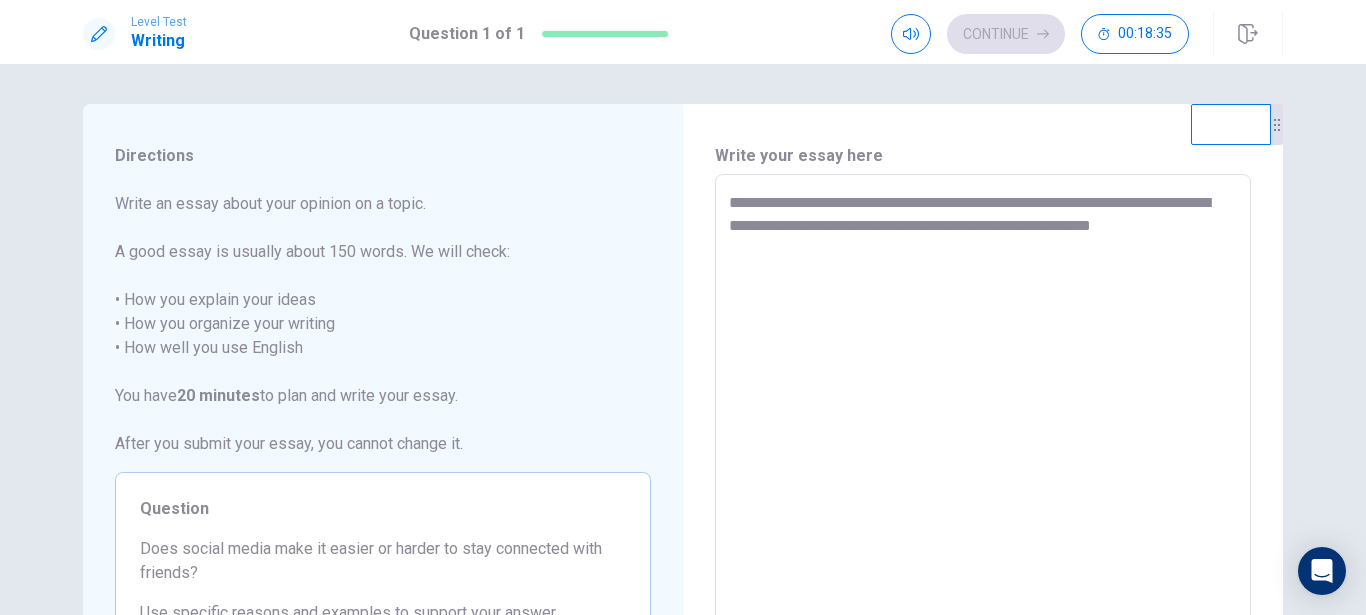 type on "**********" 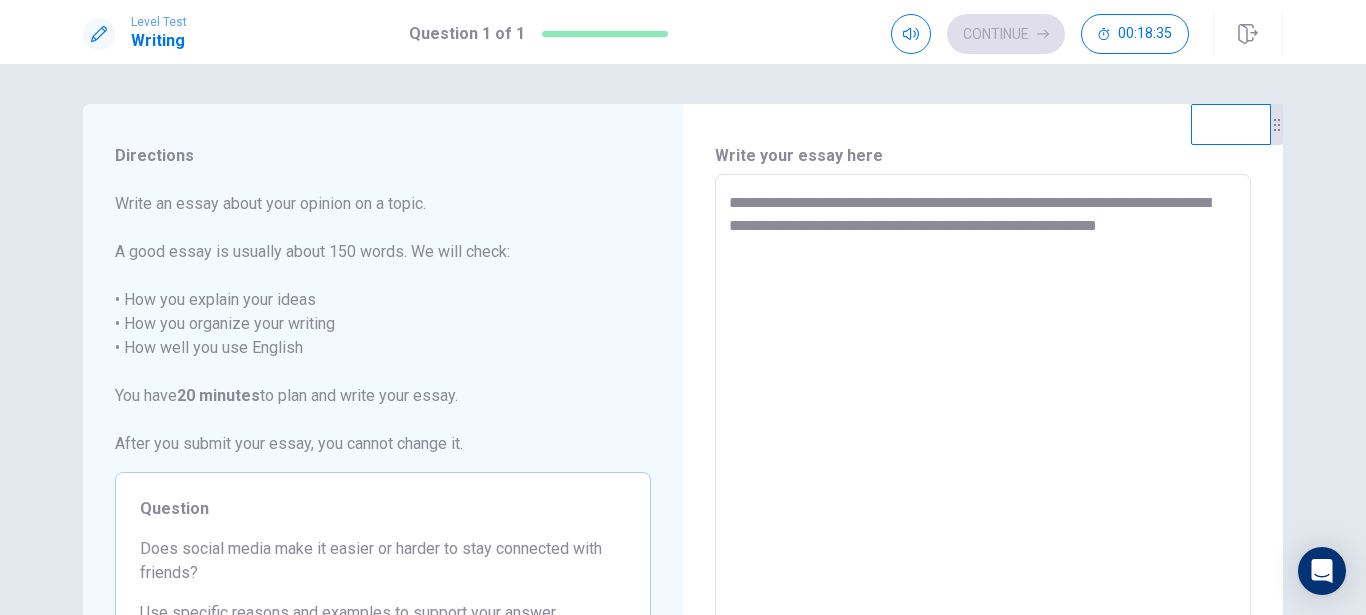 type on "*" 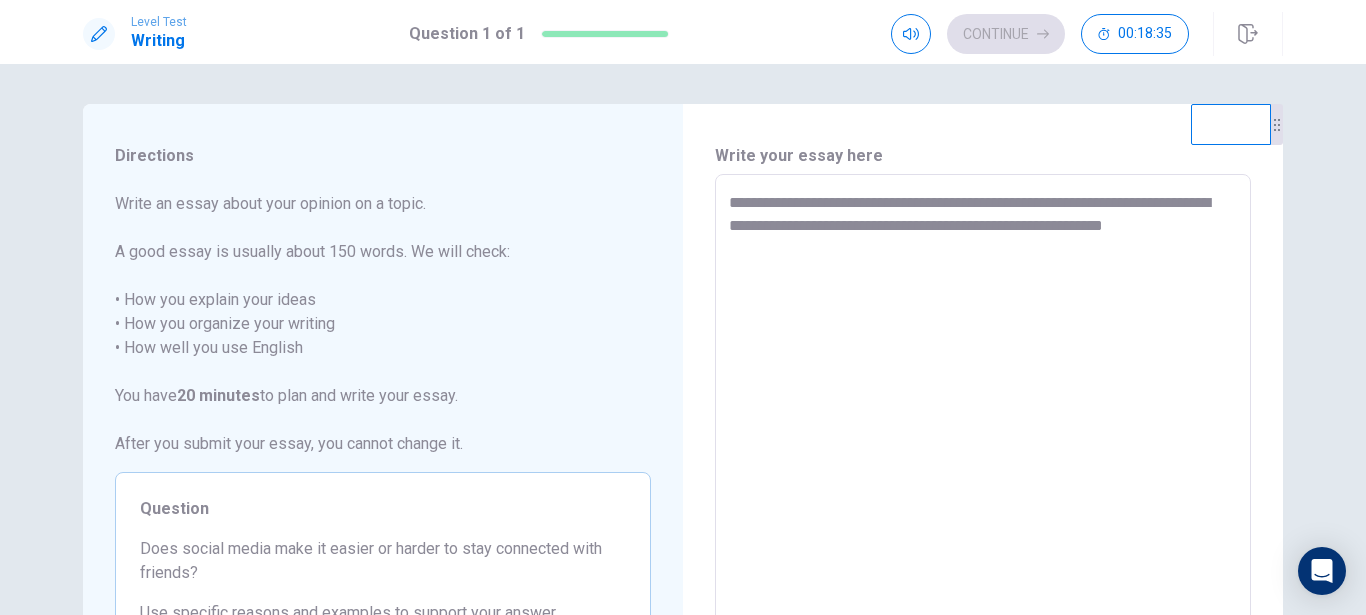type on "*" 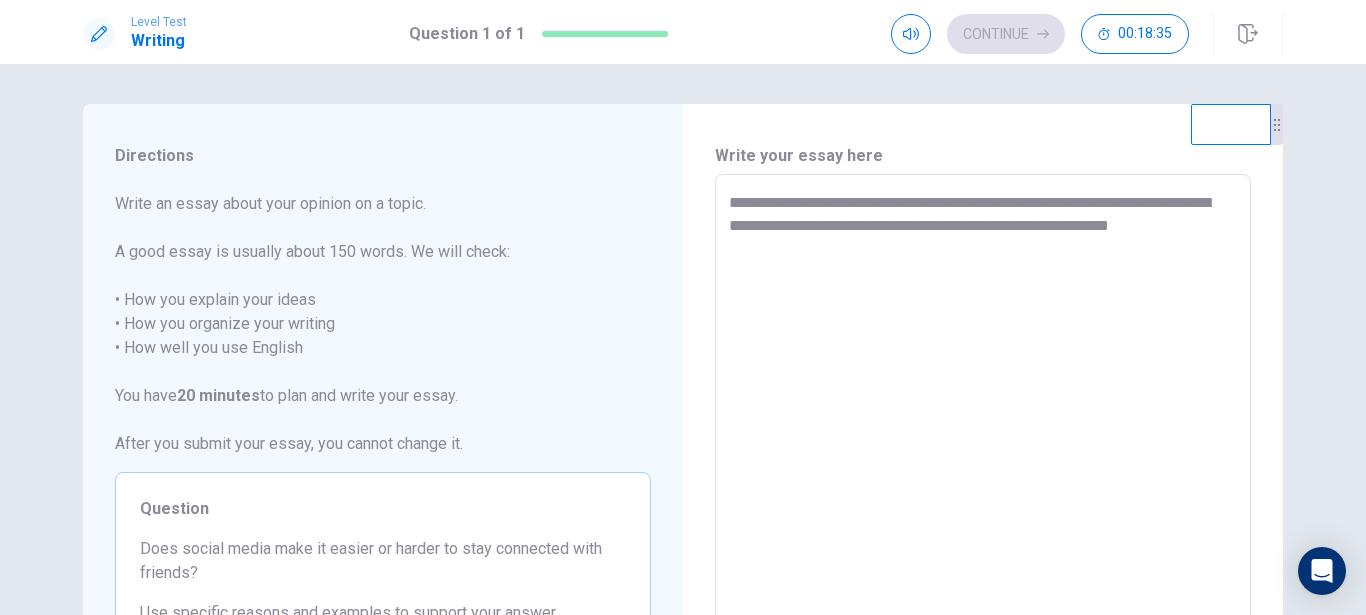 type on "**********" 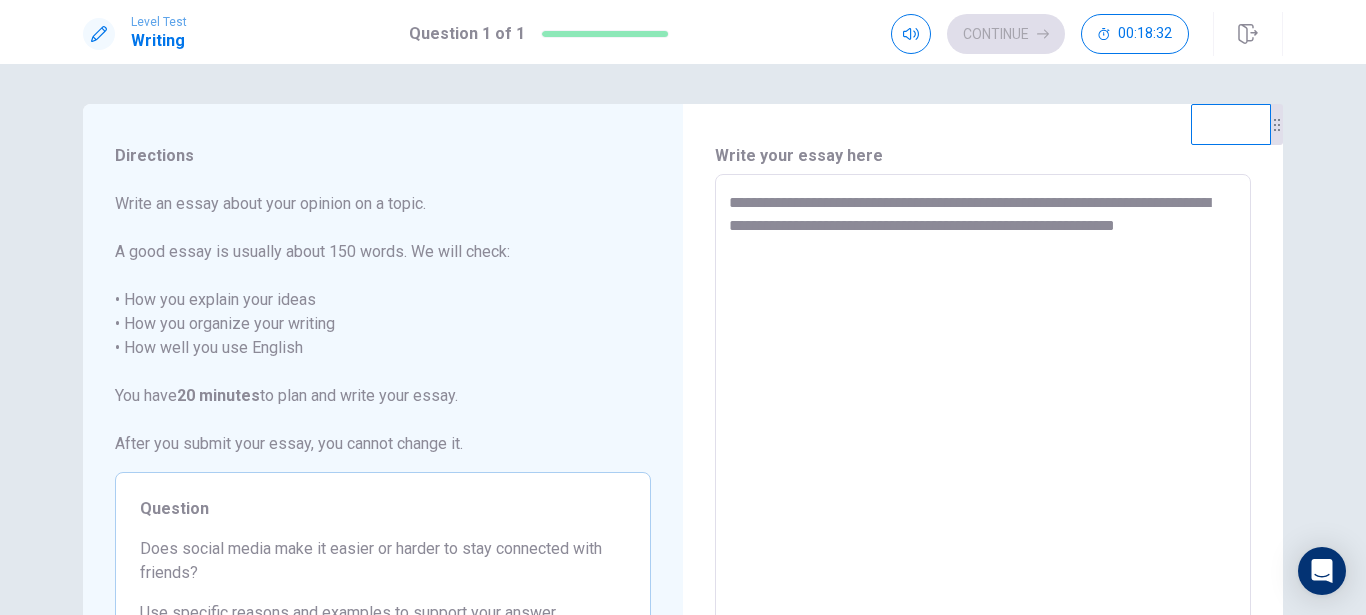 type on "*" 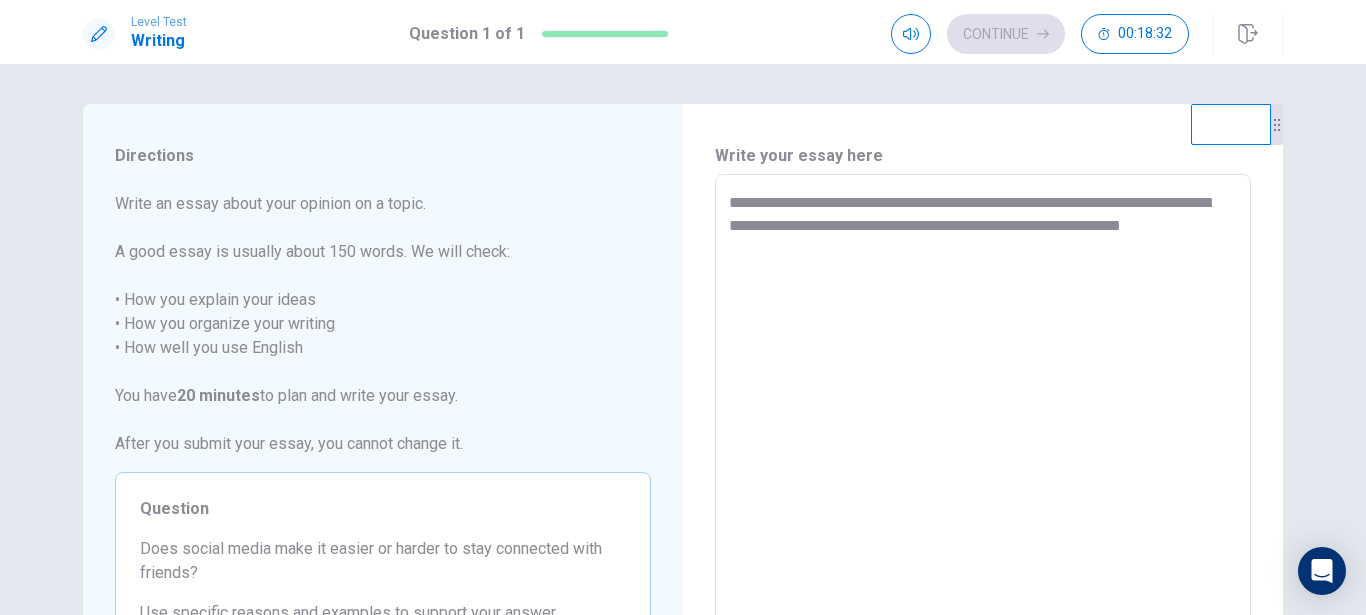 type on "**********" 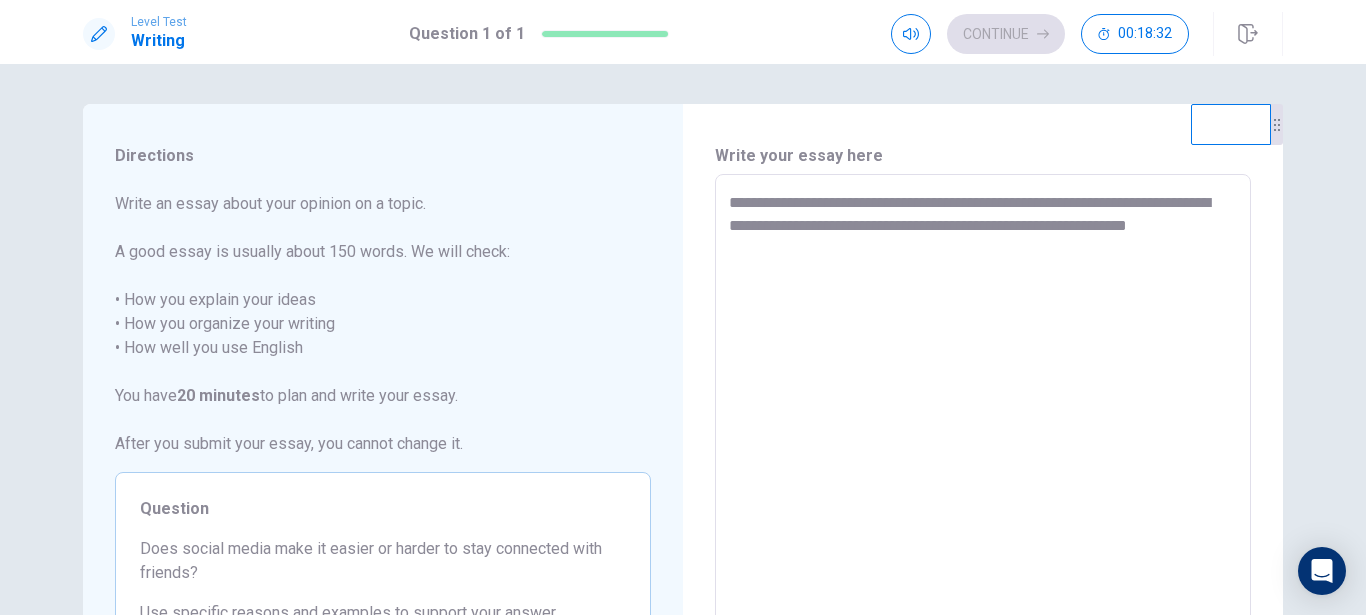 type on "*" 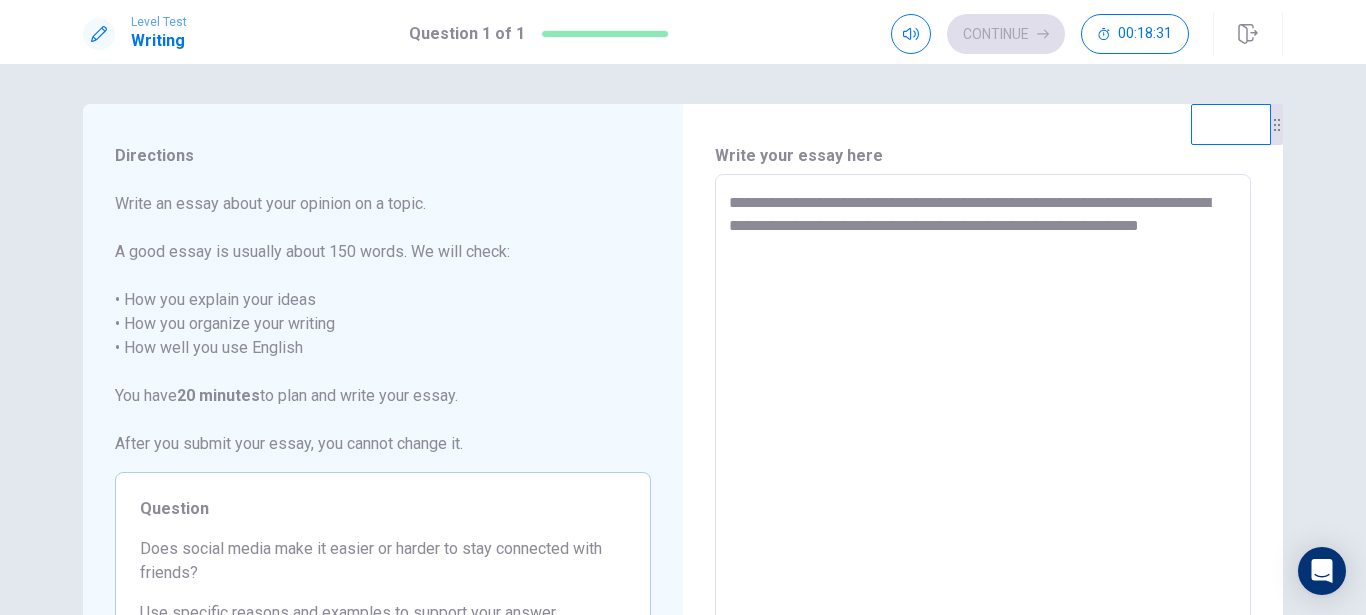 type on "**********" 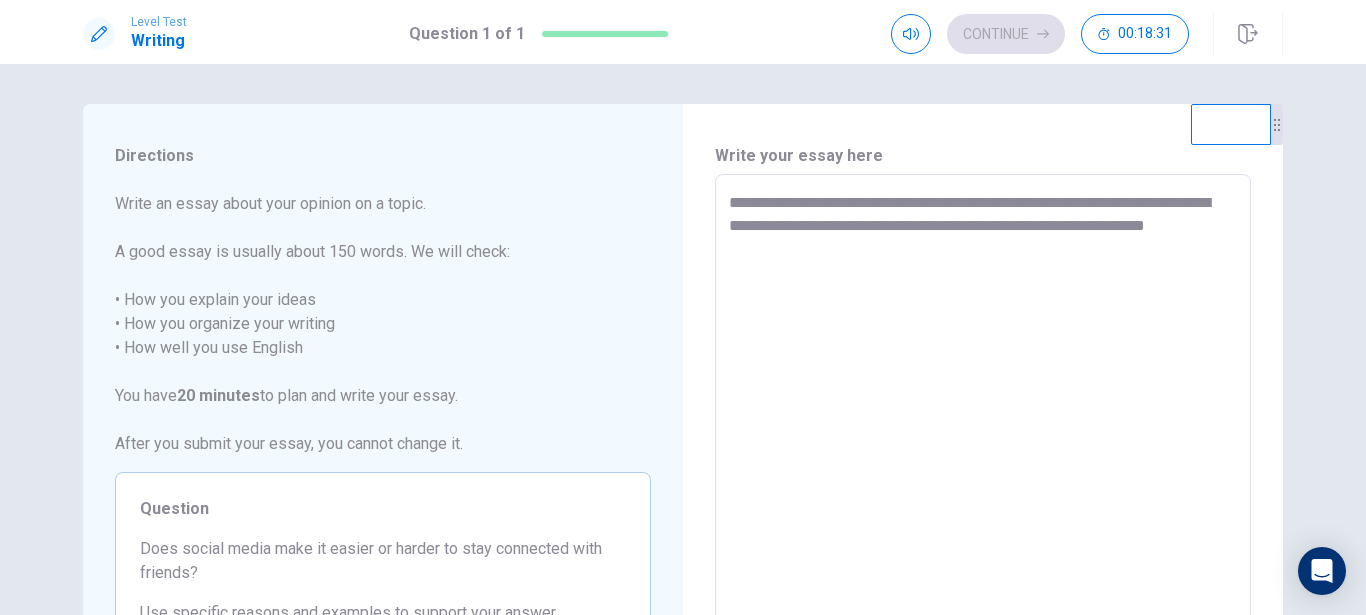 type on "*" 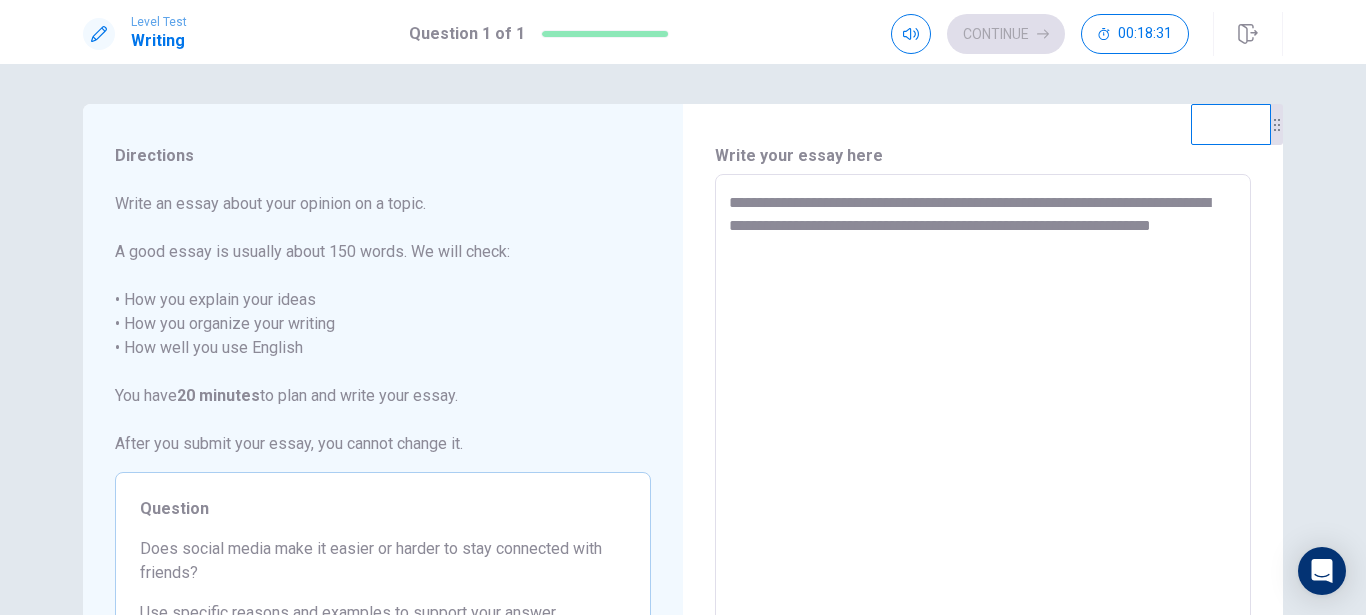 type on "**********" 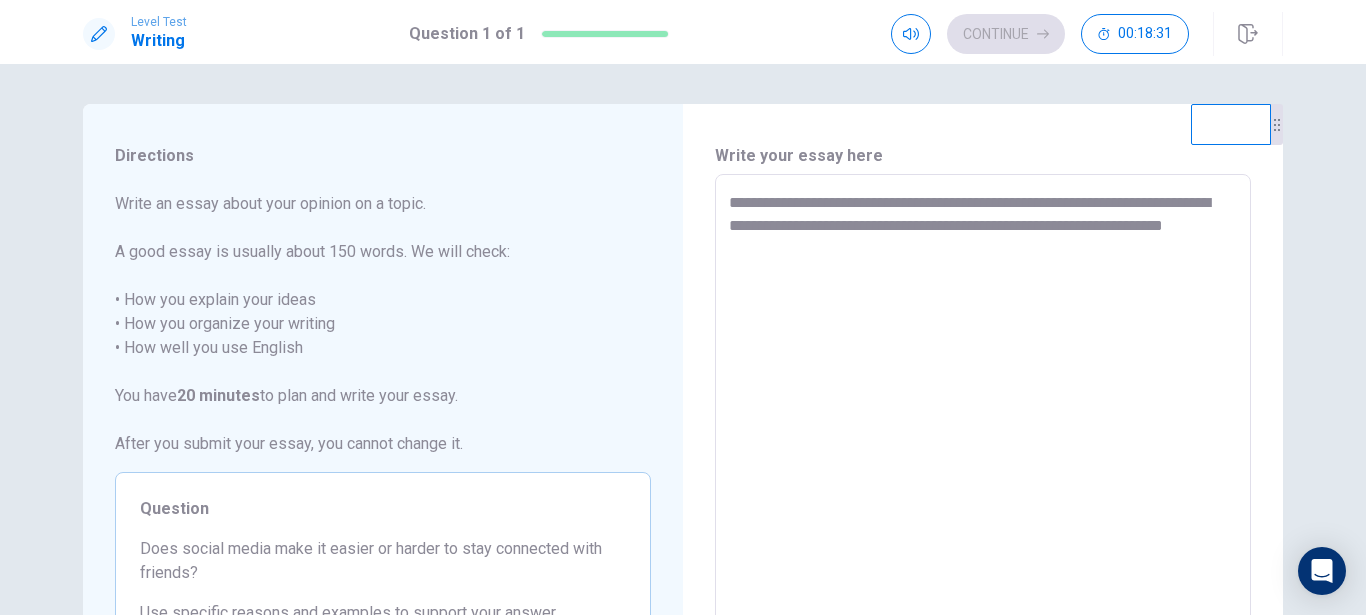 type on "**********" 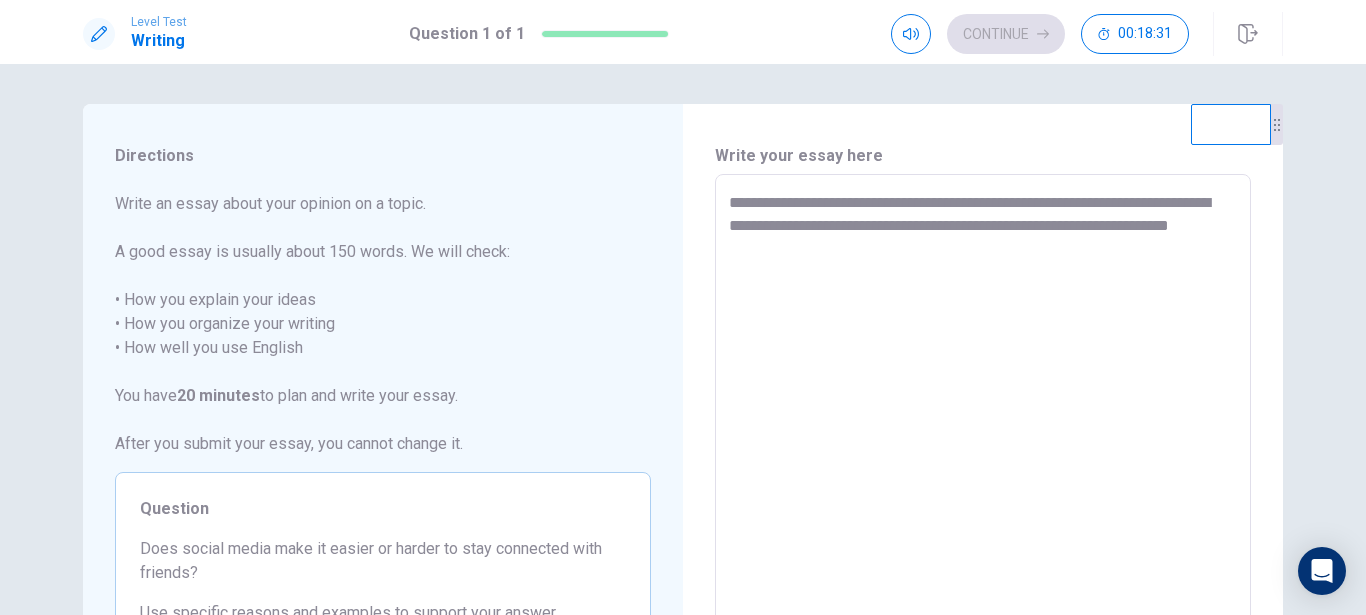 type on "*" 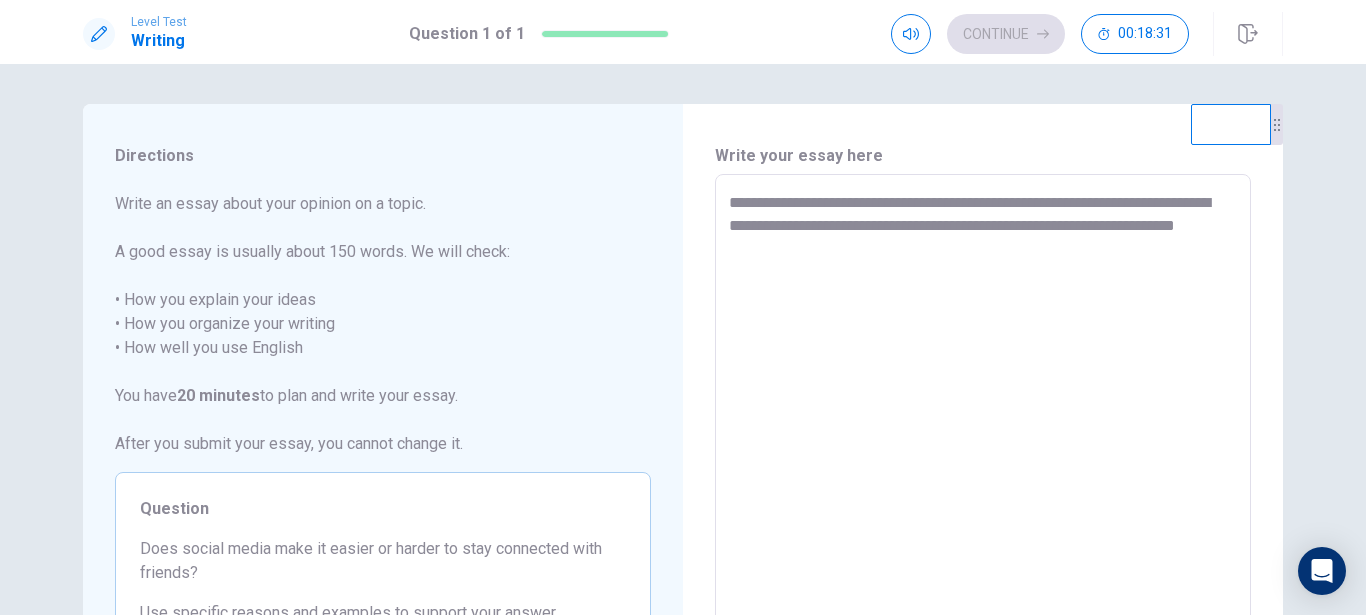 type on "**********" 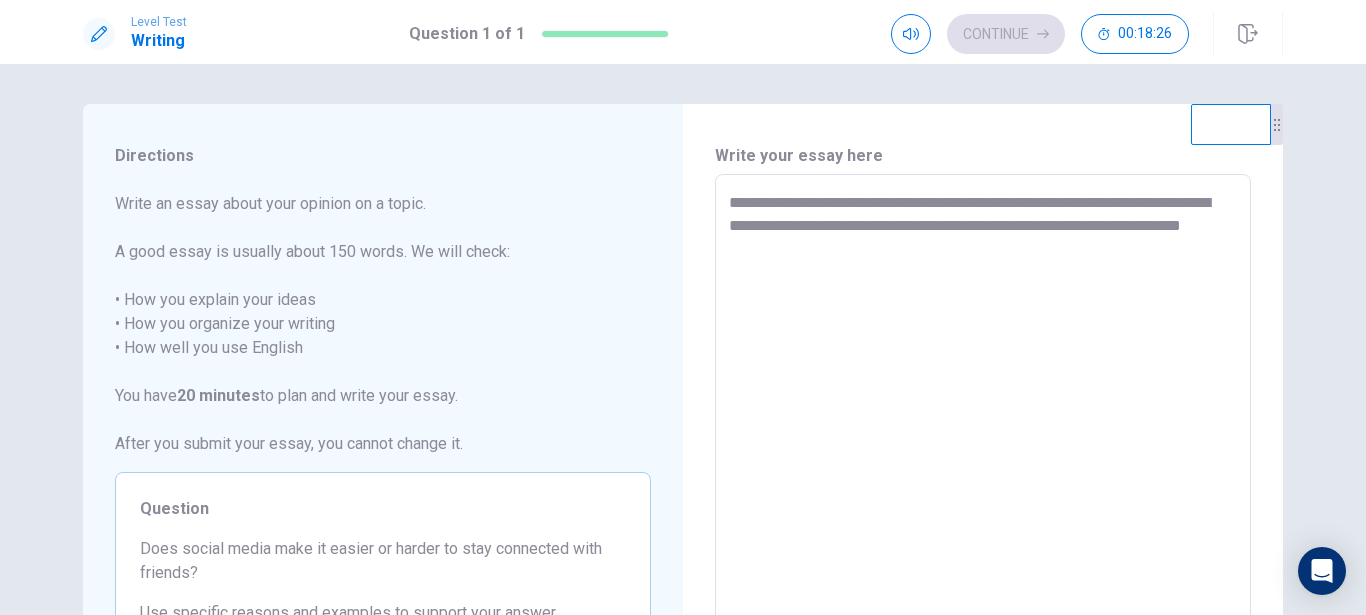 type on "*" 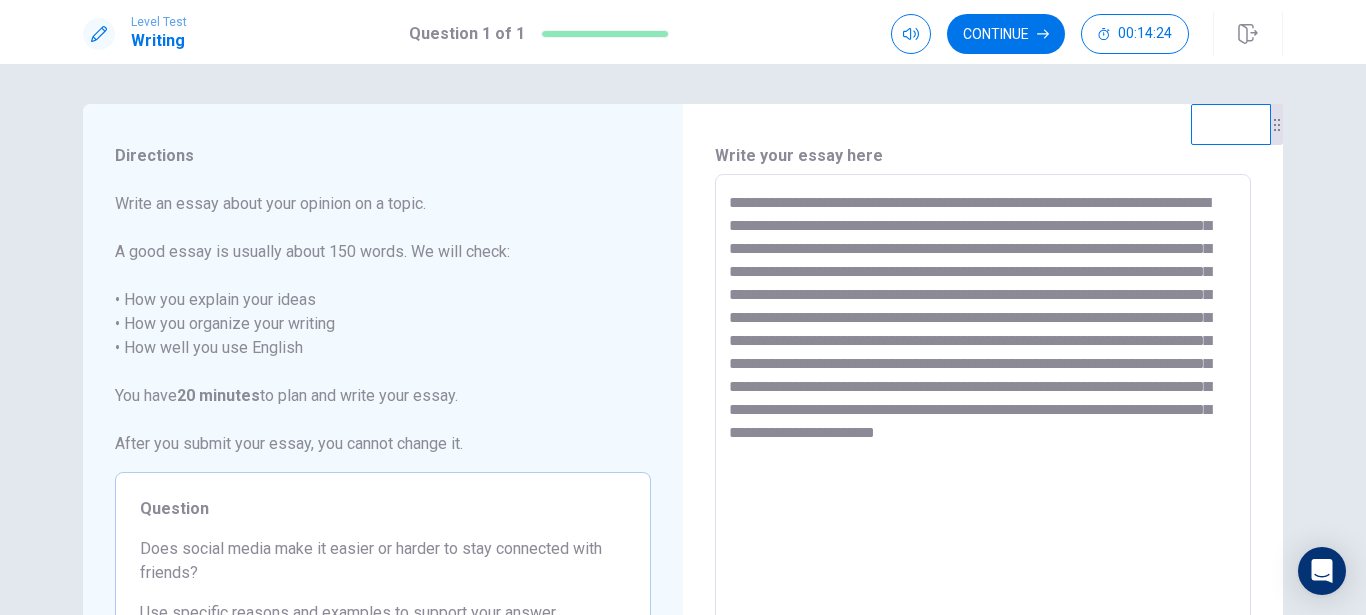 click on "**********" at bounding box center [983, 451] 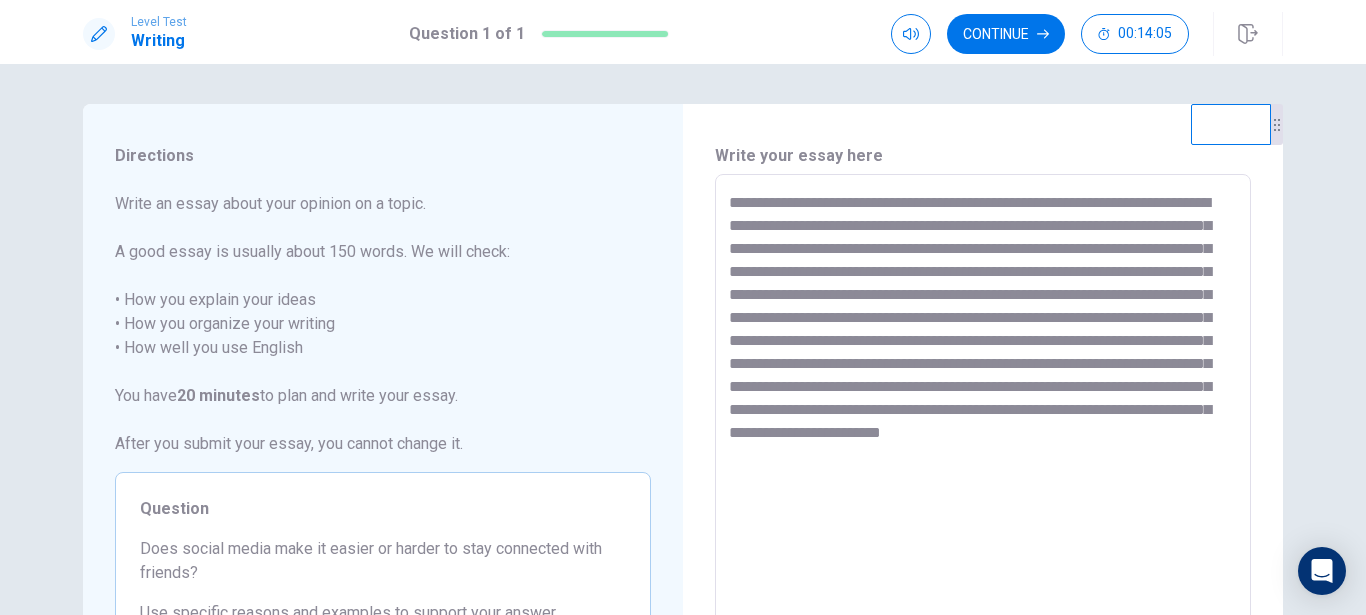 click on "**********" at bounding box center (983, 451) 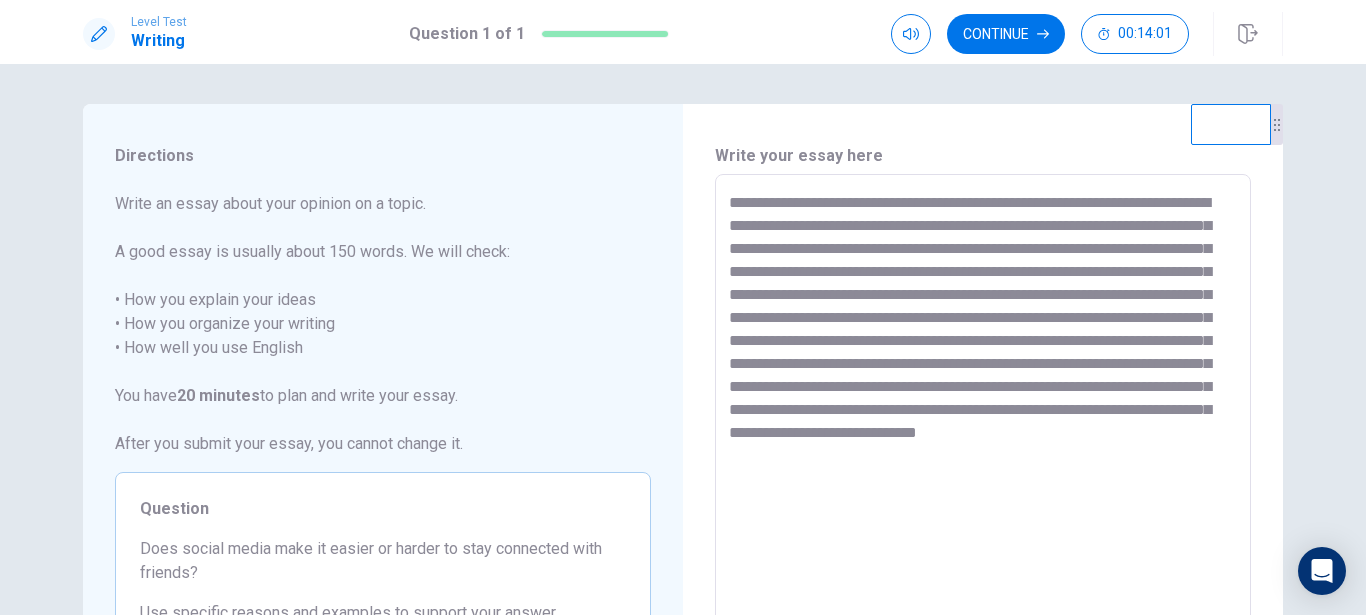 click on "**********" at bounding box center [983, 451] 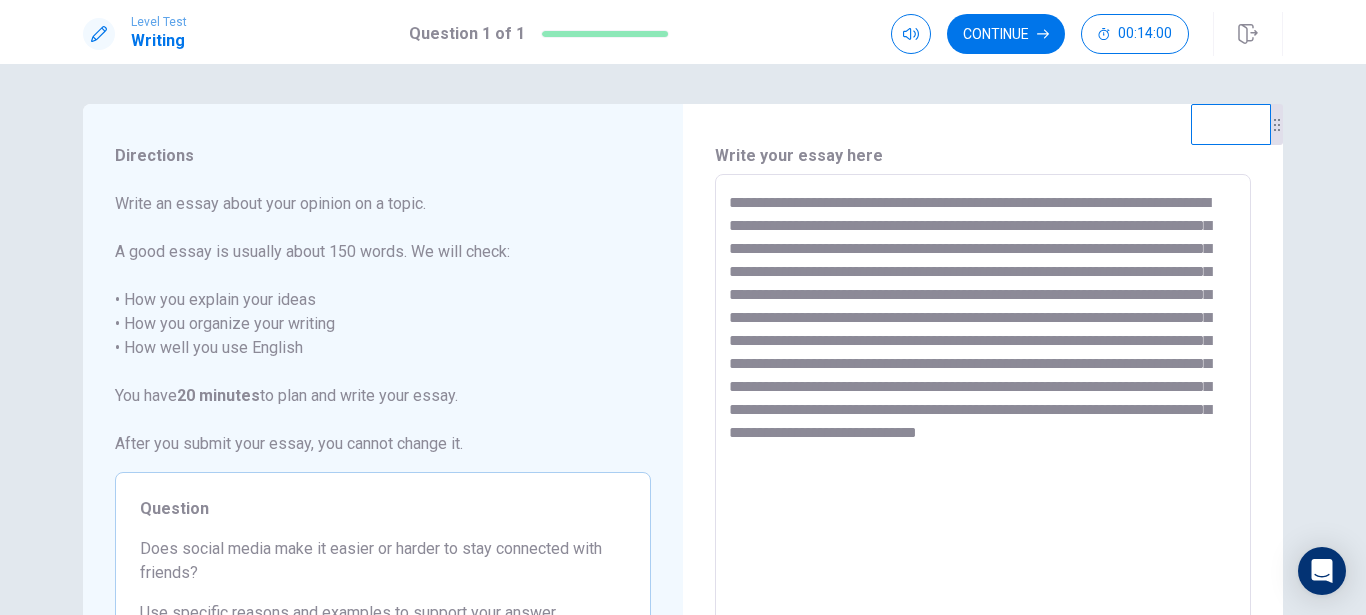 click on "**********" at bounding box center [983, 451] 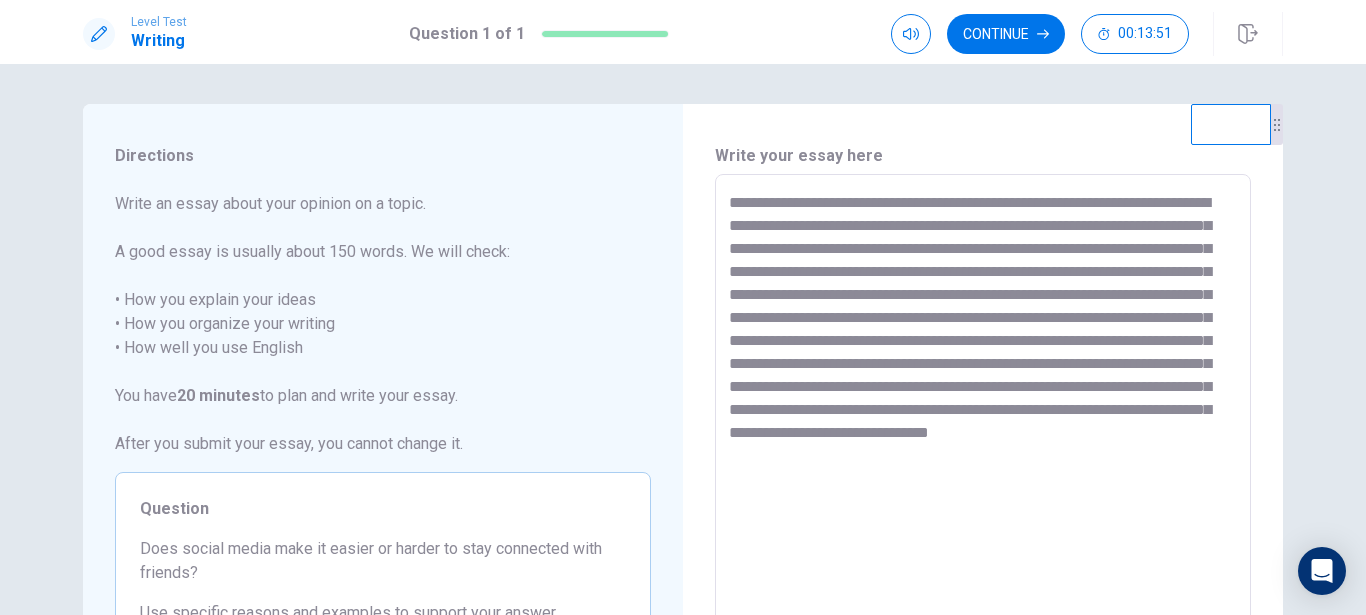click on "**********" at bounding box center [983, 451] 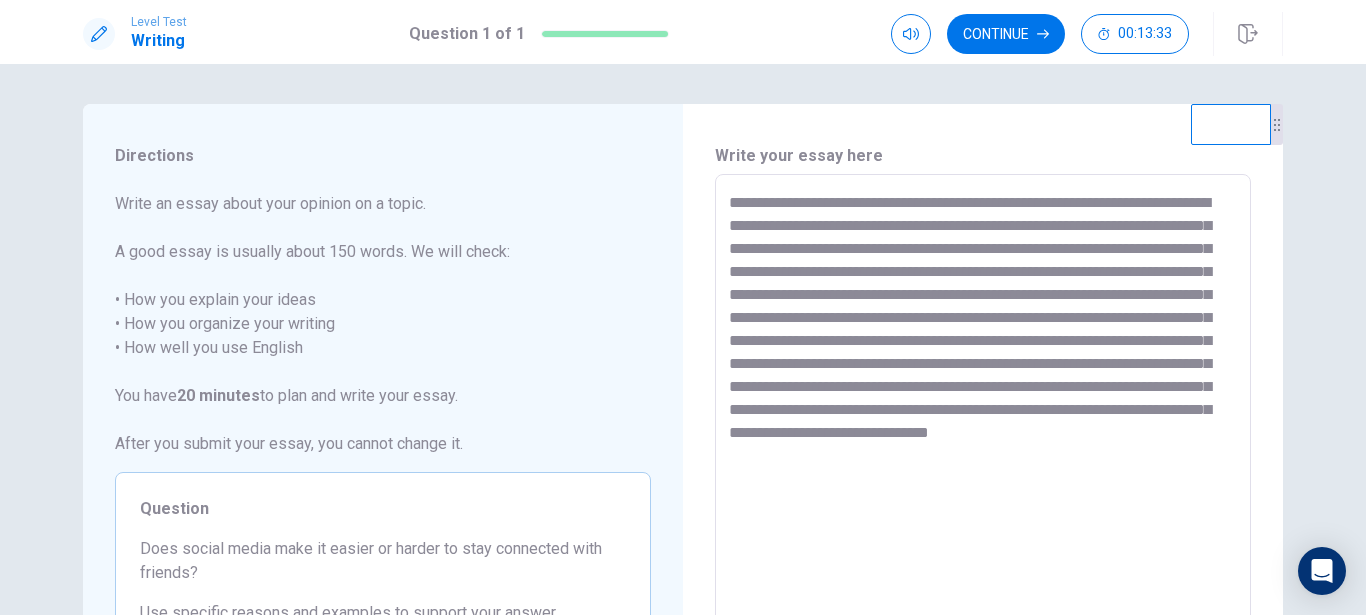drag, startPoint x: 866, startPoint y: 342, endPoint x: 995, endPoint y: 343, distance: 129.00388 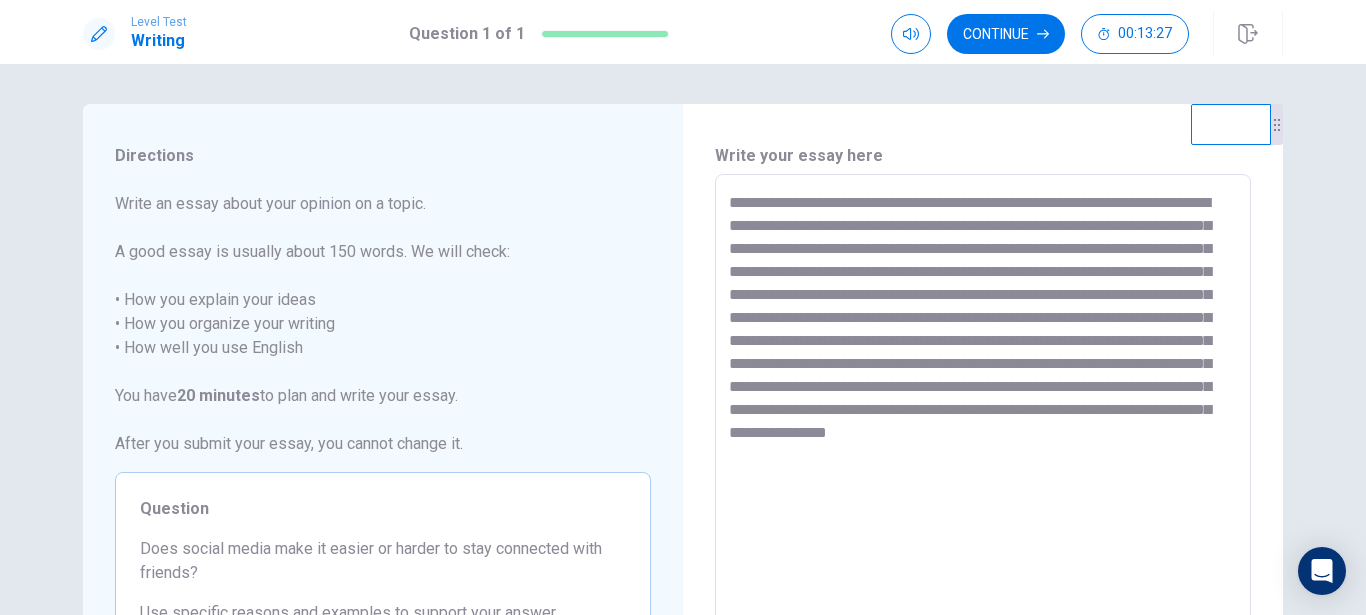 click on "**********" at bounding box center (983, 451) 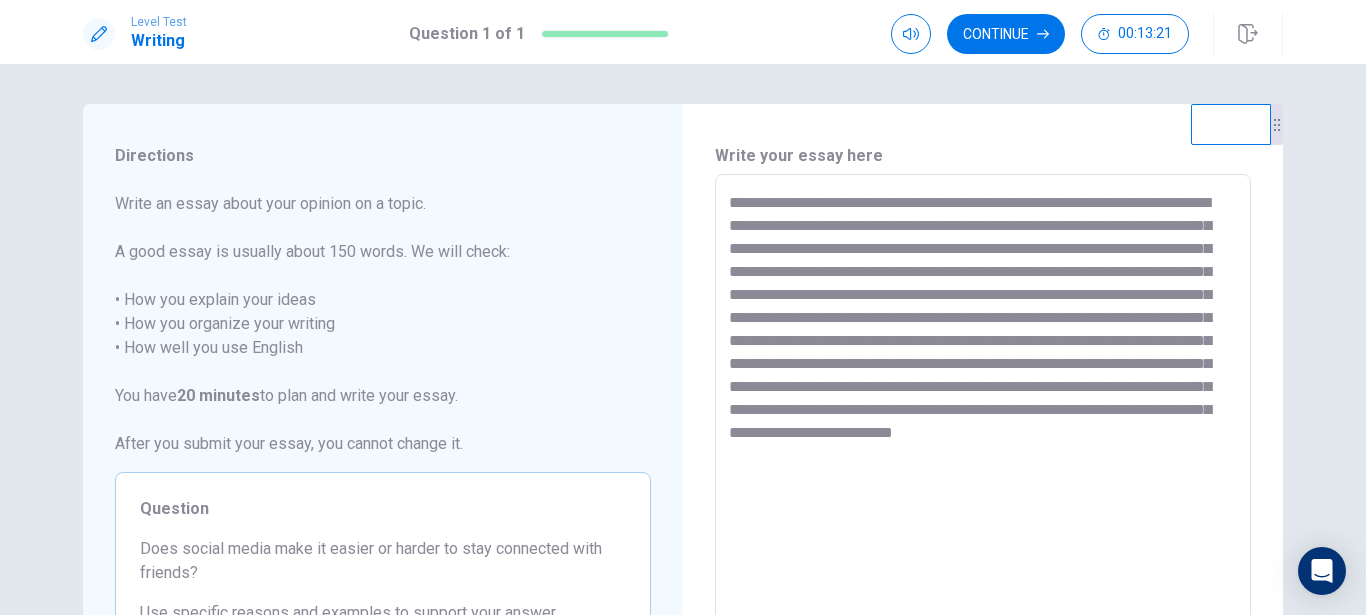 click on "**********" at bounding box center (983, 451) 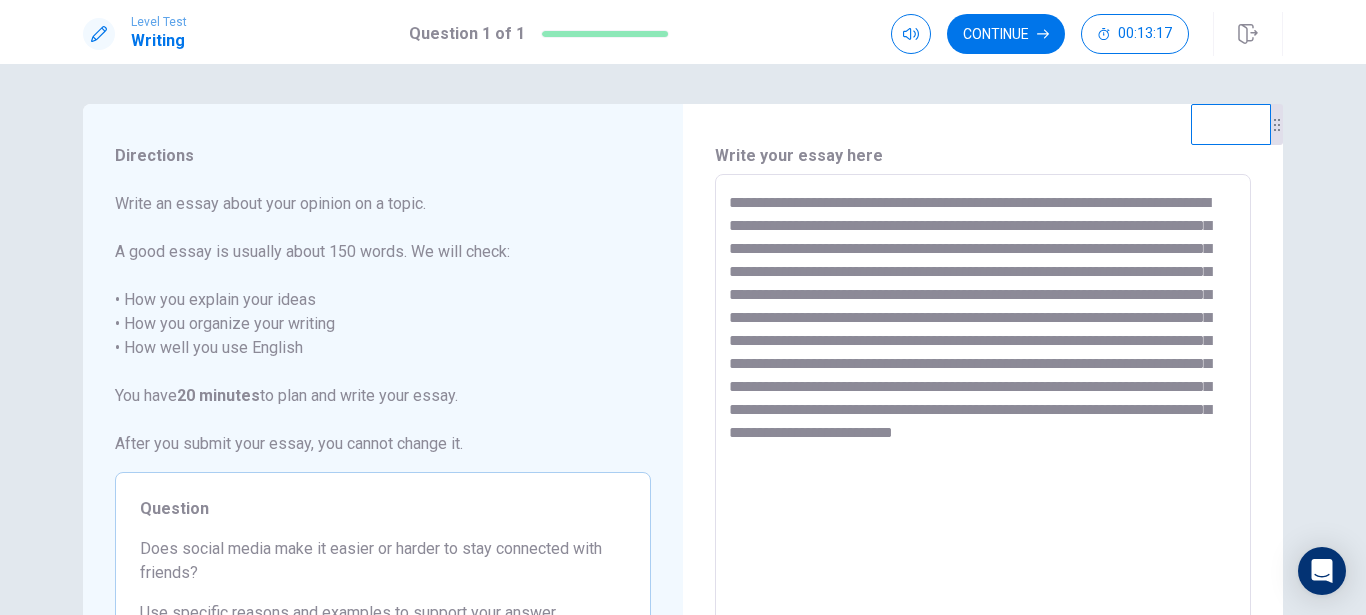 click on "**********" at bounding box center [983, 451] 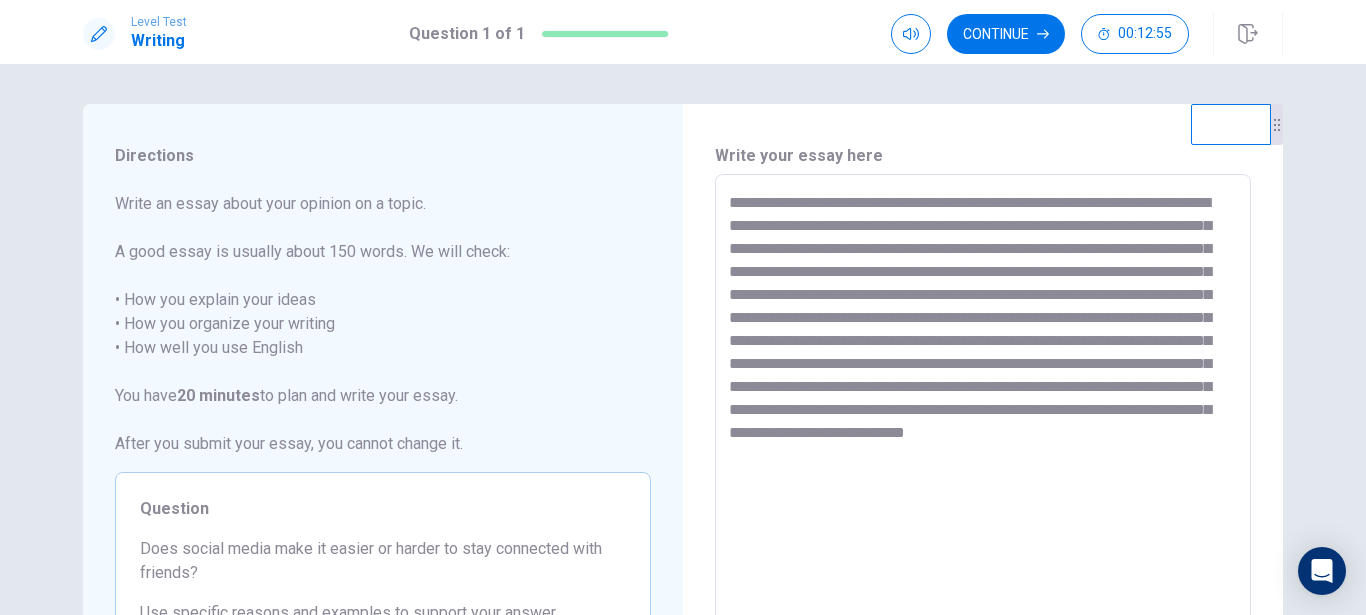 click on "**********" at bounding box center [983, 451] 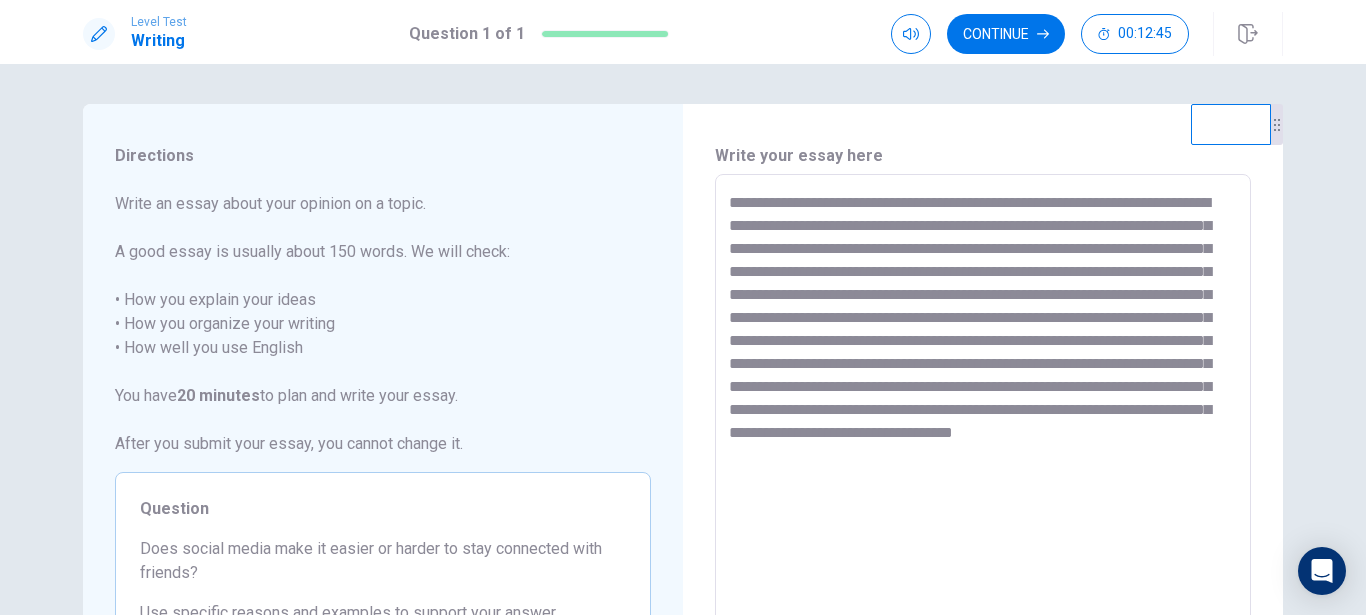 drag, startPoint x: 1031, startPoint y: 458, endPoint x: 1123, endPoint y: 452, distance: 92.19544 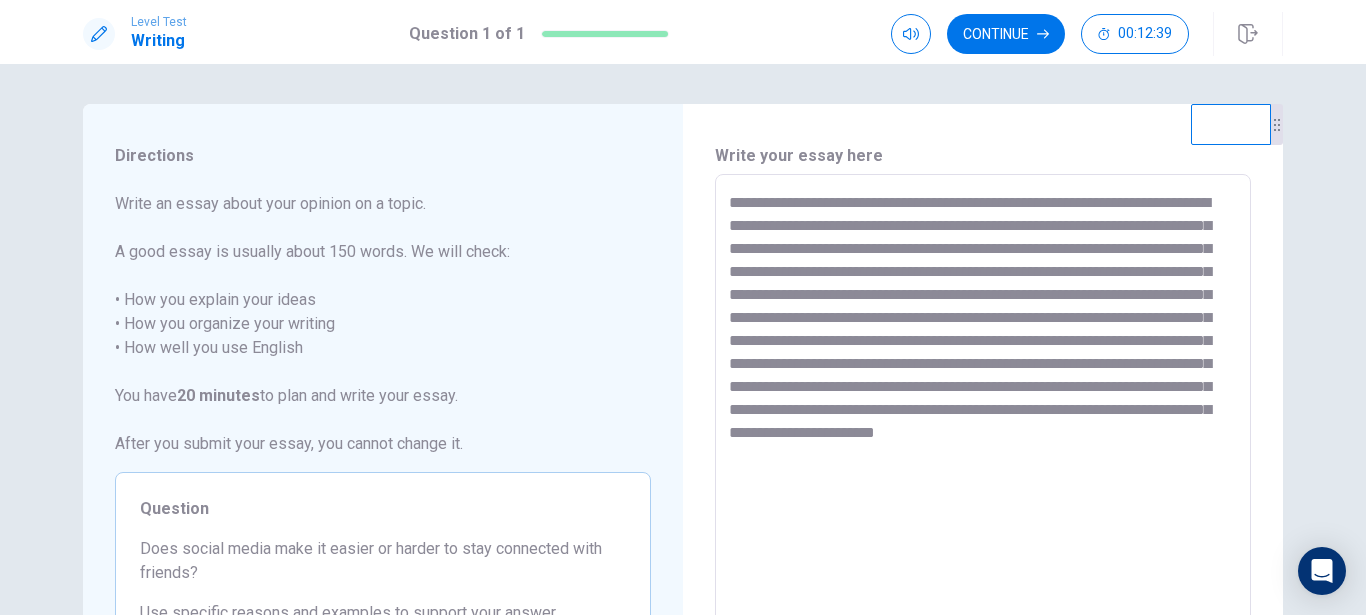 click on "**********" at bounding box center [983, 451] 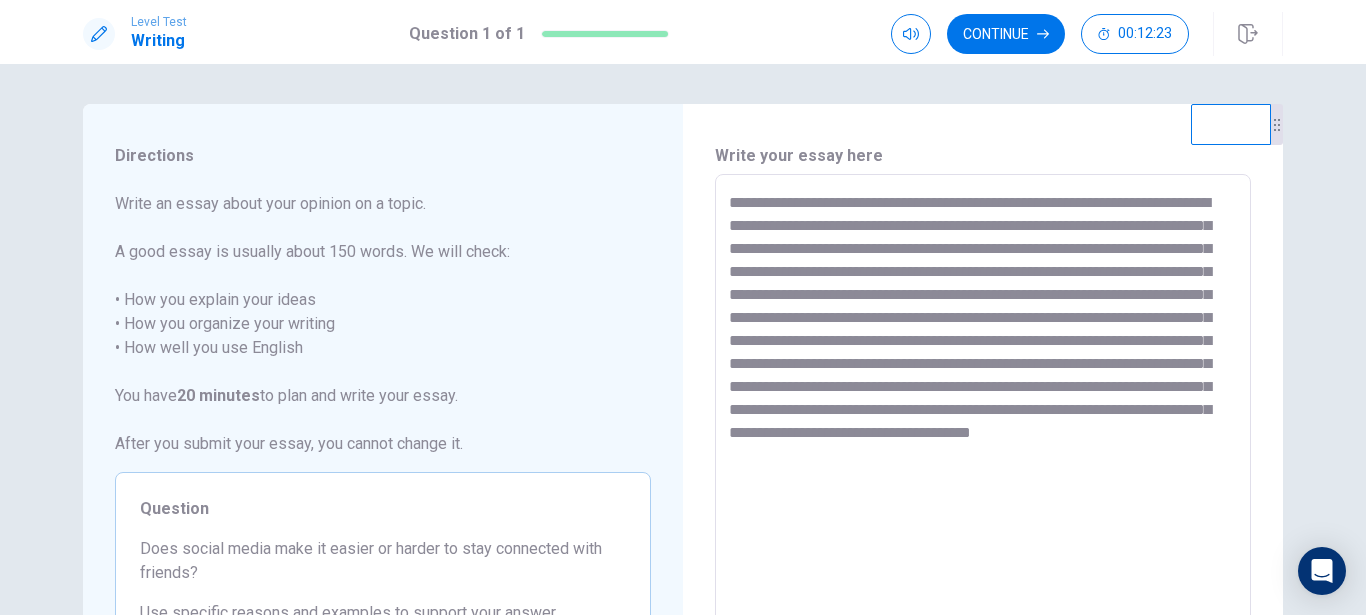 click on "**********" at bounding box center (983, 451) 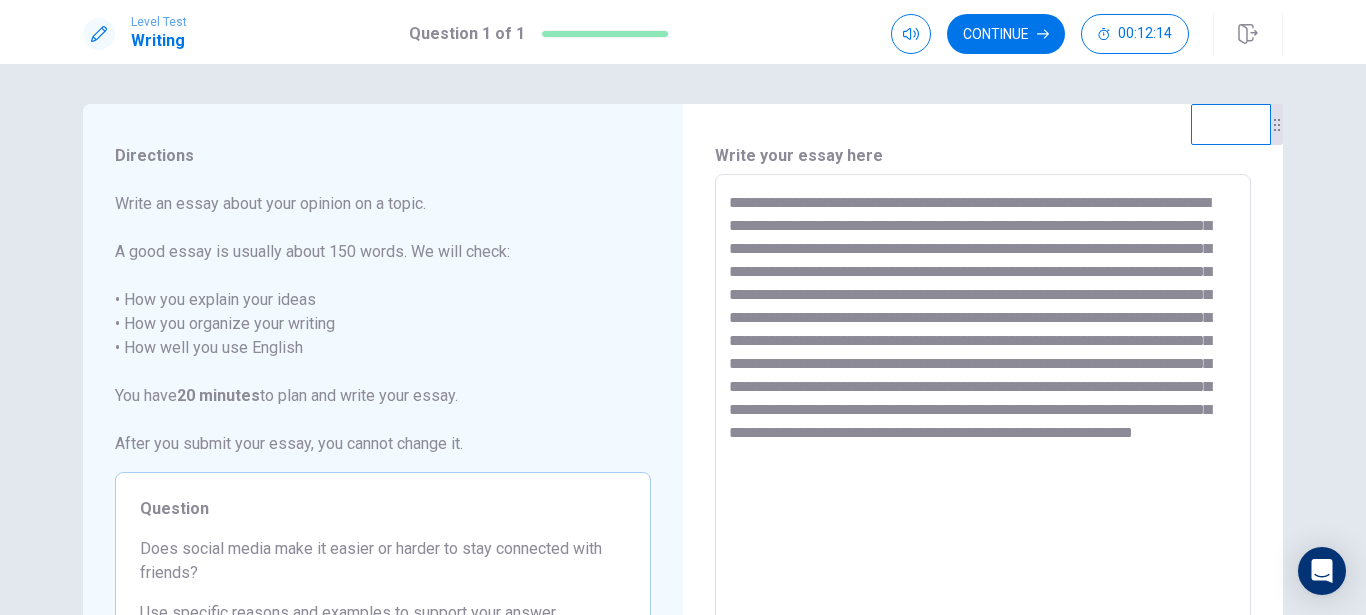 click on "**********" at bounding box center (983, 451) 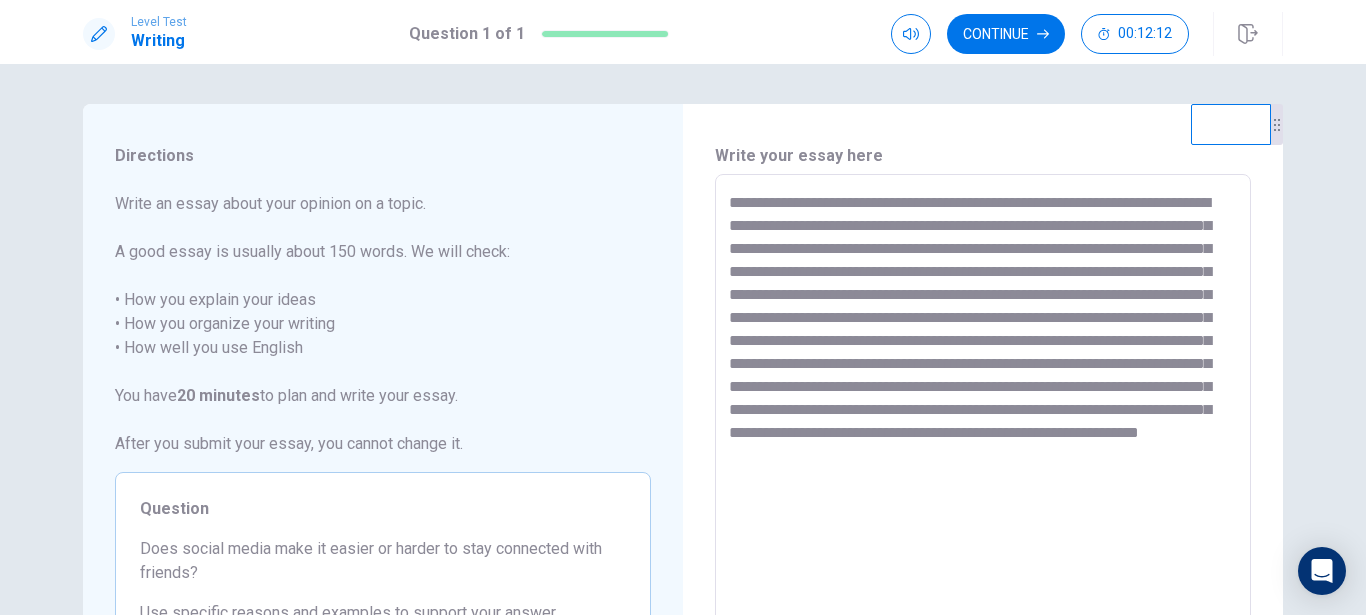 click on "**********" at bounding box center (983, 451) 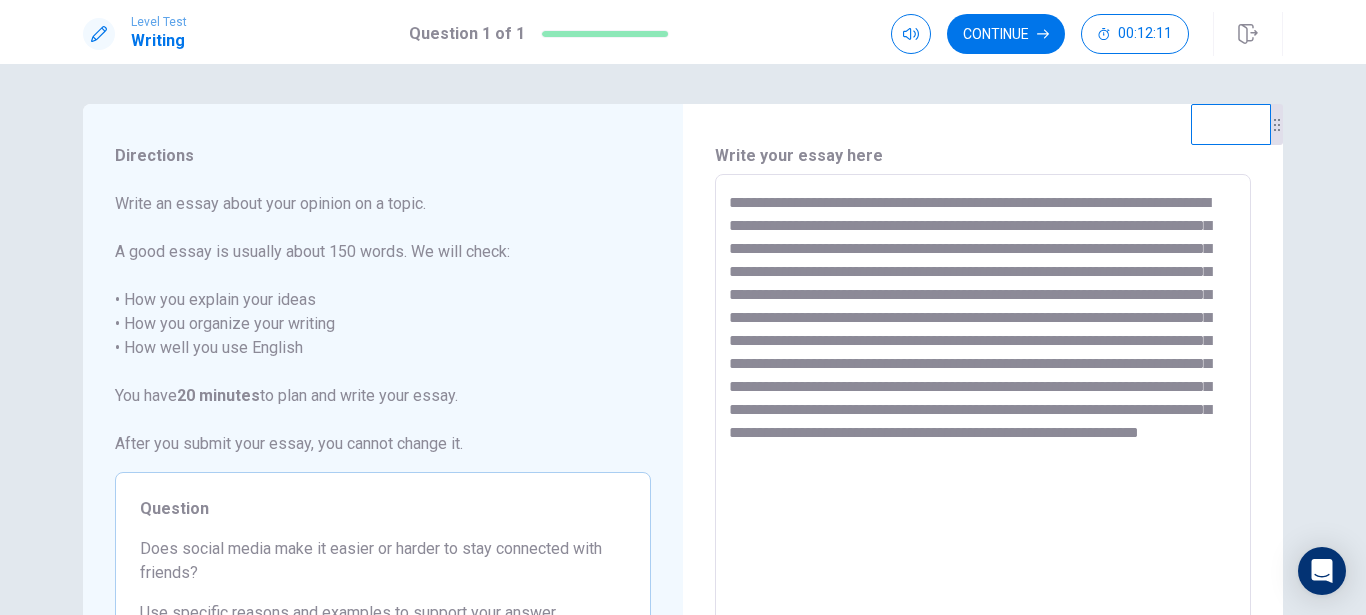 click on "**********" at bounding box center (983, 451) 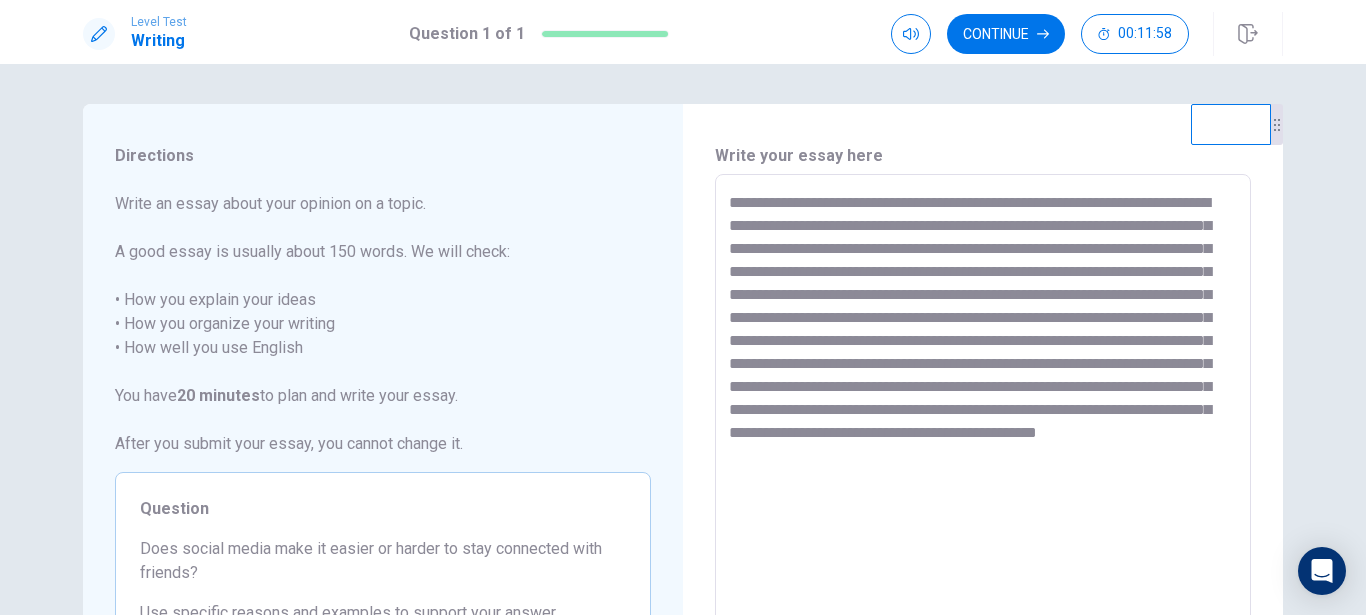 drag, startPoint x: 1180, startPoint y: 454, endPoint x: 1206, endPoint y: 479, distance: 36.069378 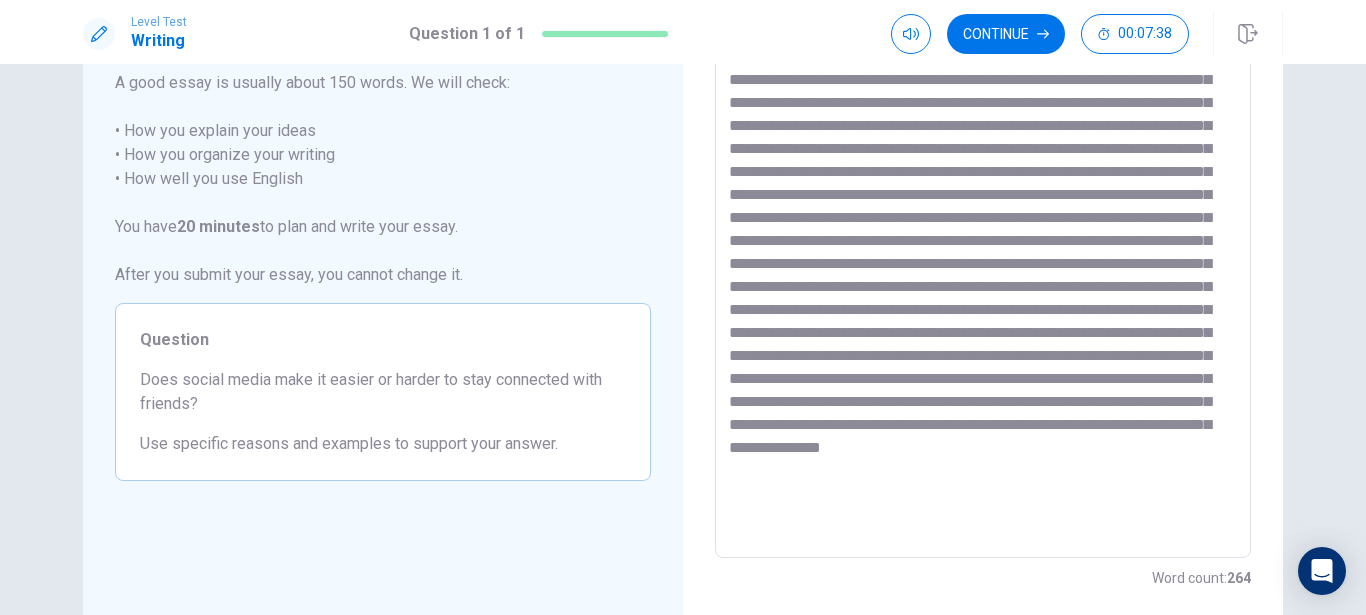 scroll, scrollTop: 194, scrollLeft: 0, axis: vertical 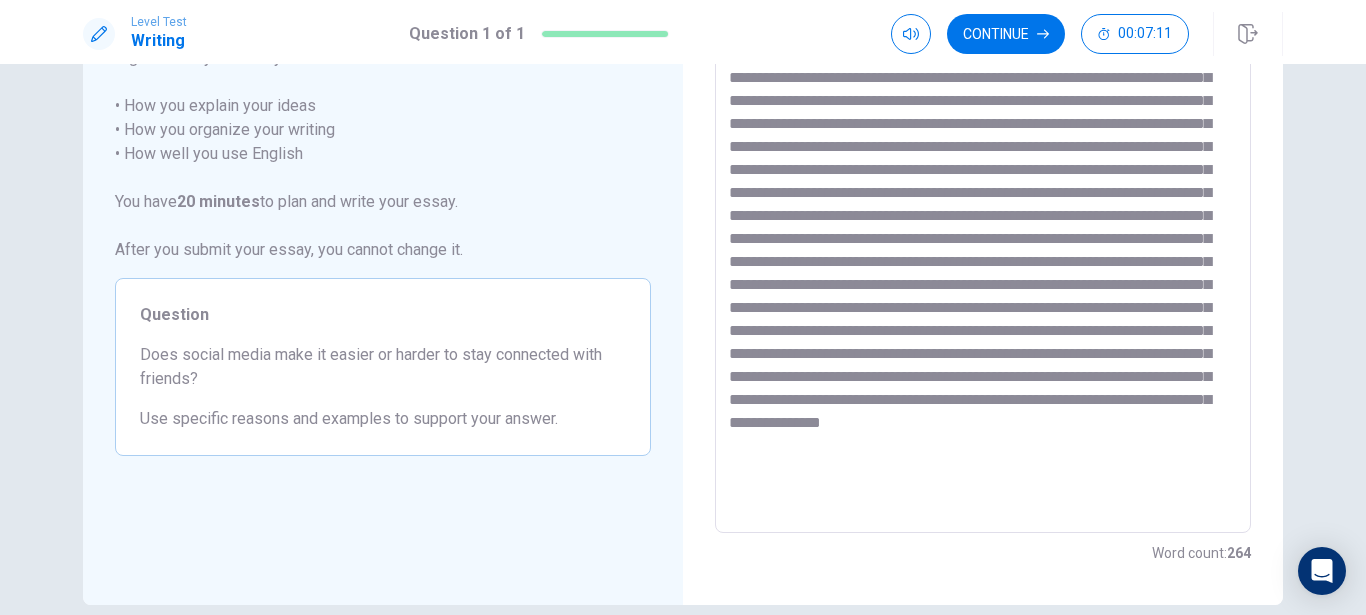 click at bounding box center [983, 257] 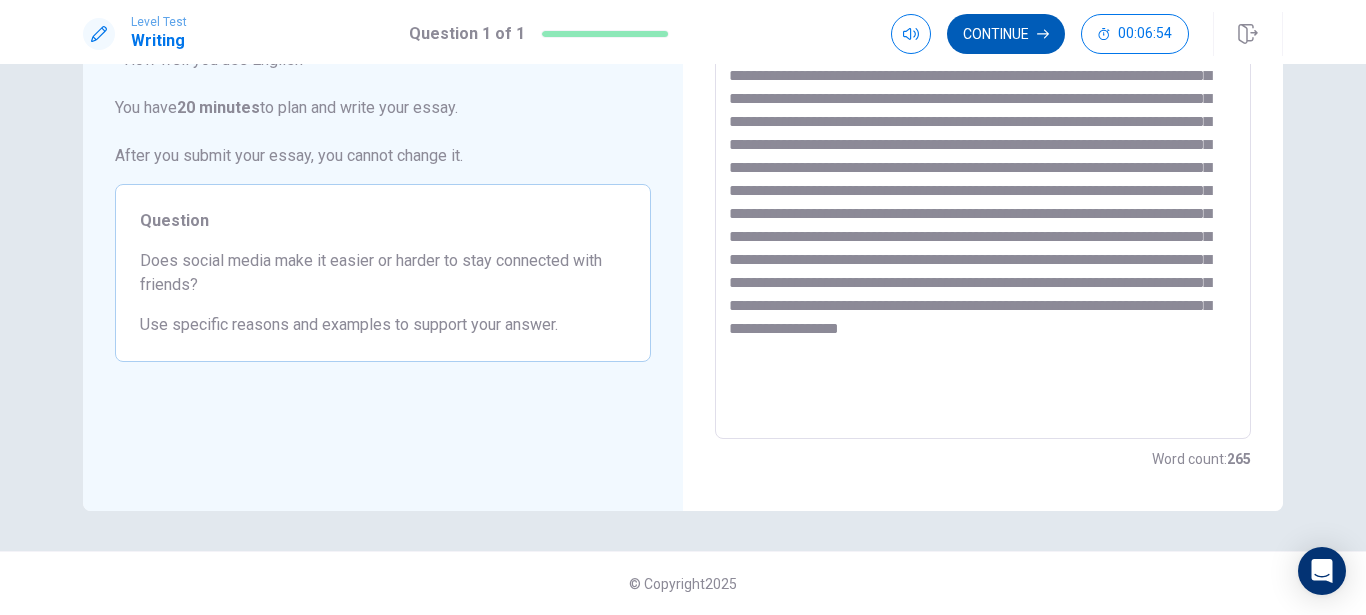 scroll, scrollTop: 0, scrollLeft: 0, axis: both 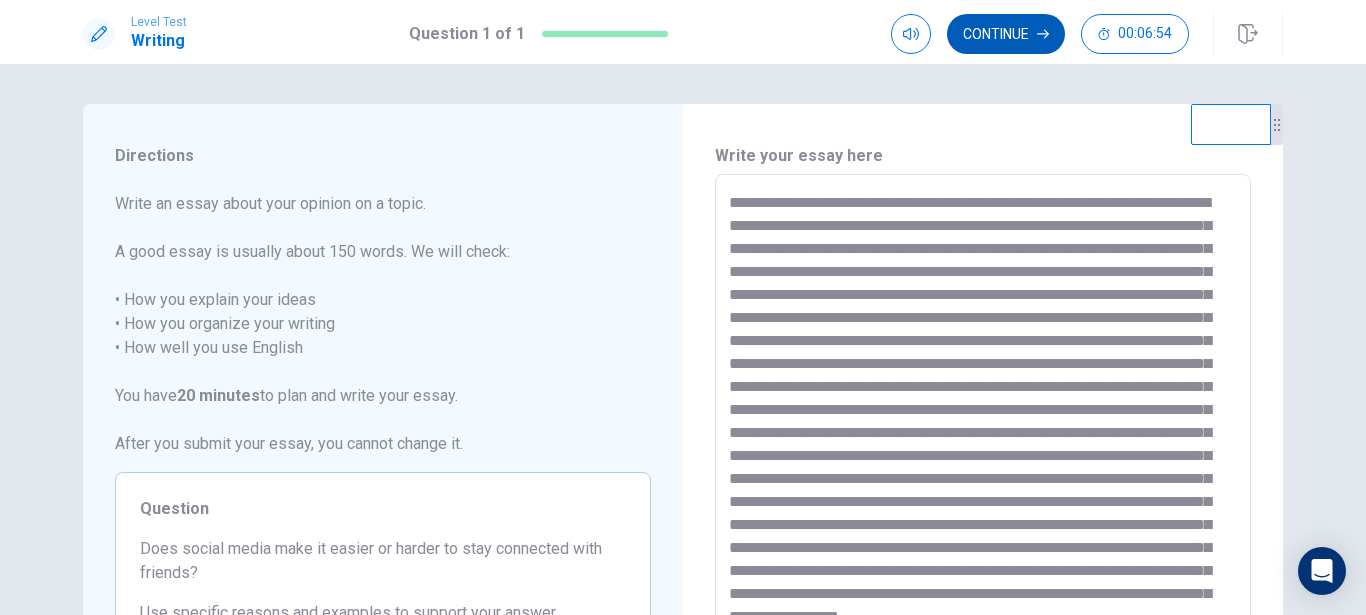 click on "Continue" at bounding box center (1006, 34) 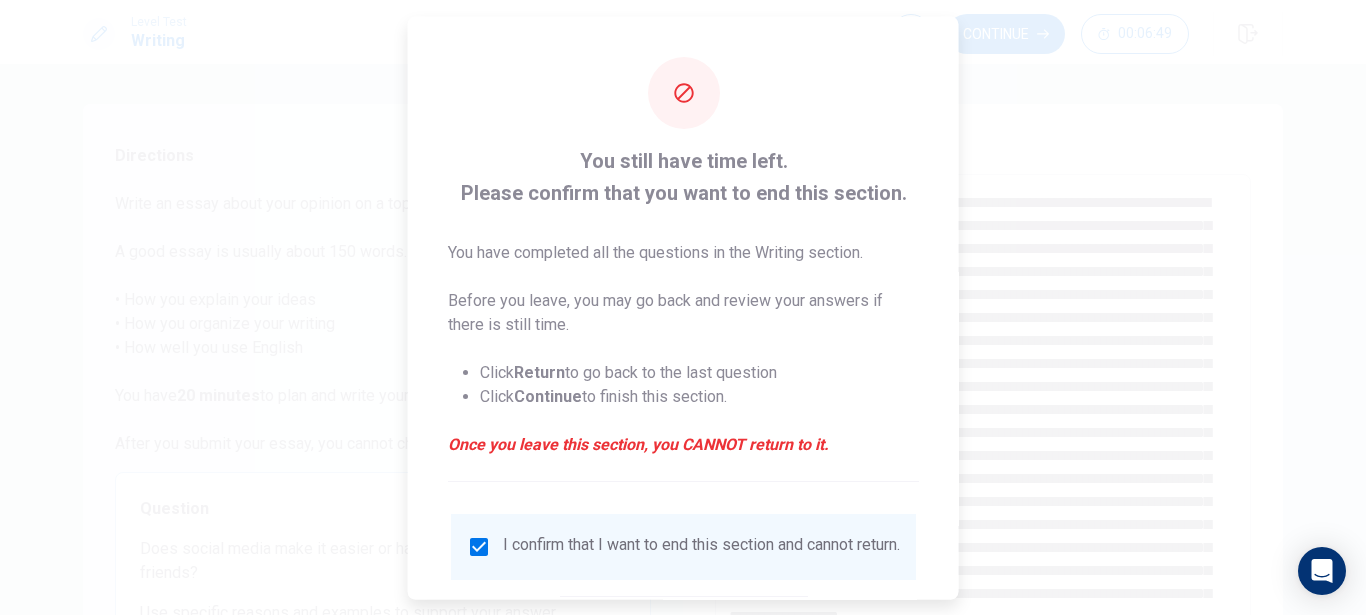 scroll, scrollTop: 132, scrollLeft: 0, axis: vertical 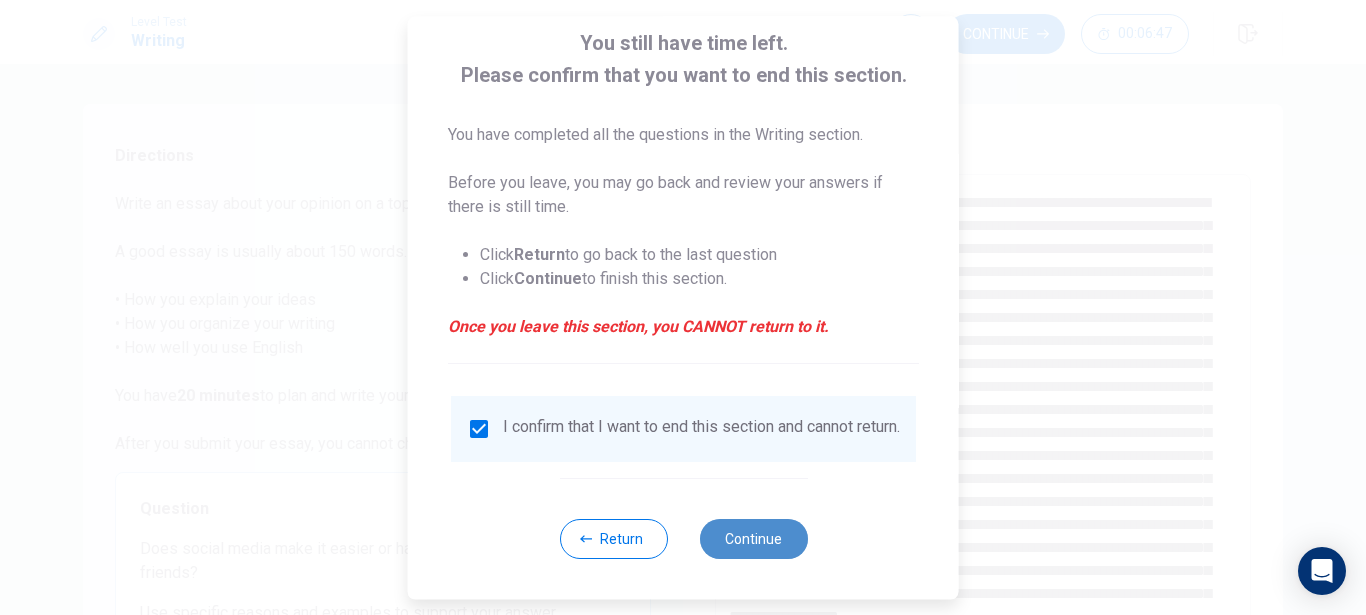 click on "Continue" at bounding box center [753, 539] 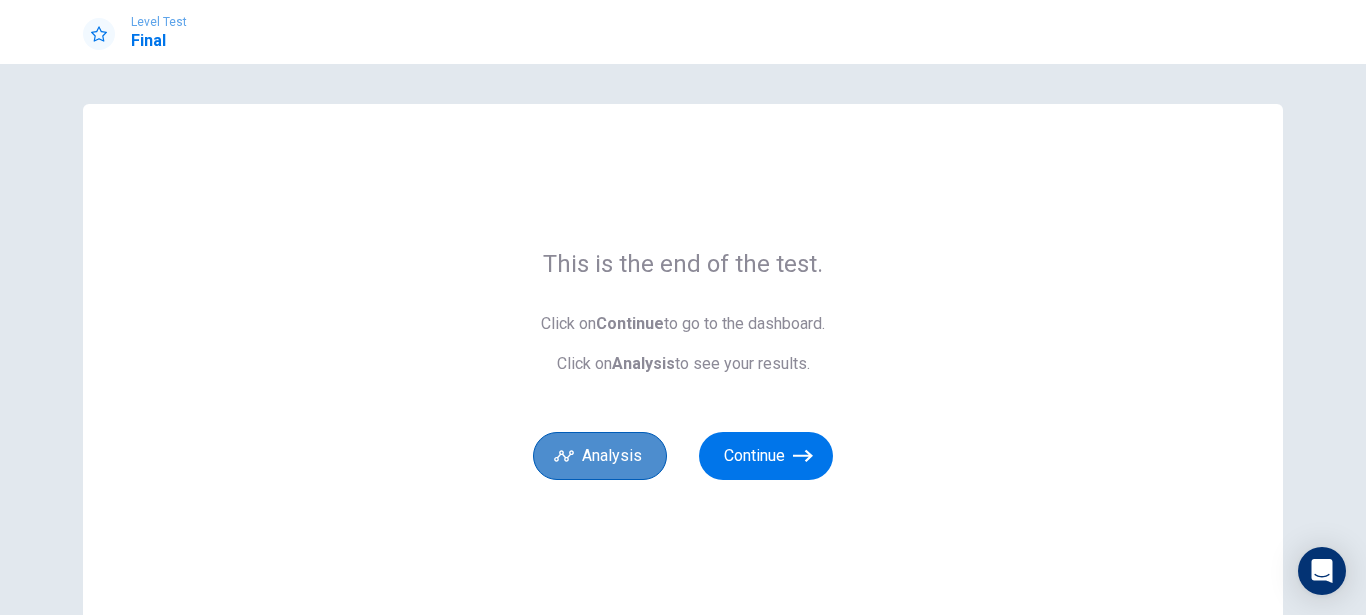 click on "Analysis" at bounding box center [600, 456] 